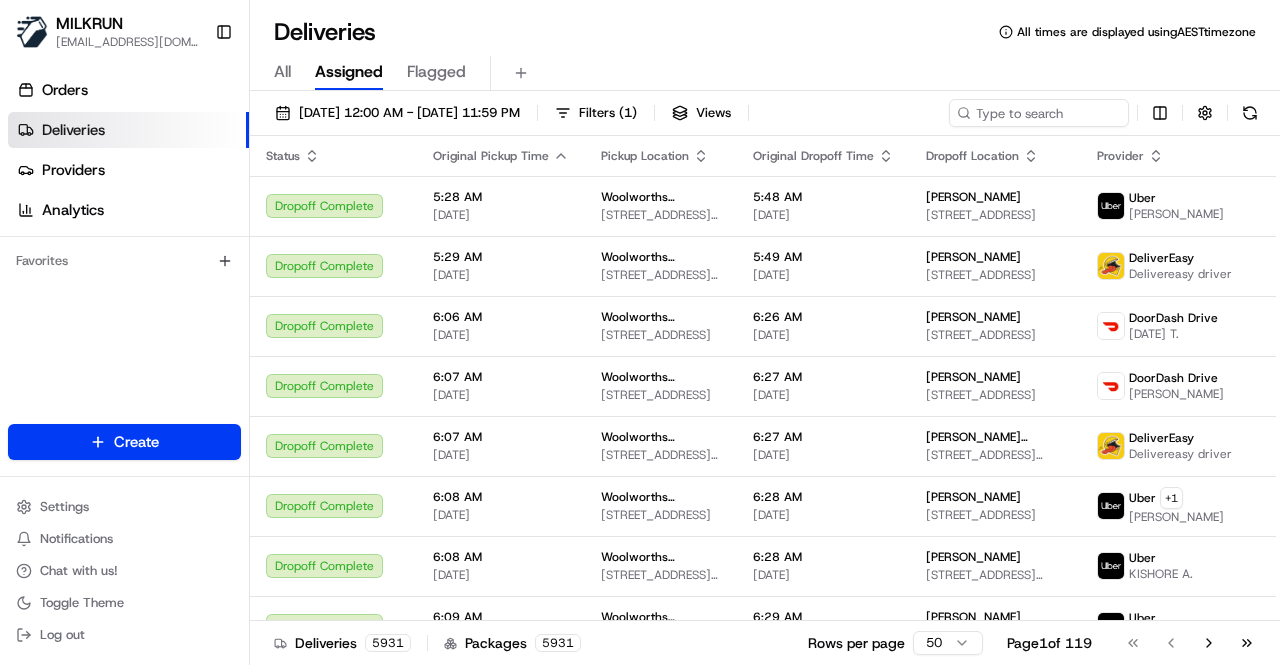 scroll, scrollTop: 0, scrollLeft: 0, axis: both 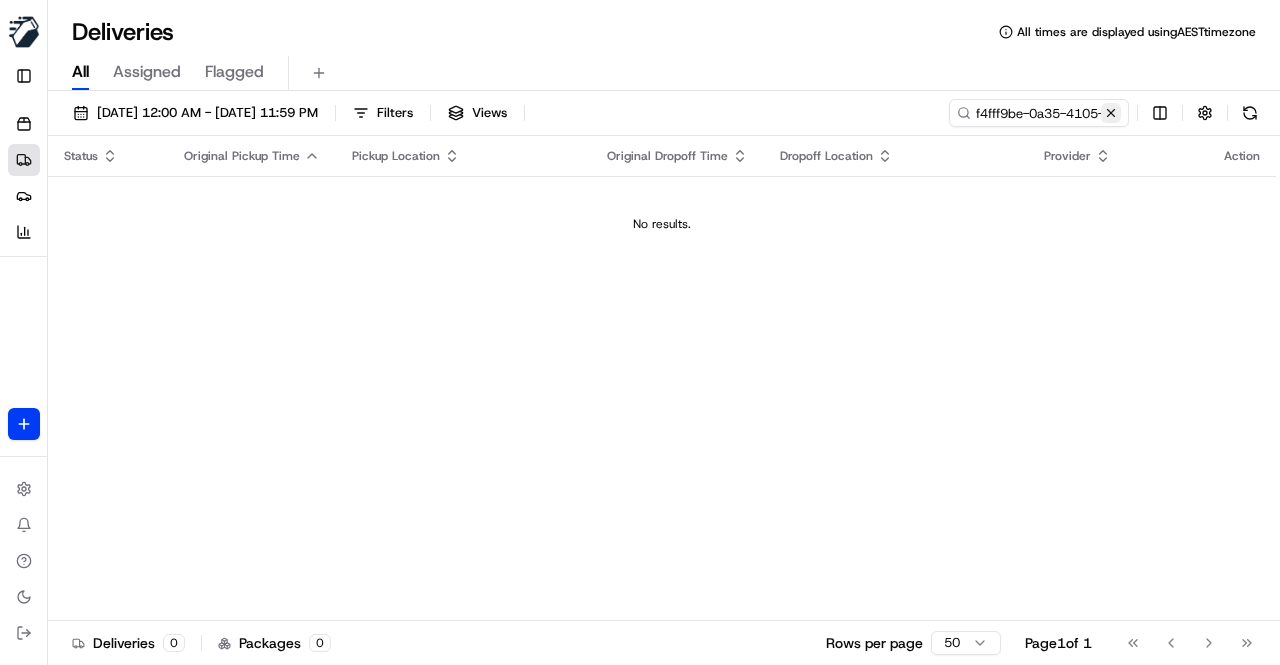 click at bounding box center (1111, 113) 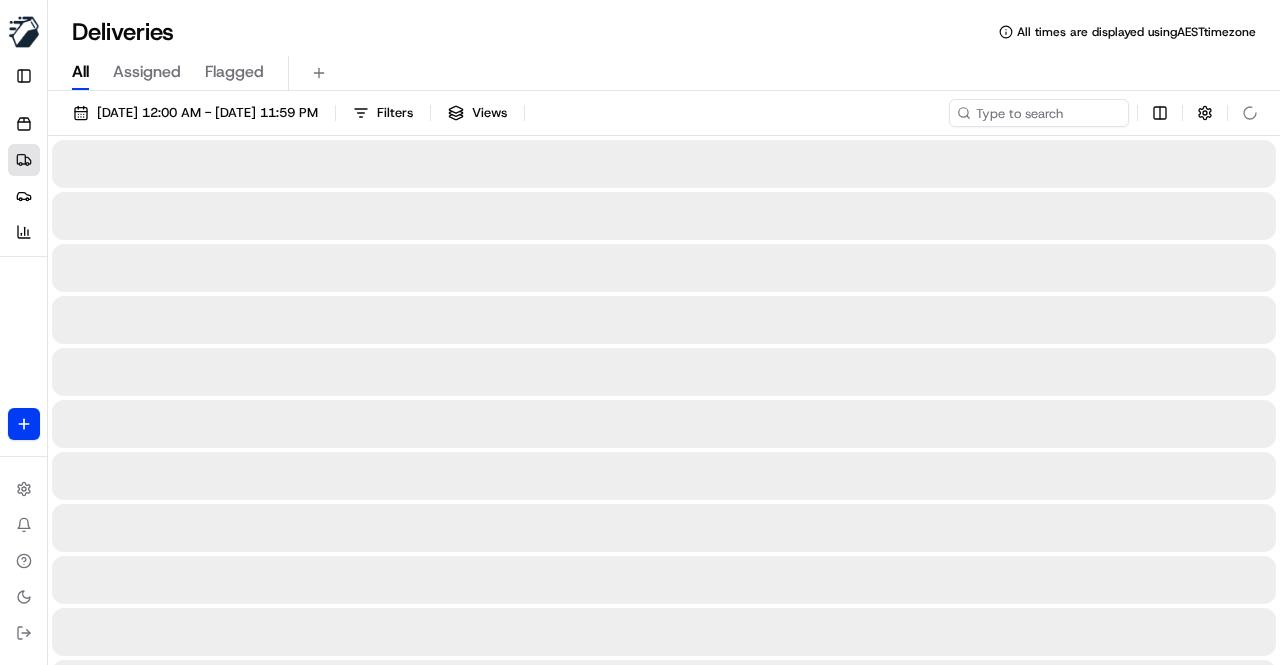 click on "All Assigned Flagged" at bounding box center (664, 73) 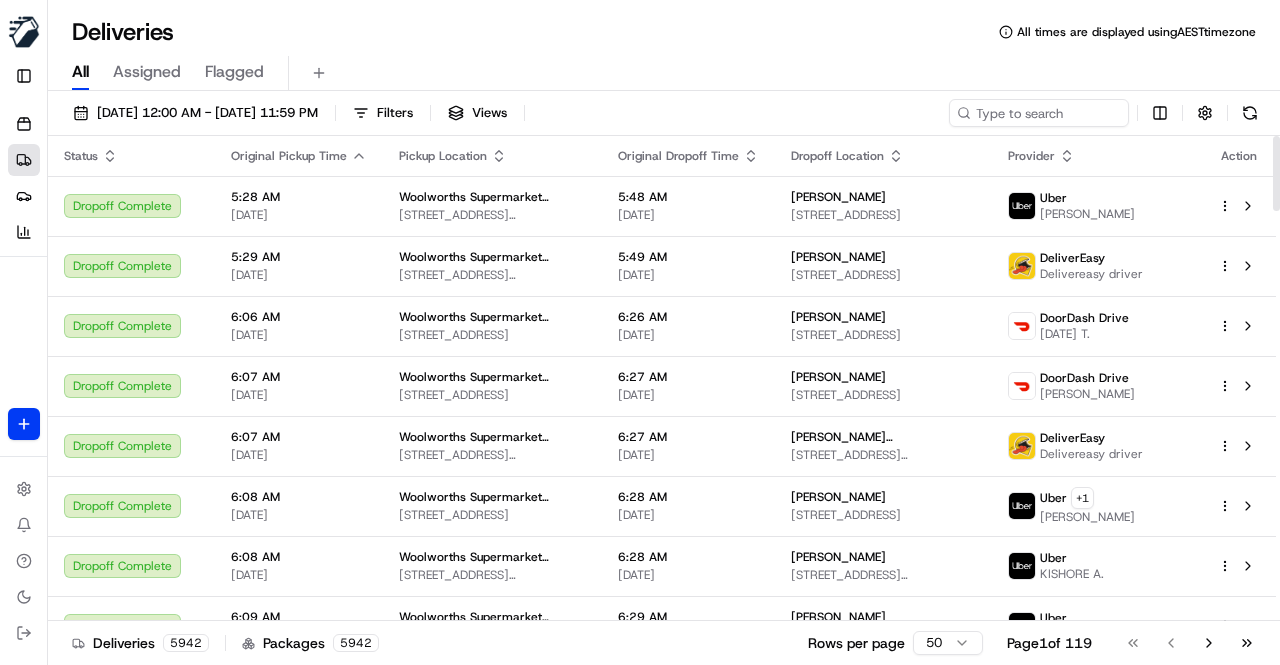 click on "All Assigned Flagged" at bounding box center (664, 73) 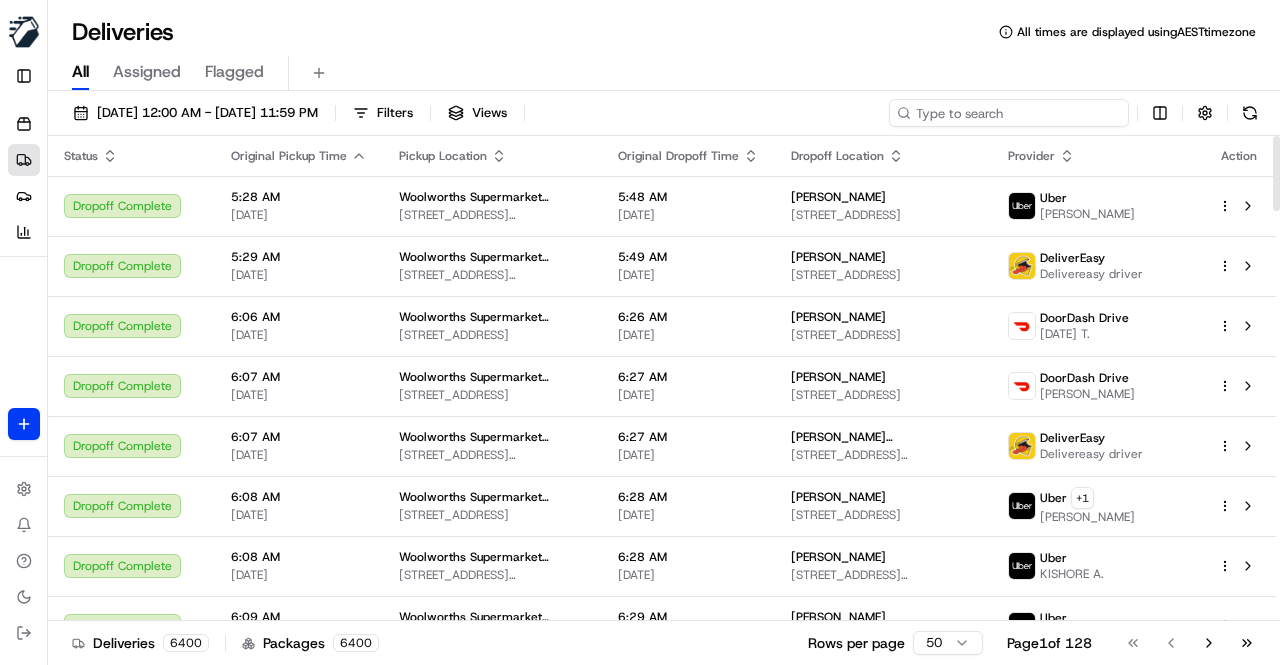 click at bounding box center (1009, 113) 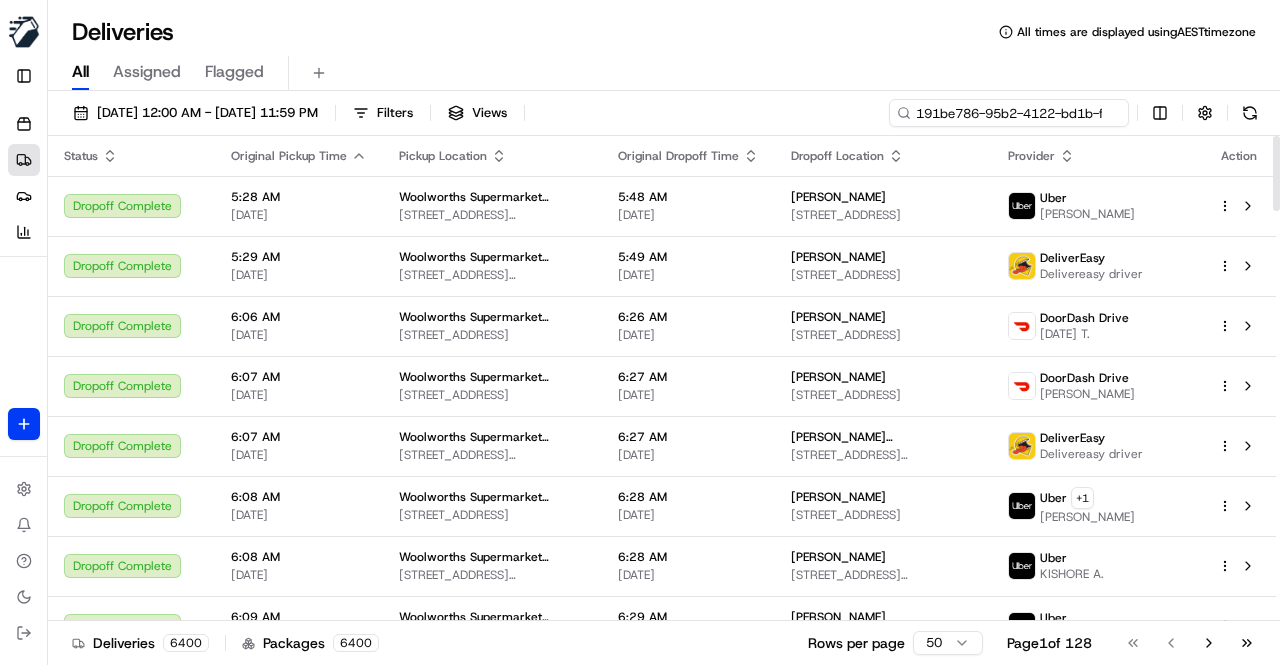 scroll, scrollTop: 0, scrollLeft: 96, axis: horizontal 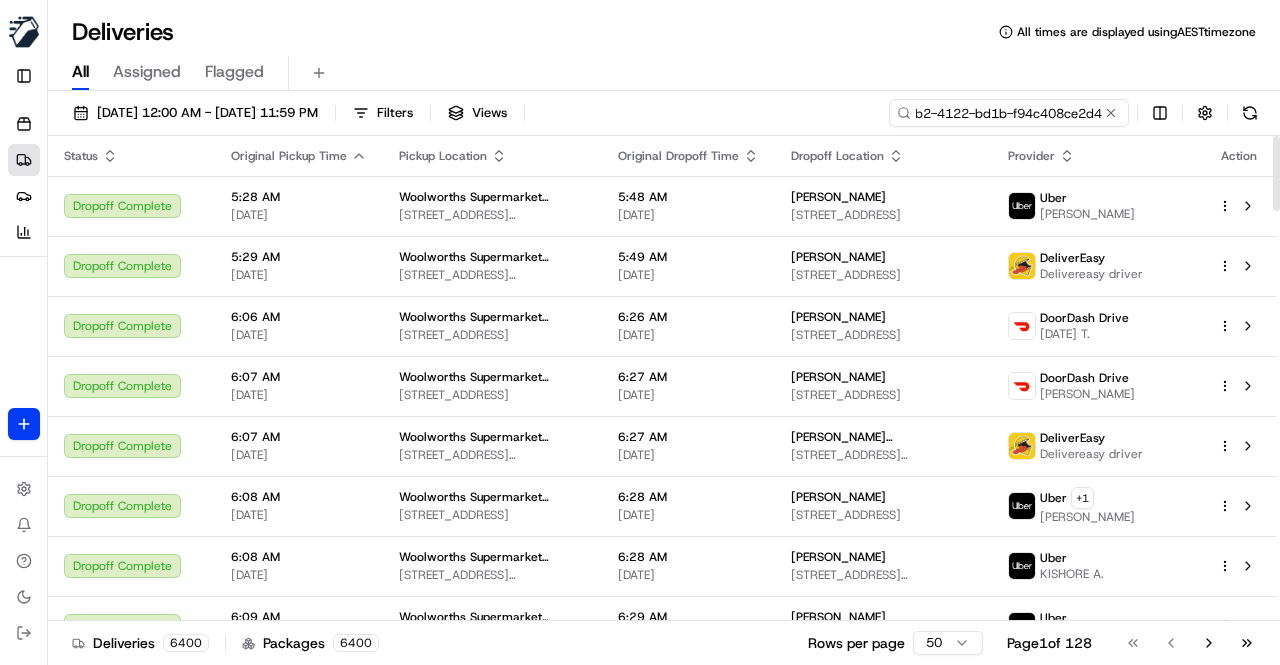 type on "191be786-95b2-4122-bd1b-f94c408ce2d4" 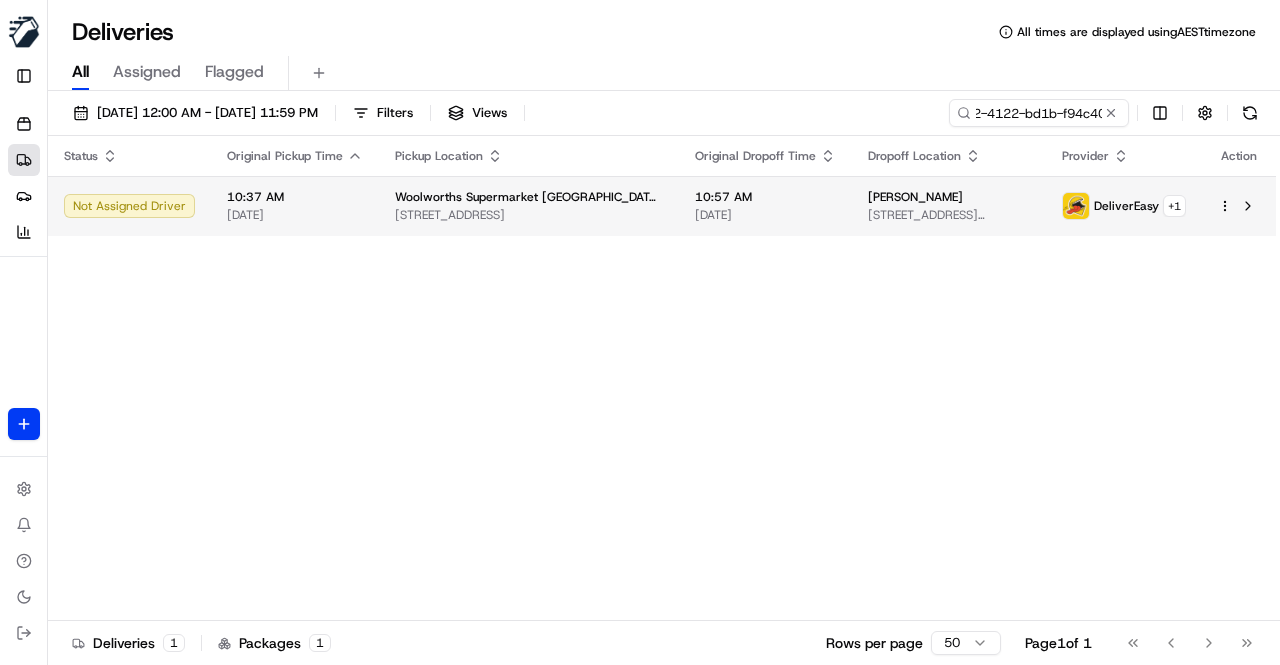 click on "Woolworths Supermarket NZ - Waiata Shores 2 Periko Way, Auckland, Auckland 2112, NZ" at bounding box center [529, 206] 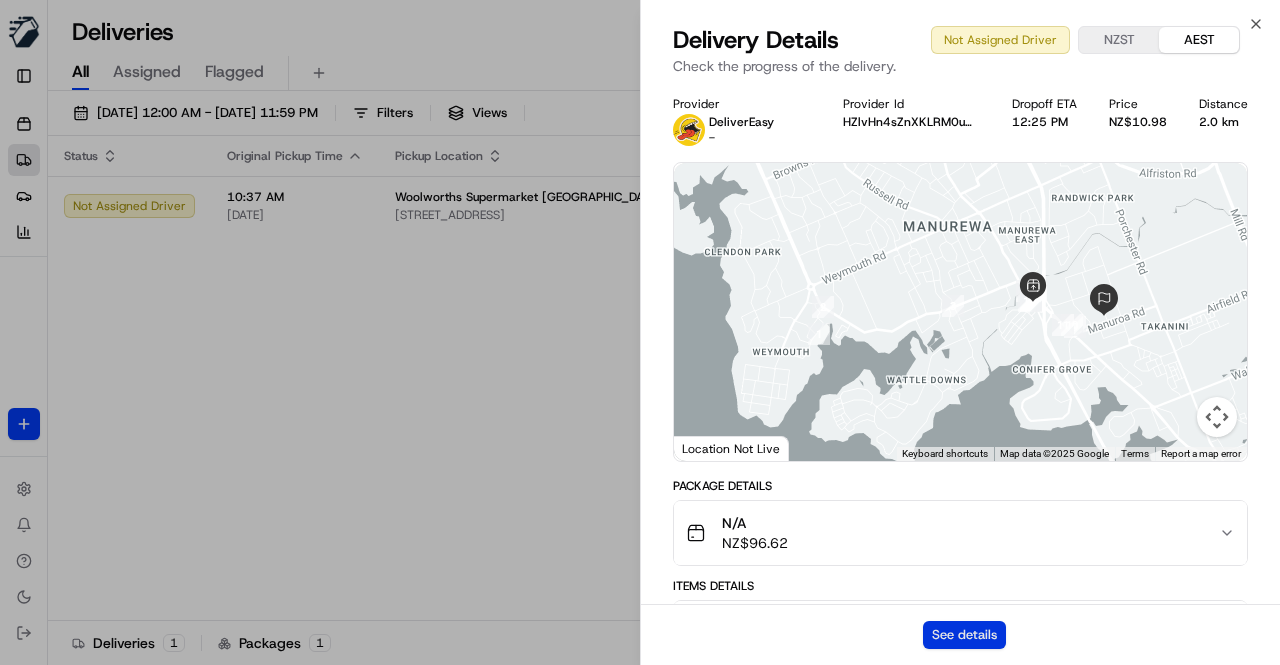click on "See details" at bounding box center [964, 635] 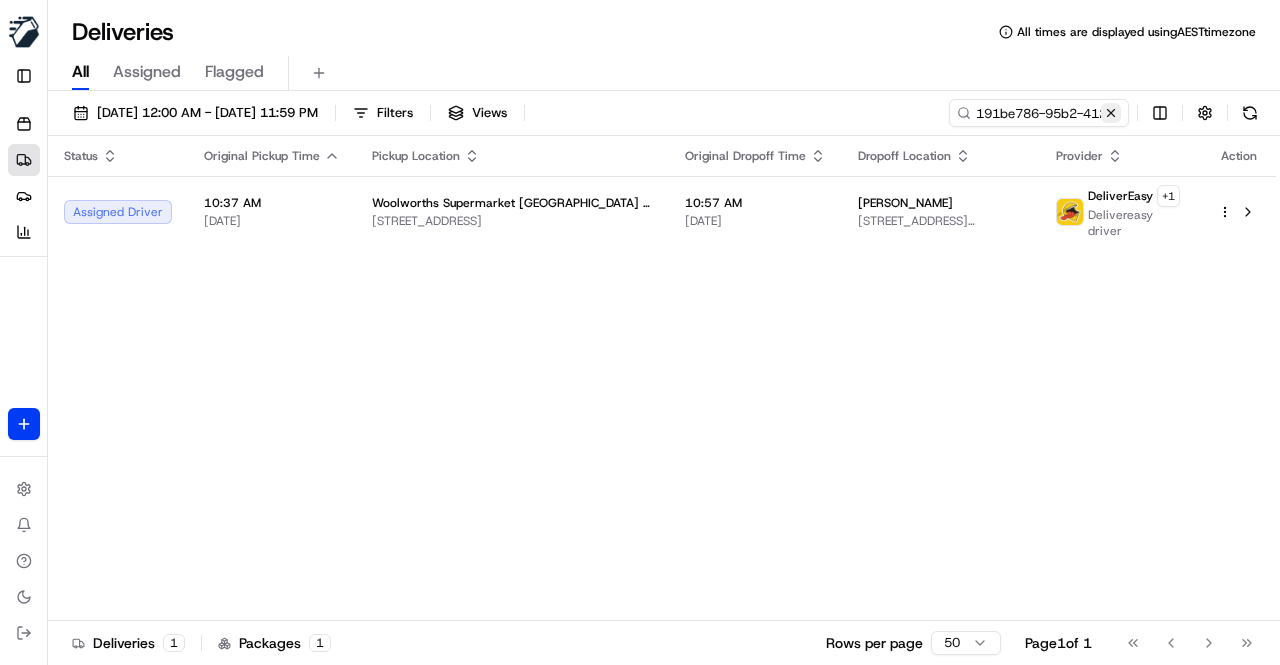 click at bounding box center (1111, 113) 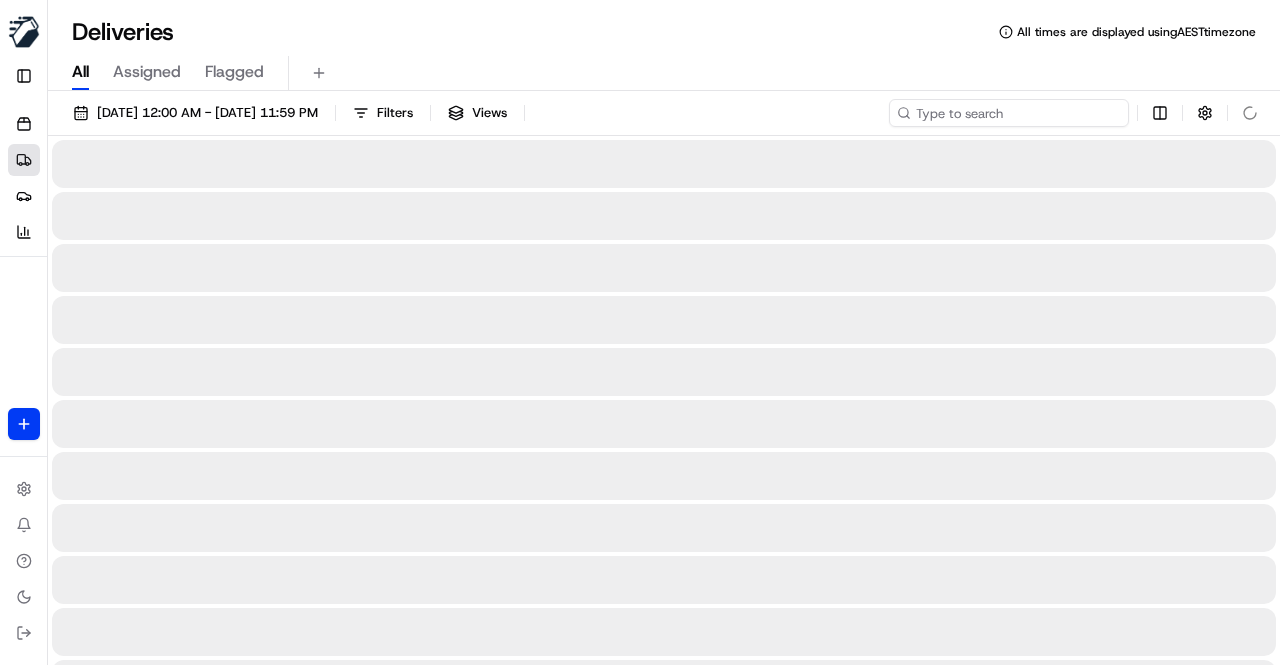 click at bounding box center [1009, 113] 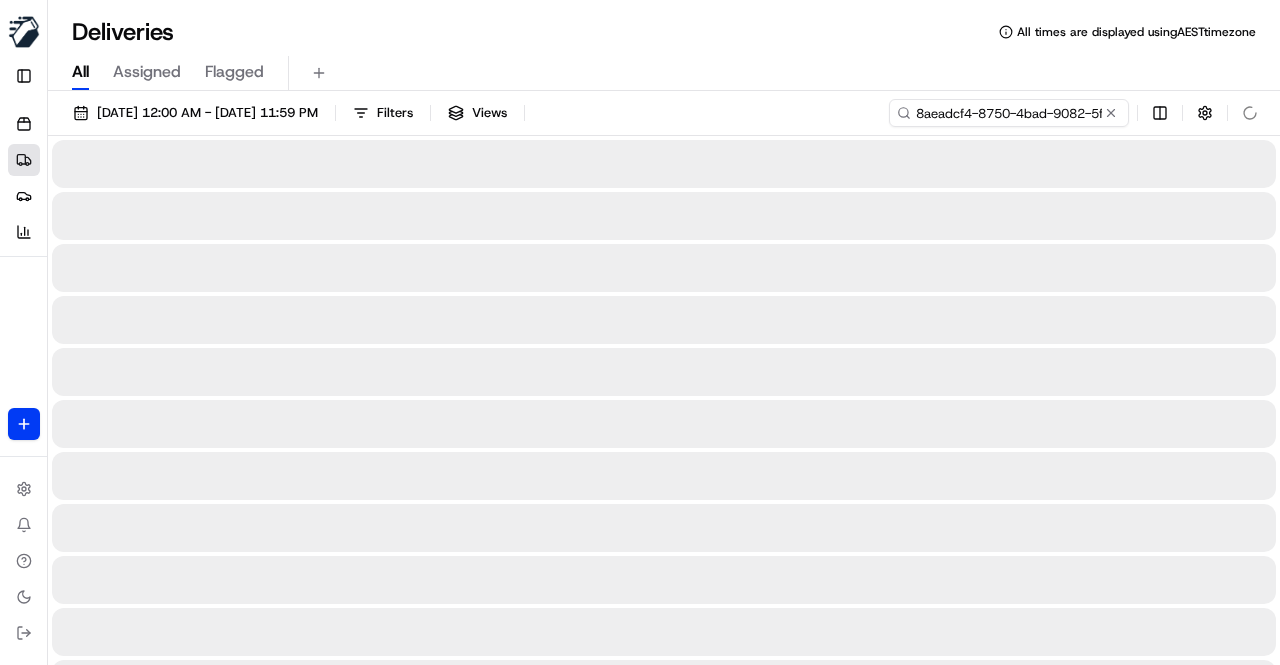 scroll, scrollTop: 0, scrollLeft: 84, axis: horizontal 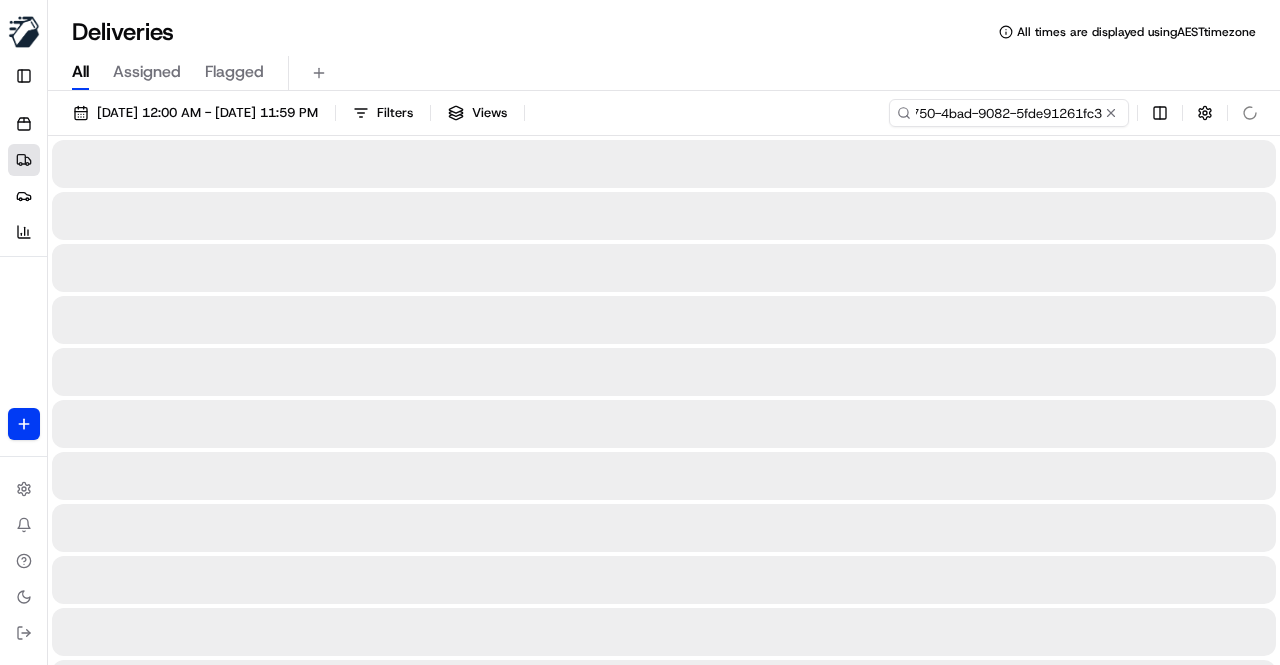 type on "8aeadcf4-8750-4bad-9082-5fde91261fc3" 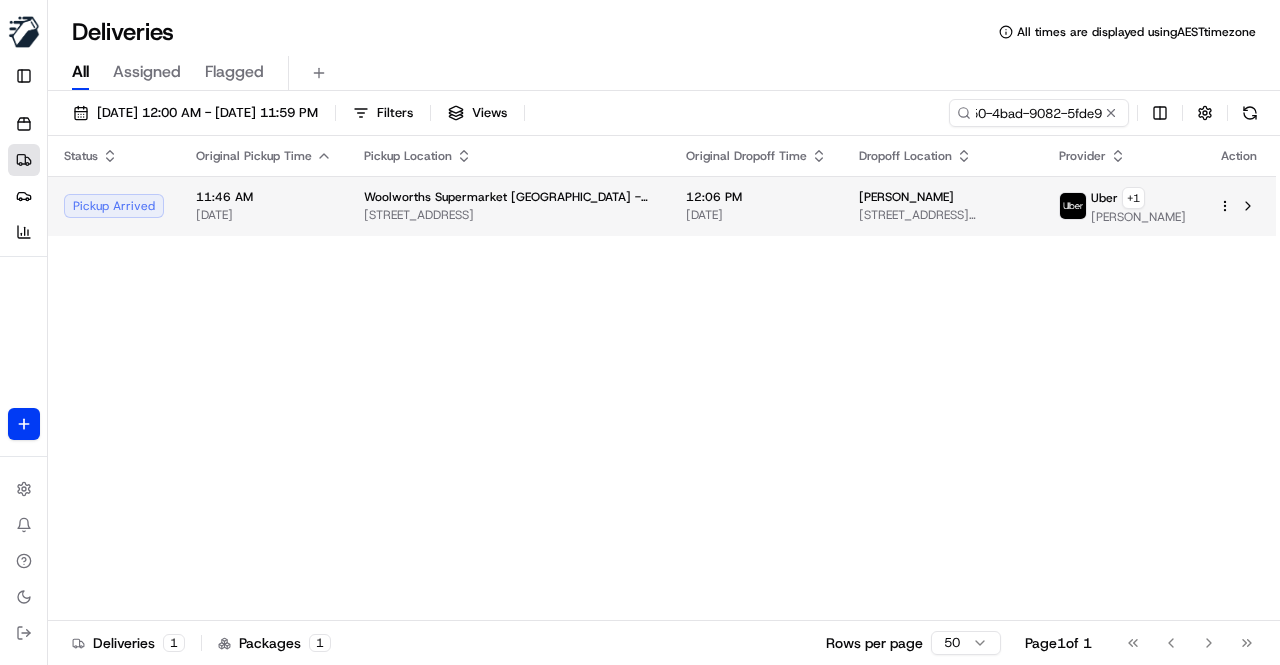 click on "Woolworths Supermarket NZ - Waiata Shores 2 Periko Way, Auckland, Auckland 2112, NZ" at bounding box center (509, 206) 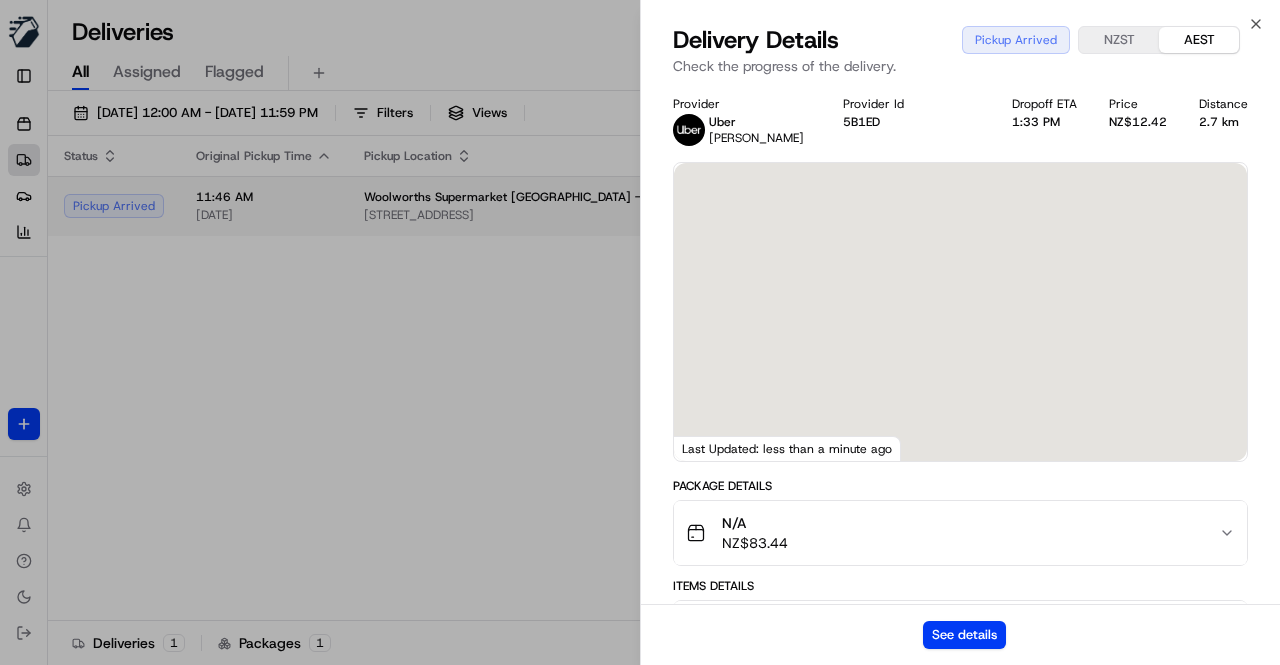 scroll, scrollTop: 0, scrollLeft: 0, axis: both 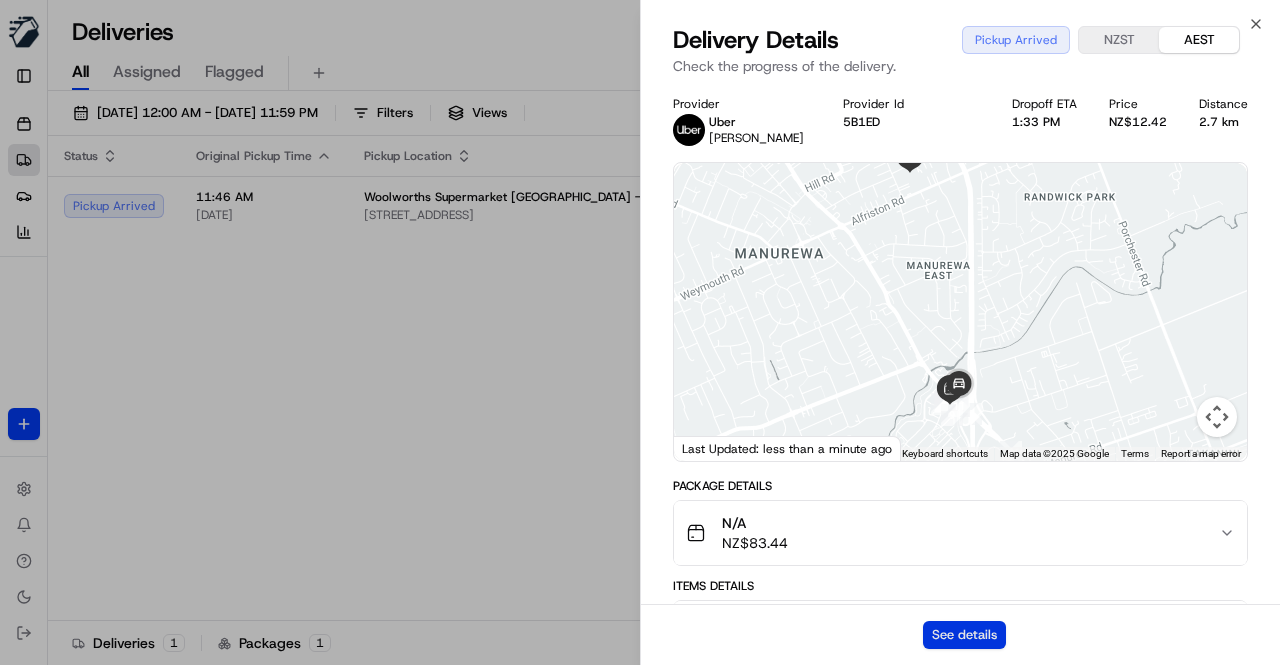 click on "See details" at bounding box center (964, 635) 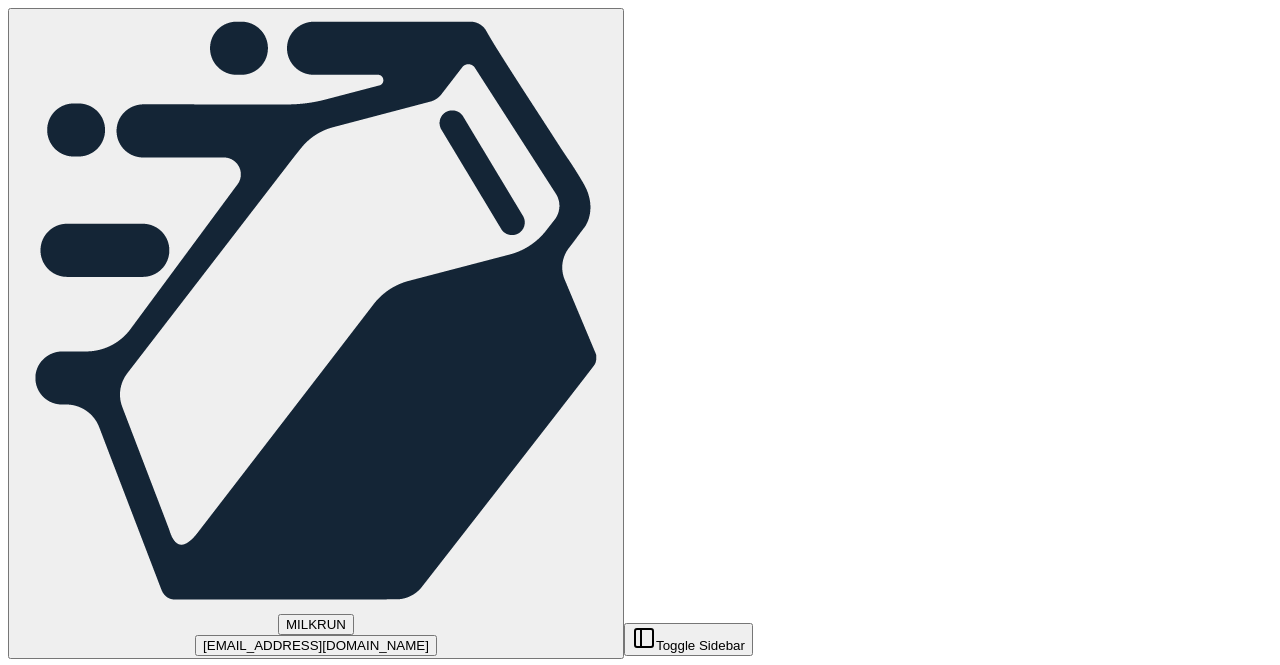 scroll, scrollTop: 0, scrollLeft: 0, axis: both 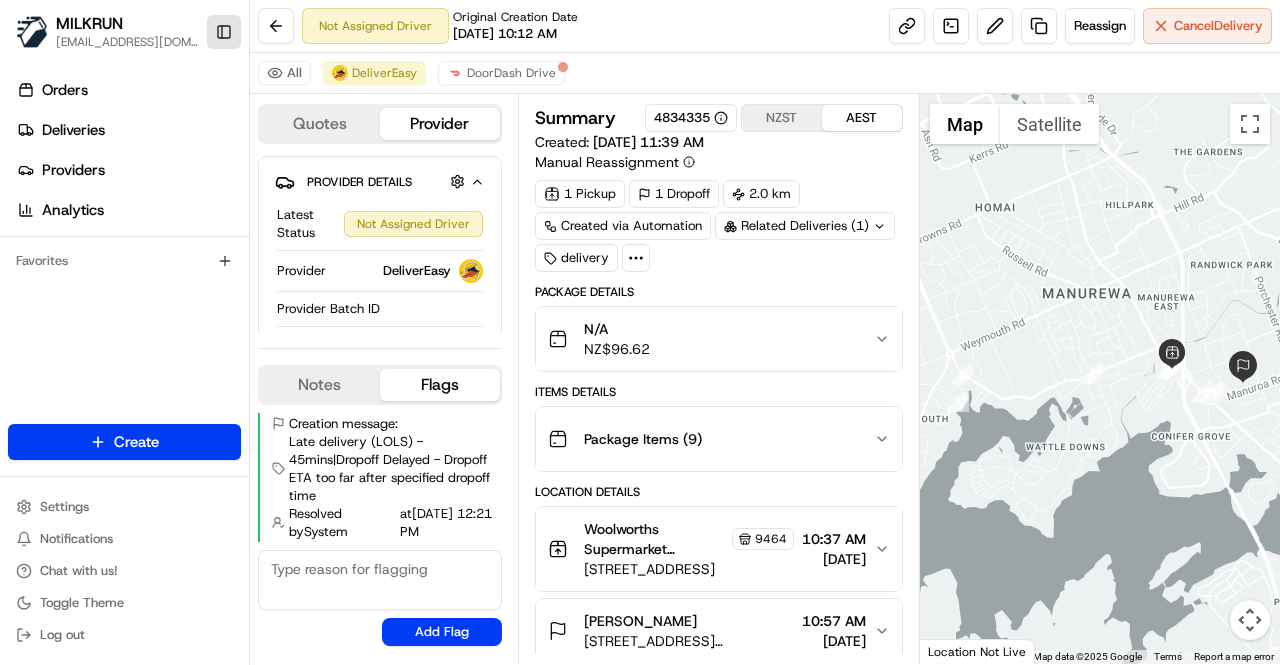 click on "Toggle Sidebar" at bounding box center [224, 32] 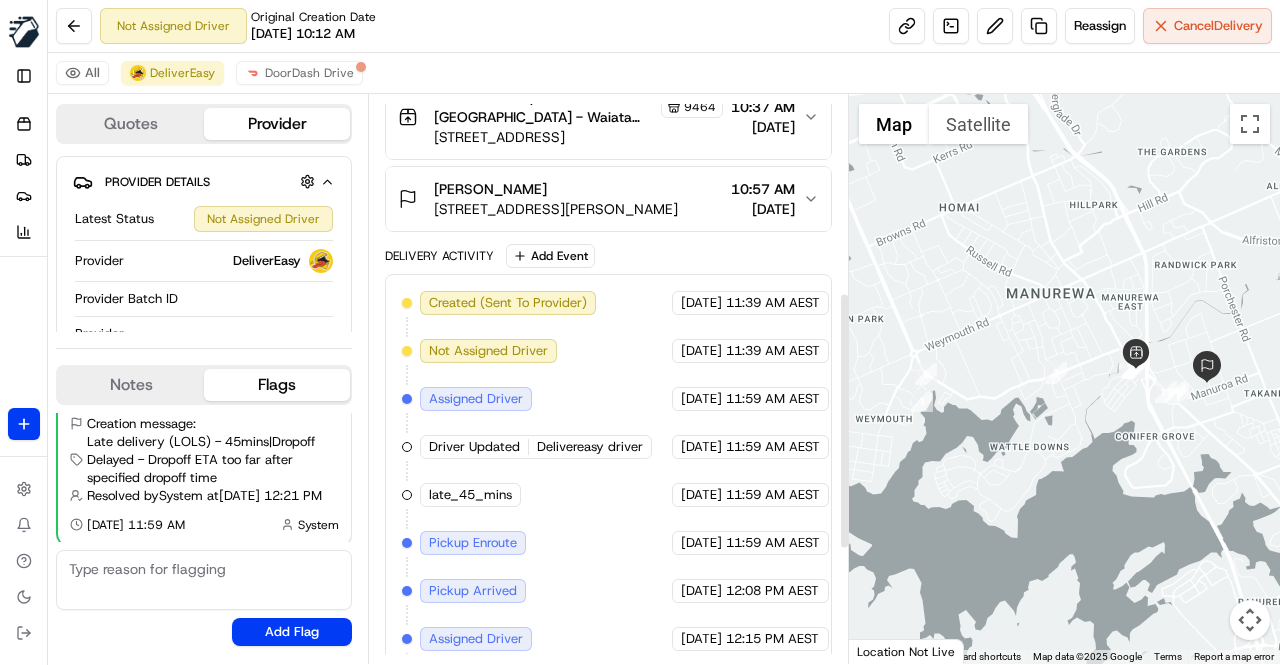 scroll, scrollTop: 687, scrollLeft: 0, axis: vertical 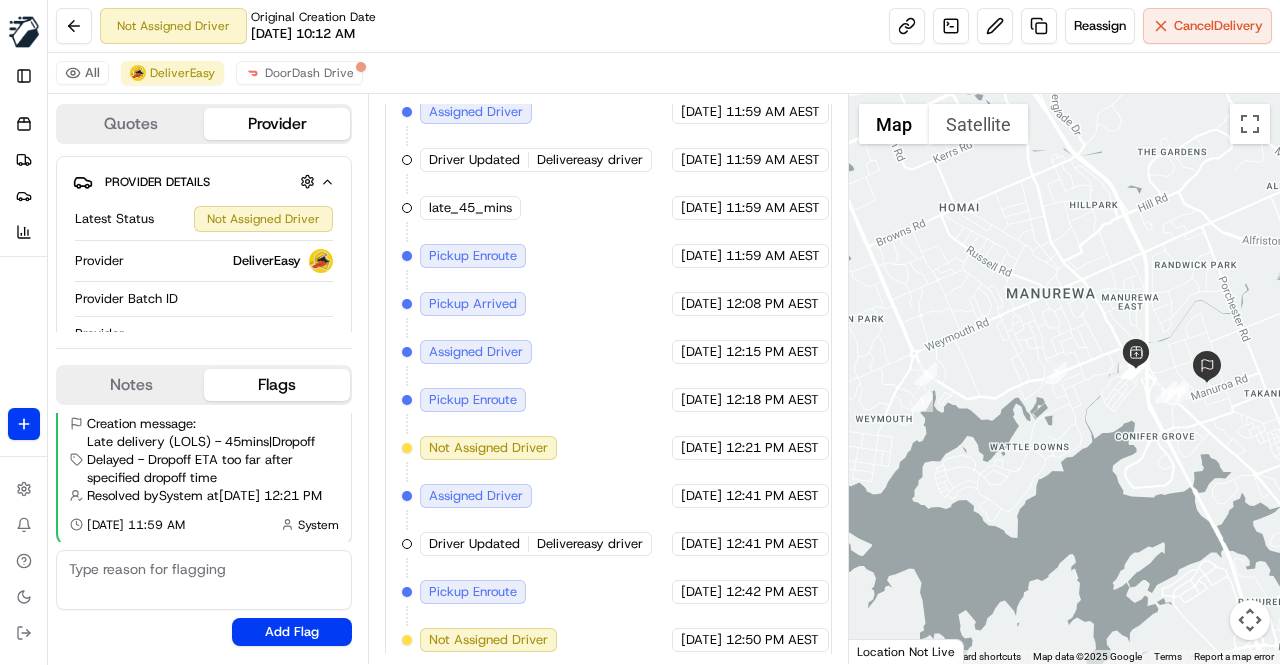 type 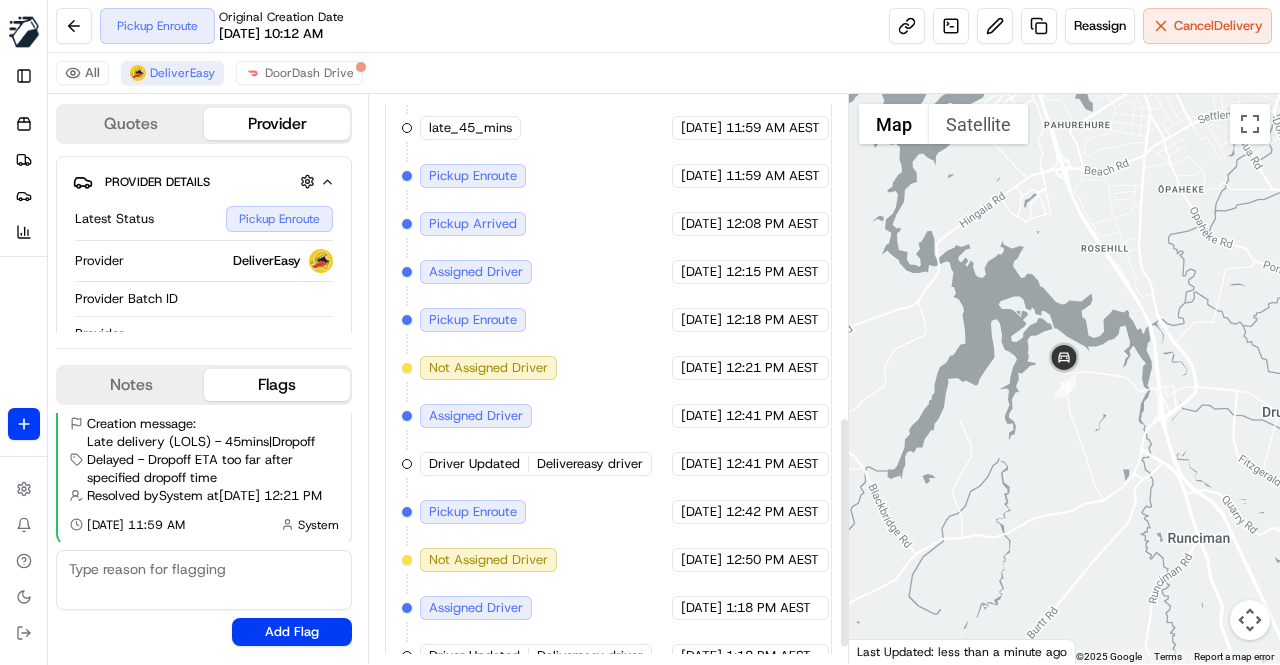scroll, scrollTop: 829, scrollLeft: 0, axis: vertical 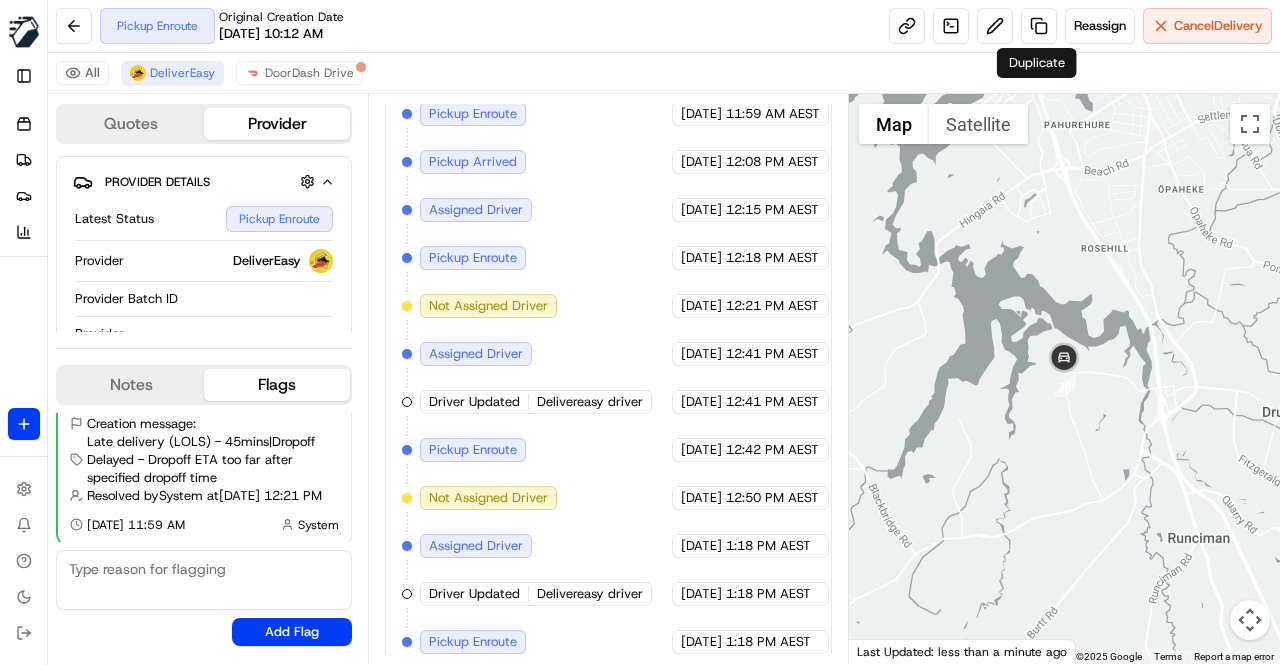 drag, startPoint x: 1210, startPoint y: 23, endPoint x: 591, endPoint y: 170, distance: 636.2154 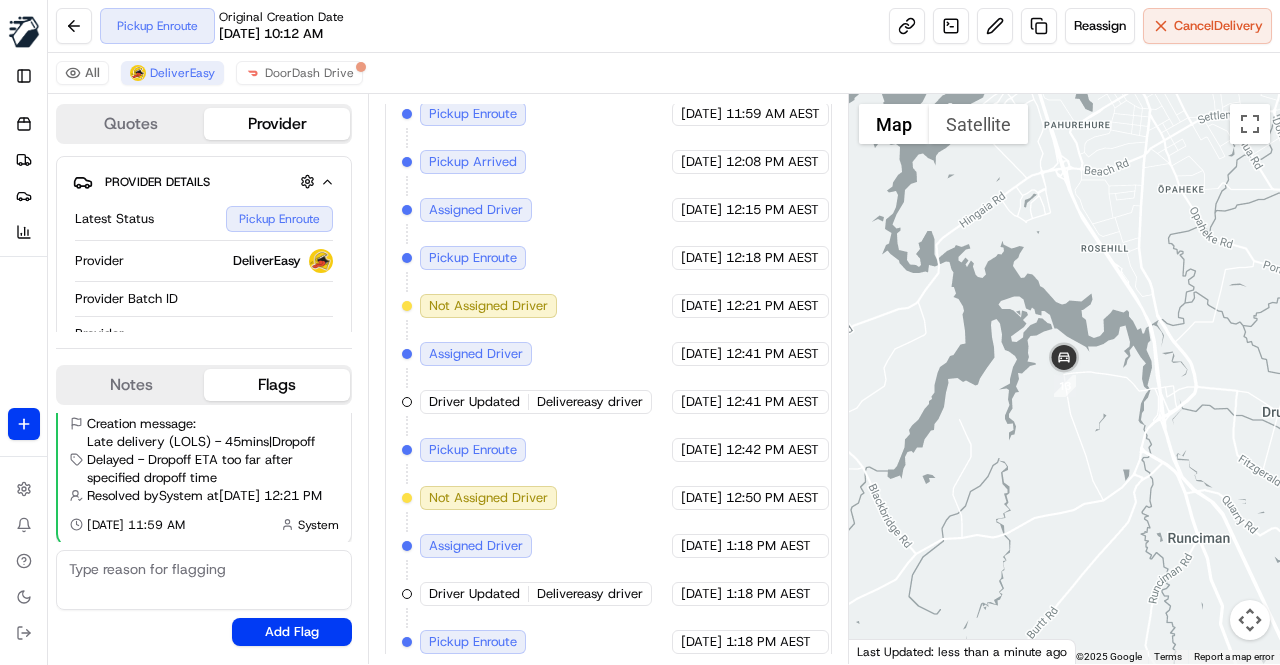 scroll, scrollTop: 429, scrollLeft: 0, axis: vertical 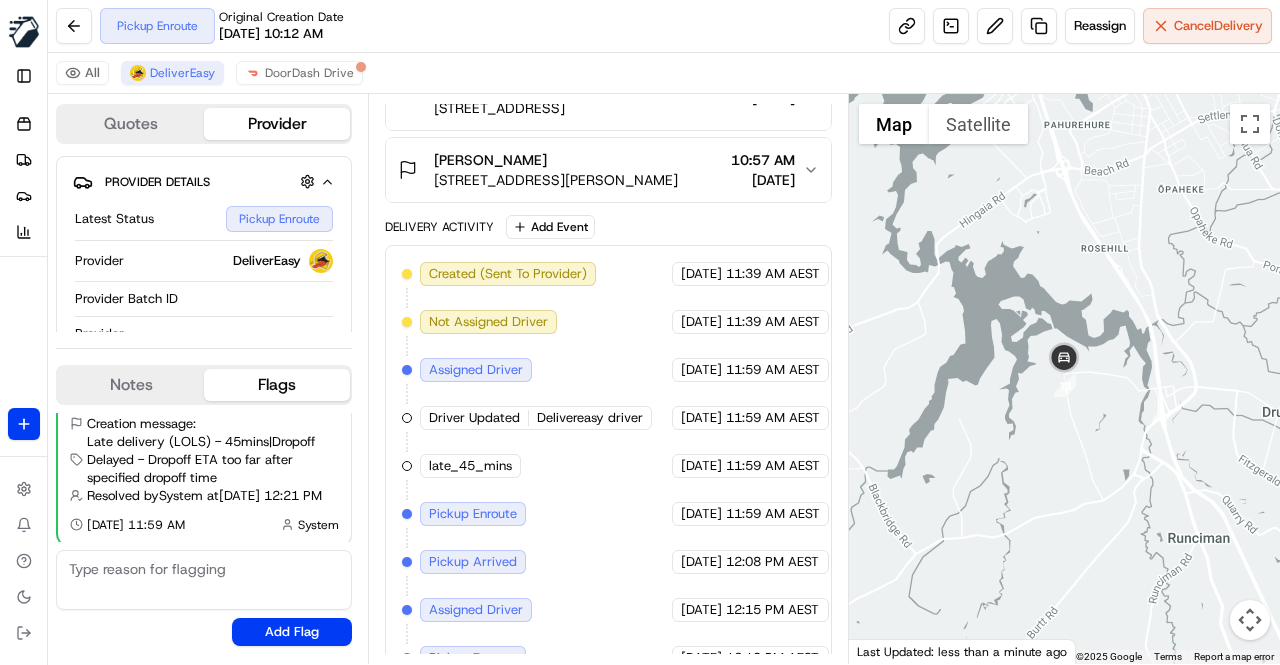 type 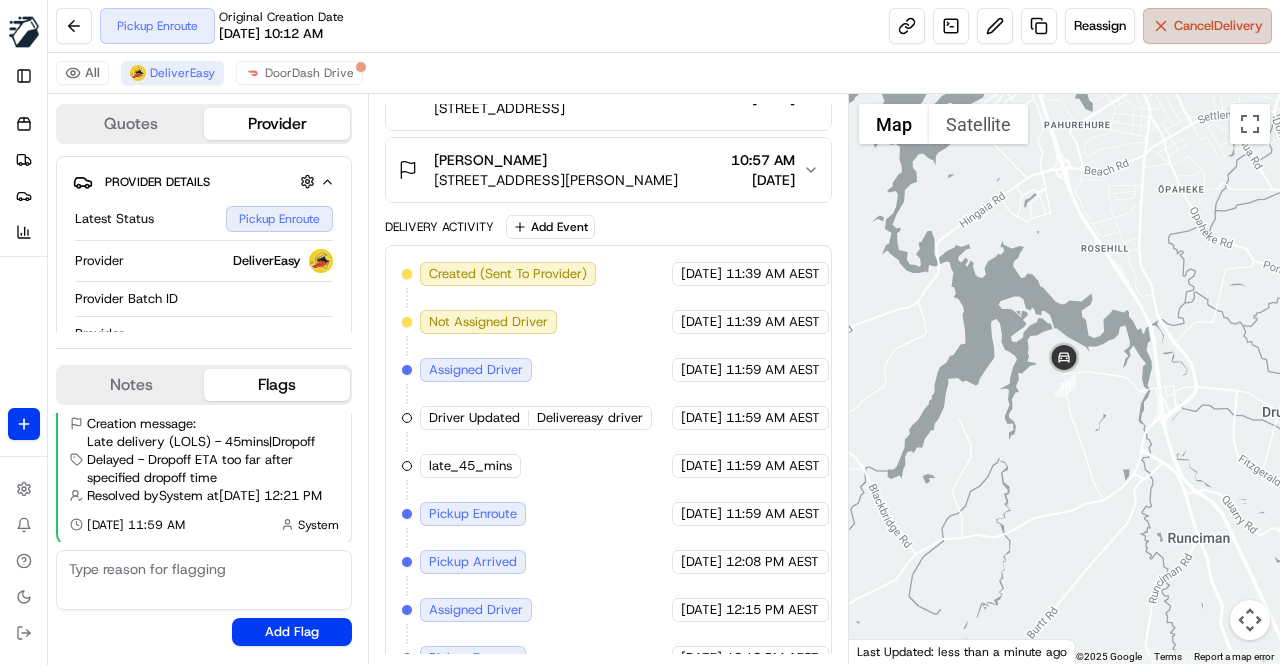 click on "Cancel  Delivery" at bounding box center [1218, 26] 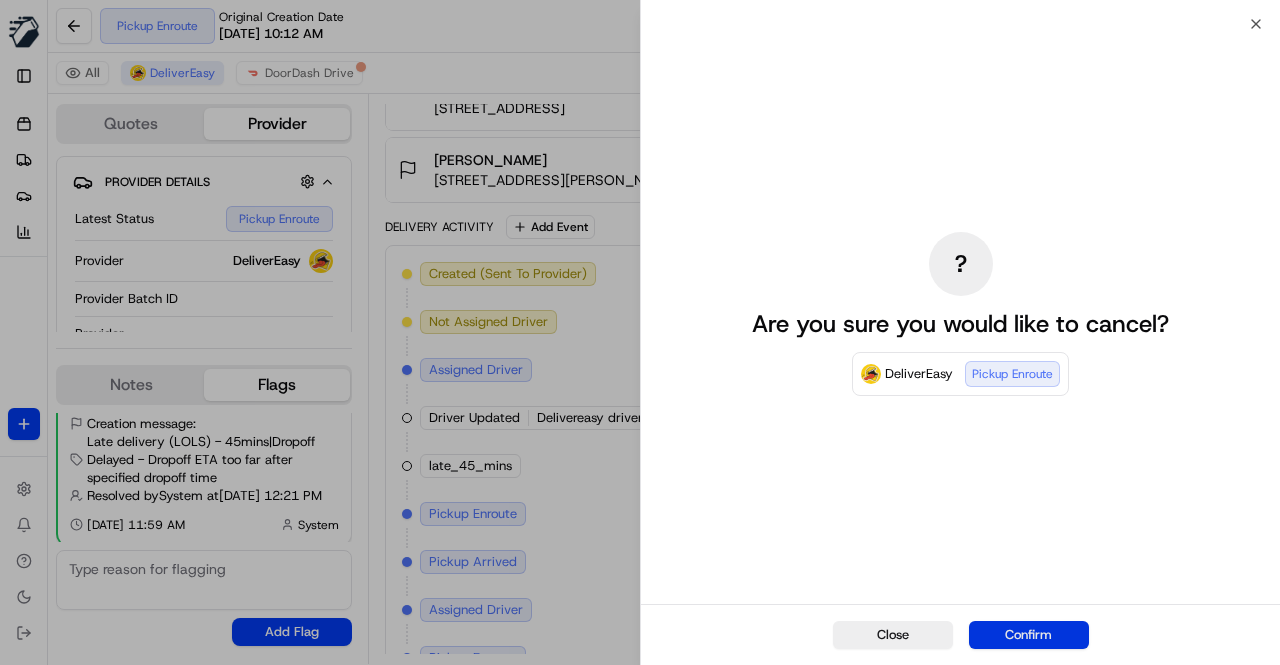 click on "Confirm" at bounding box center [1029, 635] 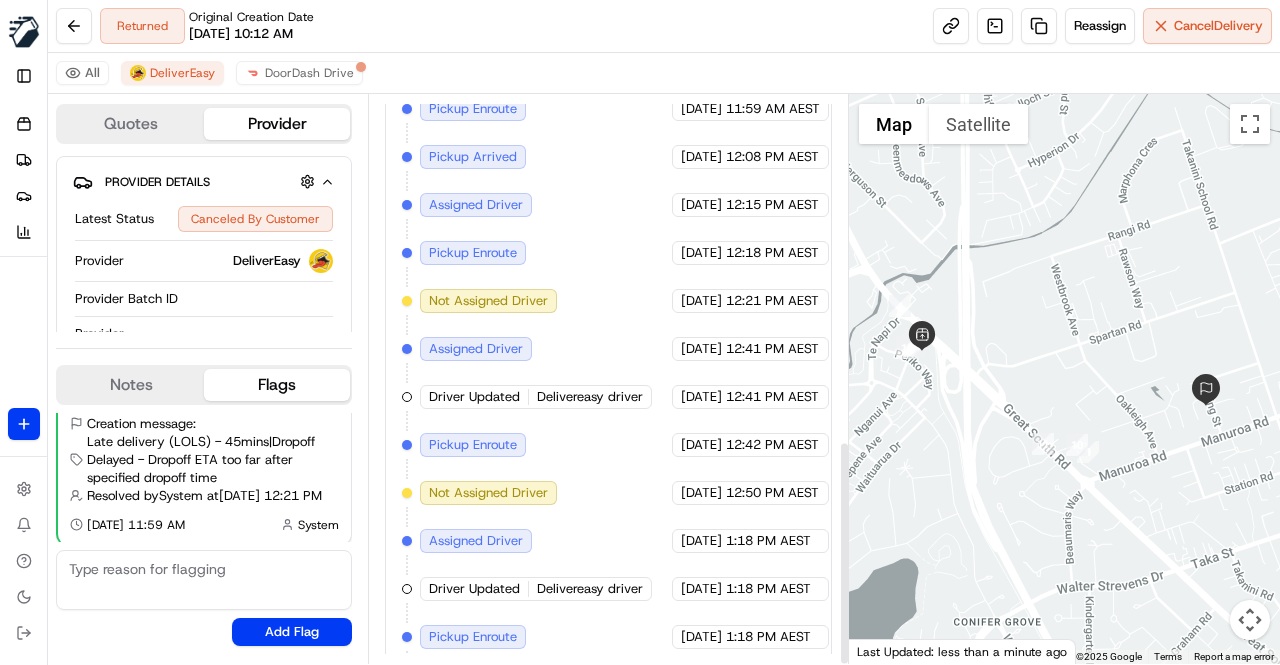 scroll, scrollTop: 876, scrollLeft: 0, axis: vertical 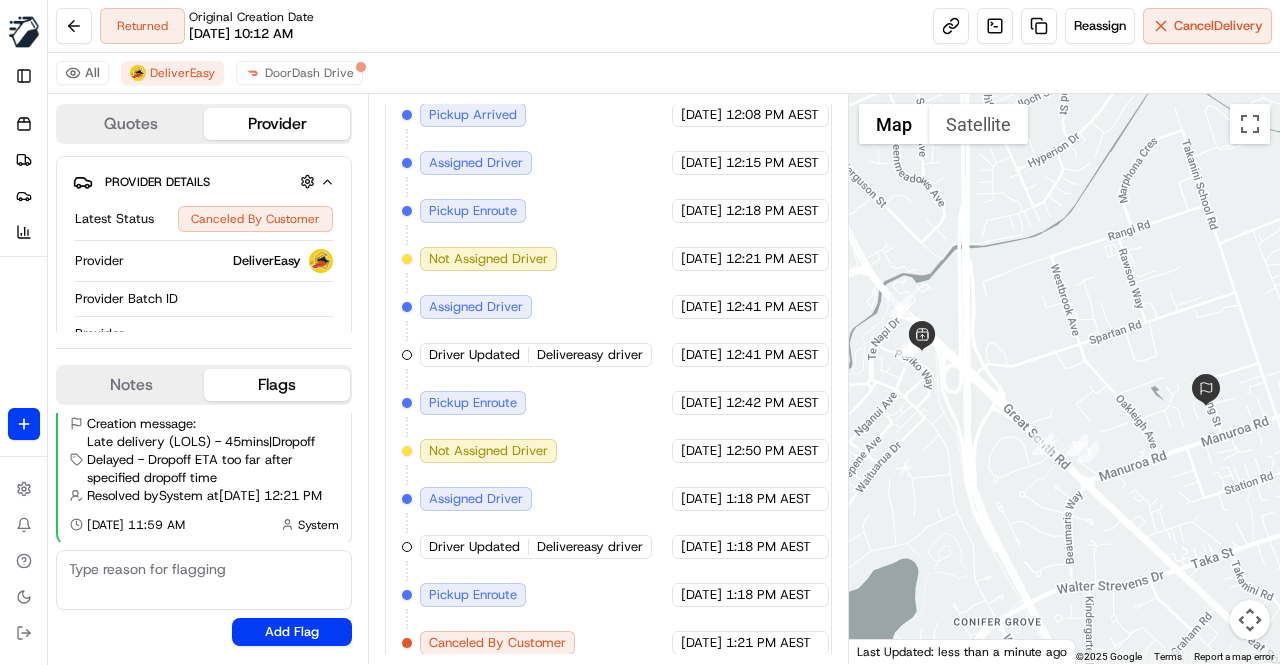 click at bounding box center (204, 580) 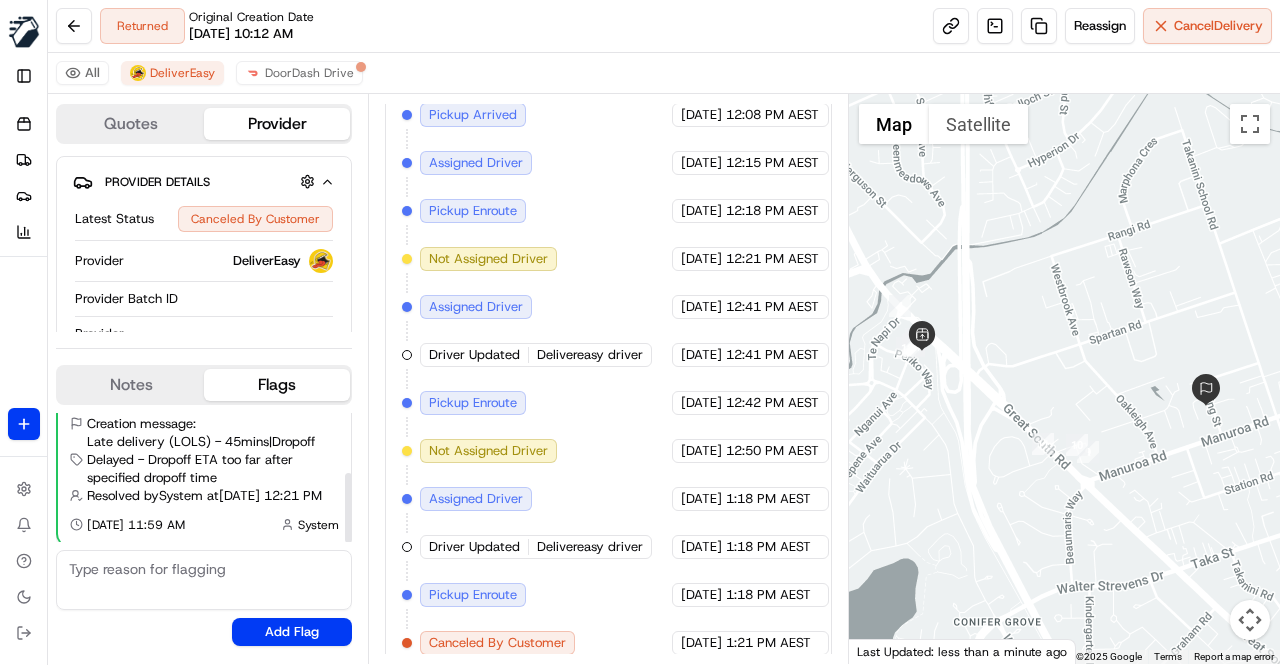 click on "Notes" at bounding box center [131, 385] 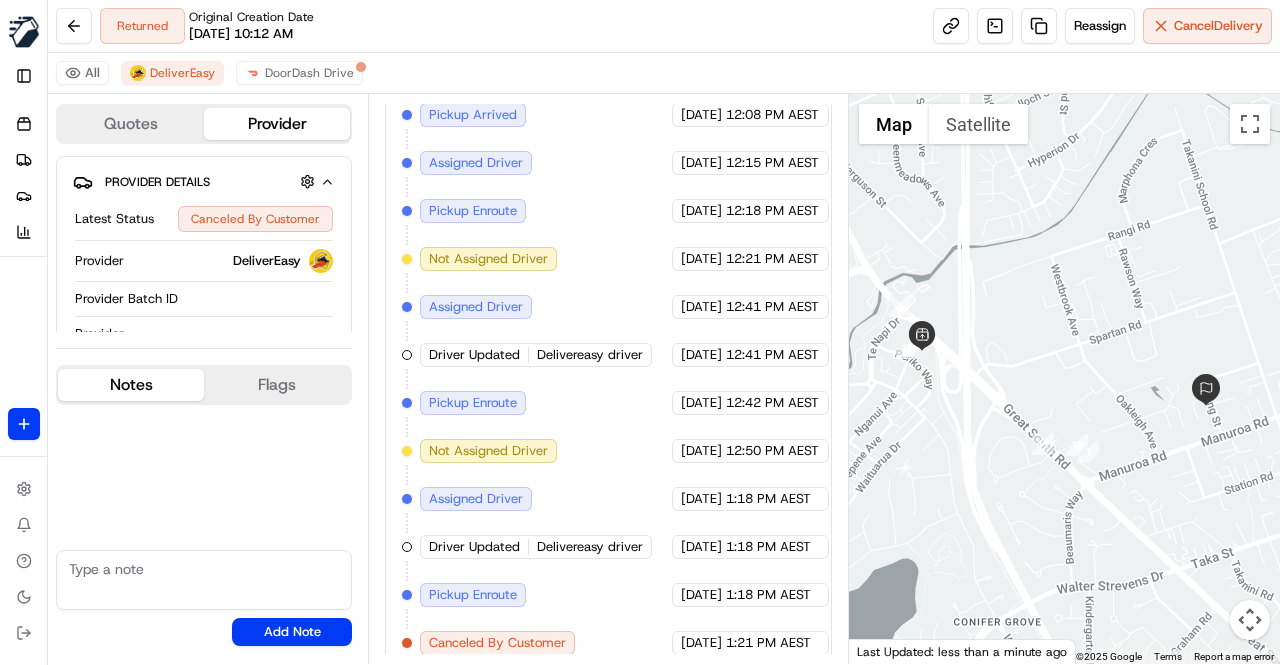 click at bounding box center [204, 580] 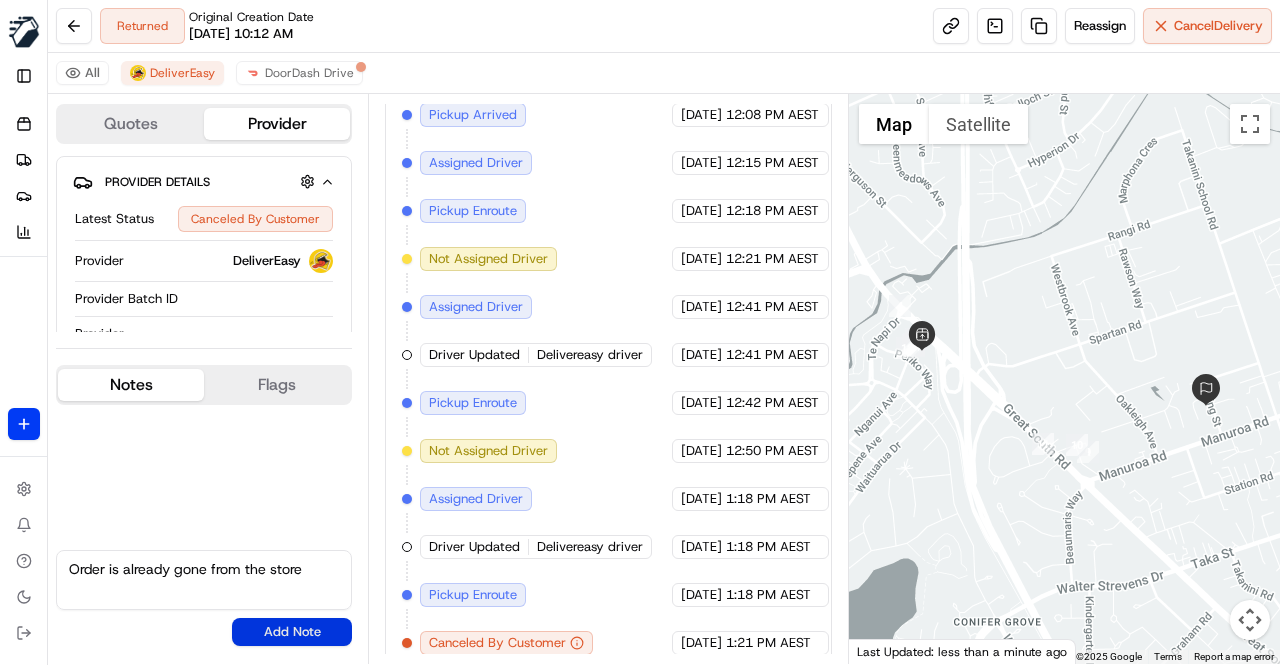 type on "Order is already gone from the store" 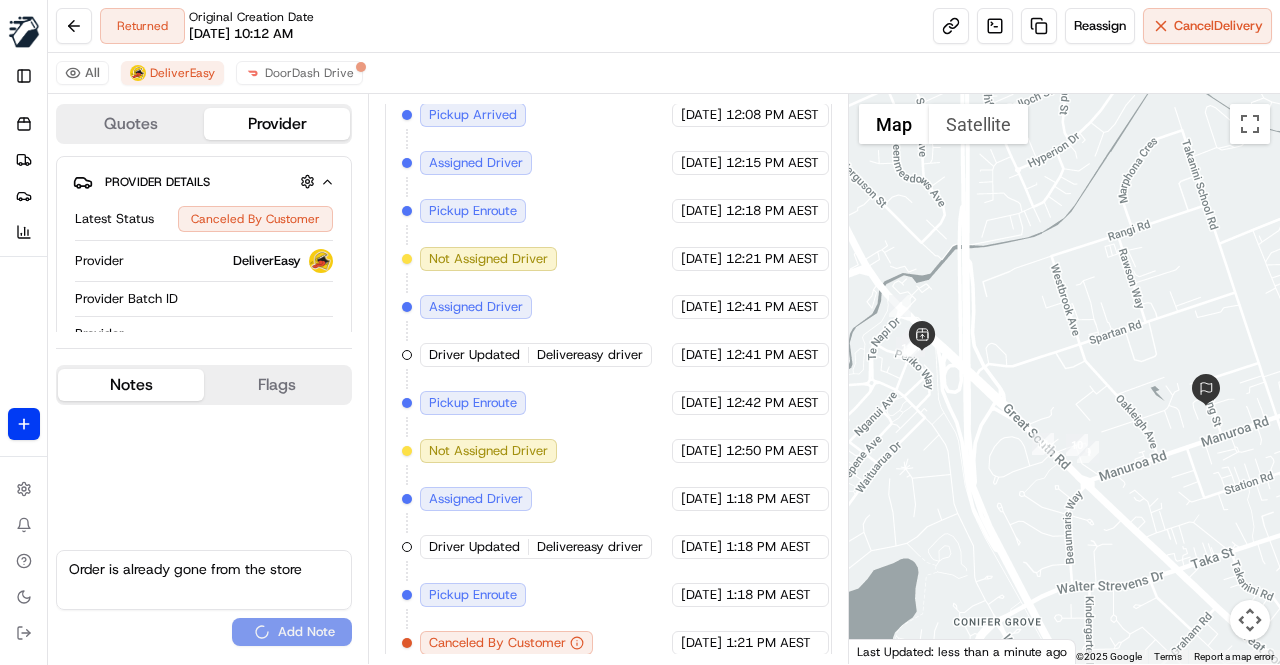 type 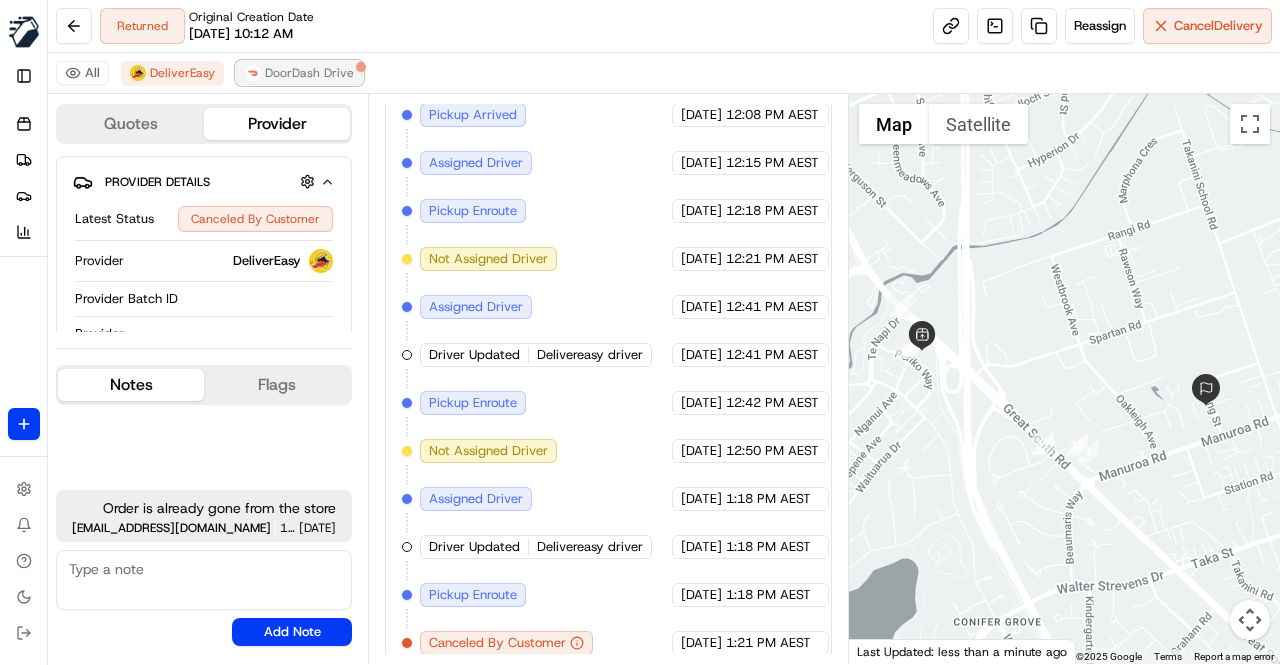 click on "DoorDash Drive" at bounding box center (309, 73) 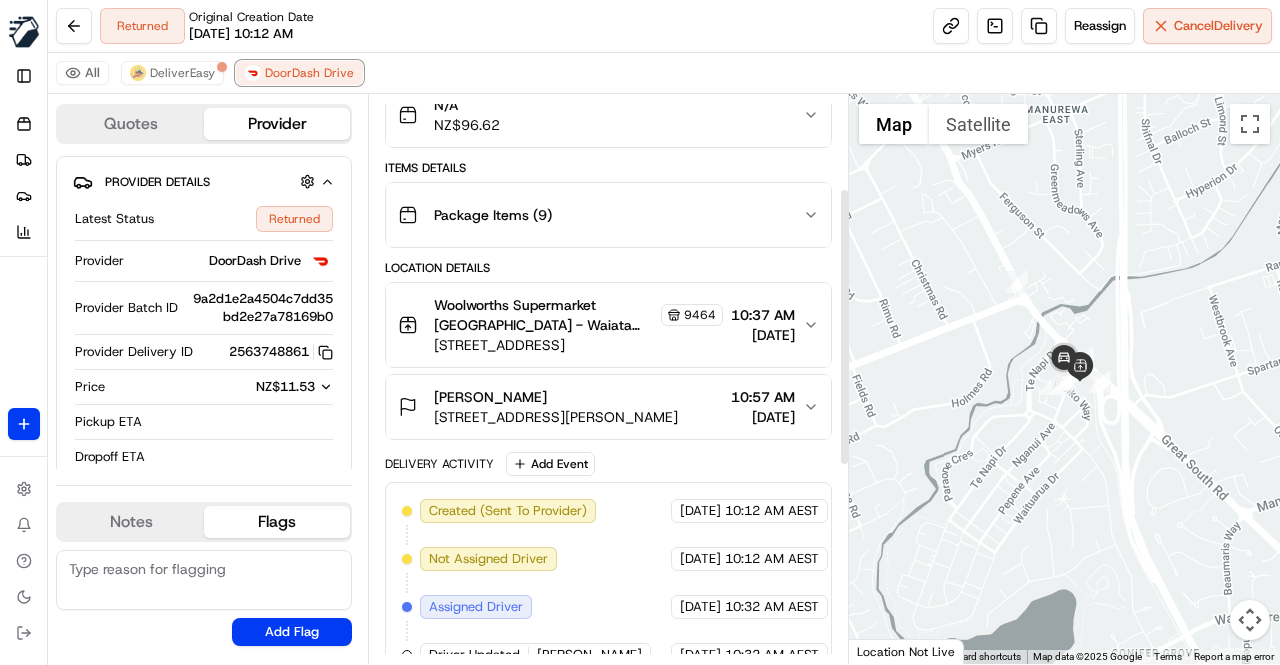 scroll, scrollTop: 392, scrollLeft: 0, axis: vertical 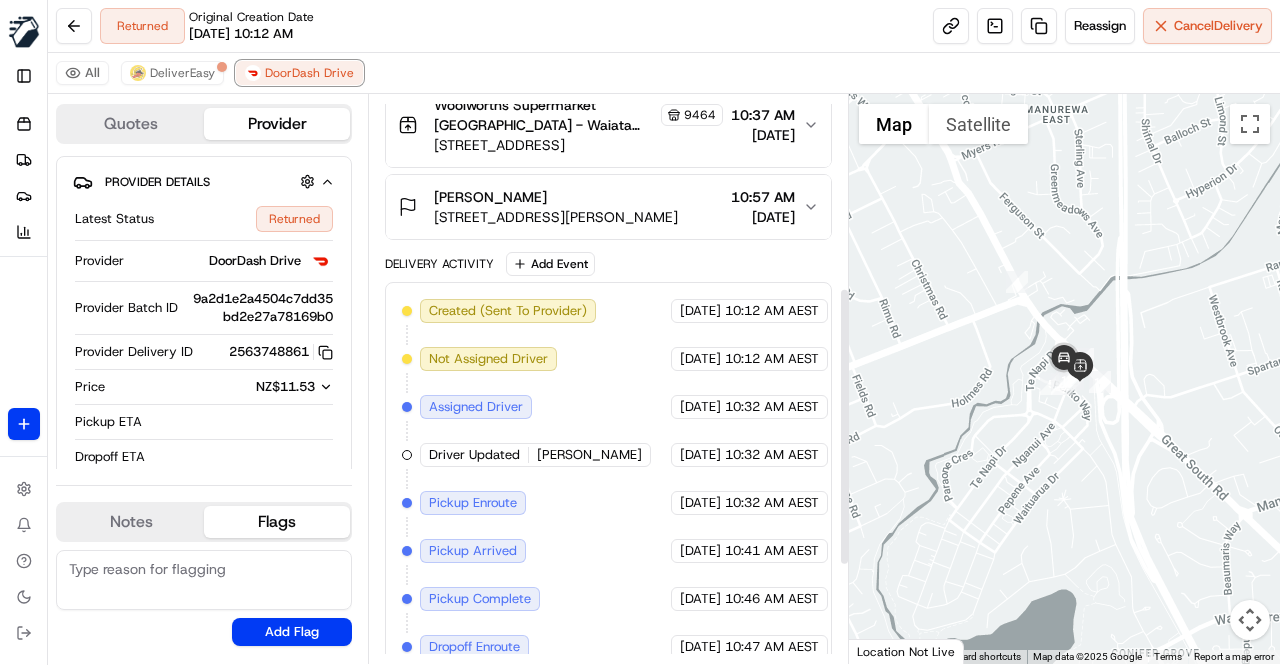 type 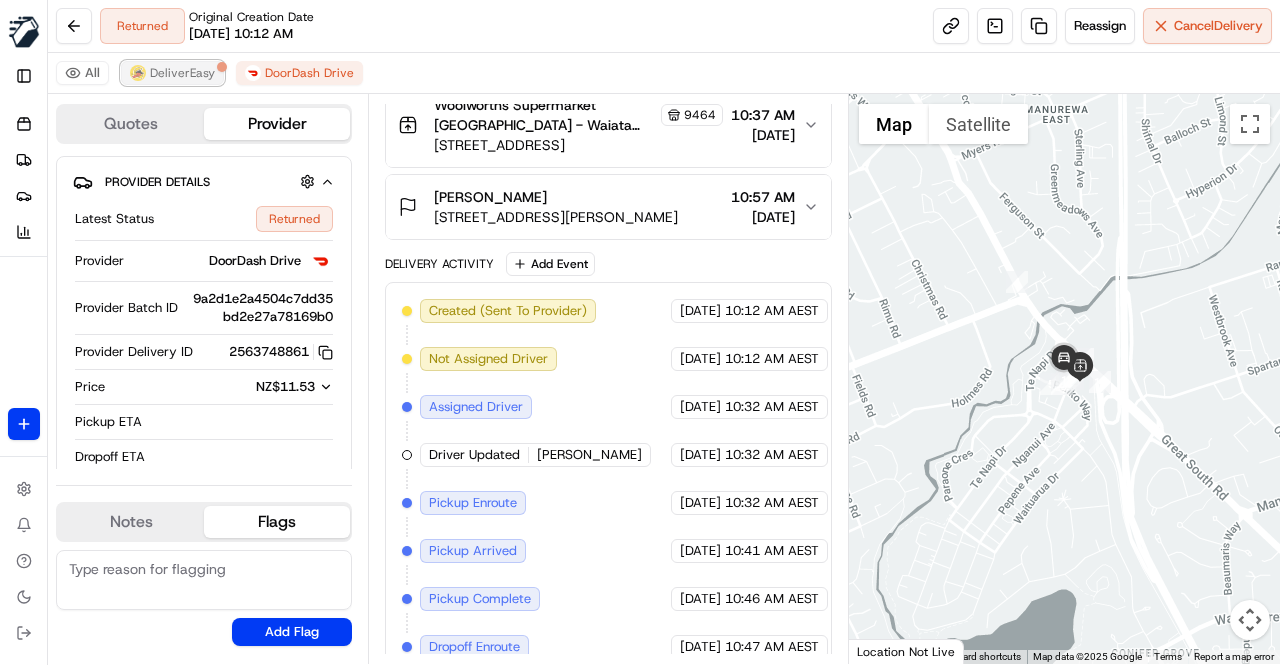 click on "DeliverEasy" at bounding box center (182, 73) 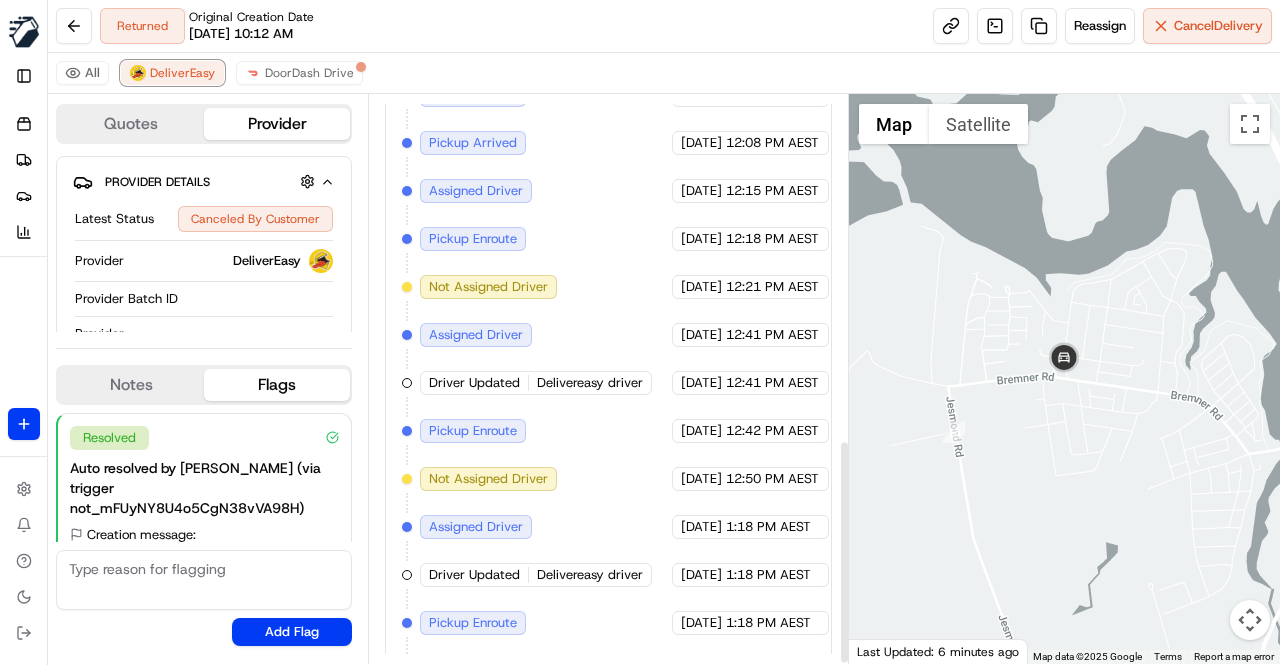 scroll, scrollTop: 876, scrollLeft: 0, axis: vertical 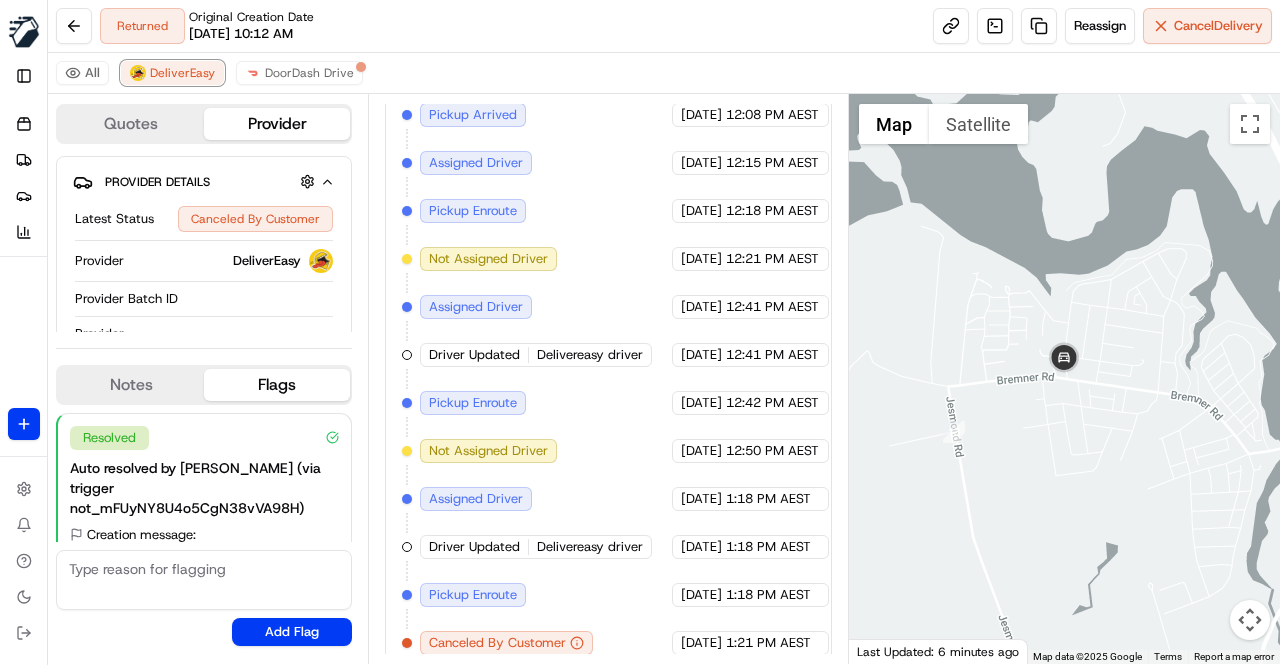 type 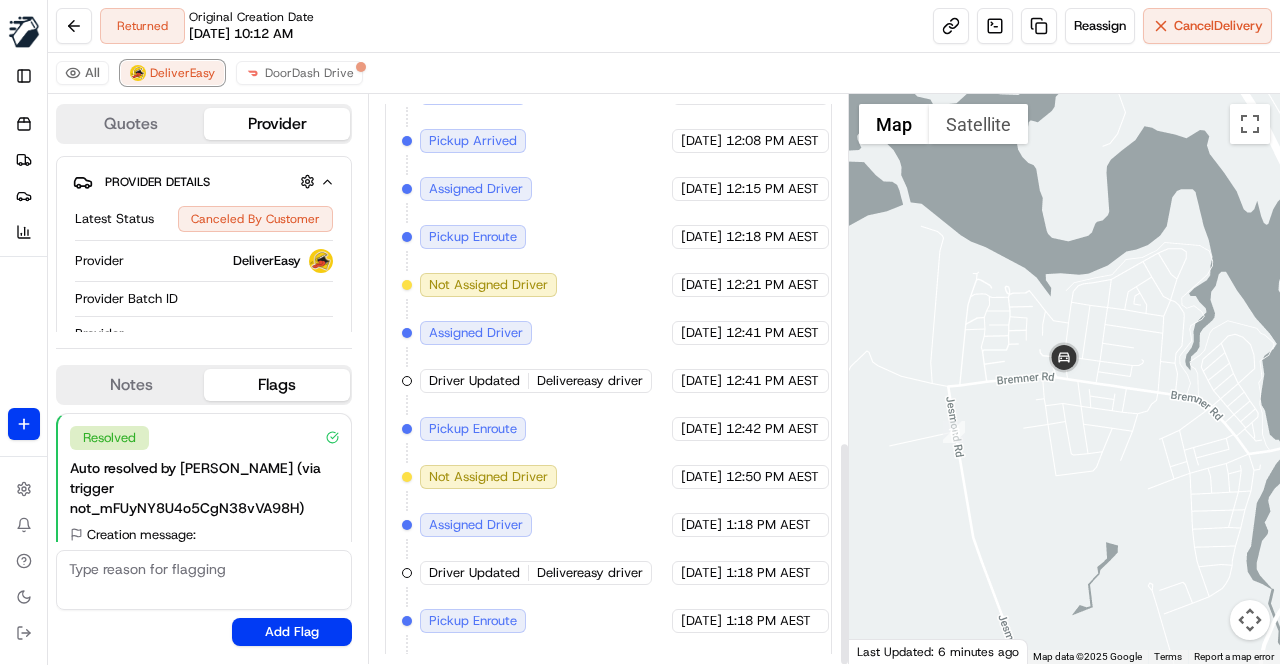 scroll, scrollTop: 876, scrollLeft: 0, axis: vertical 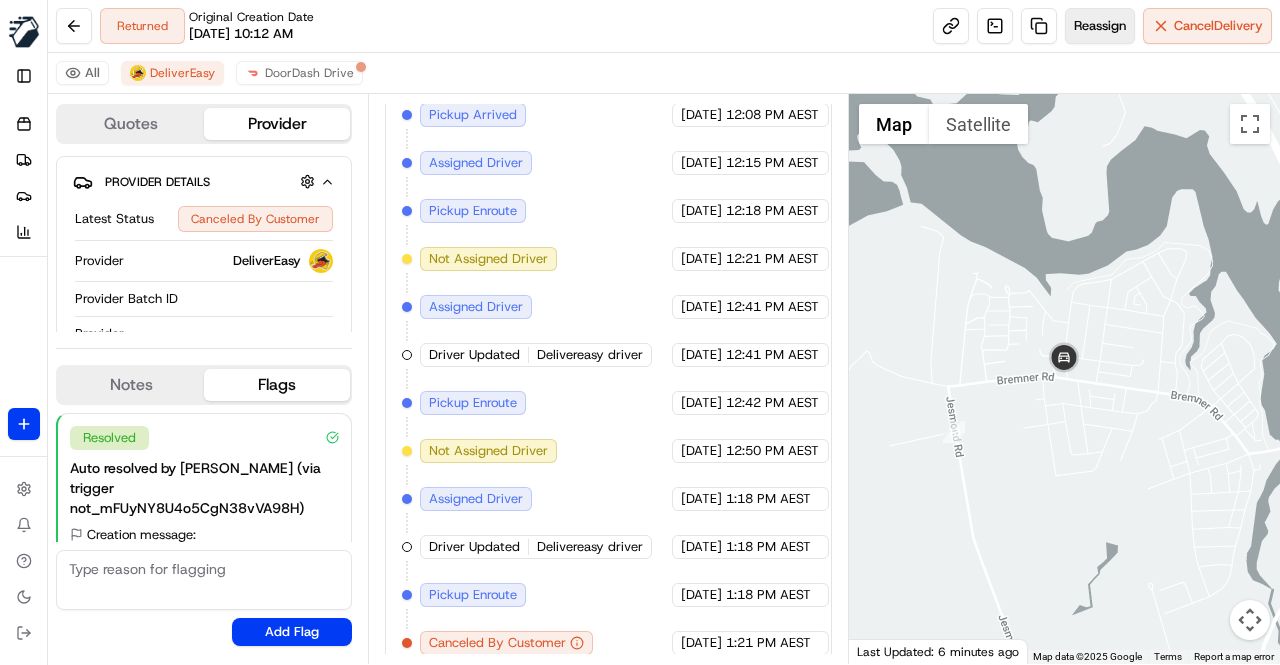 click on "Reassign" at bounding box center (1100, 26) 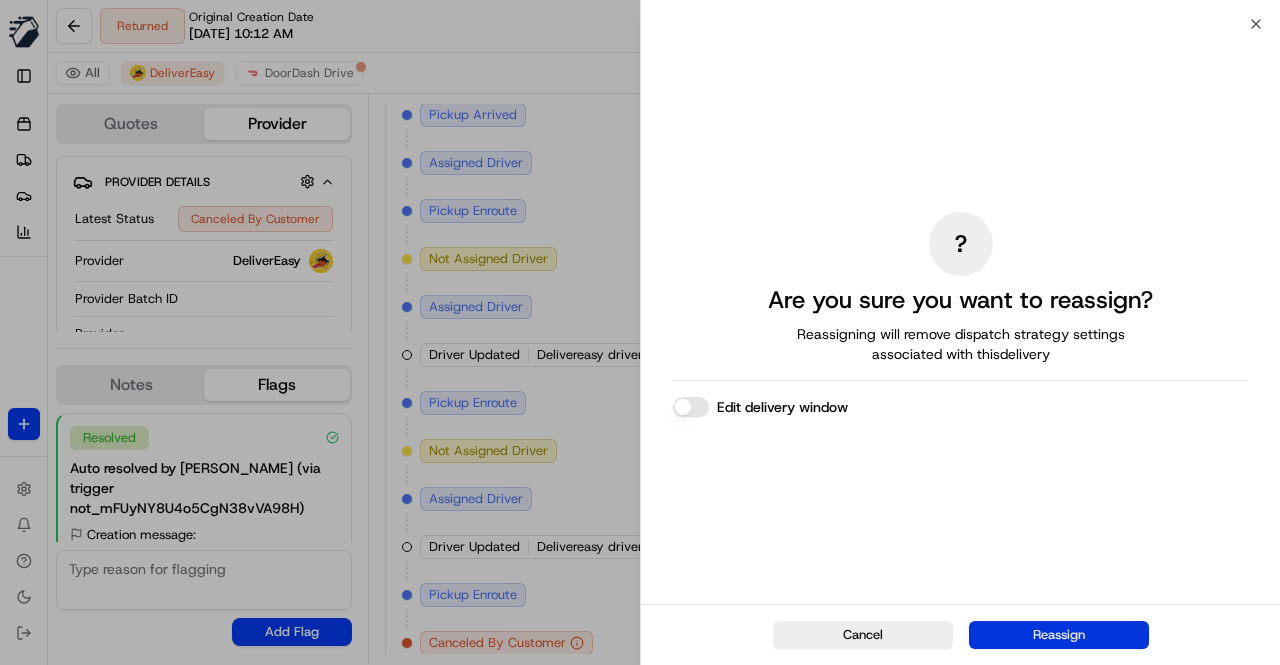 click on "Reassign" at bounding box center (1059, 635) 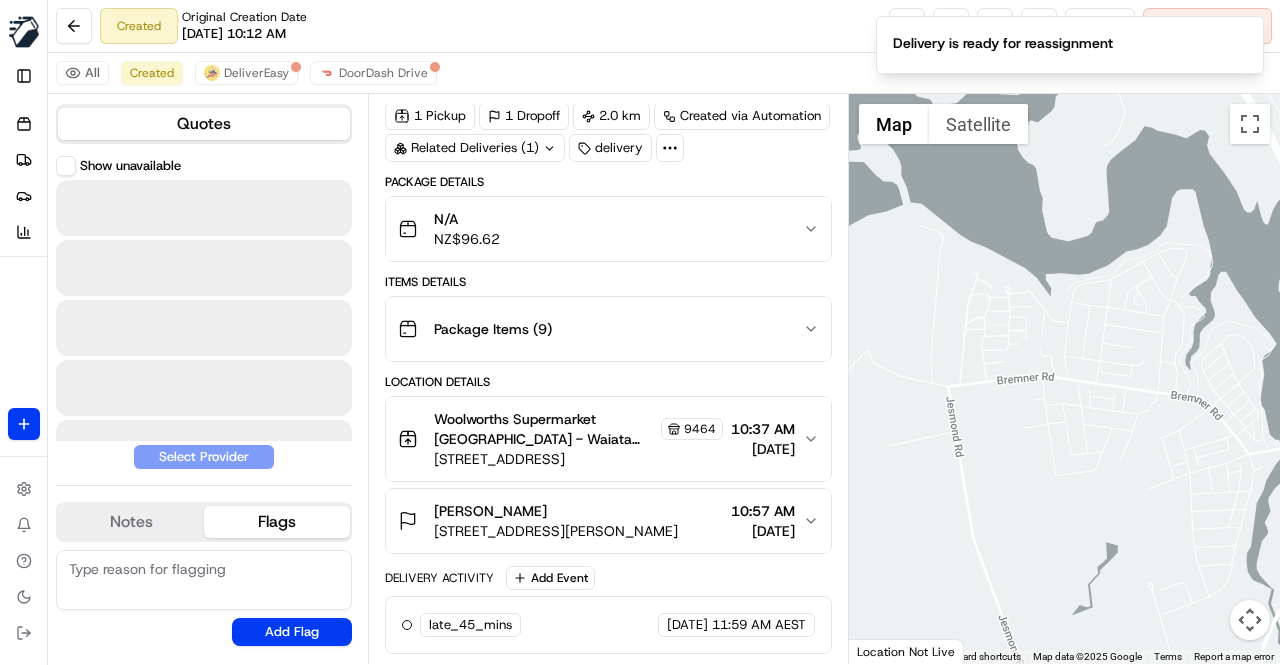scroll, scrollTop: 72, scrollLeft: 0, axis: vertical 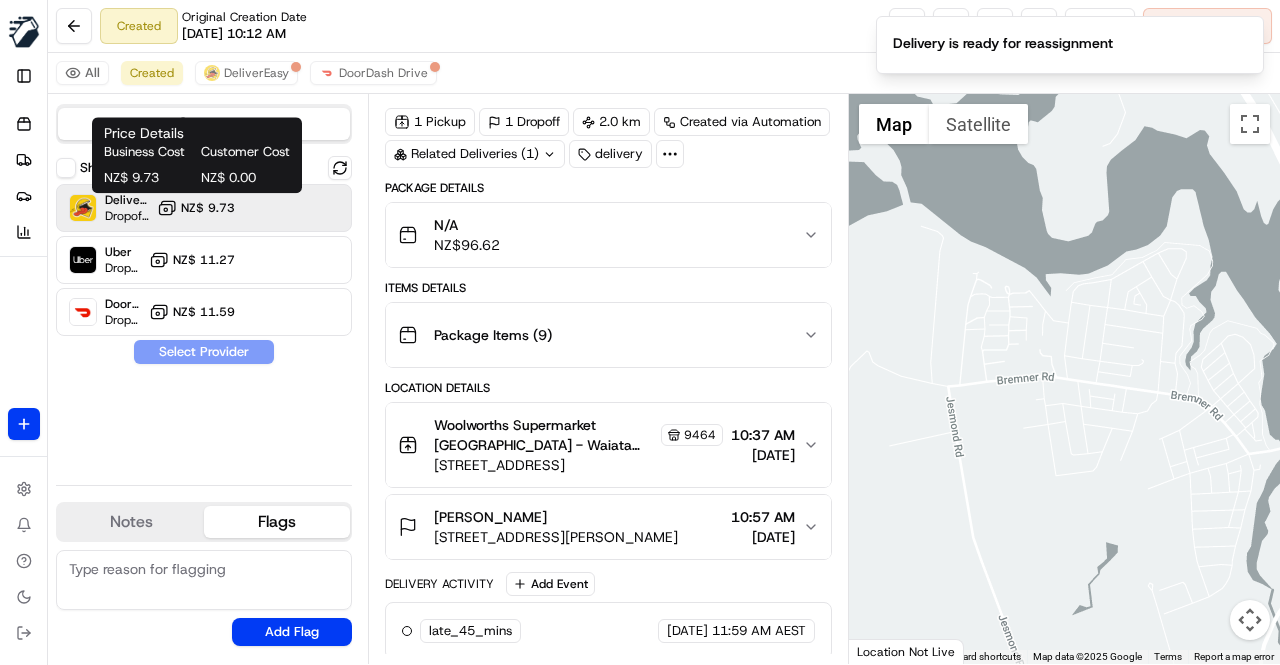 click on "NZ$   9.73" at bounding box center [208, 208] 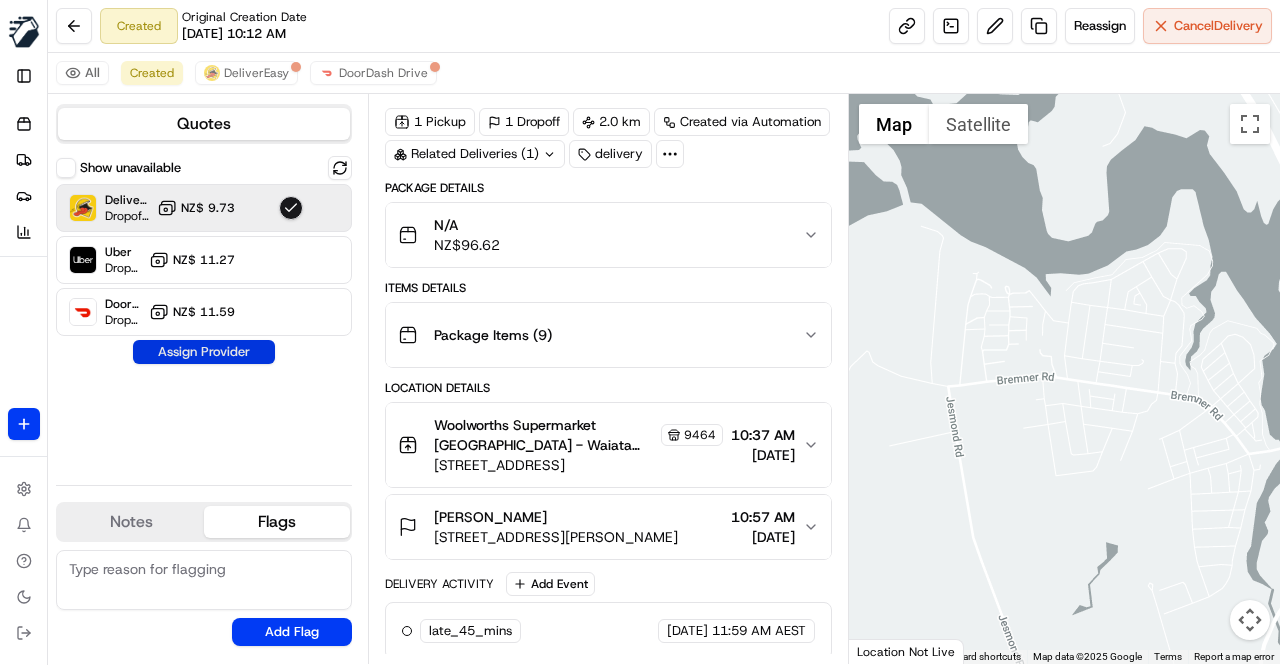 click on "Assign Provider" at bounding box center [204, 352] 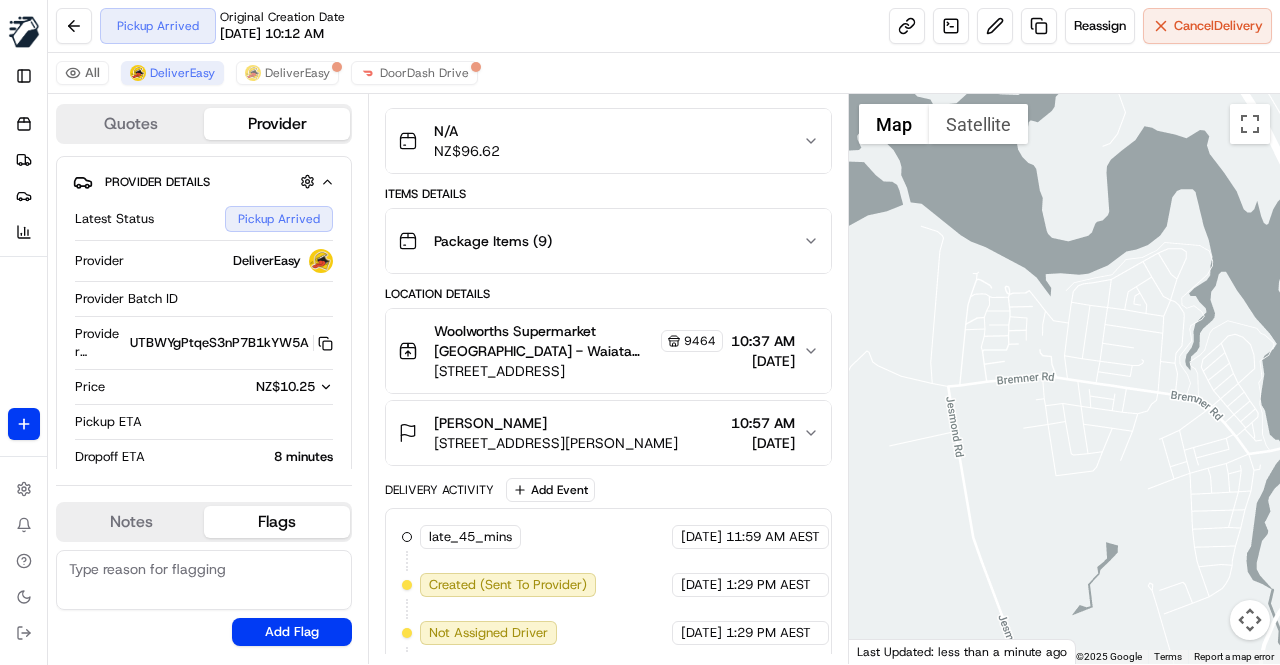 scroll, scrollTop: 403, scrollLeft: 0, axis: vertical 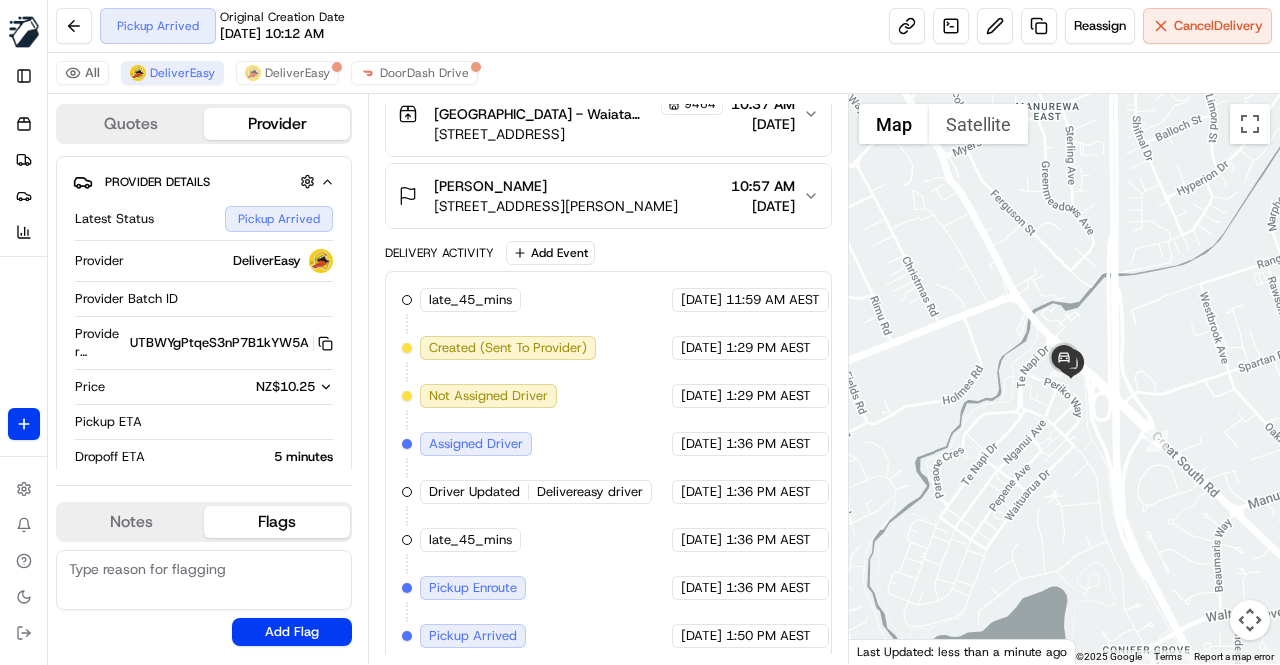 click on "late_45_mins MILKRUN 13/07/2025 11:59 AM AEST Created (Sent To Provider) DeliverEasy 13/07/2025 1:29 PM AEST Not Assigned Driver DeliverEasy 13/07/2025 1:29 PM AEST Assigned Driver DeliverEasy 13/07/2025 1:36 PM AEST Driver Updated Delivereasy driver DeliverEasy 13/07/2025 1:36 PM AEST late_45_mins MILKRUN 13/07/2025 1:36 PM AEST Pickup Enroute DeliverEasy 13/07/2025 1:36 PM AEST Pickup Arrived DeliverEasy 13/07/2025 1:50 PM AEST" at bounding box center (608, 468) 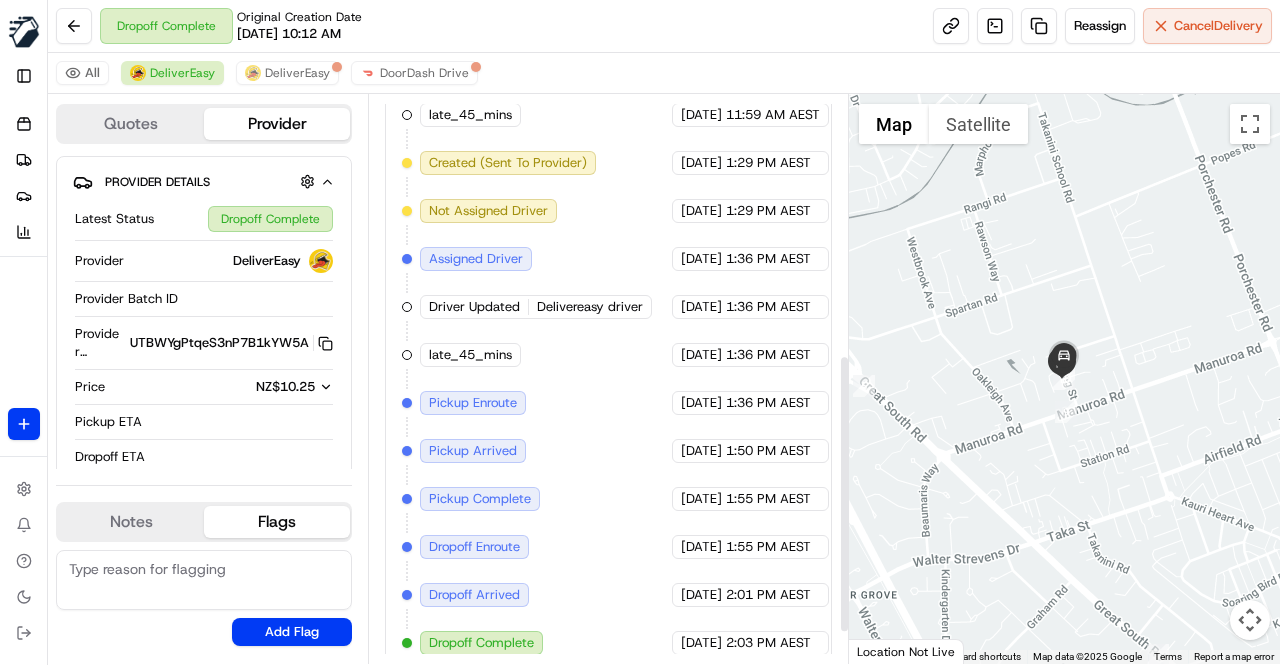 scroll, scrollTop: 592, scrollLeft: 0, axis: vertical 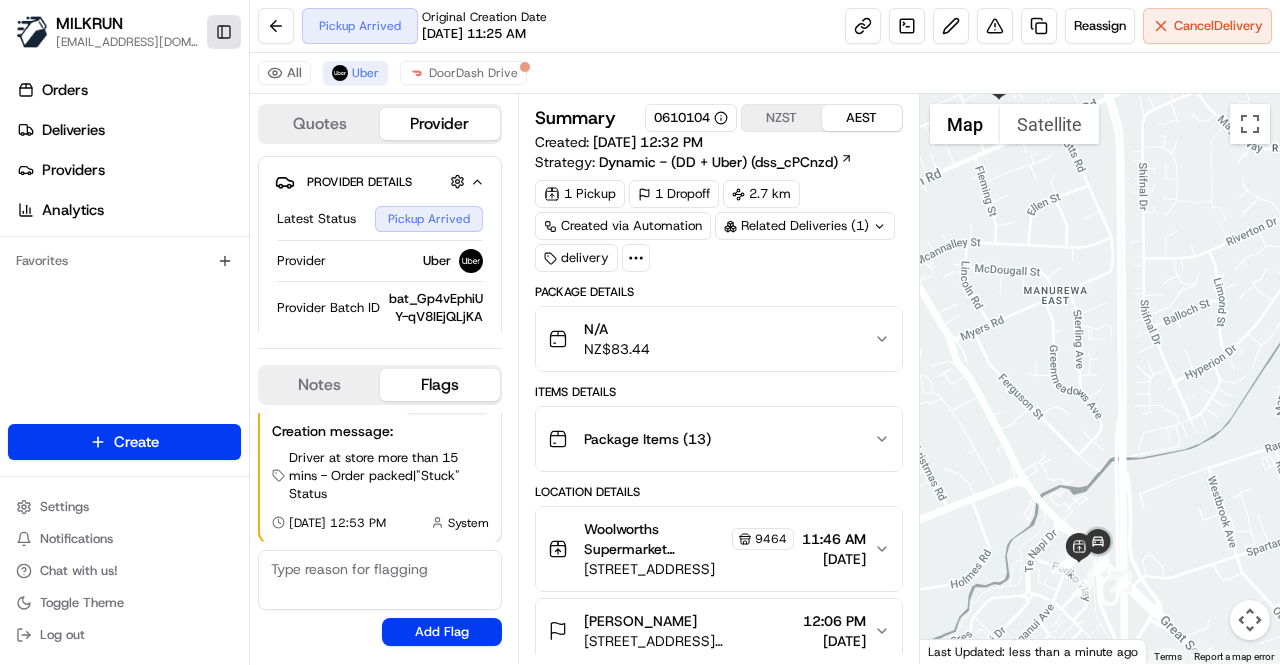 click on "Toggle Sidebar" at bounding box center [224, 32] 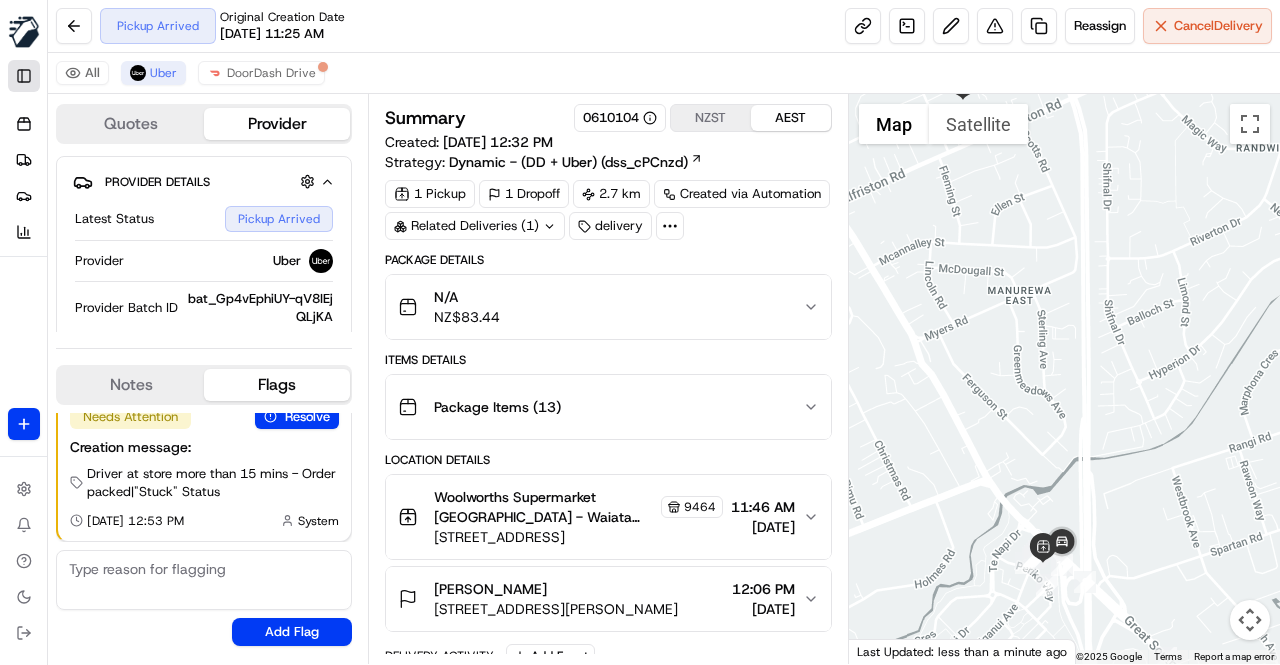 scroll, scrollTop: 195, scrollLeft: 0, axis: vertical 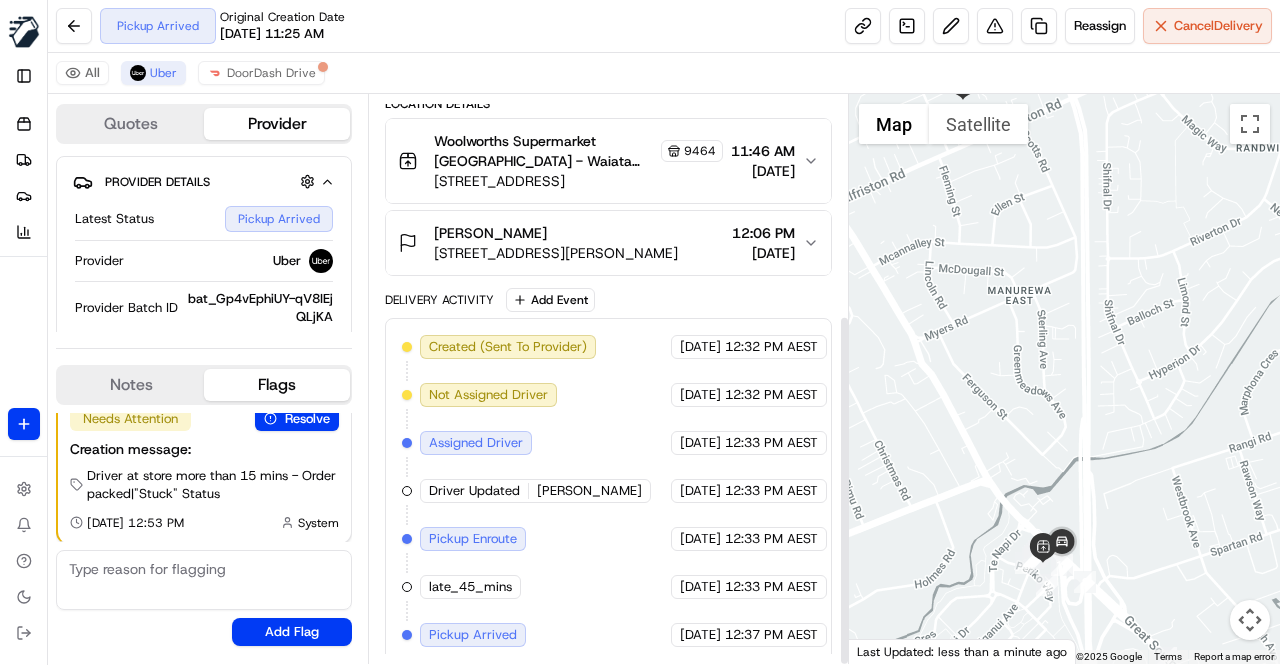 type 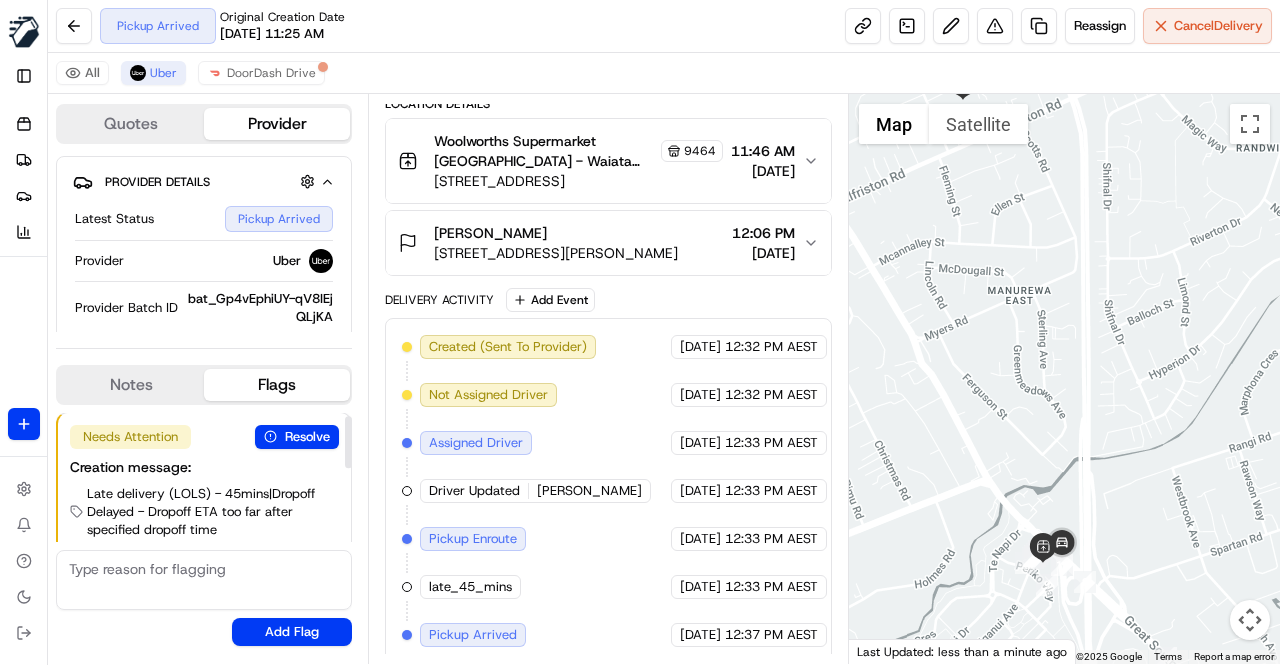 scroll, scrollTop: 194, scrollLeft: 0, axis: vertical 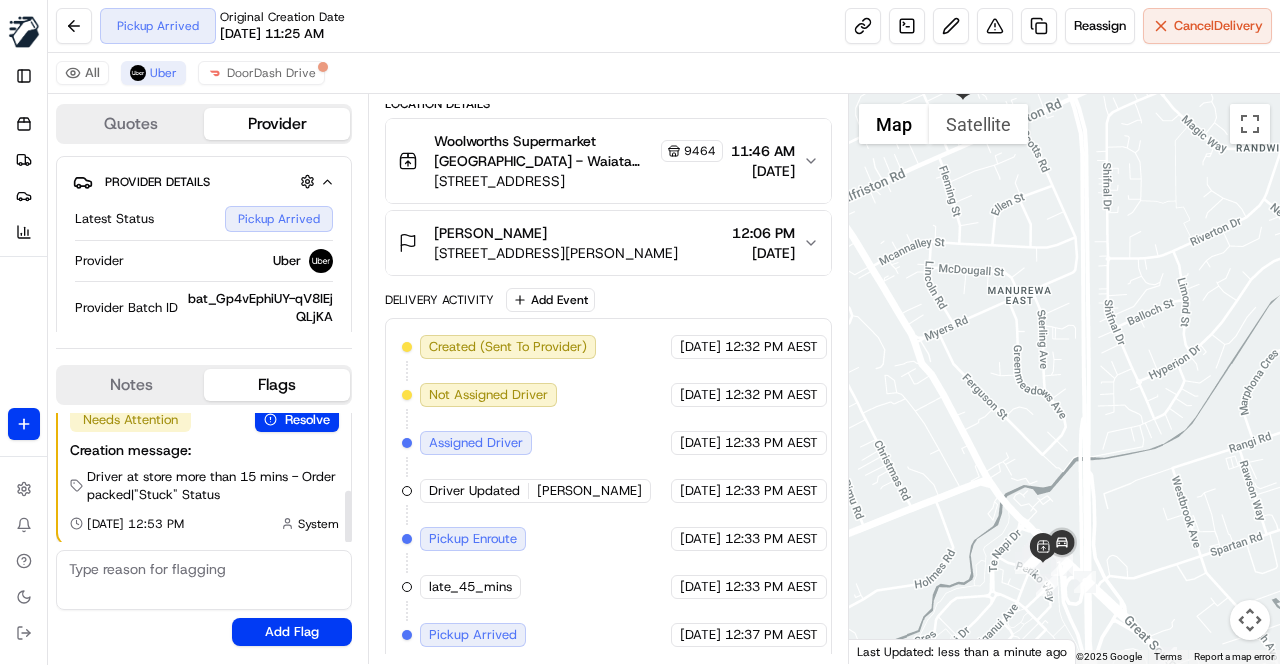click on "Notes" at bounding box center [131, 385] 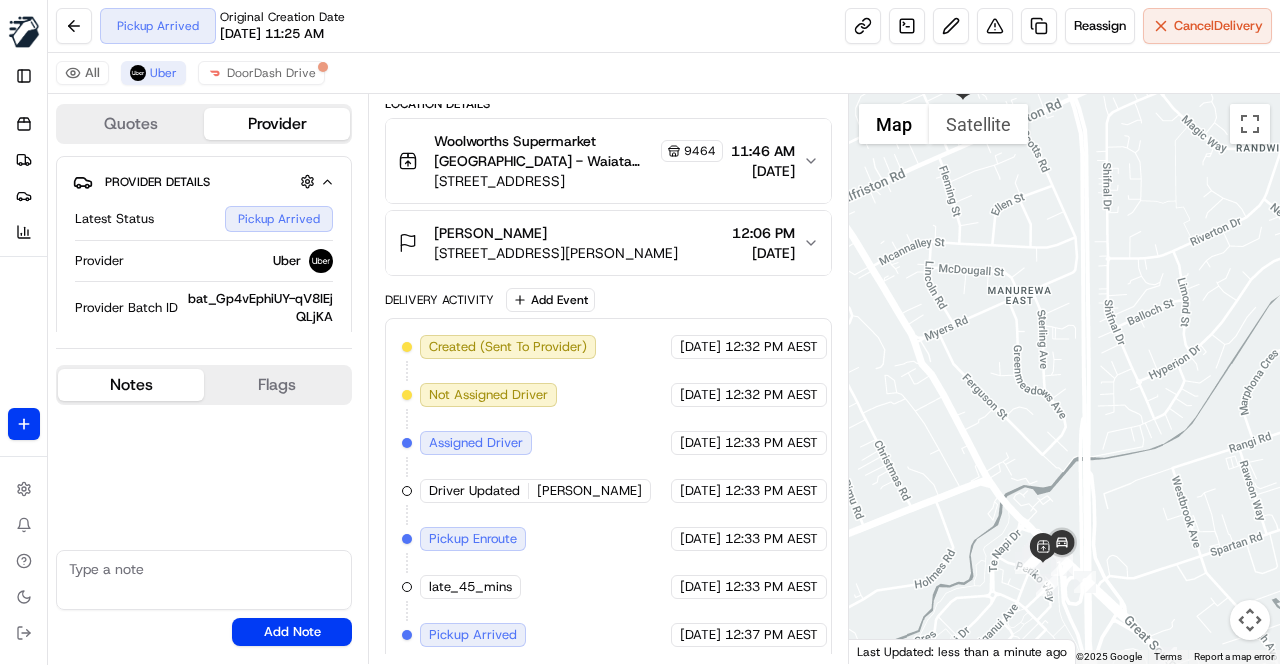 click at bounding box center [204, 580] 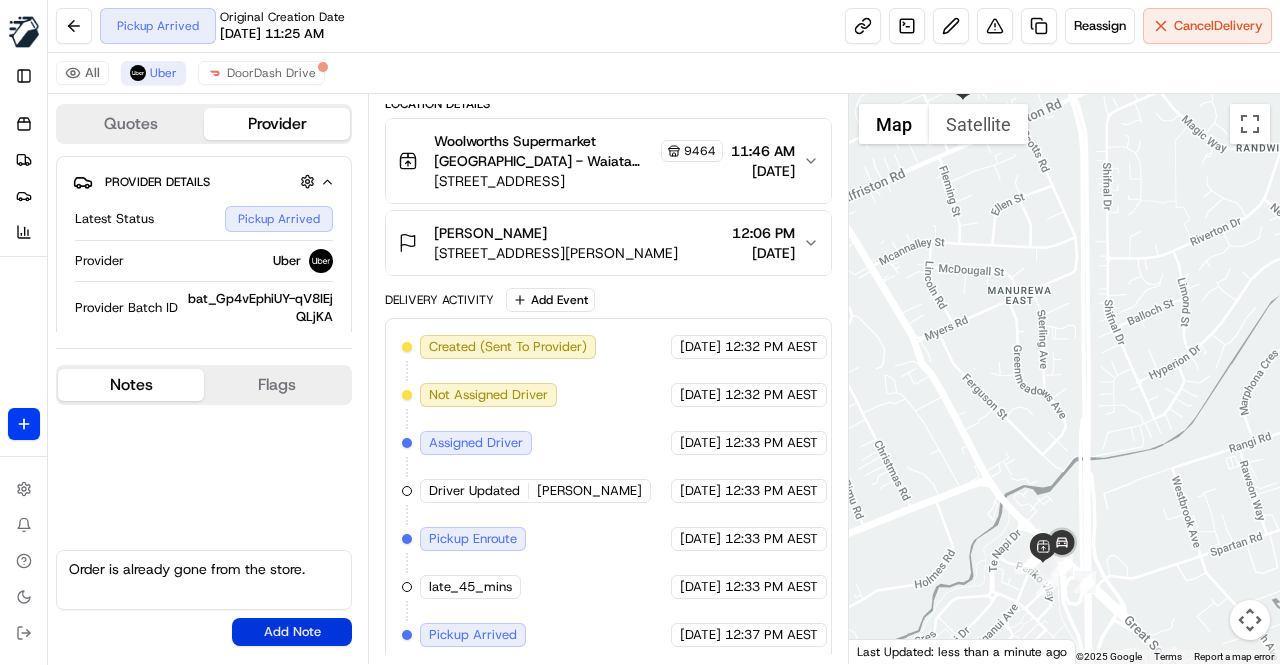 type on "Order is already gone from the store." 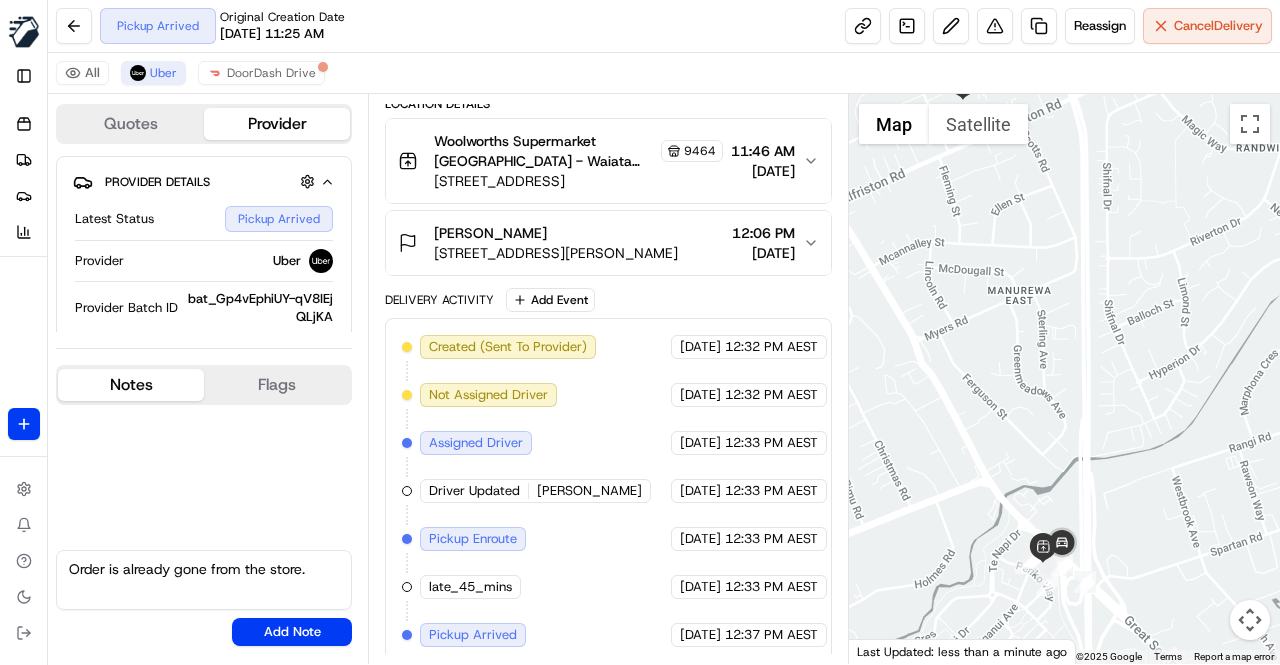 drag, startPoint x: 270, startPoint y: 633, endPoint x: 255, endPoint y: 507, distance: 126.88972 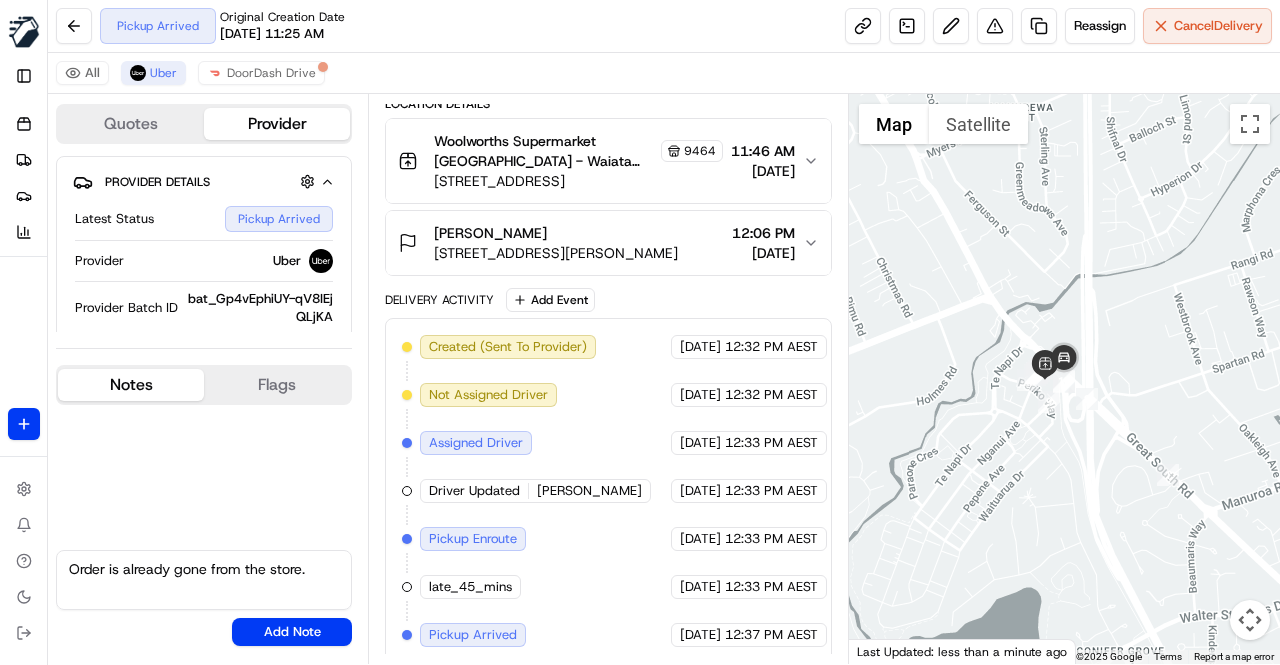 drag, startPoint x: 1195, startPoint y: 29, endPoint x: 1164, endPoint y: 68, distance: 49.819675 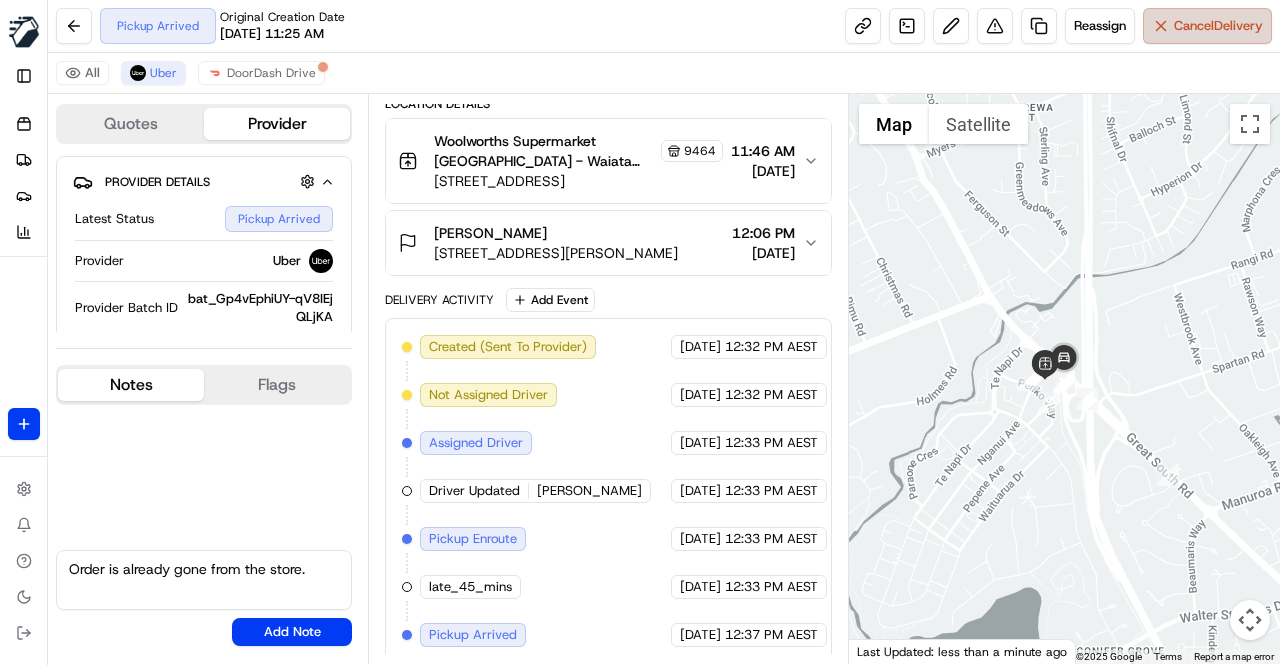 click on "Cancel  Delivery" at bounding box center [1218, 26] 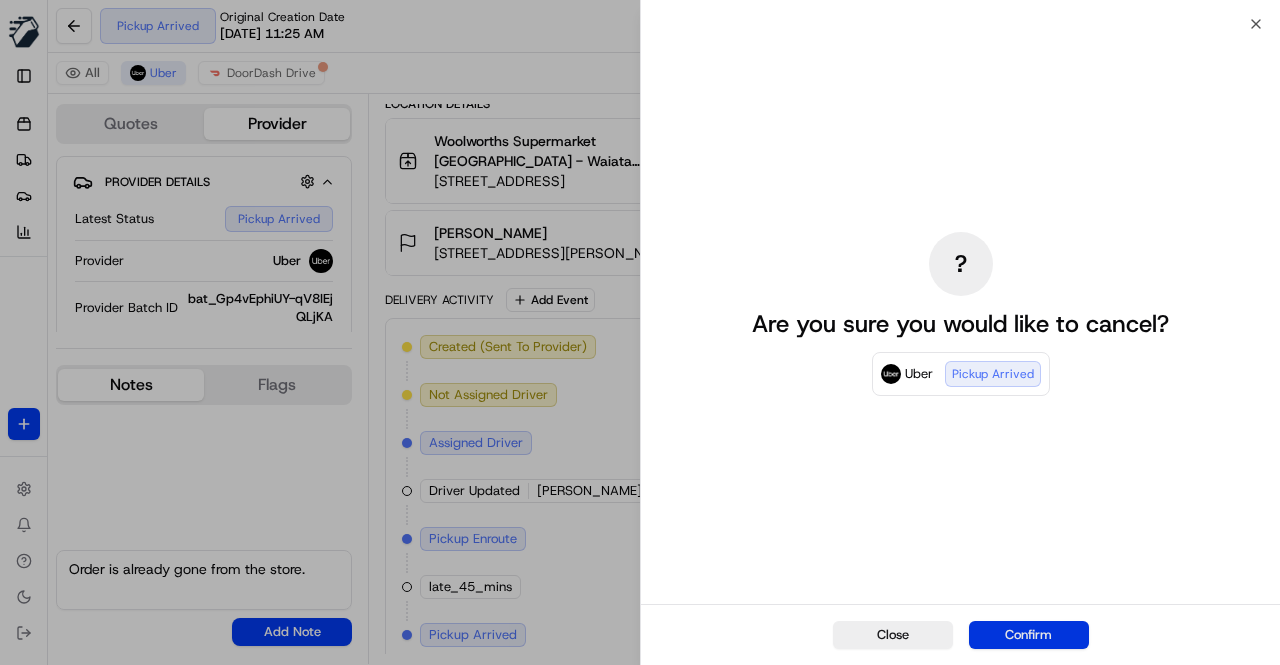 click on "Confirm" at bounding box center (1029, 635) 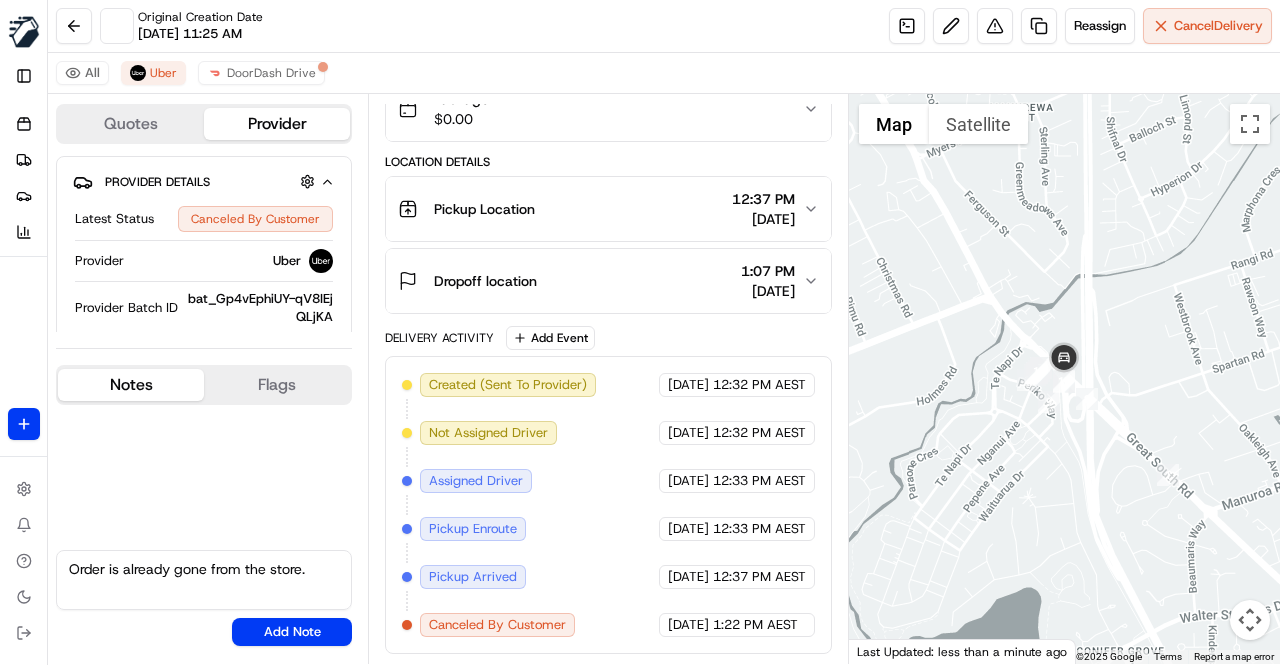 scroll, scrollTop: 188, scrollLeft: 0, axis: vertical 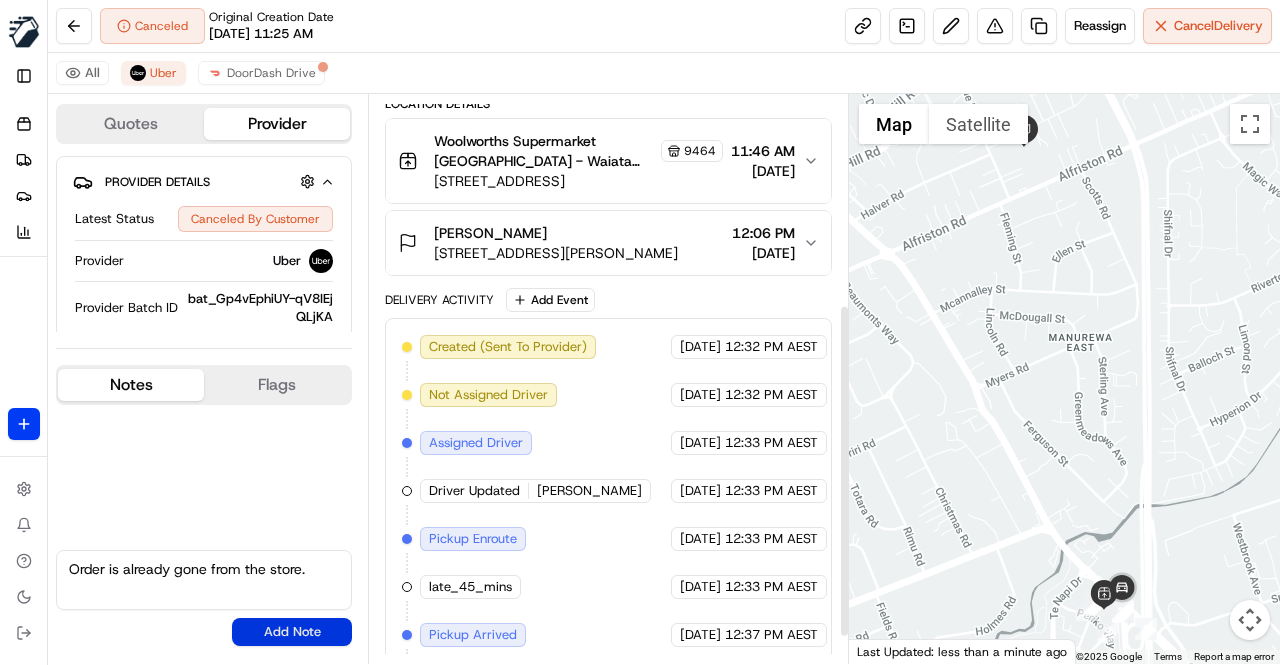 click on "Add Note" at bounding box center (292, 632) 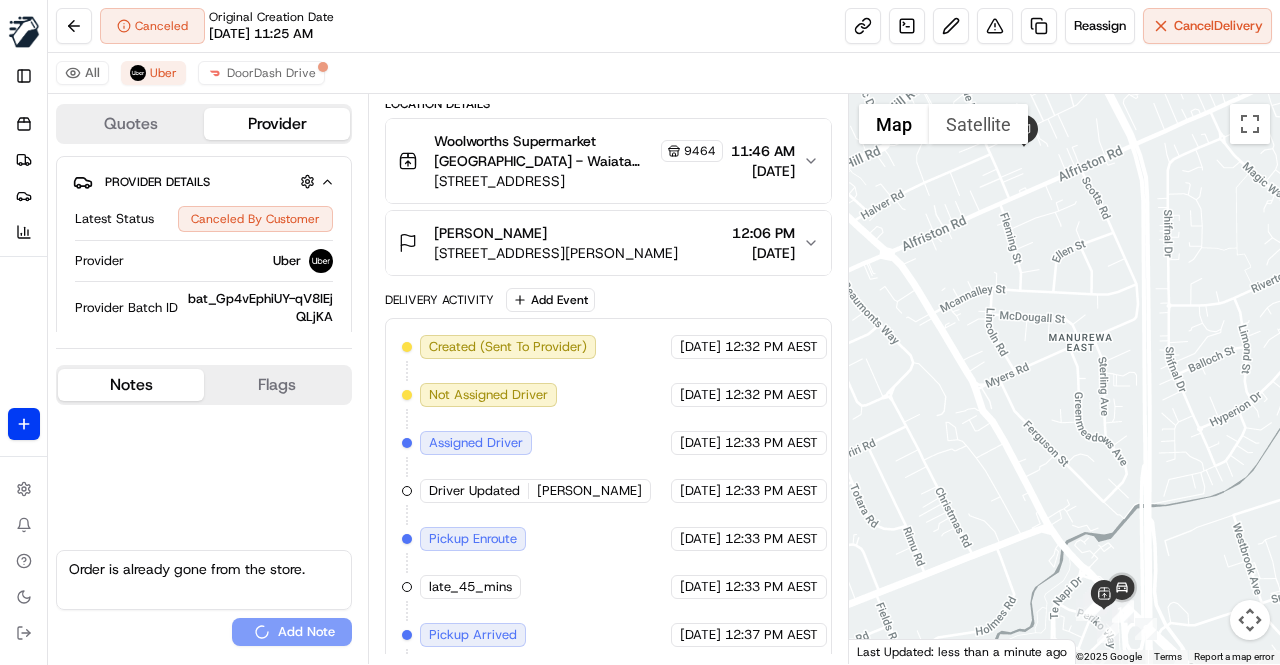 type 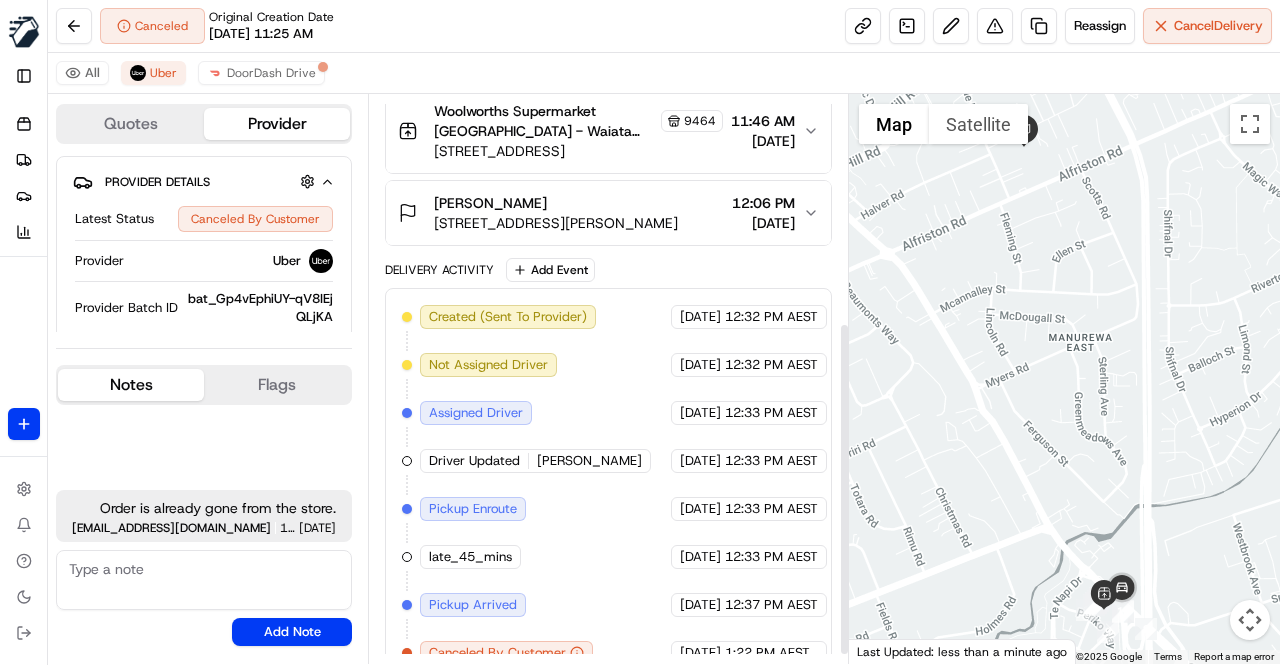 scroll, scrollTop: 403, scrollLeft: 0, axis: vertical 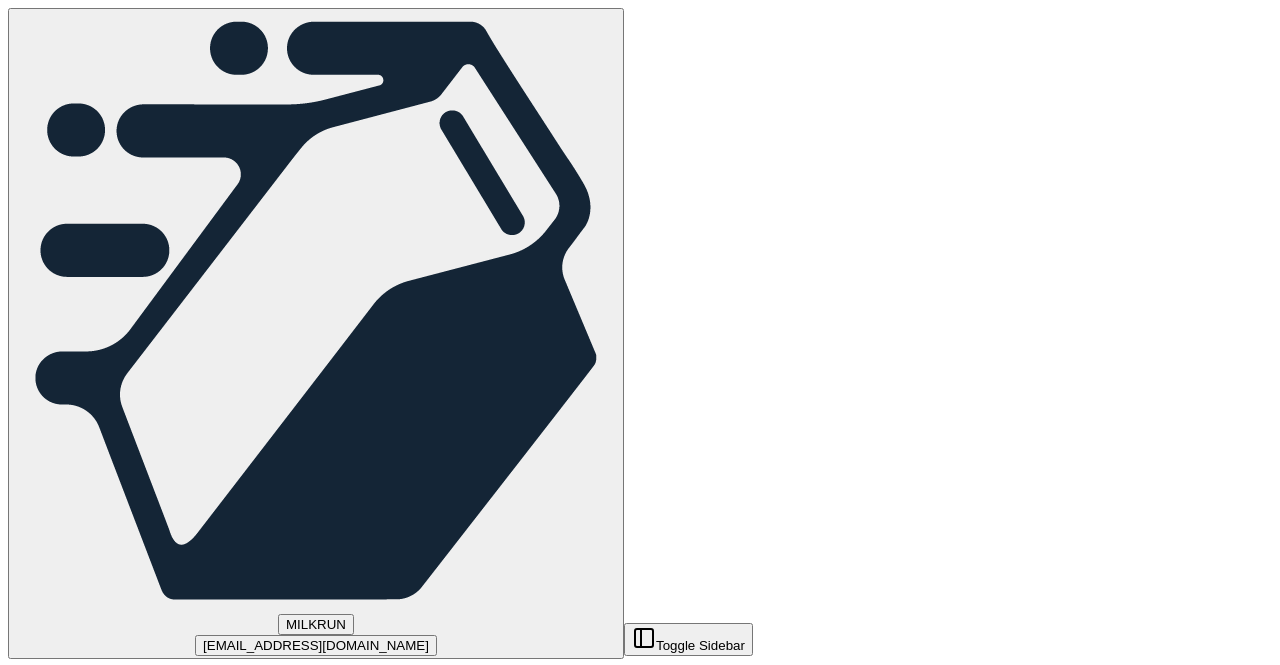 click at bounding box center [214, 2097] 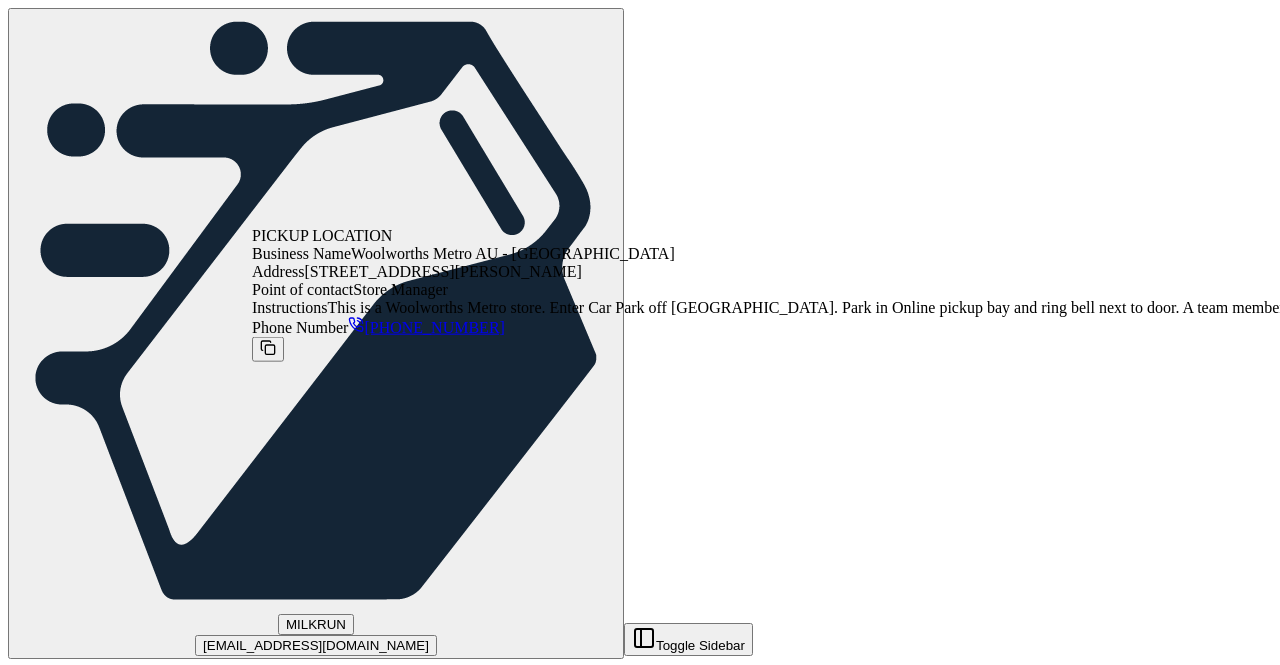 click on "[STREET_ADDRESS][PERSON_NAME]" at bounding box center (228, 2841) 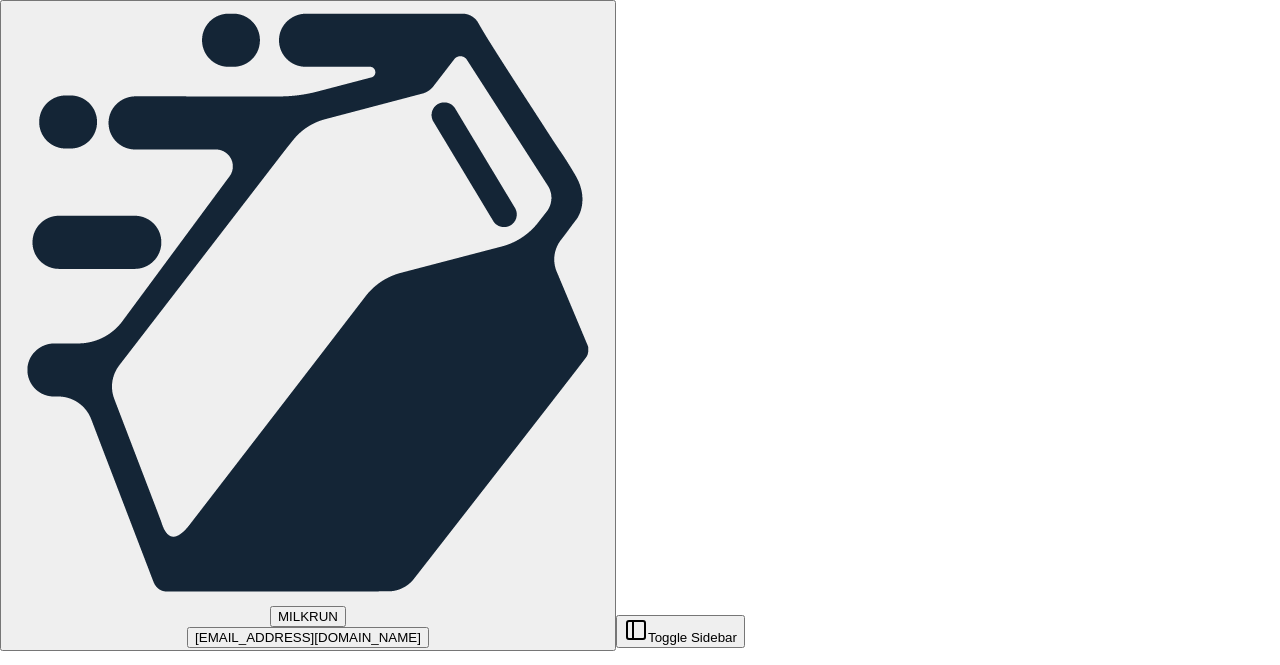 click on "See details" at bounding box center [41, 4200] 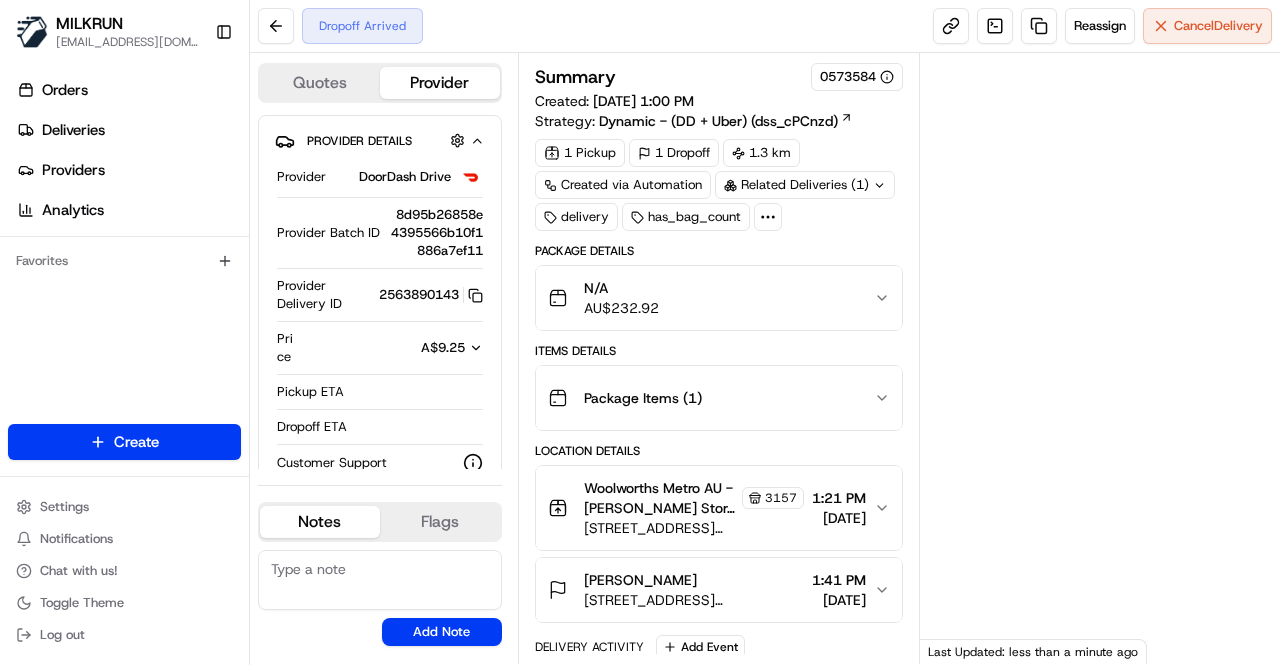 scroll, scrollTop: 0, scrollLeft: 0, axis: both 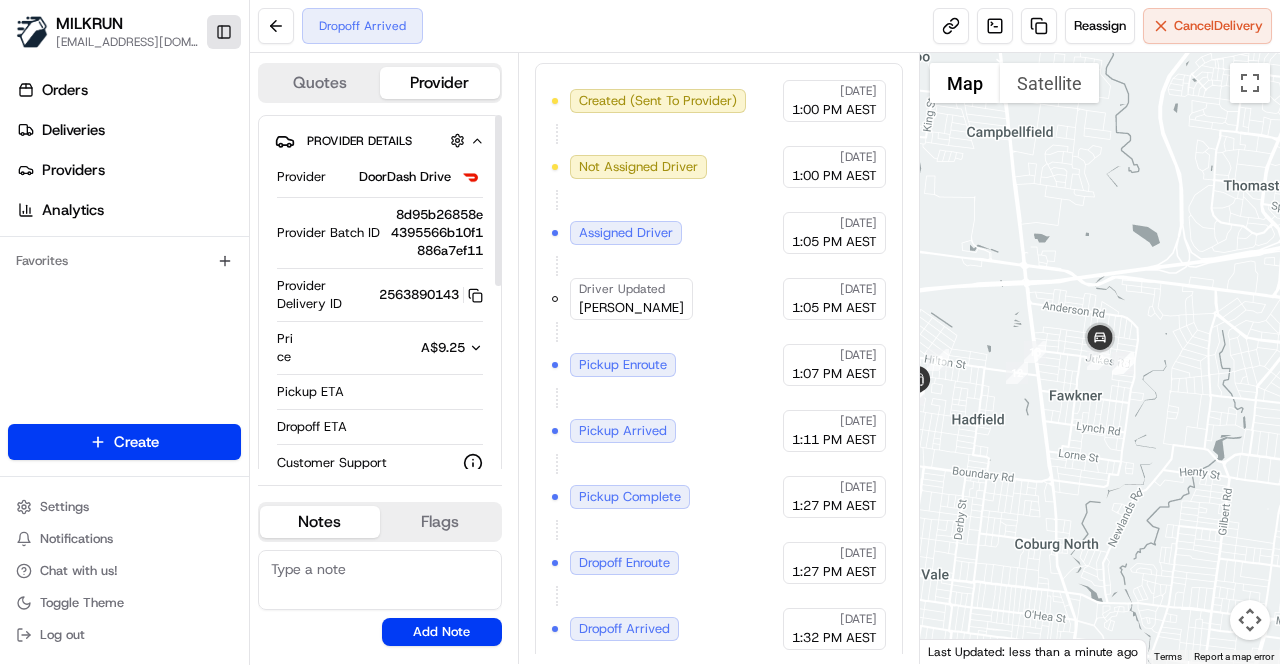 click on "Toggle Sidebar" at bounding box center [224, 32] 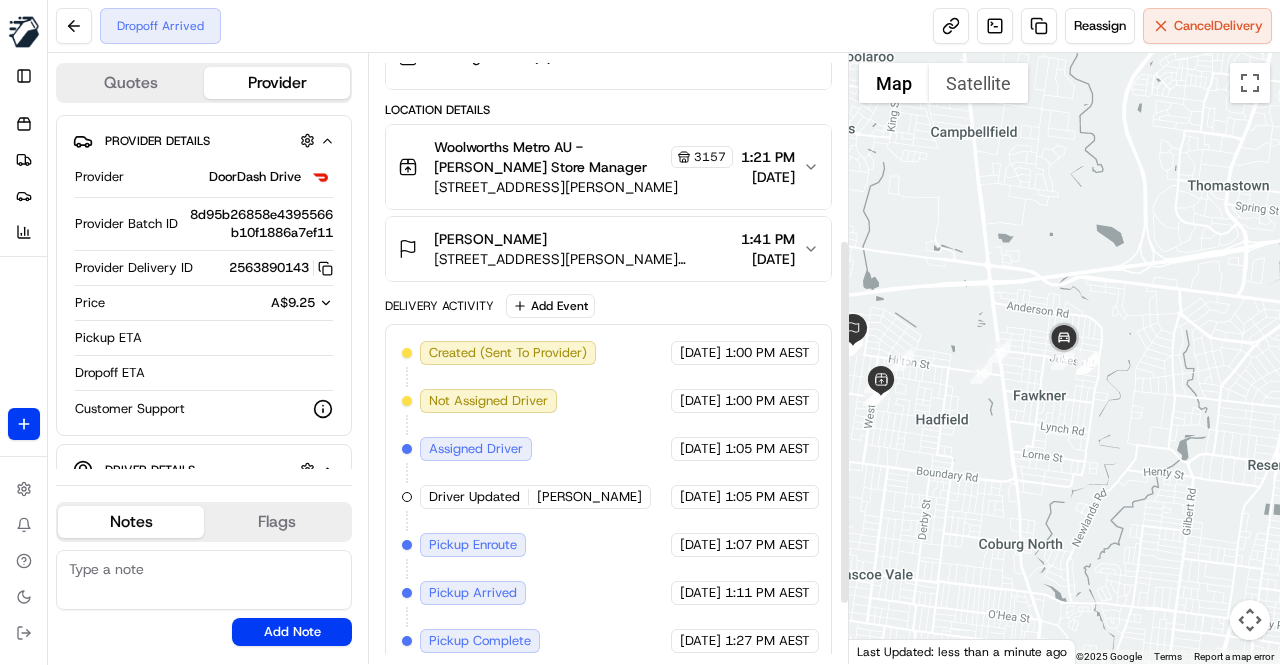 scroll, scrollTop: 409, scrollLeft: 0, axis: vertical 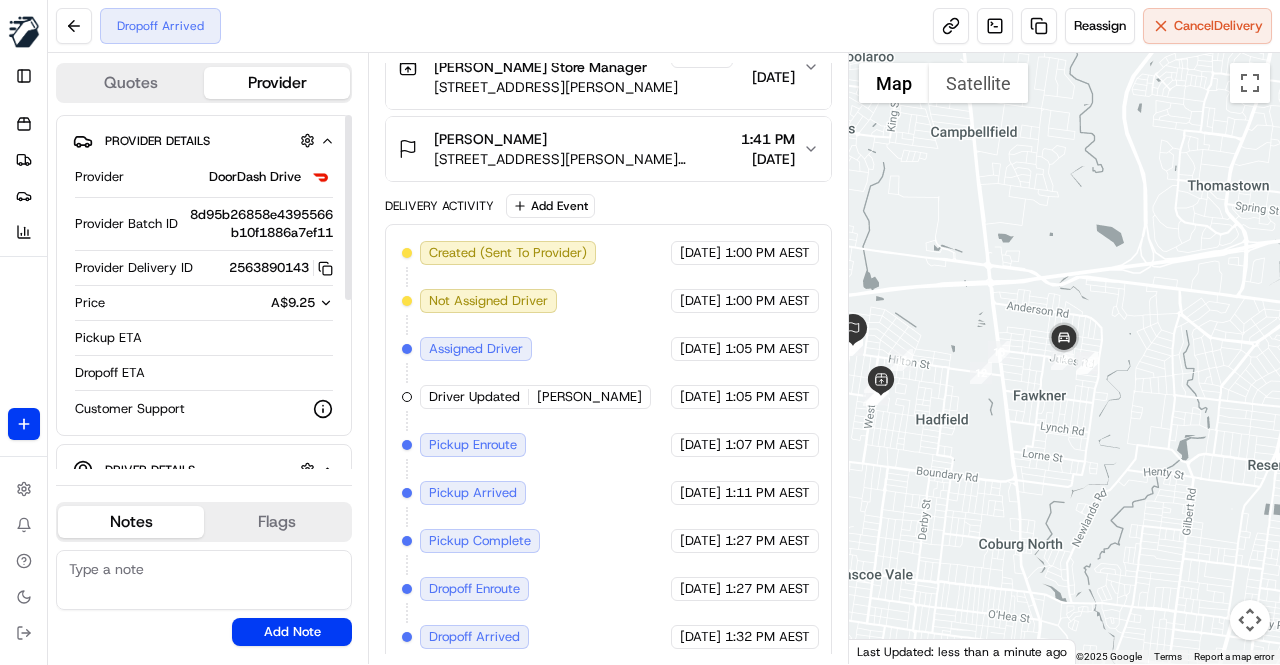 type 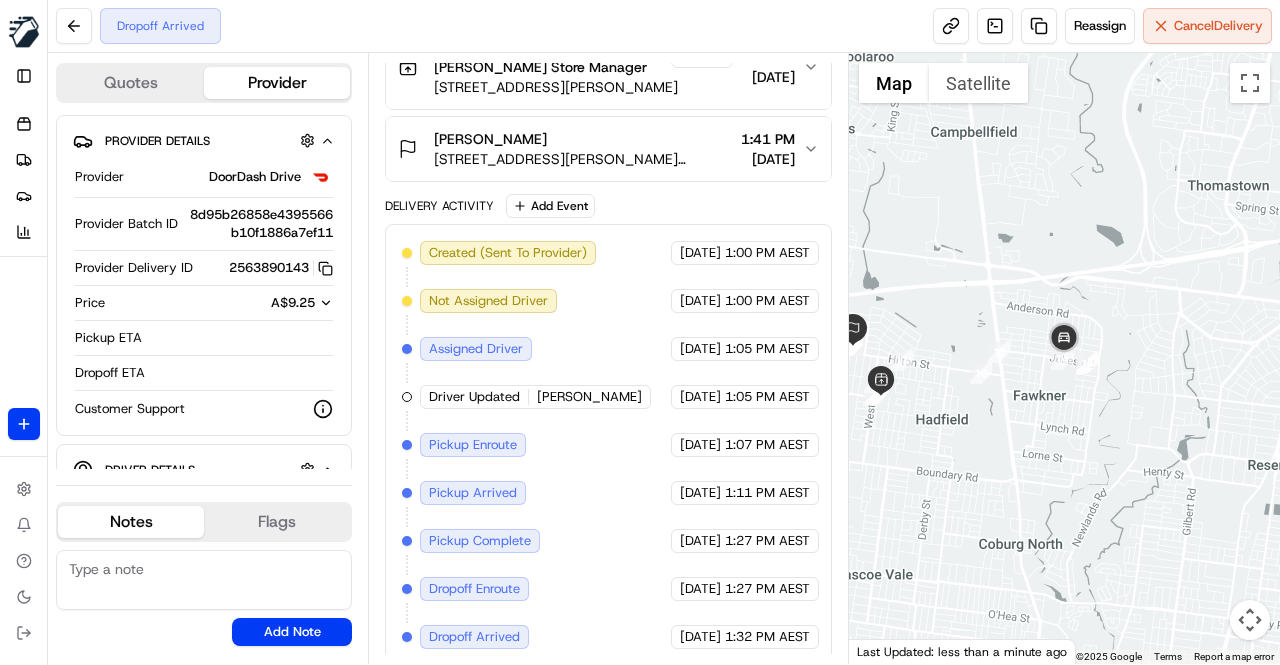 click on "Created (Sent To Provider) DoorDash Drive 13/07/2025 1:00 PM AEST Not Assigned Driver DoorDash Drive 13/07/2025 1:00 PM AEST Assigned Driver DoorDash Drive 13/07/2025 1:05 PM AEST Driver Updated Uday R. DoorDash Drive 13/07/2025 1:05 PM AEST Pickup Enroute DoorDash Drive 13/07/2025 1:07 PM AEST Pickup Arrived DoorDash Drive 13/07/2025 1:11 PM AEST Pickup Complete DoorDash Drive 13/07/2025 1:27 PM AEST Dropoff Enroute DoorDash Drive 13/07/2025 1:27 PM AEST Dropoff Arrived DoorDash Drive 13/07/2025 1:32 PM AEST" at bounding box center (608, 445) 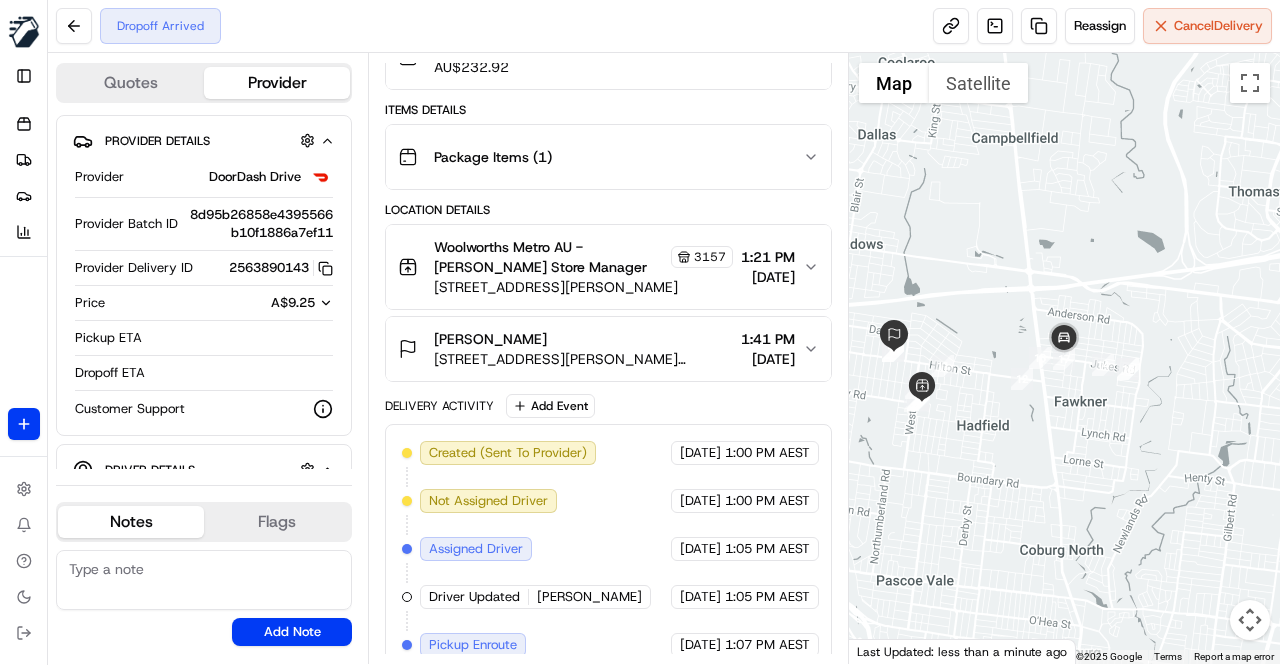 scroll, scrollTop: 109, scrollLeft: 0, axis: vertical 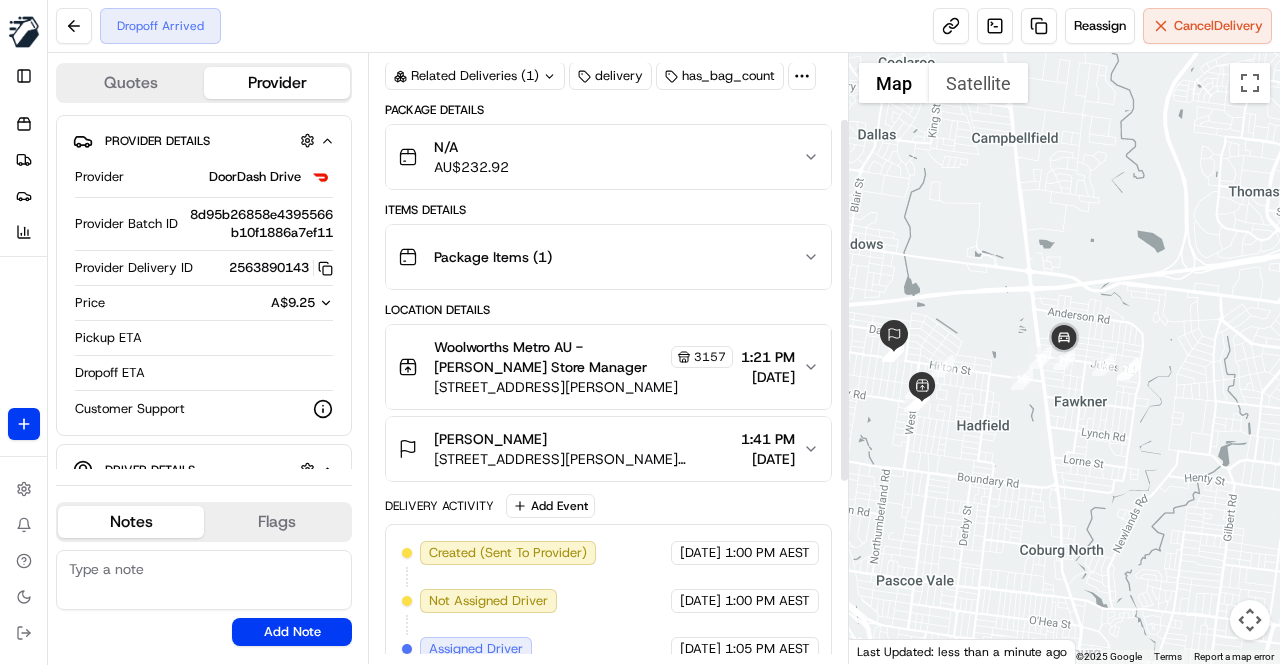 click on "N/A AU$ 232.92" at bounding box center (600, 157) 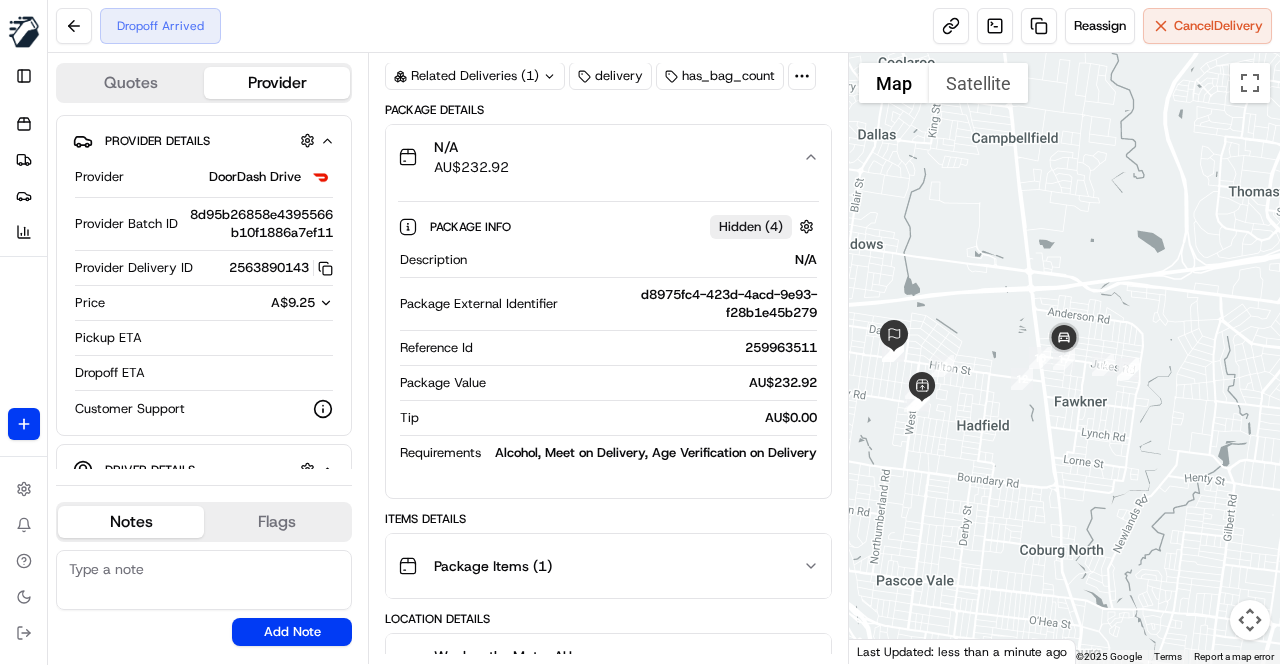 click on "N/A AU$ 232.92" at bounding box center (600, 157) 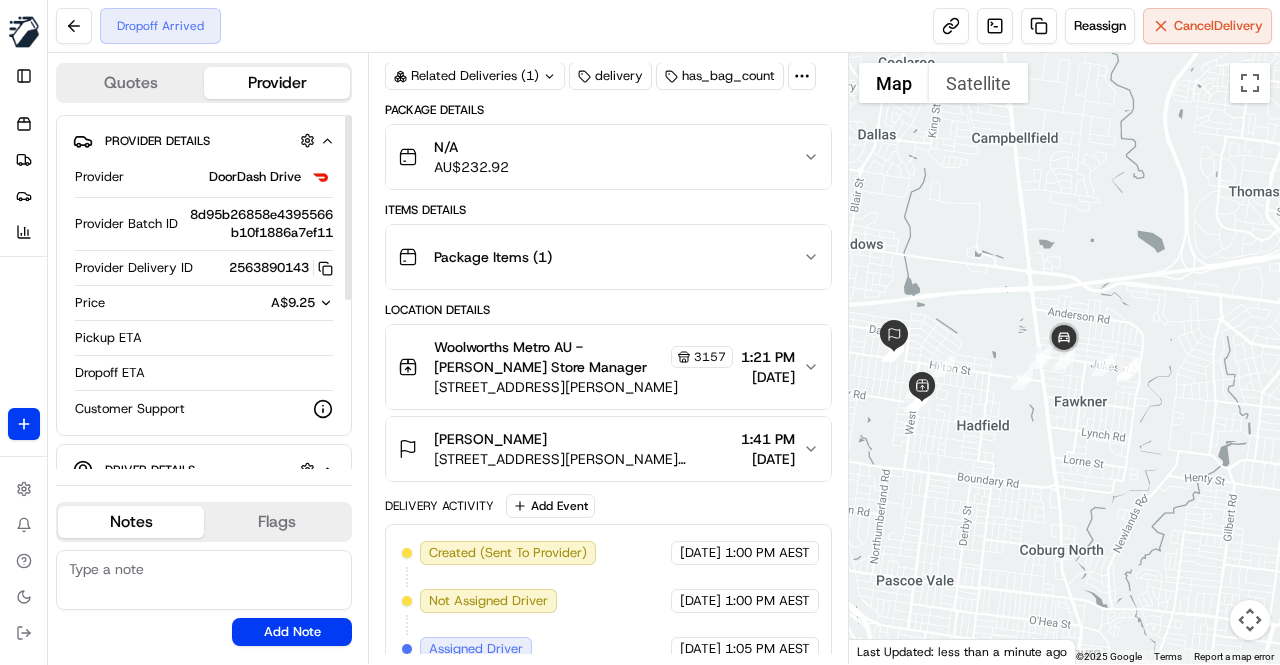 type 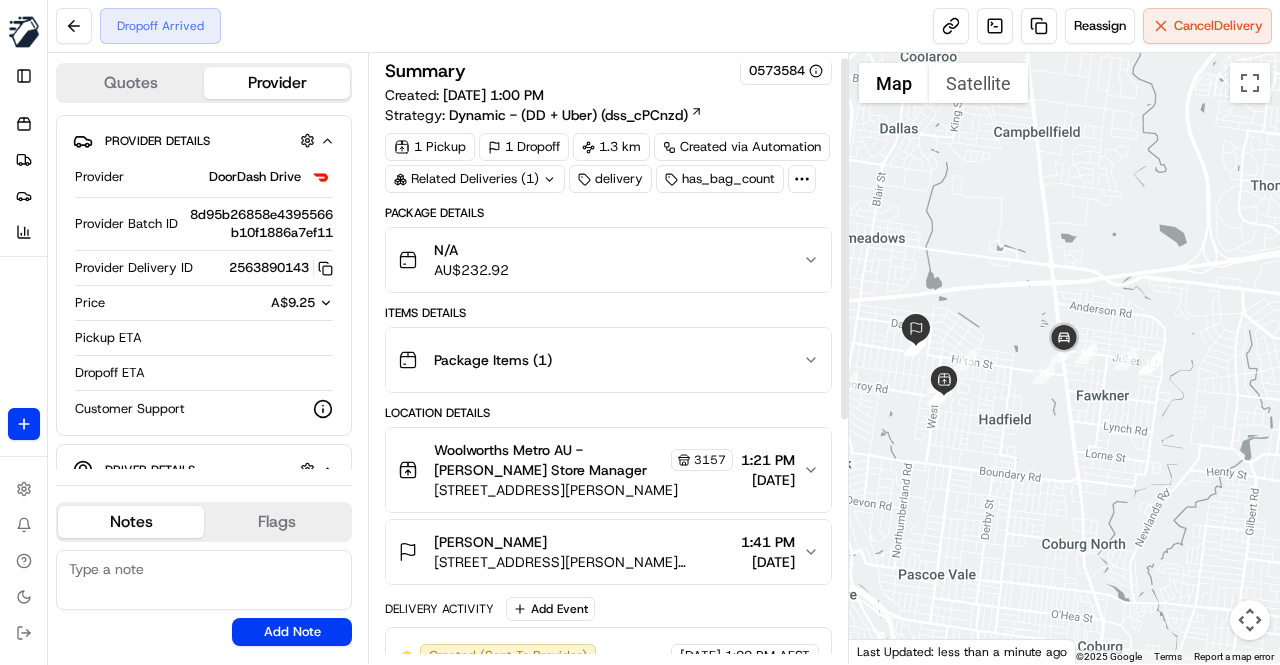 scroll, scrollTop: 0, scrollLeft: 0, axis: both 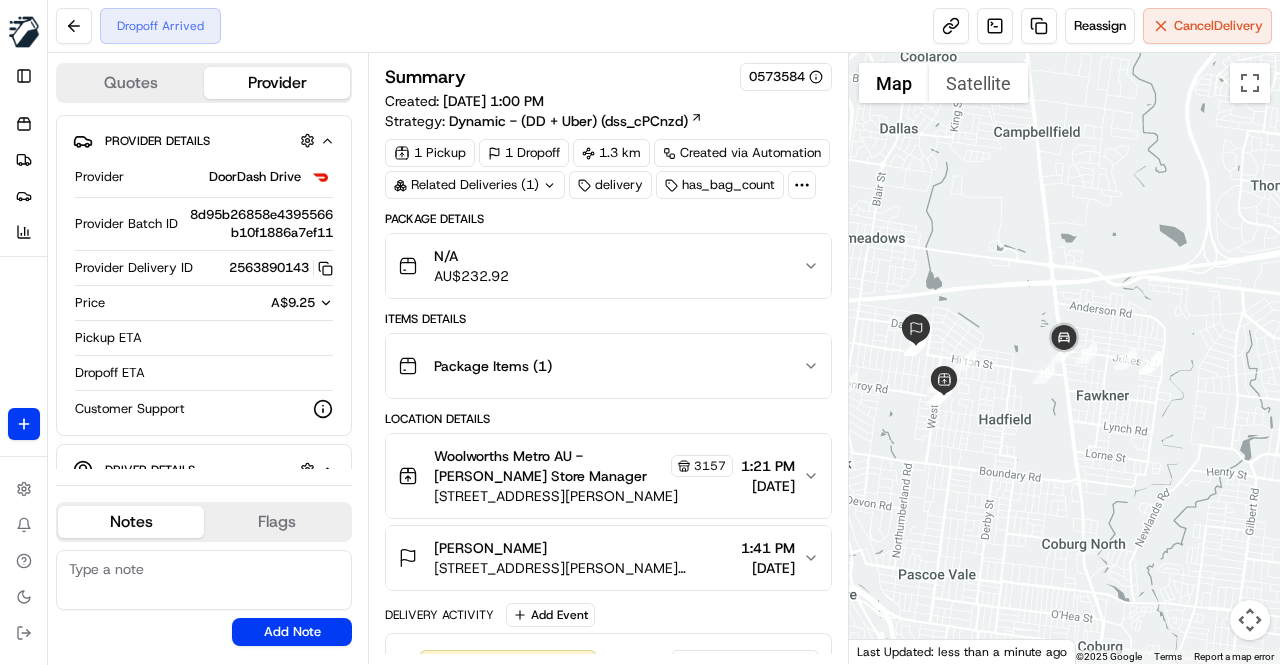 click on "Quotes Provider Provider Details Provider DoorDash Drive   Provider Batch ID 8d95b26858e4395566b10f1886a7ef11 Provider Delivery ID 2563890143 Copy  1811dac4-e70c-446c-825b-52afd2b07e25_2563890143 Price A$9.25 Pickup ETA Dropoff ETA Customer Support Driver Details Hidden ( 5 ) Name Uday R. Dropoff Phone Number +61 485 871 301 Tip AU$0.00 Type Make Kia Model Rio Color License Plate Number Notes Flags No results found Add Note No results found Add Flag" at bounding box center (208, 358) 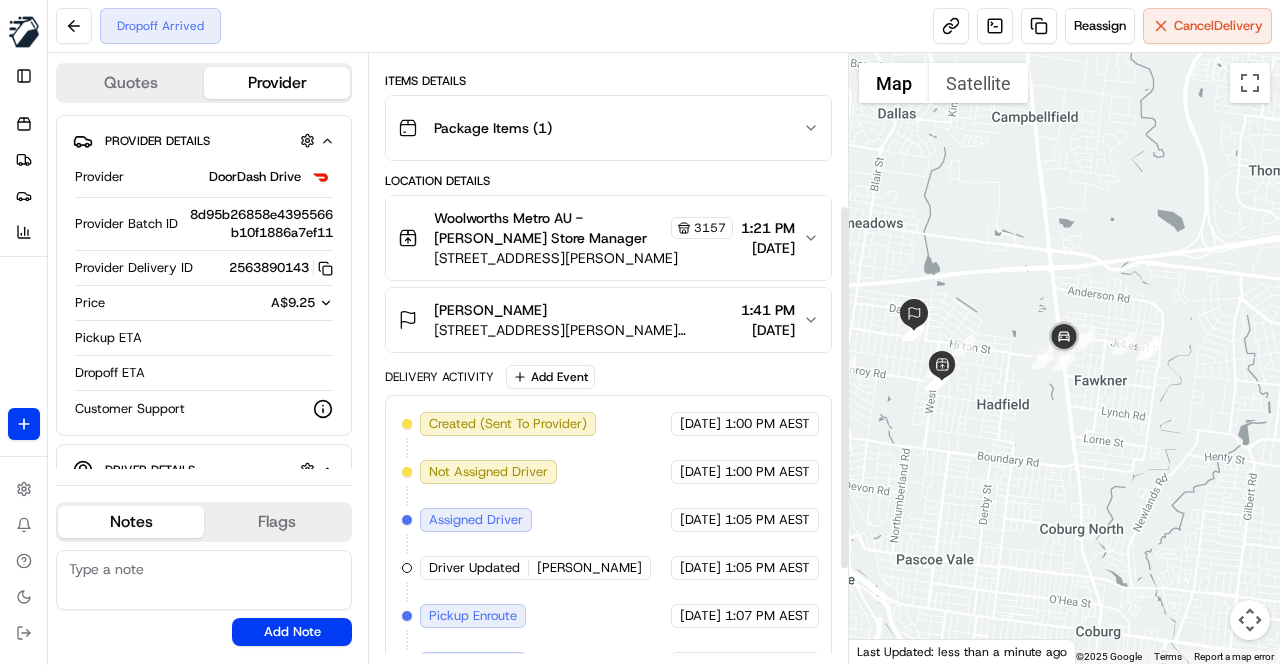 scroll, scrollTop: 209, scrollLeft: 0, axis: vertical 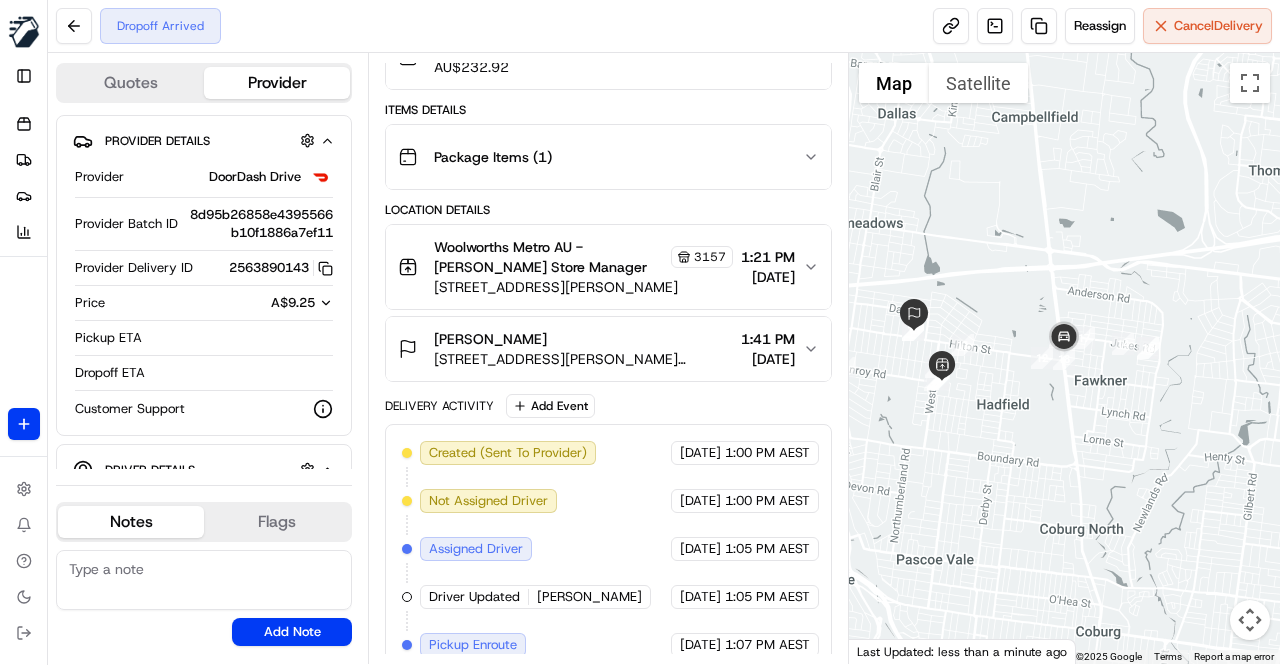 click on "Delivery Activity Add Event" at bounding box center [608, 406] 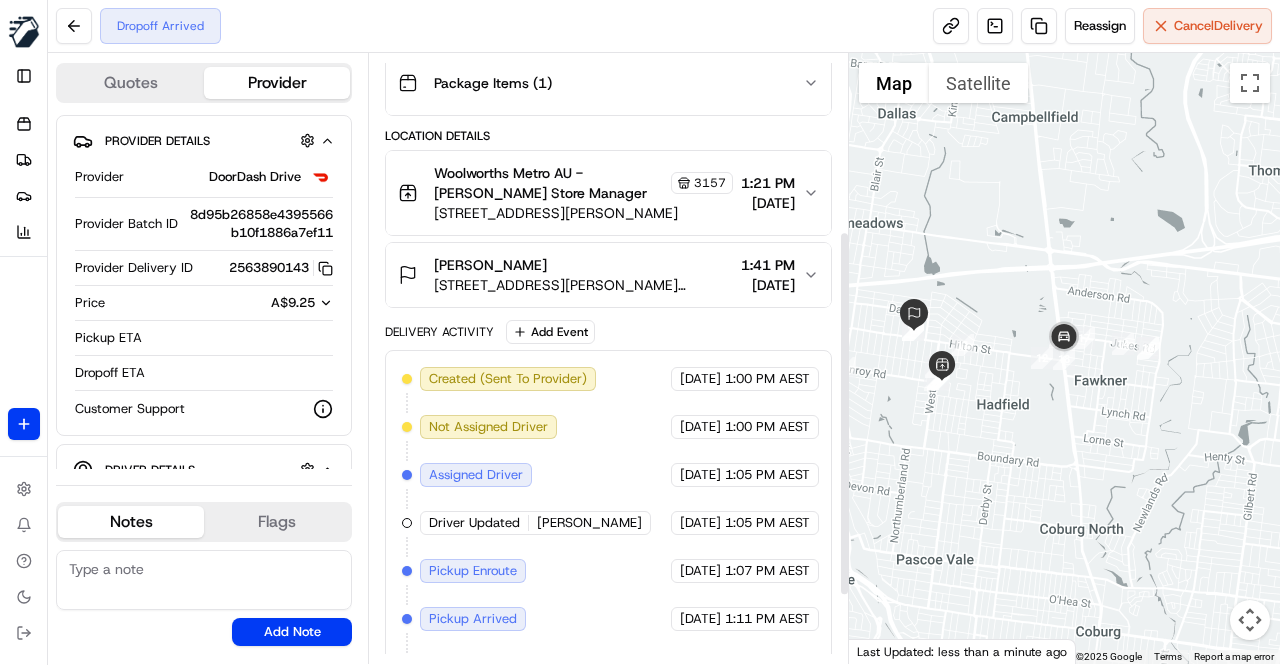 scroll, scrollTop: 309, scrollLeft: 0, axis: vertical 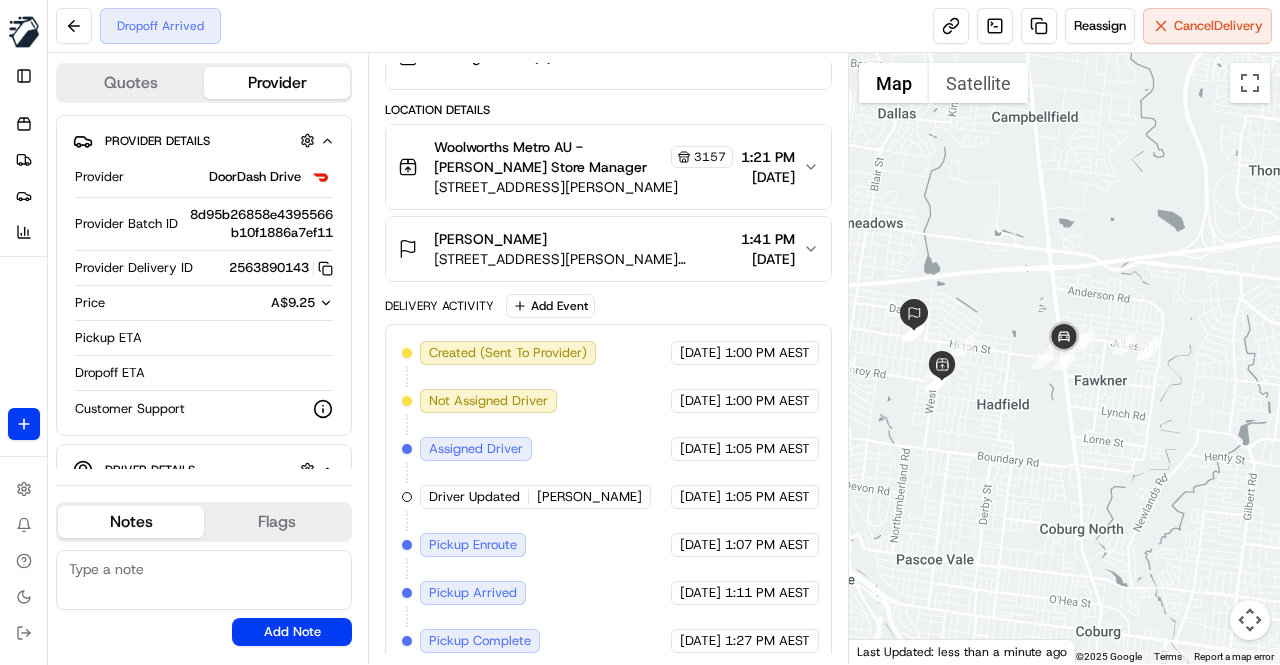 click on "Delivery Activity Add Event" at bounding box center [608, 306] 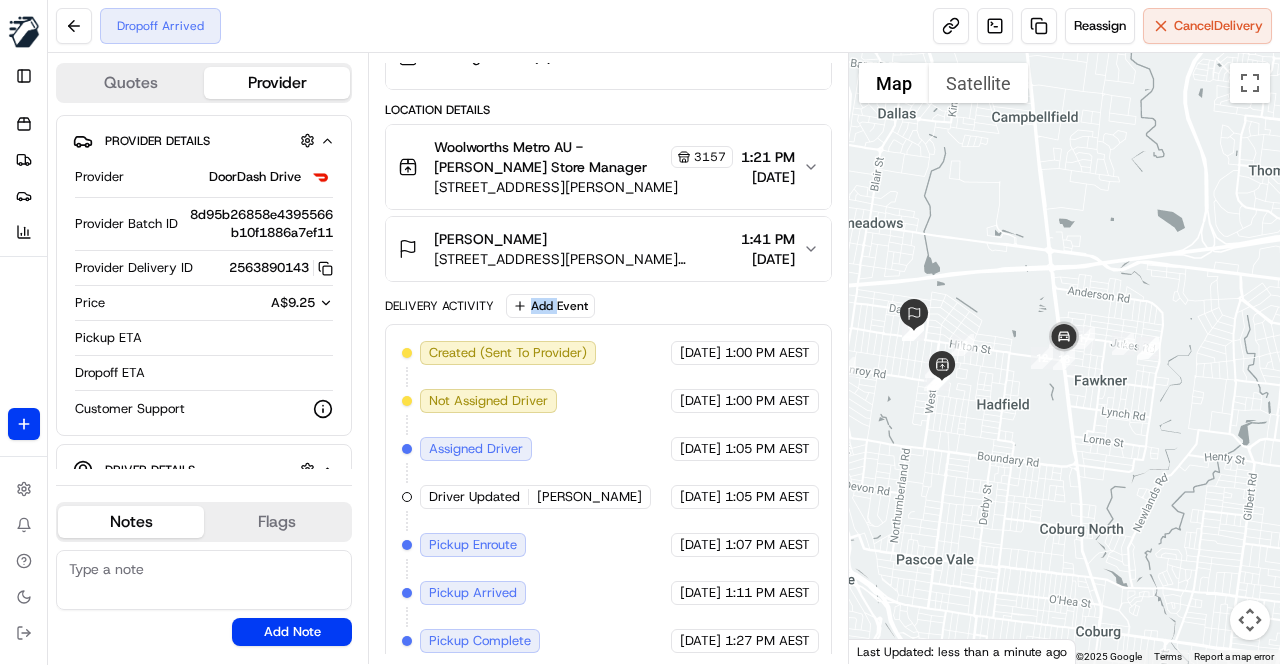 click on "Delivery Activity Add Event" at bounding box center (608, 306) 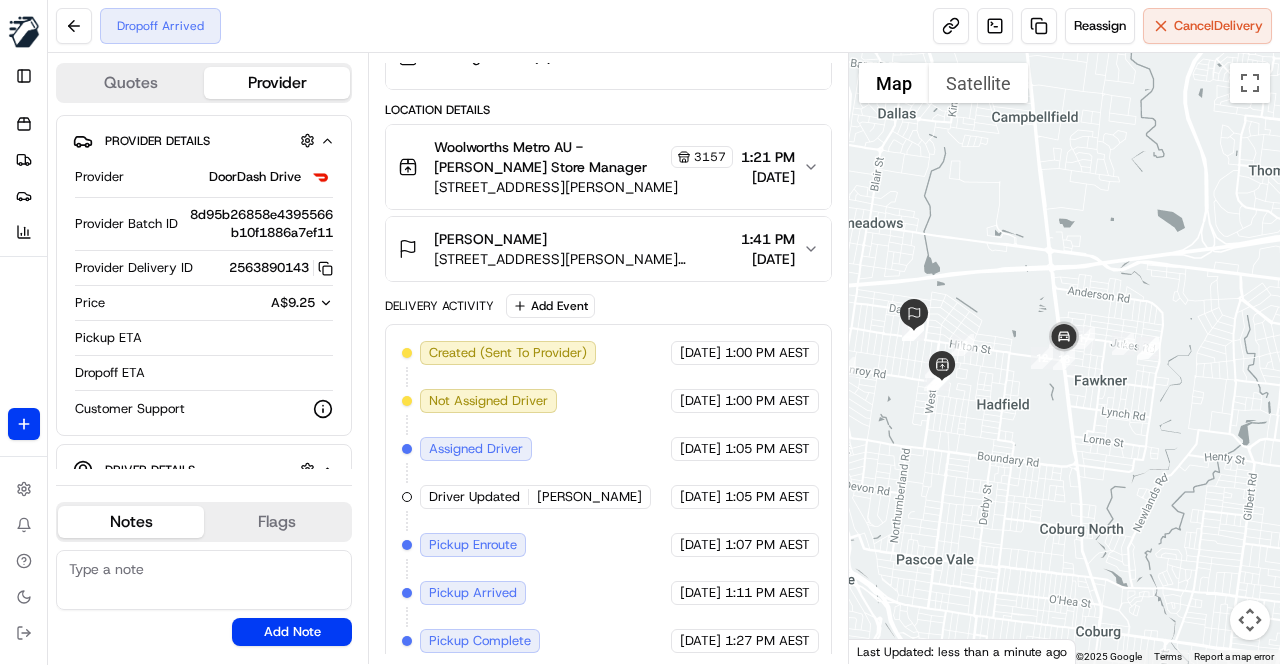 click on "Delivery Activity Add Event" at bounding box center (608, 306) 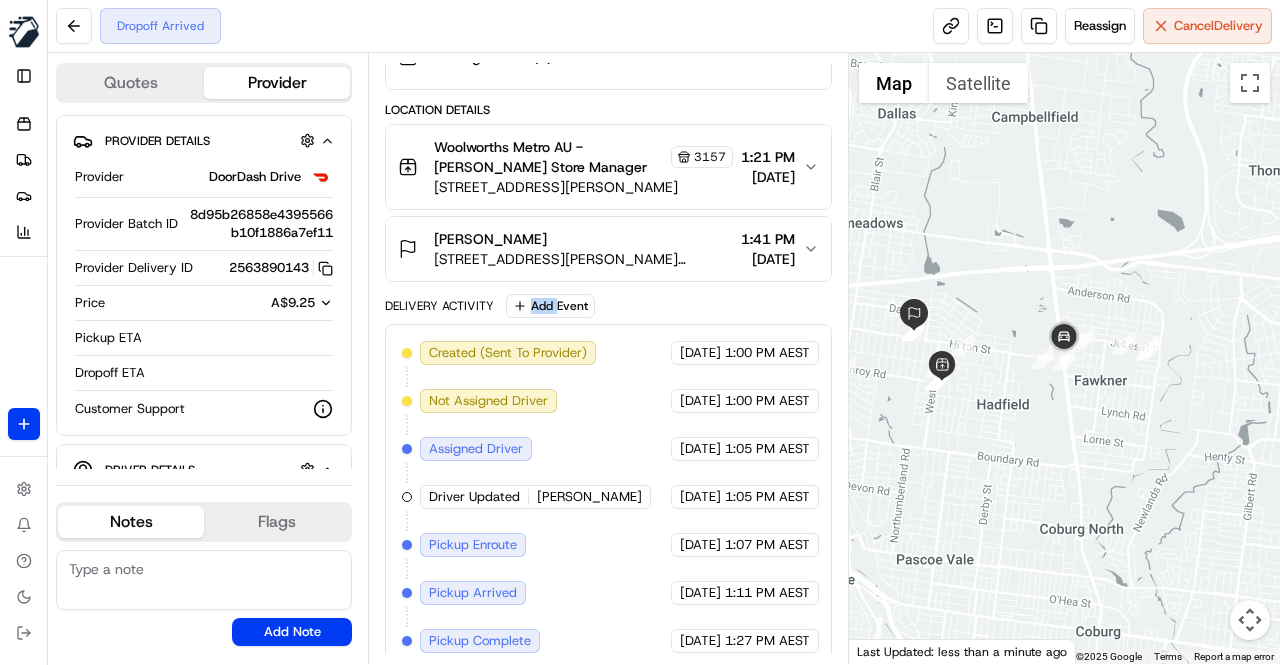 click on "Delivery Activity Add Event" at bounding box center [608, 306] 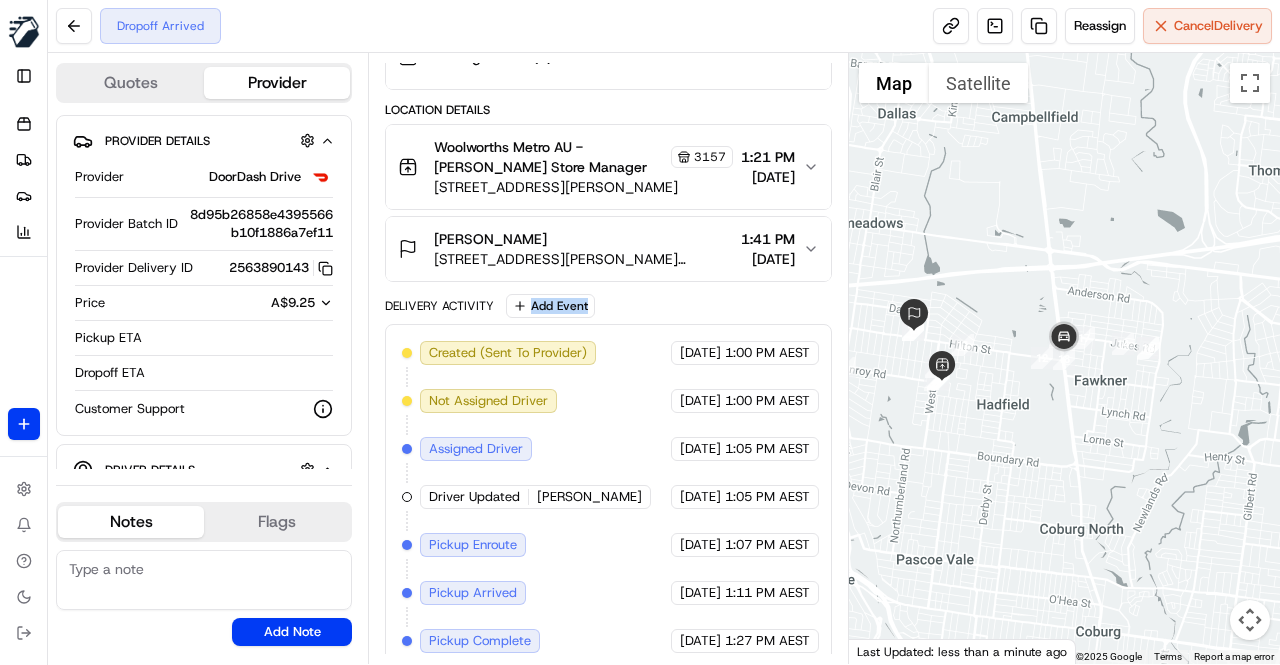 click on "Delivery Activity Add Event" at bounding box center (608, 306) 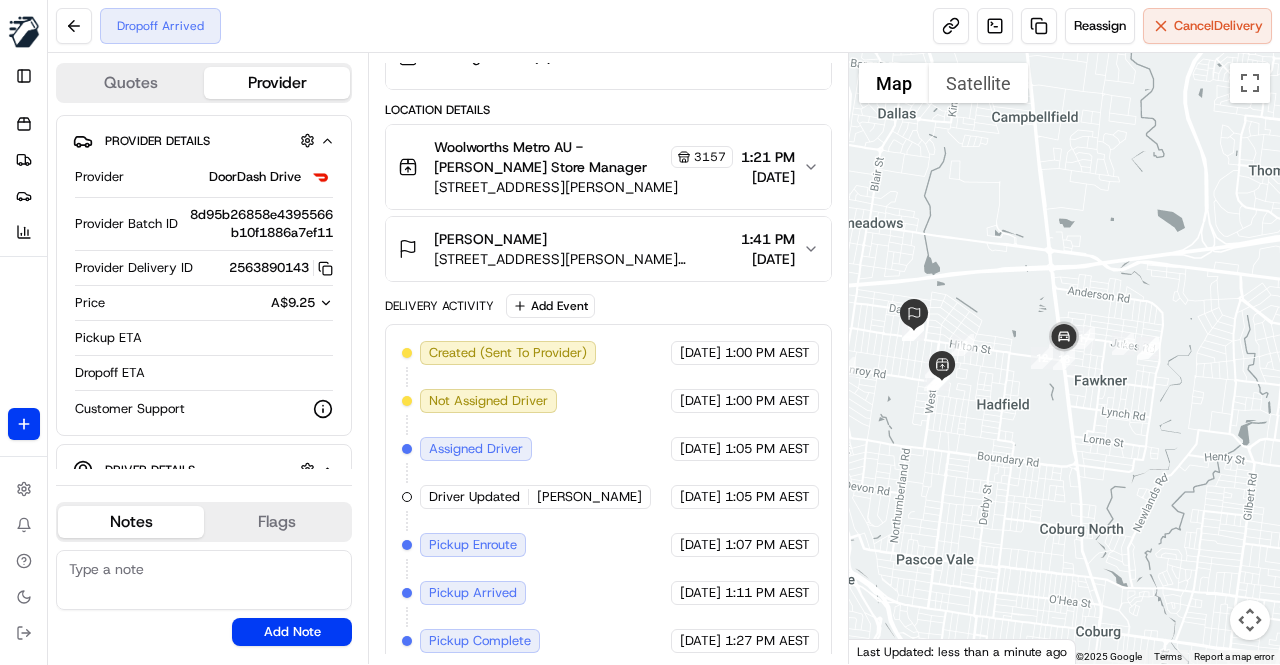 click on "Delivery Activity Add Event" at bounding box center (608, 306) 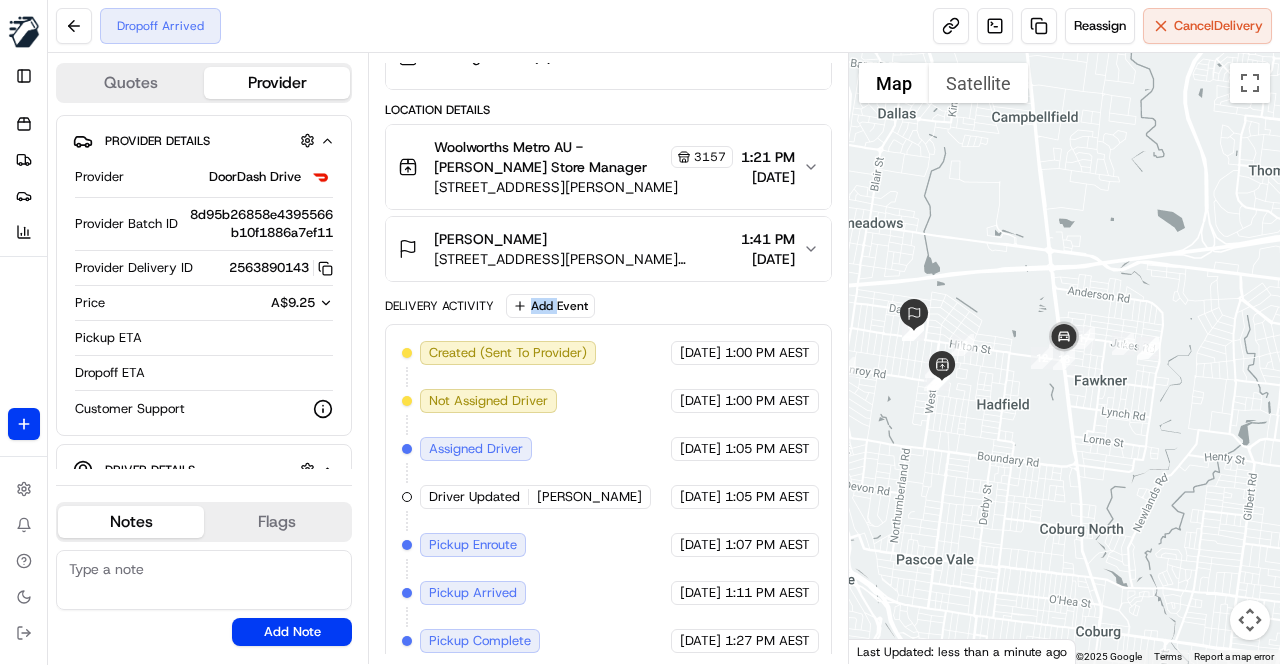 click on "Delivery Activity Add Event" at bounding box center [608, 306] 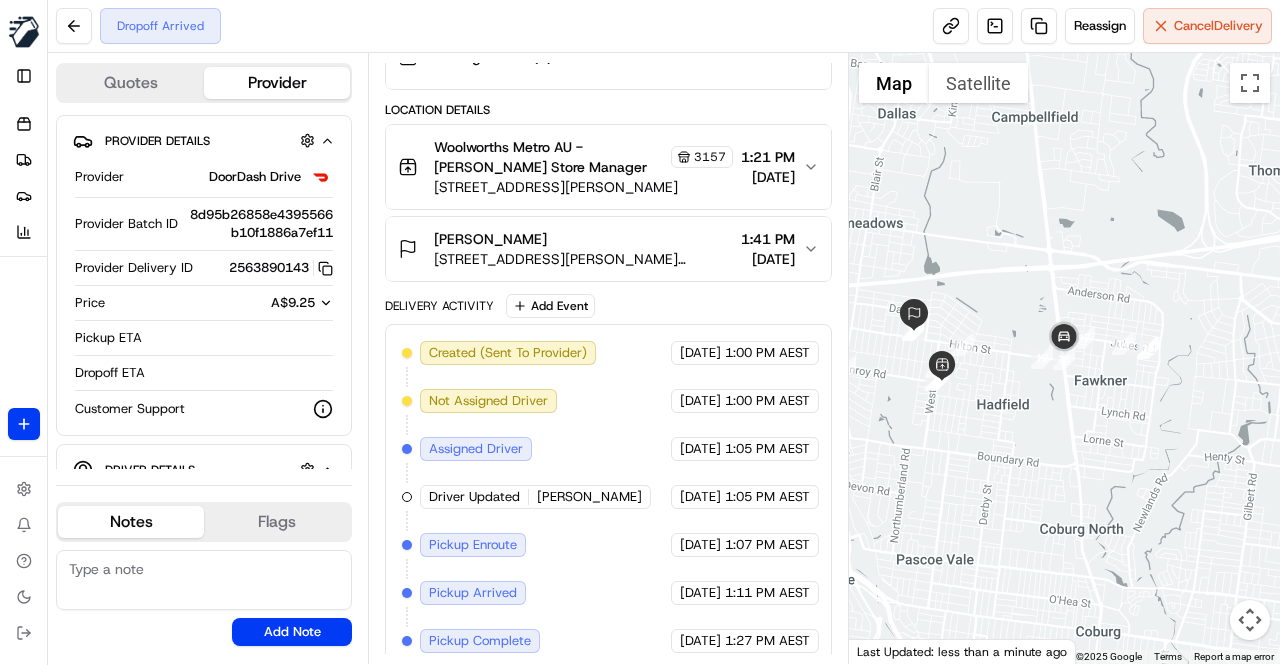 click on "Delivery Activity Add Event" at bounding box center (608, 306) 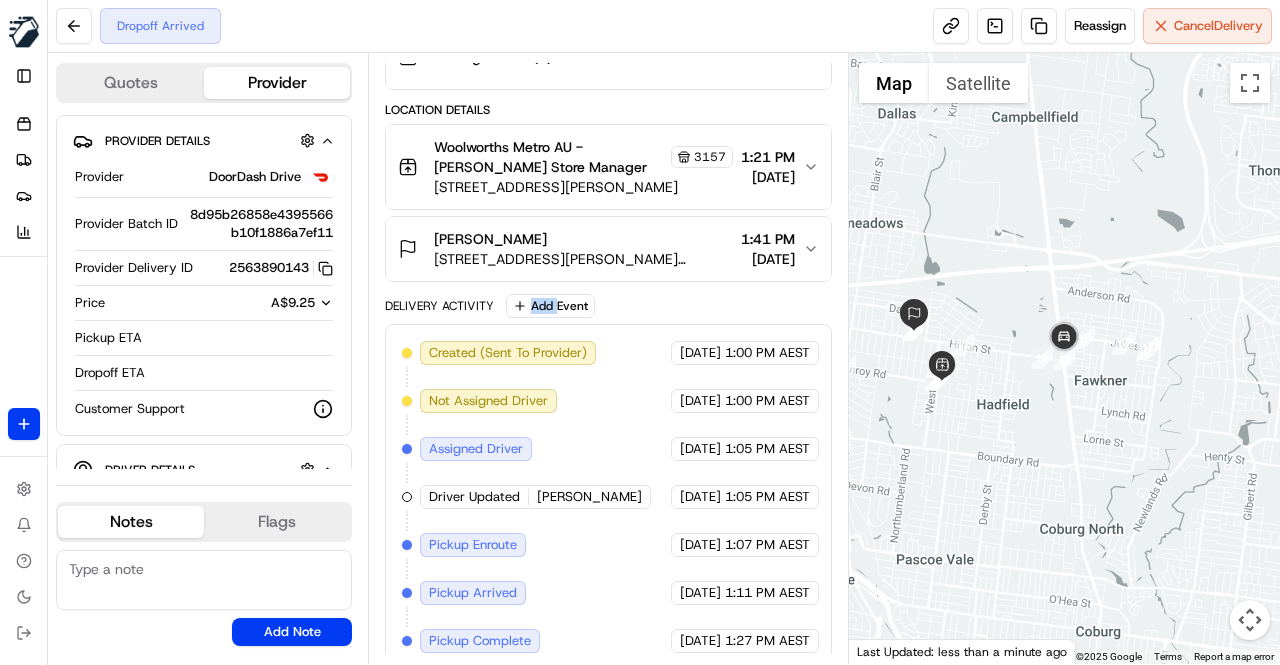 click on "Delivery Activity Add Event" at bounding box center [608, 306] 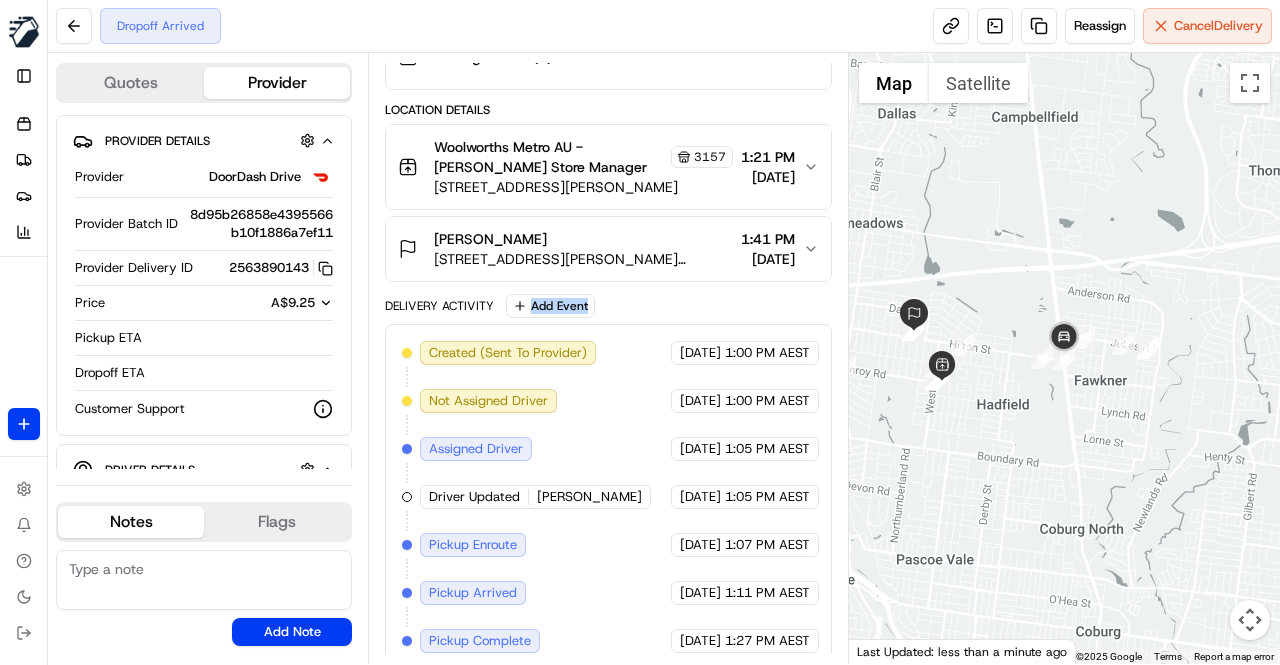 click on "Delivery Activity Add Event" at bounding box center [608, 306] 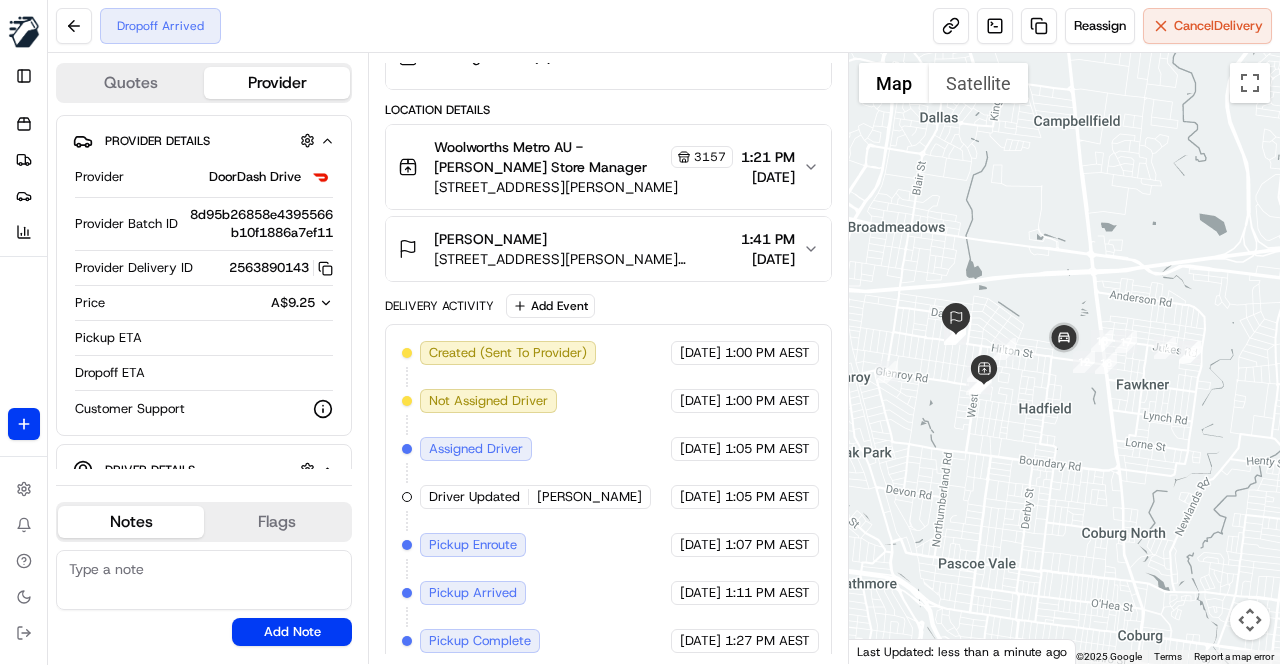 click on "Delivery Activity Add Event" at bounding box center (608, 306) 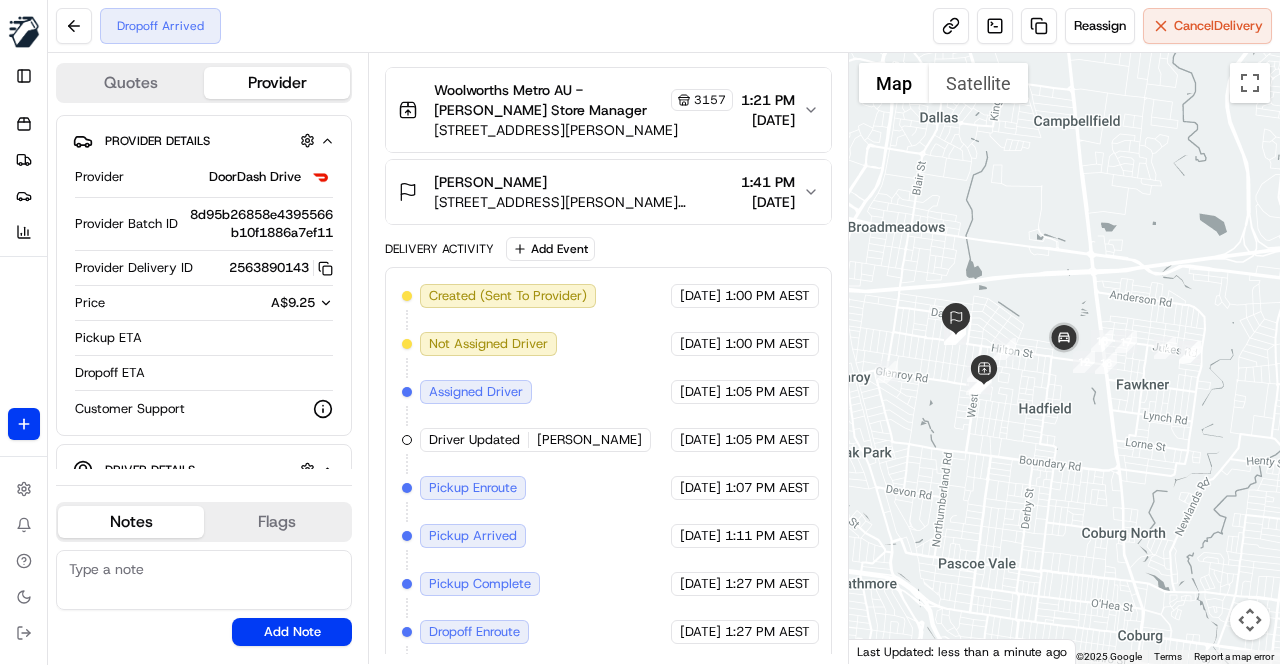 scroll, scrollTop: 409, scrollLeft: 0, axis: vertical 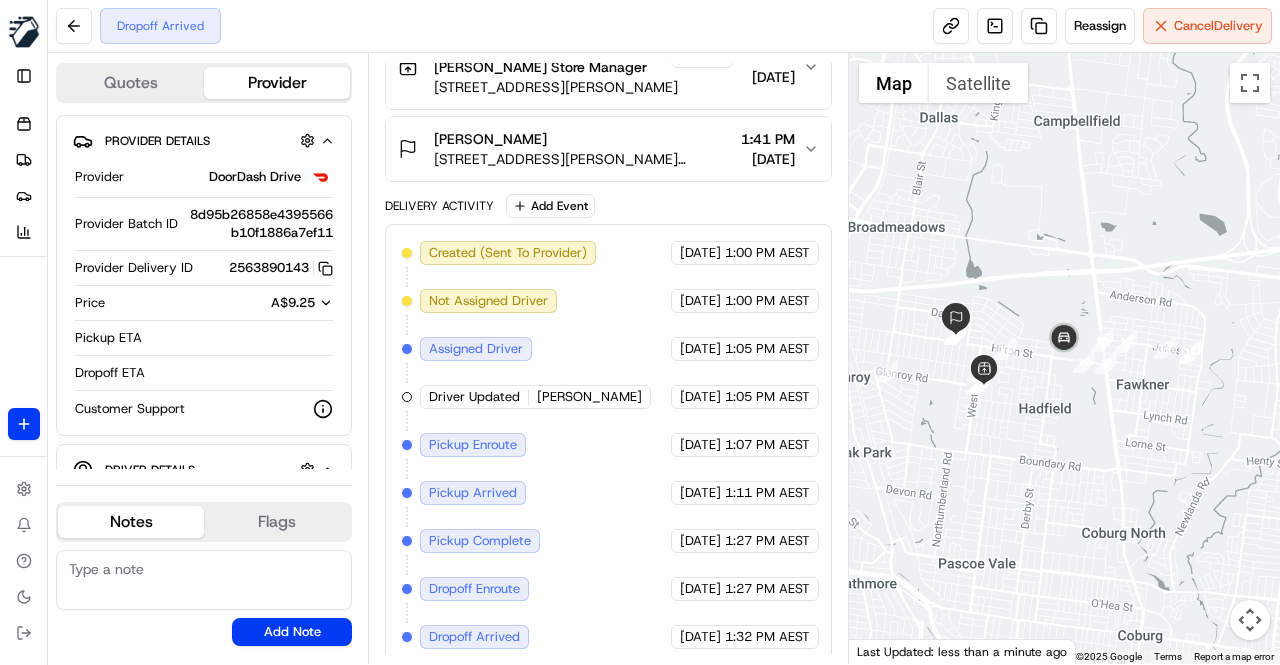 click on "Created (Sent To Provider) DoorDash Drive 13/07/2025 1:00 PM AEST Not Assigned Driver DoorDash Drive 13/07/2025 1:00 PM AEST Assigned Driver DoorDash Drive 13/07/2025 1:05 PM AEST Driver Updated Uday R. DoorDash Drive 13/07/2025 1:05 PM AEST Pickup Enroute DoorDash Drive 13/07/2025 1:07 PM AEST Pickup Arrived DoorDash Drive 13/07/2025 1:11 PM AEST Pickup Complete DoorDash Drive 13/07/2025 1:27 PM AEST Dropoff Enroute DoorDash Drive 13/07/2025 1:27 PM AEST Dropoff Arrived DoorDash Drive 13/07/2025 1:32 PM AEST" at bounding box center [608, 445] 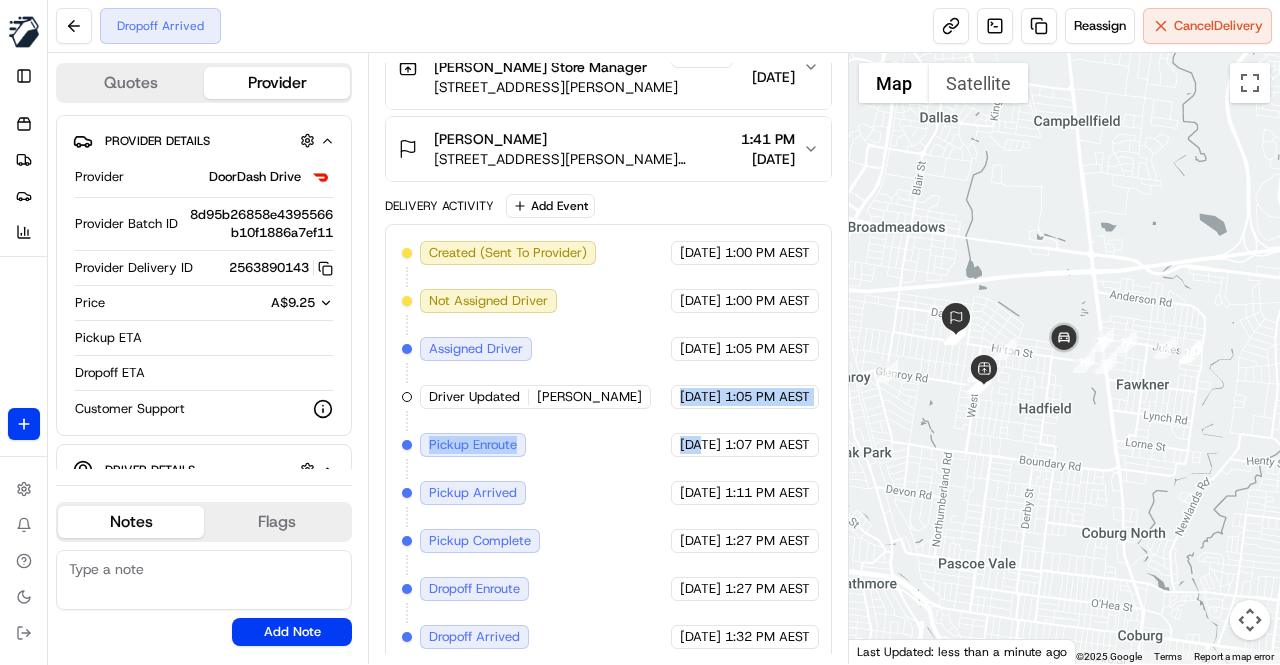drag, startPoint x: 623, startPoint y: 412, endPoint x: 662, endPoint y: 453, distance: 56.586216 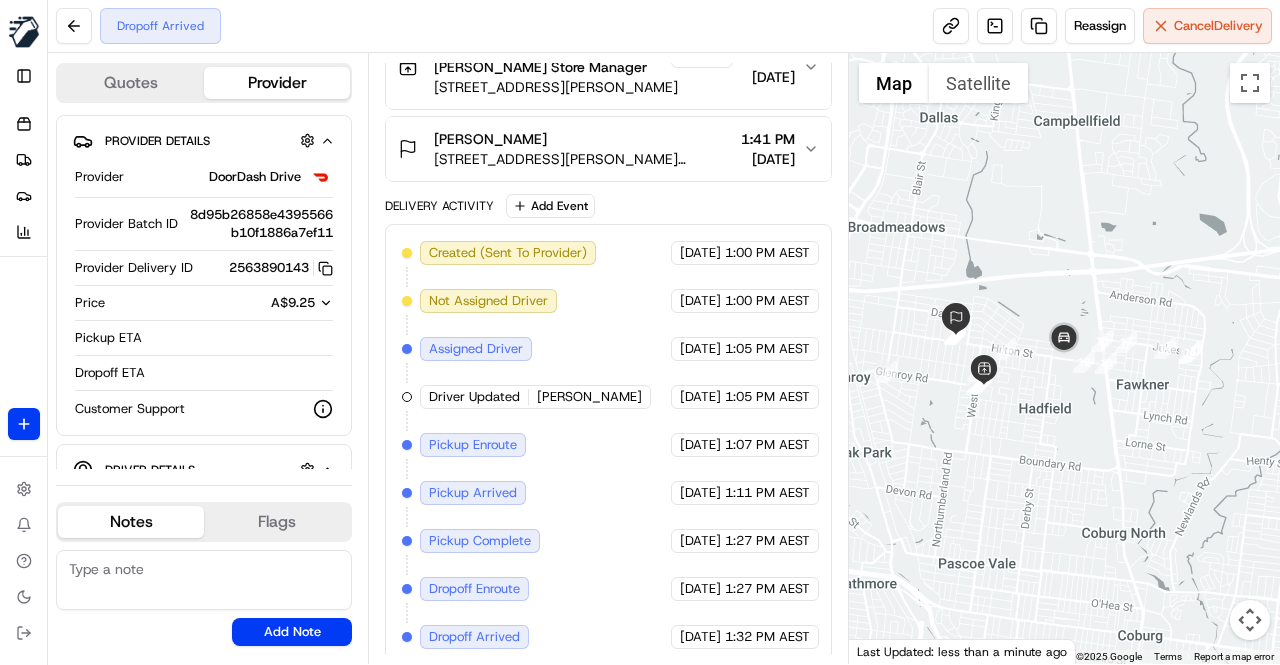 click on "Created (Sent To Provider) DoorDash Drive 13/07/2025 1:00 PM AEST Not Assigned Driver DoorDash Drive 13/07/2025 1:00 PM AEST Assigned Driver DoorDash Drive 13/07/2025 1:05 PM AEST Driver Updated Uday R. DoorDash Drive 13/07/2025 1:05 PM AEST Pickup Enroute DoorDash Drive 13/07/2025 1:07 PM AEST Pickup Arrived DoorDash Drive 13/07/2025 1:11 PM AEST Pickup Complete DoorDash Drive 13/07/2025 1:27 PM AEST Dropoff Enroute DoorDash Drive 13/07/2025 1:27 PM AEST Dropoff Arrived DoorDash Drive 13/07/2025 1:32 PM AEST" at bounding box center [608, 445] 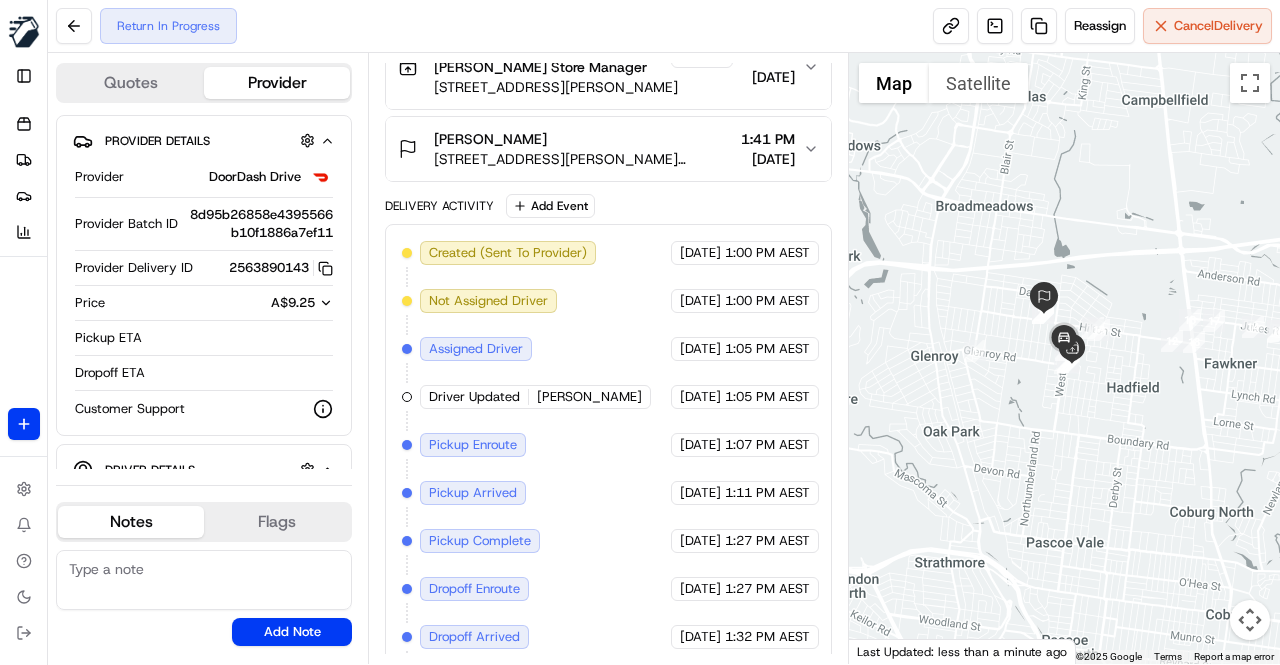 scroll, scrollTop: 456, scrollLeft: 0, axis: vertical 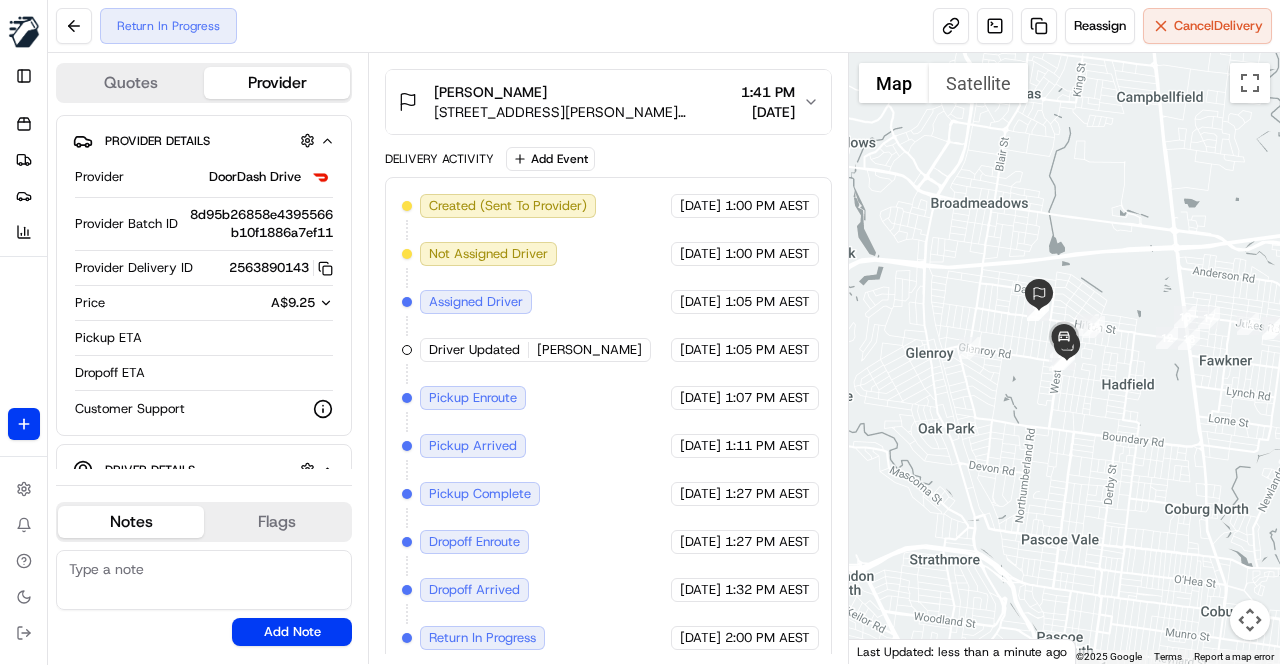 click on "Created (Sent To Provider) DoorDash Drive 13/07/2025 1:00 PM AEST Not Assigned Driver DoorDash Drive 13/07/2025 1:00 PM AEST Assigned Driver DoorDash Drive 13/07/2025 1:05 PM AEST Driver Updated Uday R. DoorDash Drive 13/07/2025 1:05 PM AEST Pickup Enroute DoorDash Drive 13/07/2025 1:07 PM AEST Pickup Arrived DoorDash Drive 13/07/2025 1:11 PM AEST Pickup Complete DoorDash Drive 13/07/2025 1:27 PM AEST Dropoff Enroute DoorDash Drive 13/07/2025 1:27 PM AEST Dropoff Arrived DoorDash Drive 13/07/2025 1:32 PM AEST Return In Progress DoorDash Drive 13/07/2025 2:00 PM AEST" at bounding box center [608, 422] 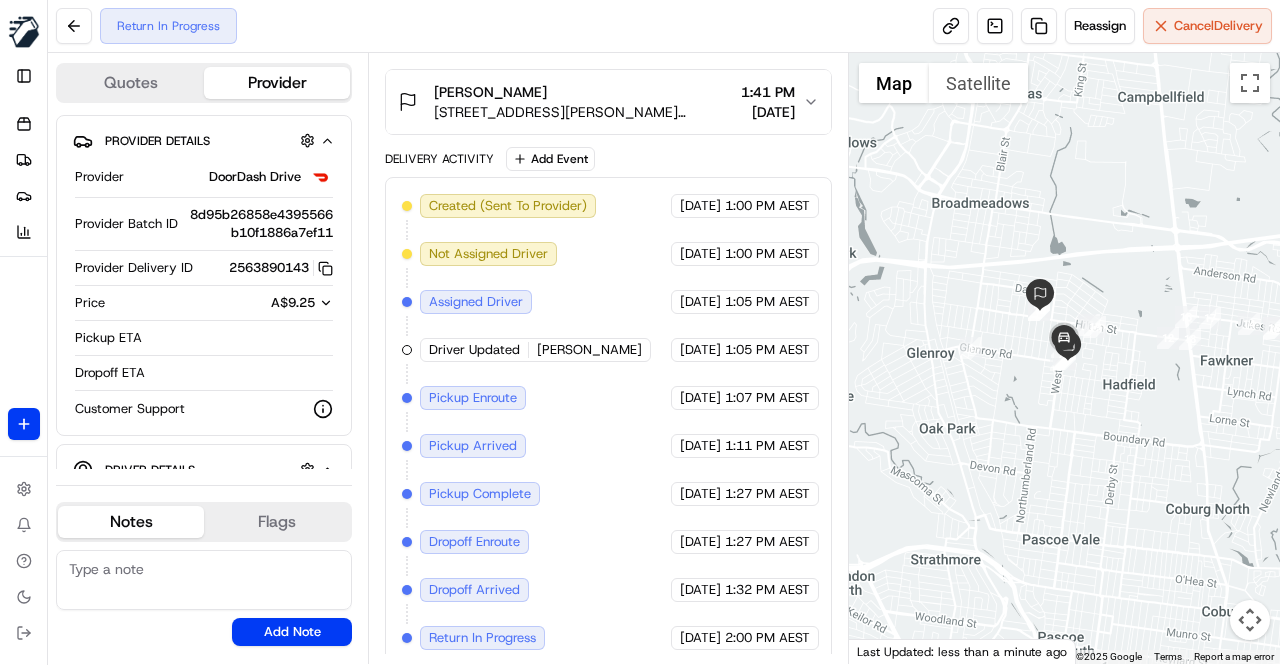 click on "Created (Sent To Provider) DoorDash Drive 13/07/2025 1:00 PM AEST Not Assigned Driver DoorDash Drive 13/07/2025 1:00 PM AEST Assigned Driver DoorDash Drive 13/07/2025 1:05 PM AEST Driver Updated Uday R. DoorDash Drive 13/07/2025 1:05 PM AEST Pickup Enroute DoorDash Drive 13/07/2025 1:07 PM AEST Pickup Arrived DoorDash Drive 13/07/2025 1:11 PM AEST Pickup Complete DoorDash Drive 13/07/2025 1:27 PM AEST Dropoff Enroute DoorDash Drive 13/07/2025 1:27 PM AEST Dropoff Arrived DoorDash Drive 13/07/2025 1:32 PM AEST Return In Progress DoorDash Drive 13/07/2025 2:00 PM AEST" at bounding box center (608, 422) 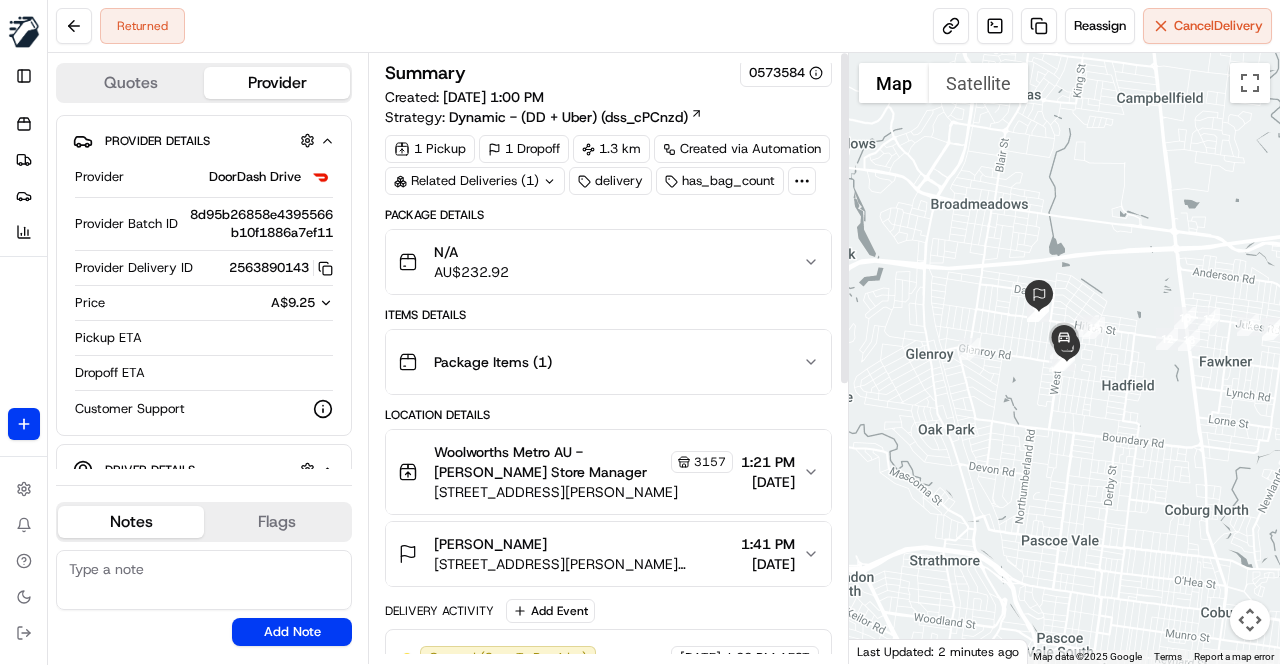 scroll, scrollTop: 0, scrollLeft: 0, axis: both 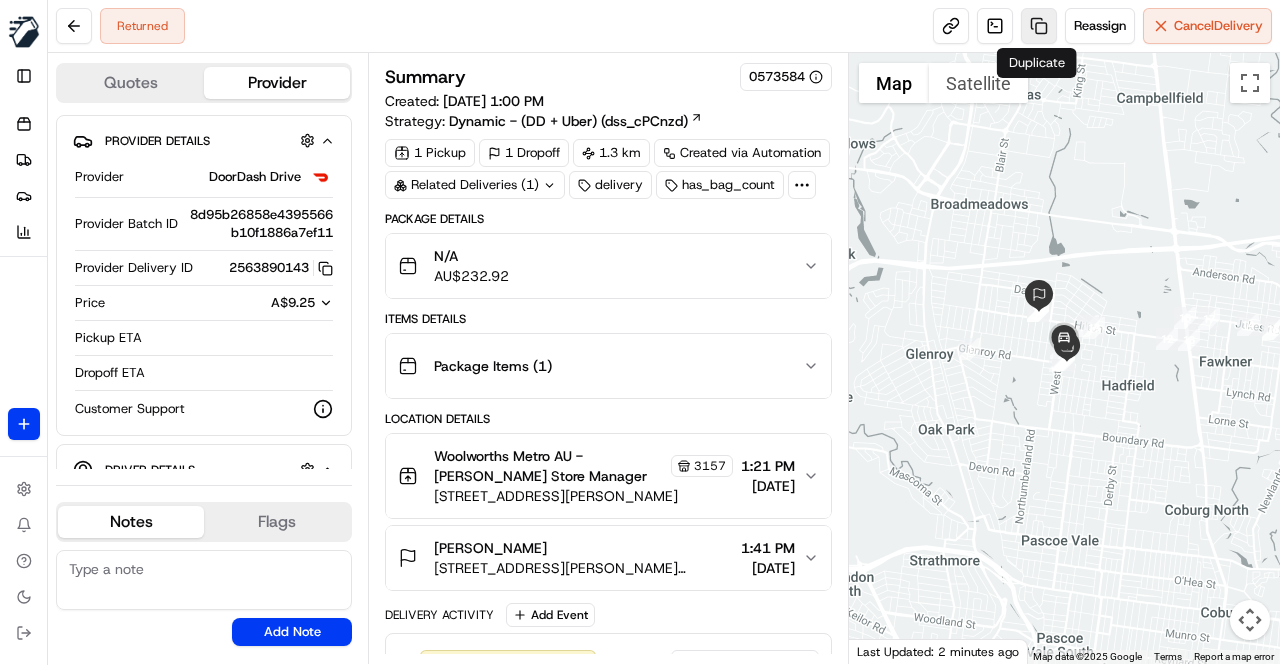 click at bounding box center (1039, 26) 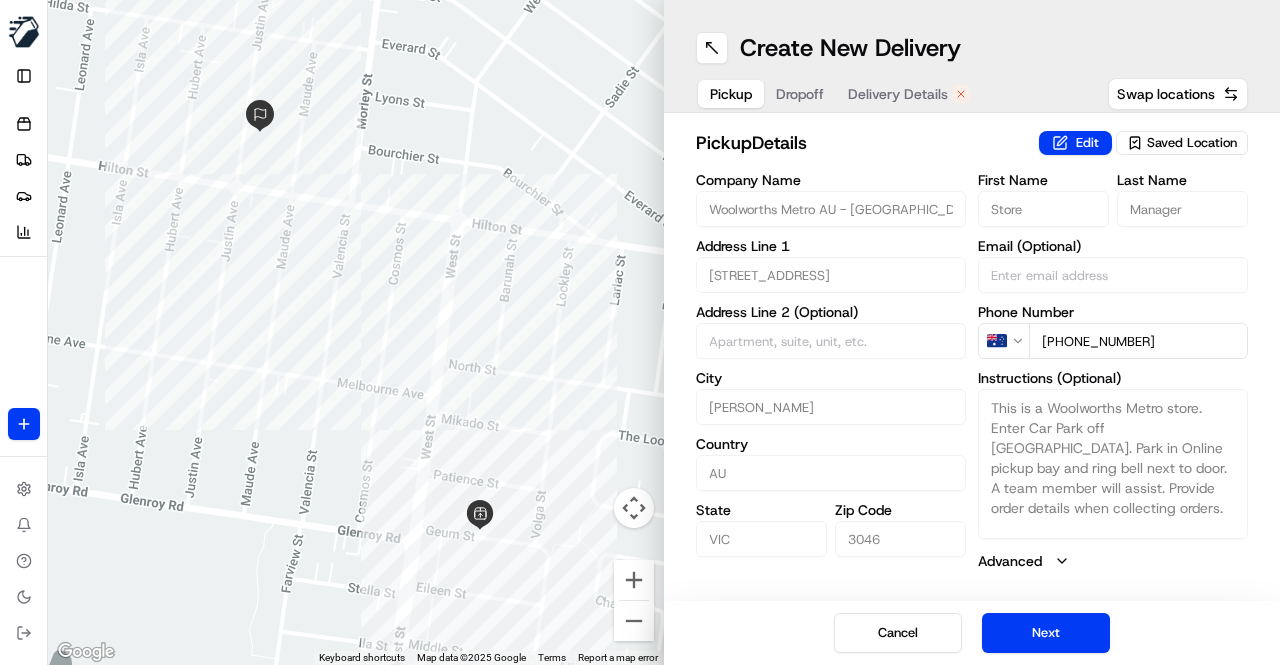 click on "Dropoff" at bounding box center (800, 94) 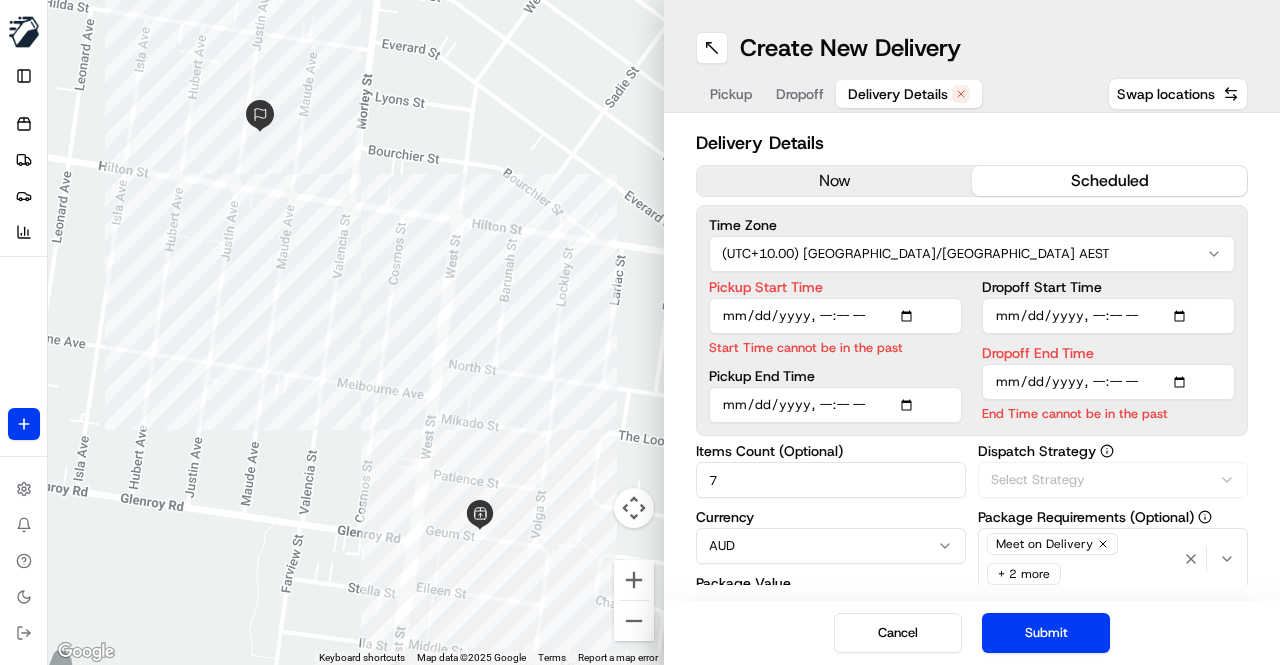 click on "Delivery Details" at bounding box center (898, 94) 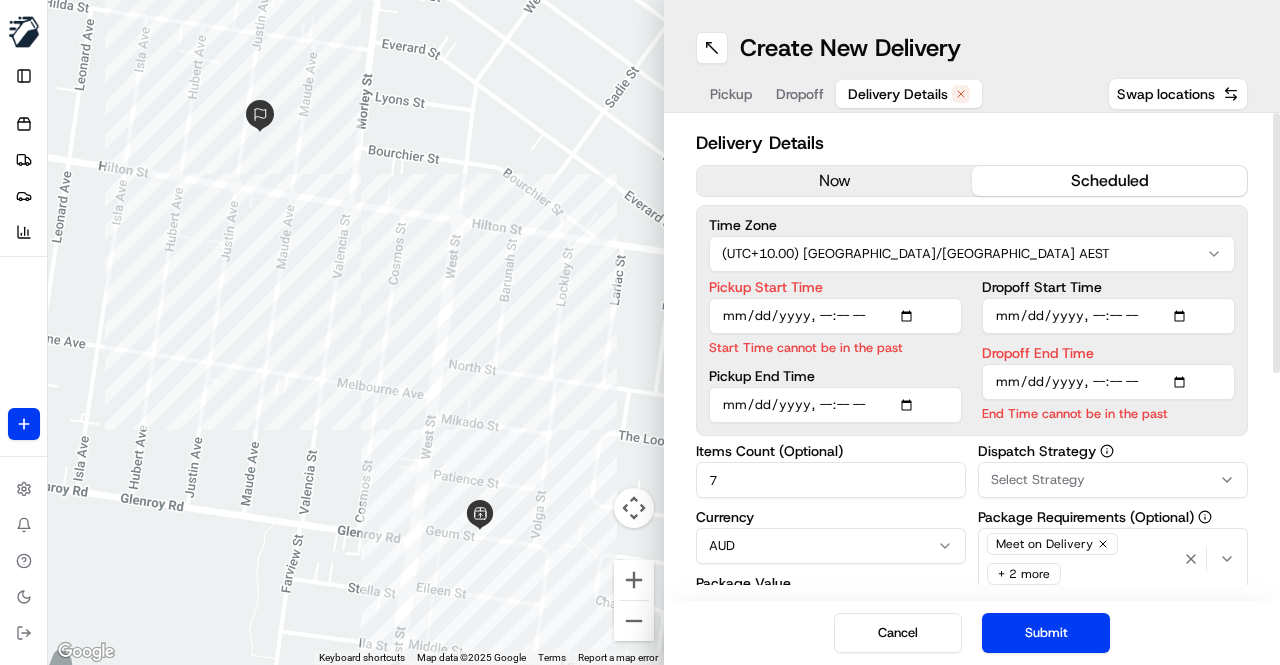 click on "now" at bounding box center (834, 181) 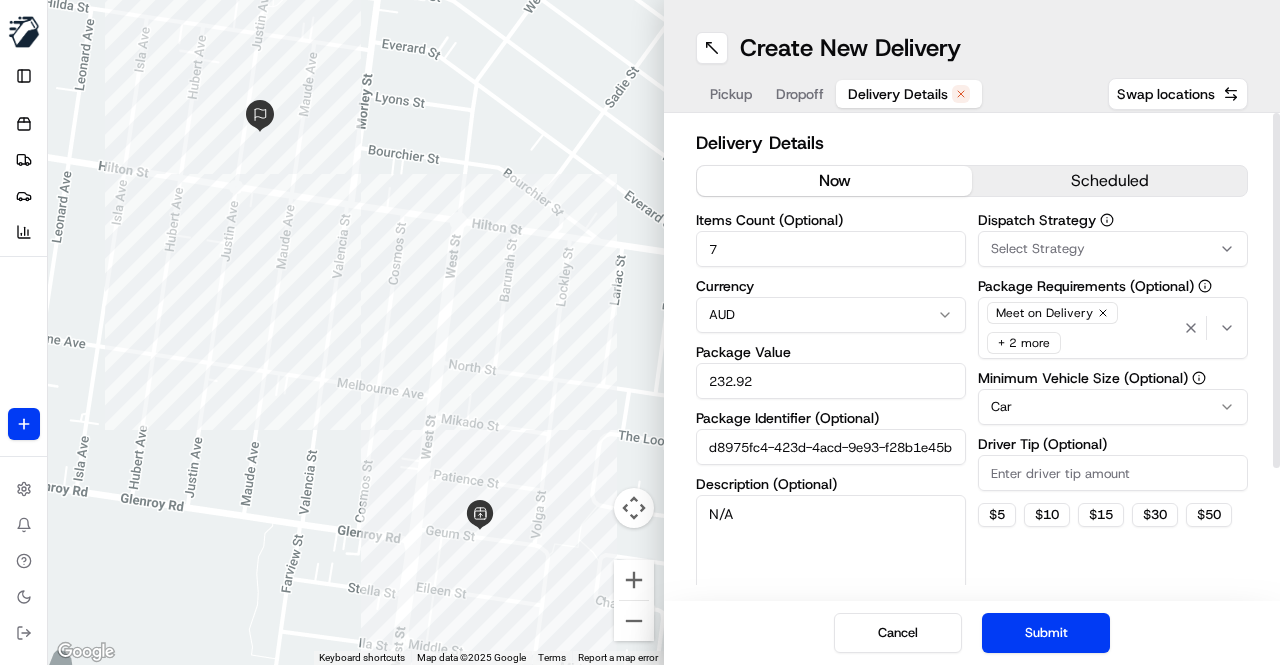 click on "+ 2 more" at bounding box center [1024, 343] 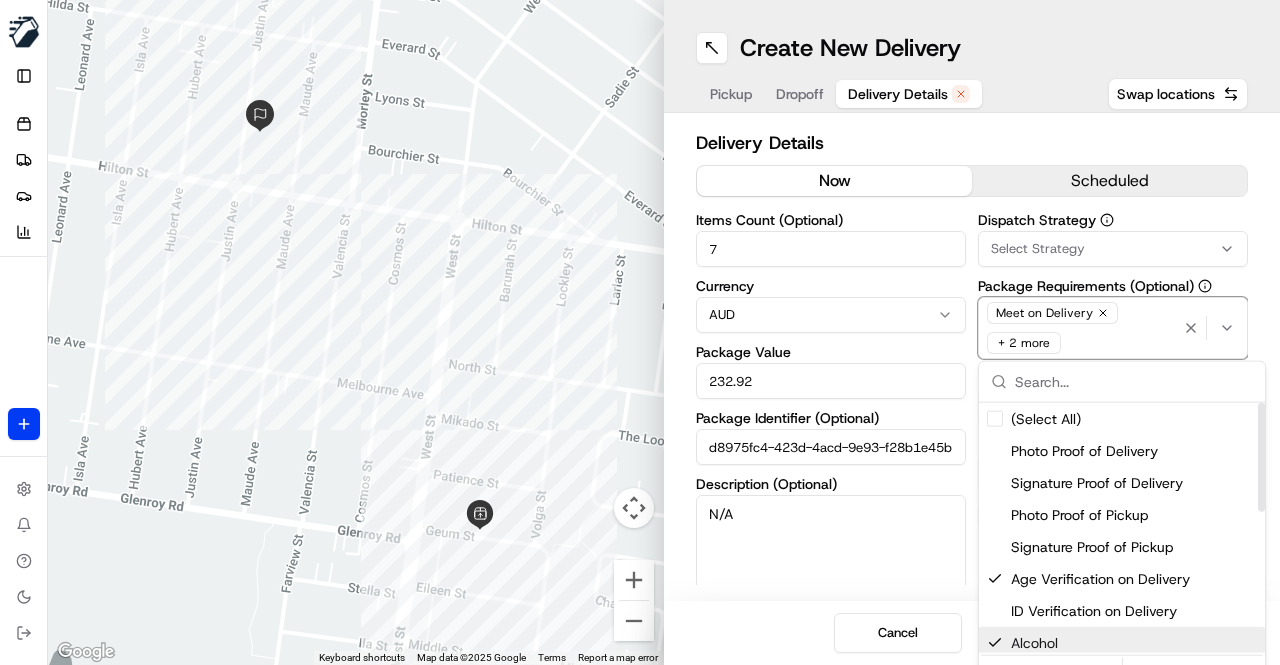 click on "Alcohol" at bounding box center [1122, 643] 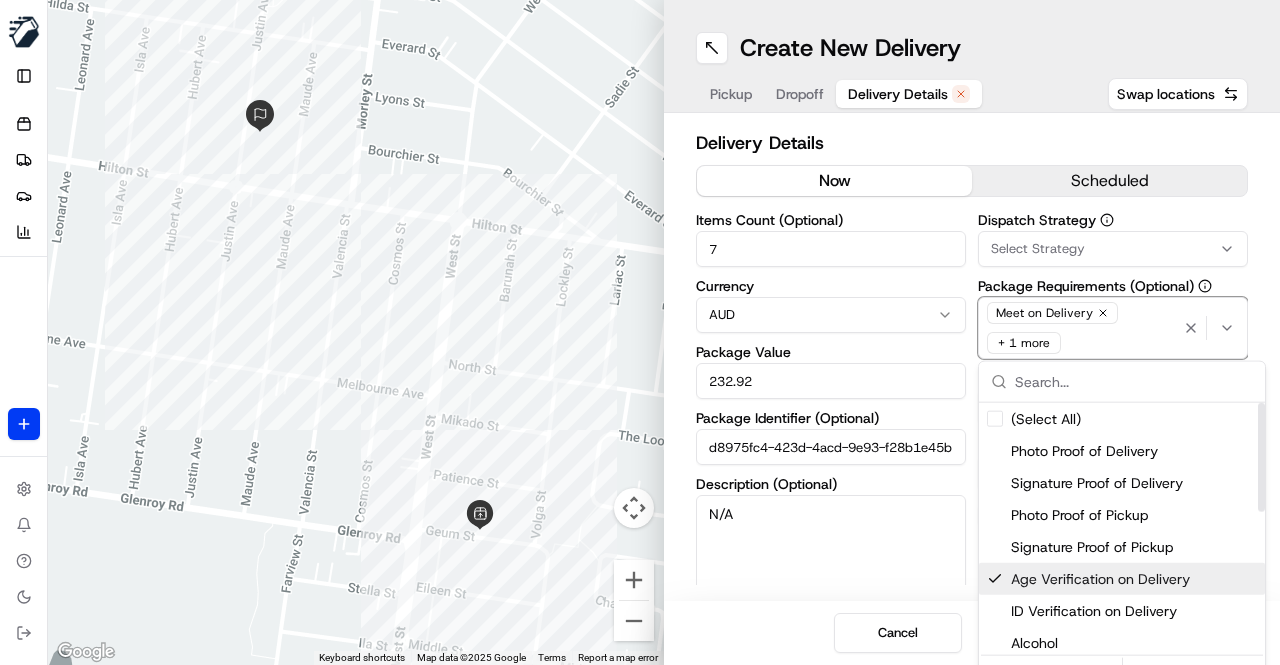 click on "Age Verification on Delivery" at bounding box center (1134, 579) 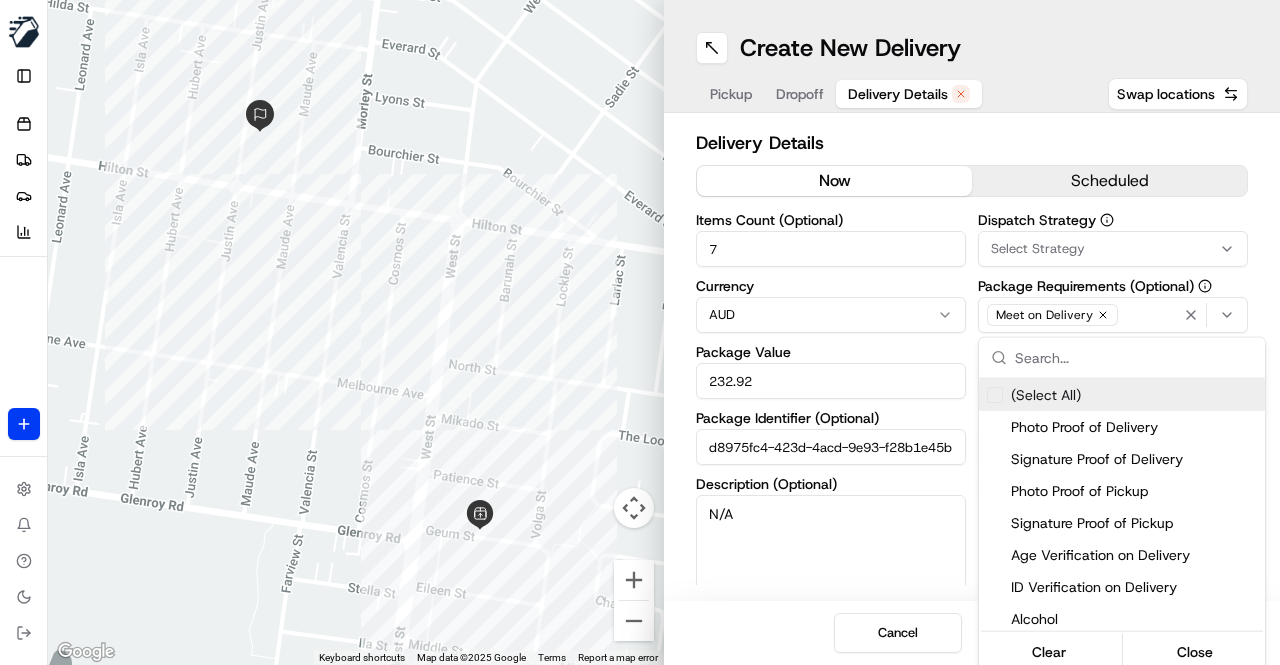 click on "MILKRUN ytandyonolay@woolworths.com.au Toggle Sidebar Orders Deliveries Providers Analytics Favorites Main Menu Members & Organization Organization Users Roles Preferences Customization Tracking Orchestration Automations Locations Pickup Locations Dropoff Locations AI Support Call Agent Billing Billing Refund Requests Integrations Notification Triggers Webhooks API Keys Request Logs Create Settings Notifications Chat with us! Toggle Theme Log out ← Move left → Move right ↑ Move up ↓ Move down + Zoom in - Zoom out Home Jump left by 75% End Jump right by 75% Page Up Jump up by 75% Page Down Jump down by 75% Keyboard shortcuts Map Data Map data ©2025 Google Map data ©2025 Google 100 m  Click to toggle between metric and imperial units Terms Report a map error Create New Delivery Pickup Dropoff Delivery Details Swap locations Delivery Details now scheduled Items Count (Optional) 7 Currency AUD Package Value 232.92 Package Identifier (Optional) d8975fc4-423d-4acd-9e93-f28b1e45b279_copy $" at bounding box center (640, 332) 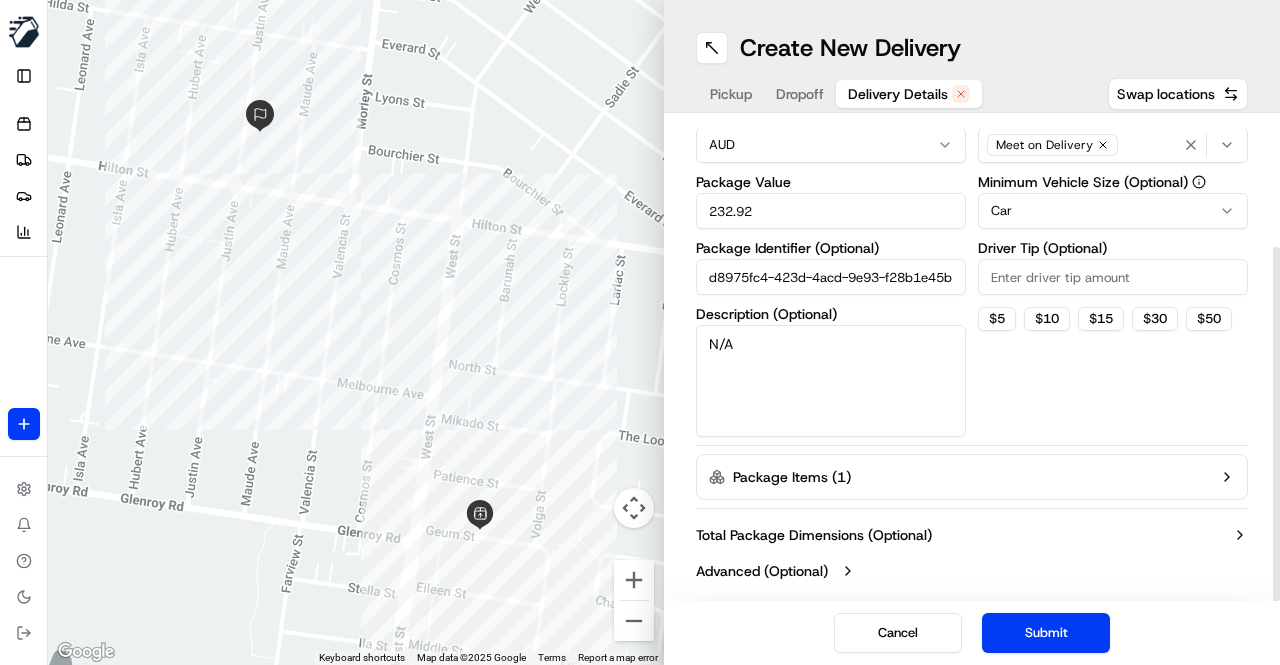 scroll, scrollTop: 172, scrollLeft: 0, axis: vertical 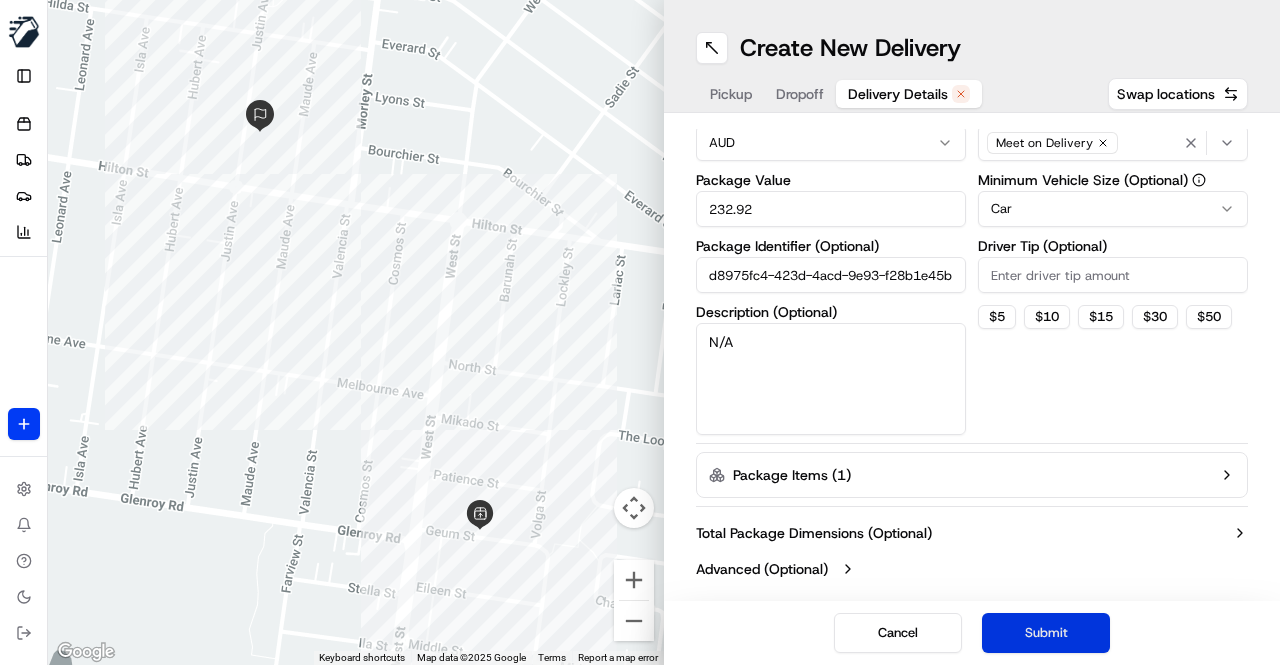 click on "Submit" at bounding box center (1046, 633) 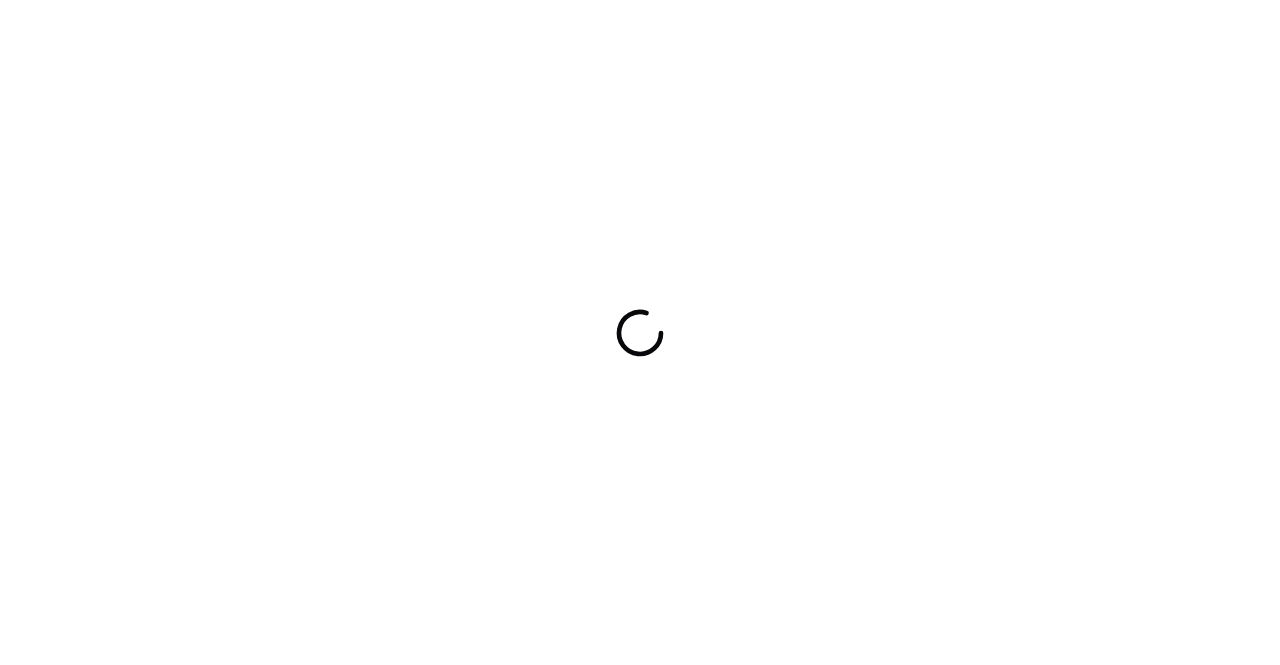 scroll, scrollTop: 0, scrollLeft: 0, axis: both 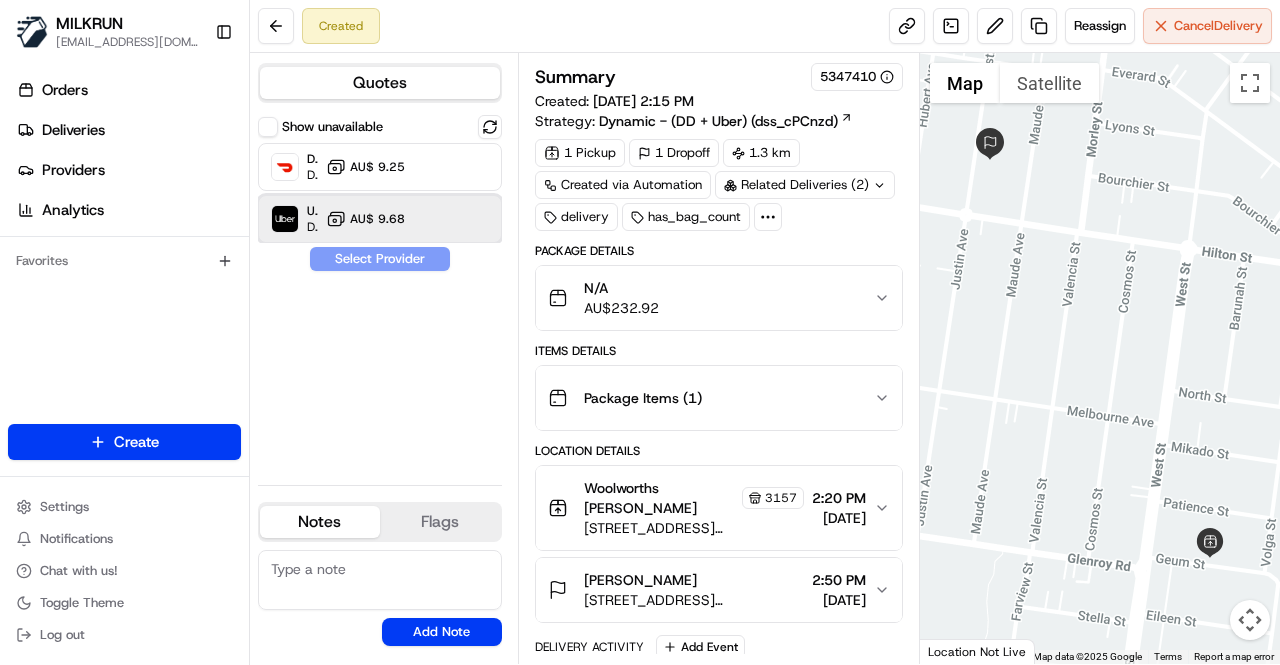 click on "Uber Dropoff ETA   21 minutes AU$   9.68" at bounding box center (380, 219) 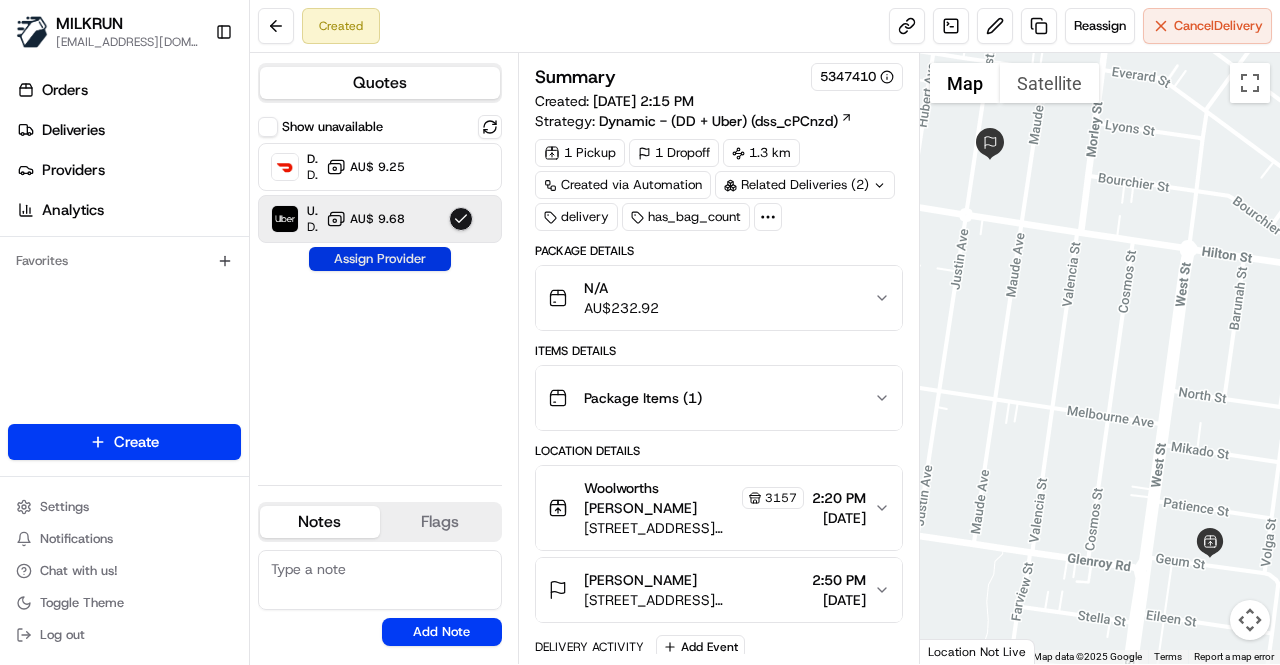 click on "Assign Provider" at bounding box center [380, 259] 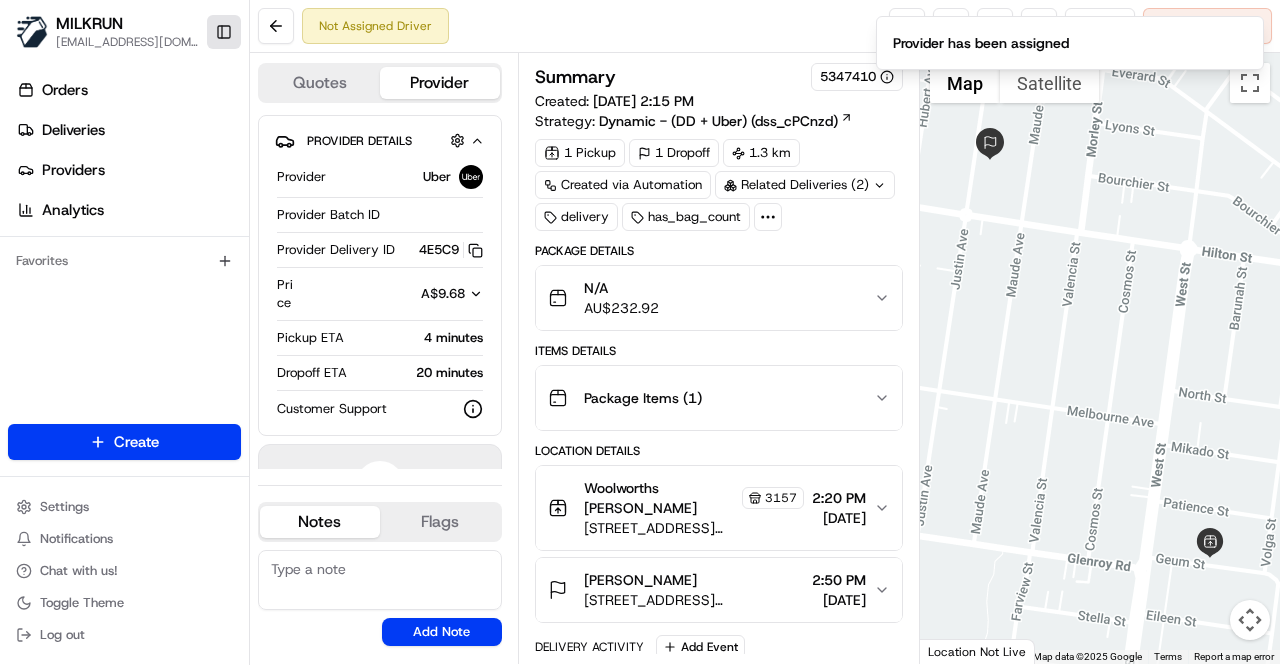 click on "Toggle Sidebar" at bounding box center [224, 32] 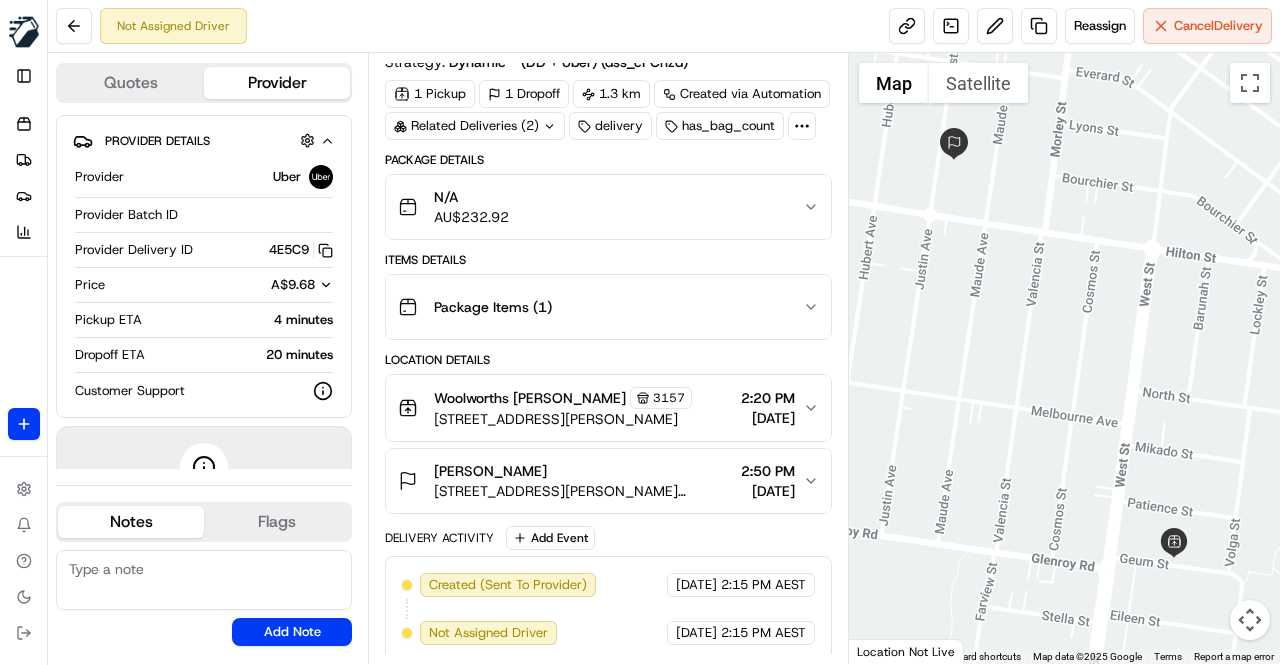 scroll, scrollTop: 0, scrollLeft: 0, axis: both 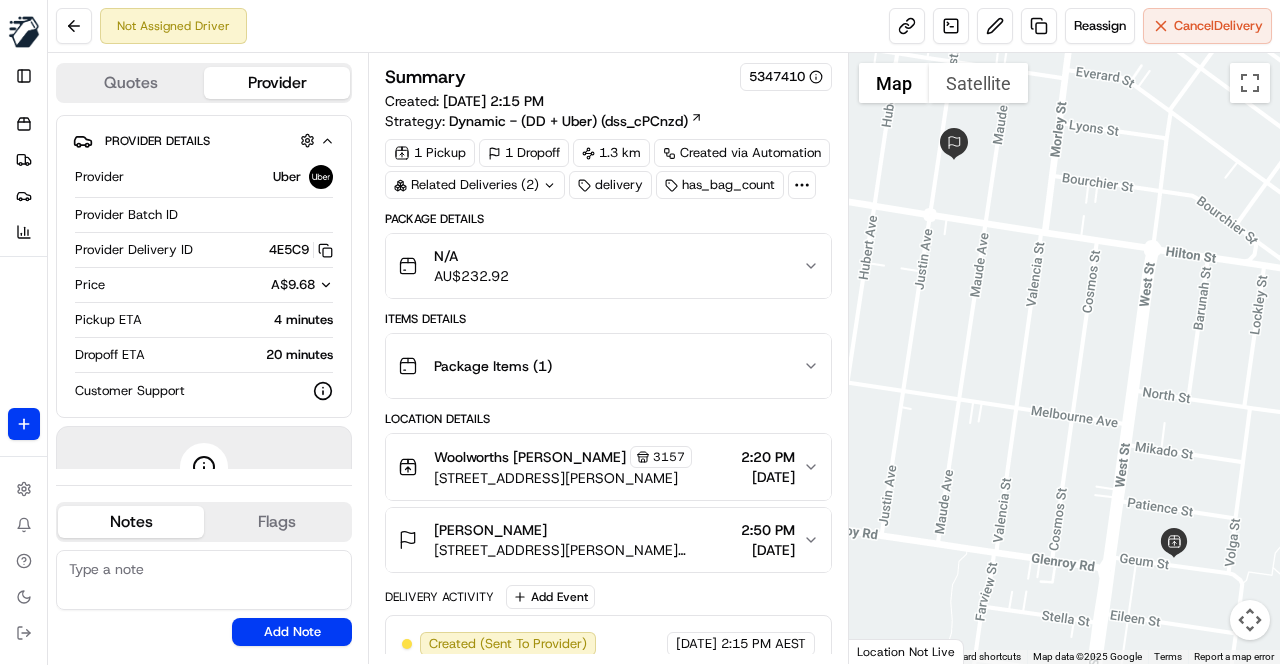 type 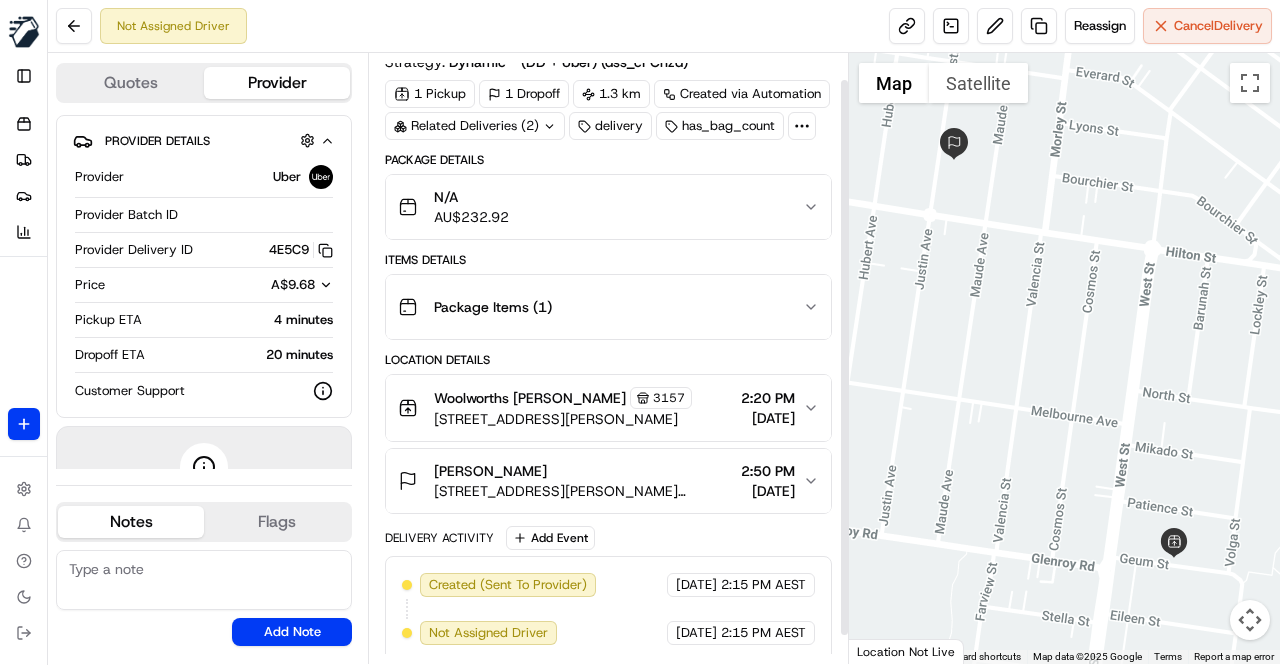 scroll, scrollTop: 0, scrollLeft: 0, axis: both 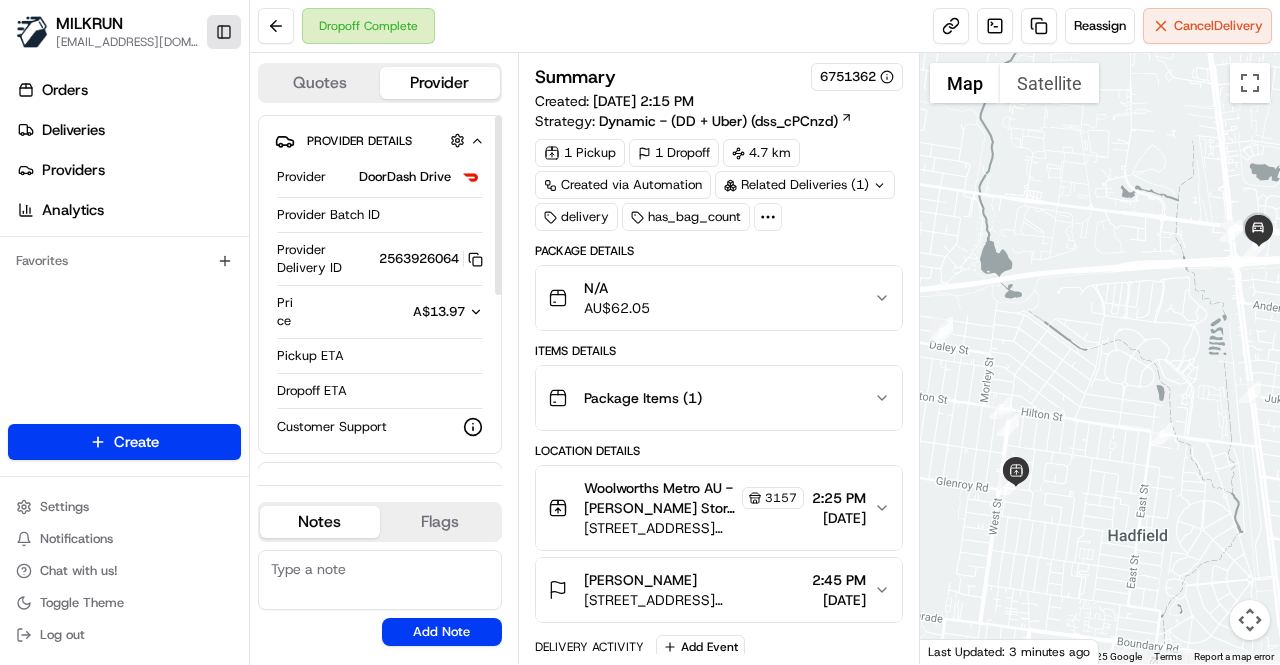 click on "Toggle Sidebar" at bounding box center (224, 32) 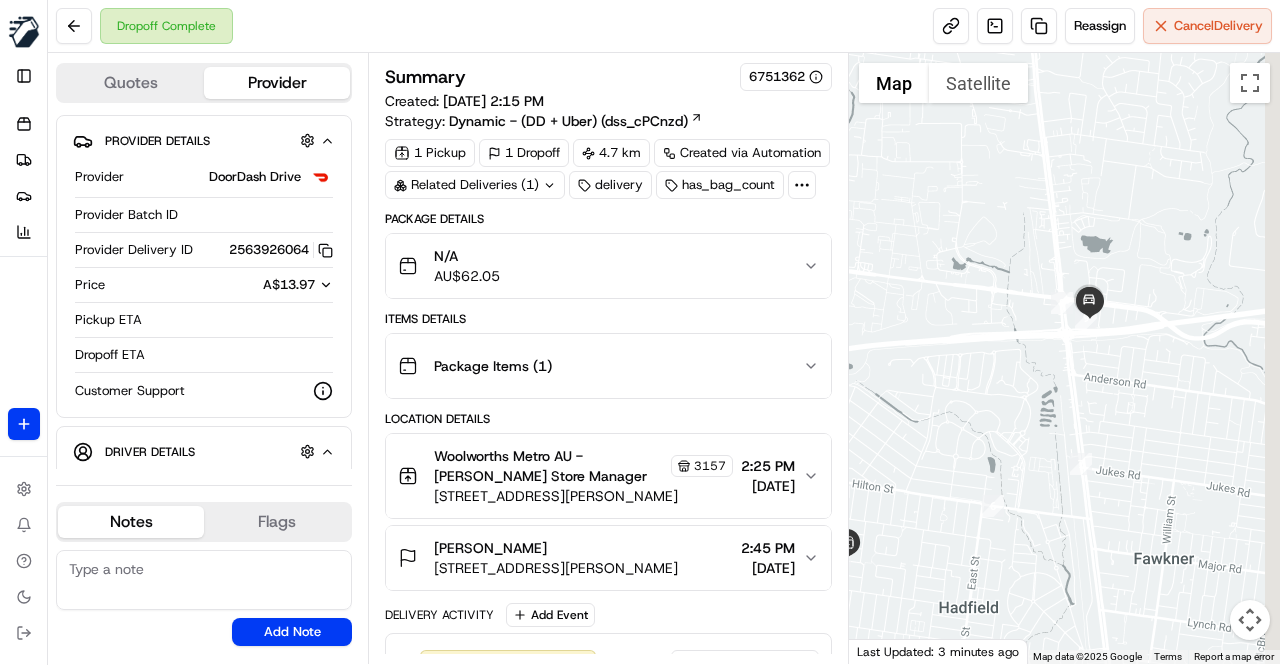 drag, startPoint x: 1072, startPoint y: 371, endPoint x: 938, endPoint y: 441, distance: 151.182 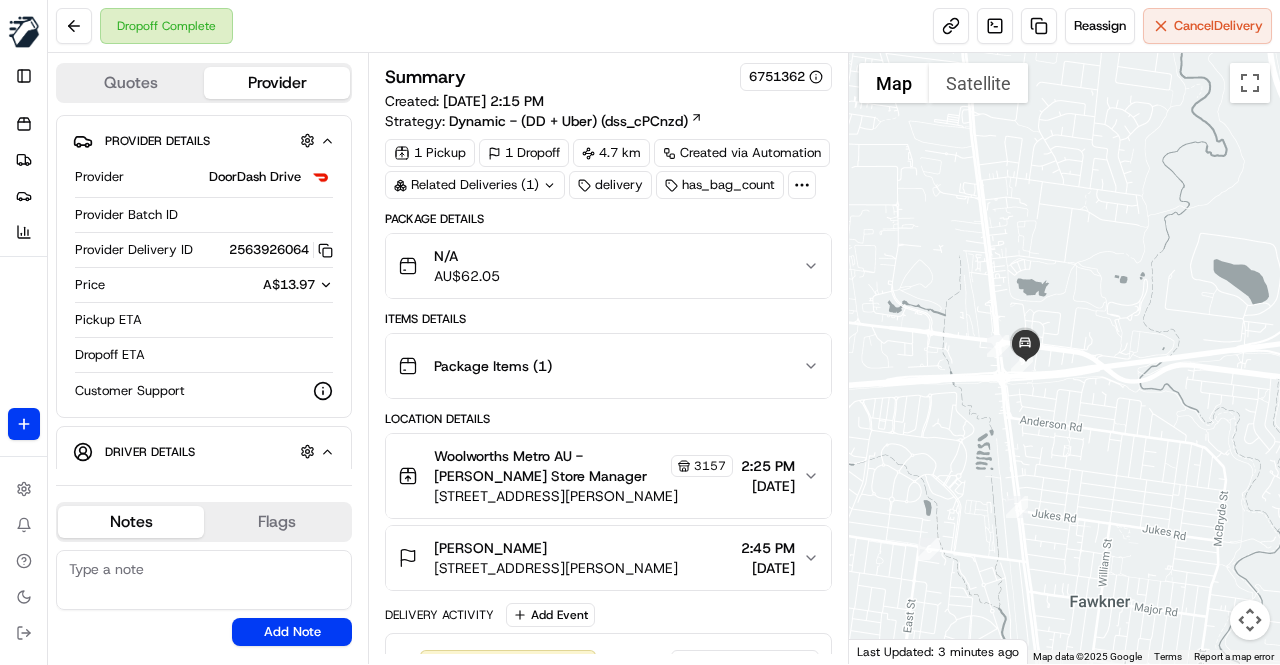 drag, startPoint x: 1033, startPoint y: 409, endPoint x: 1010, endPoint y: 426, distance: 28.600698 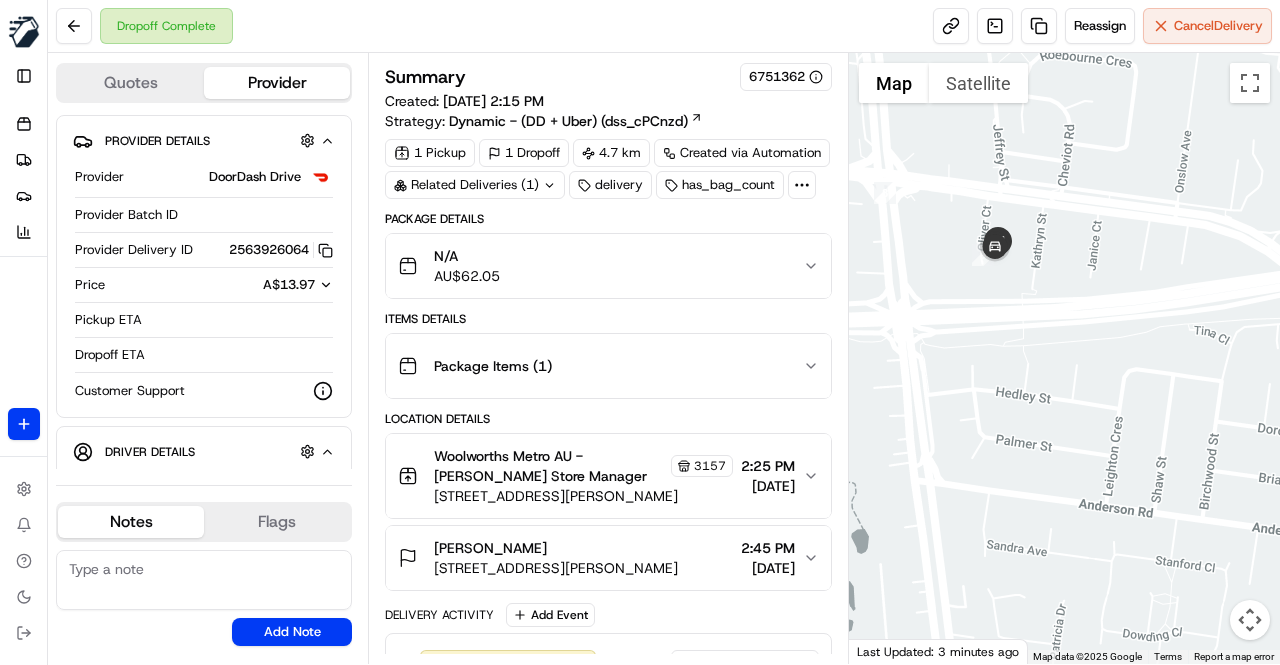 drag, startPoint x: 986, startPoint y: 332, endPoint x: 983, endPoint y: 446, distance: 114.03947 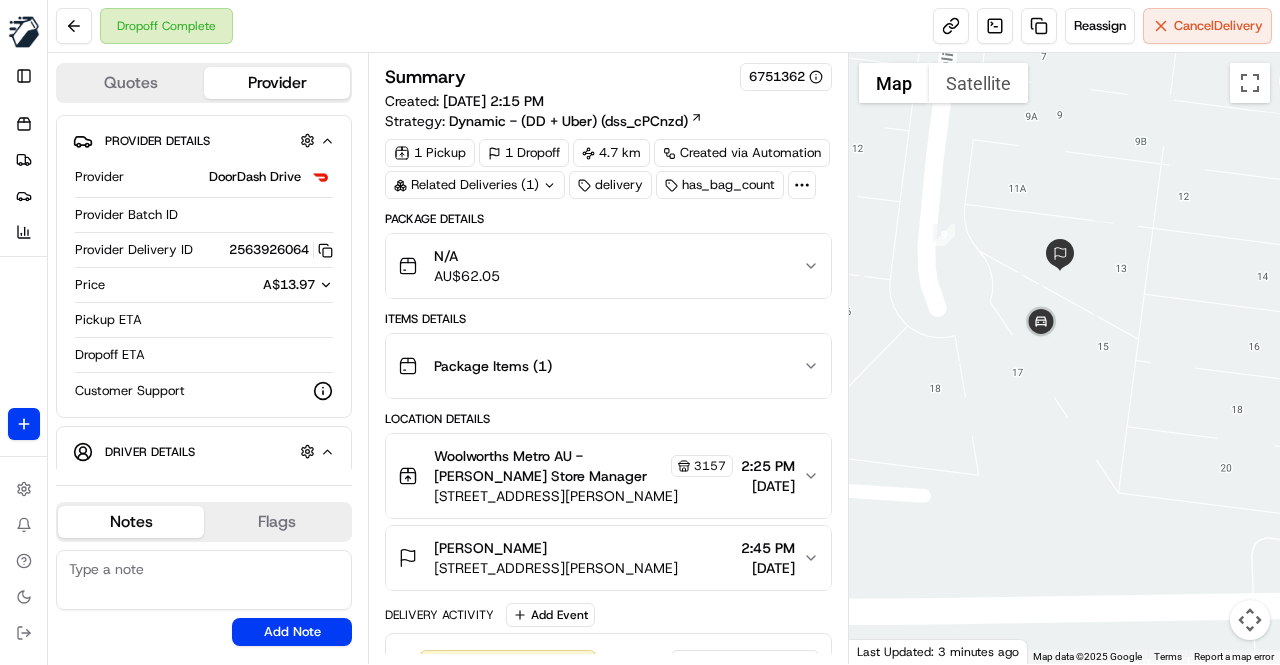 drag, startPoint x: 1047, startPoint y: 377, endPoint x: 1026, endPoint y: 424, distance: 51.47815 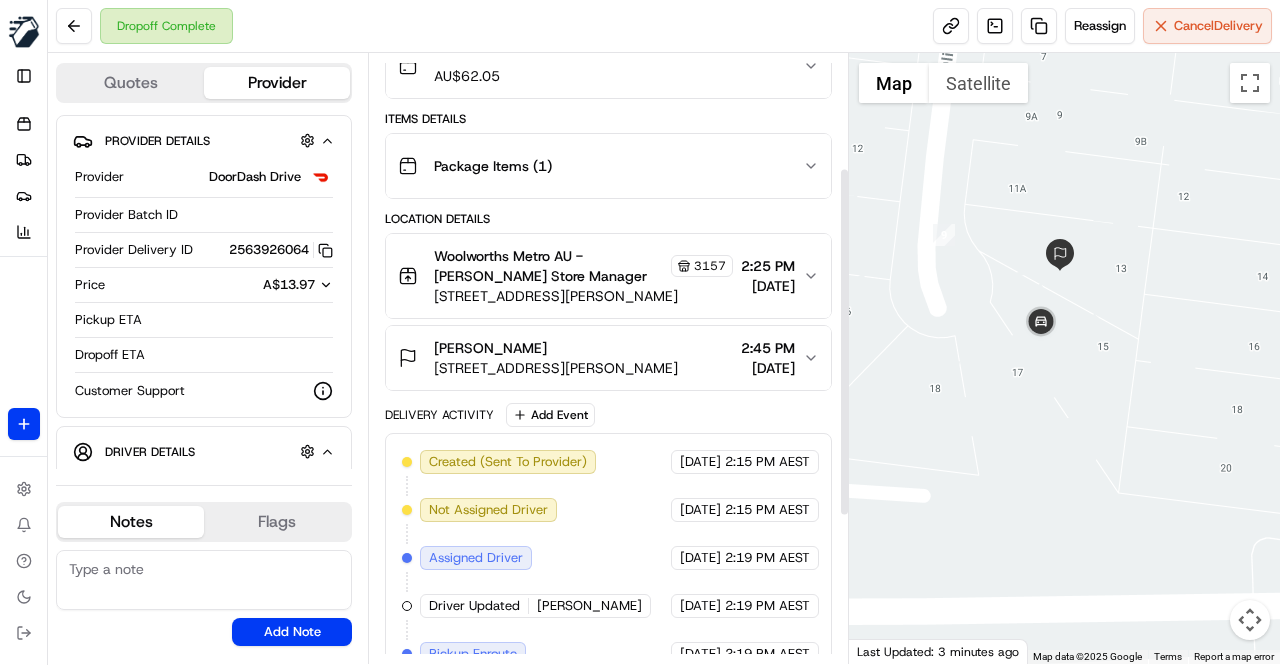 scroll, scrollTop: 100, scrollLeft: 0, axis: vertical 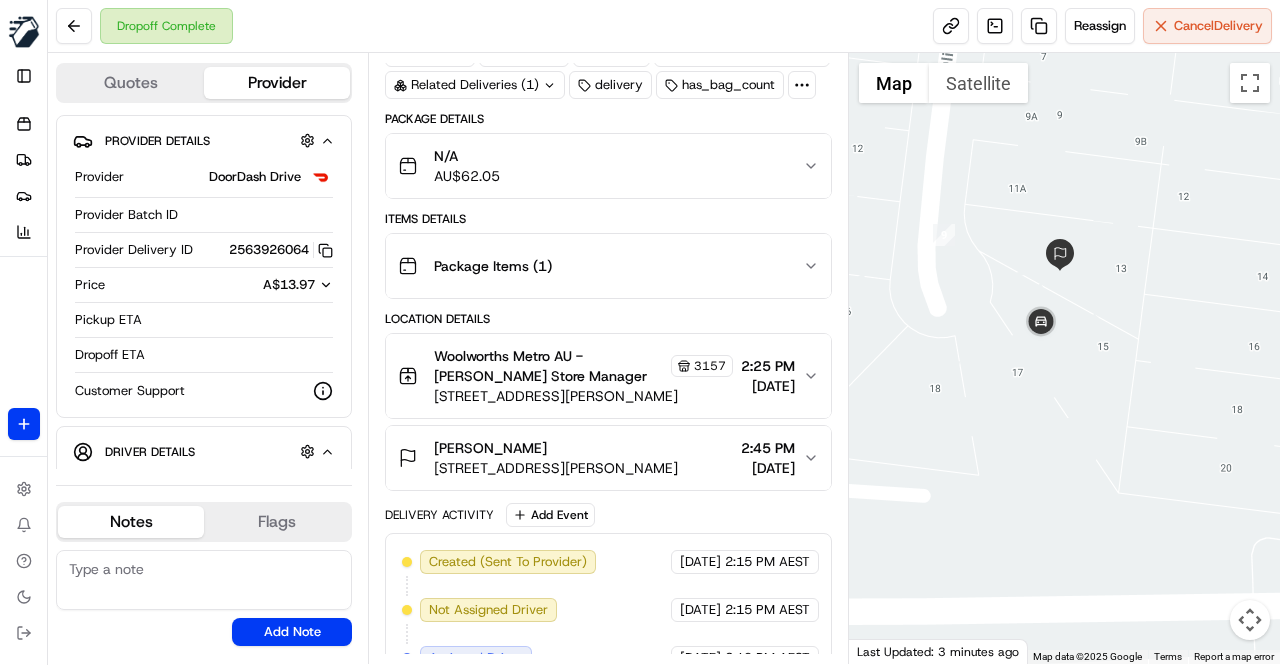 click on "Location Details" at bounding box center (608, 319) 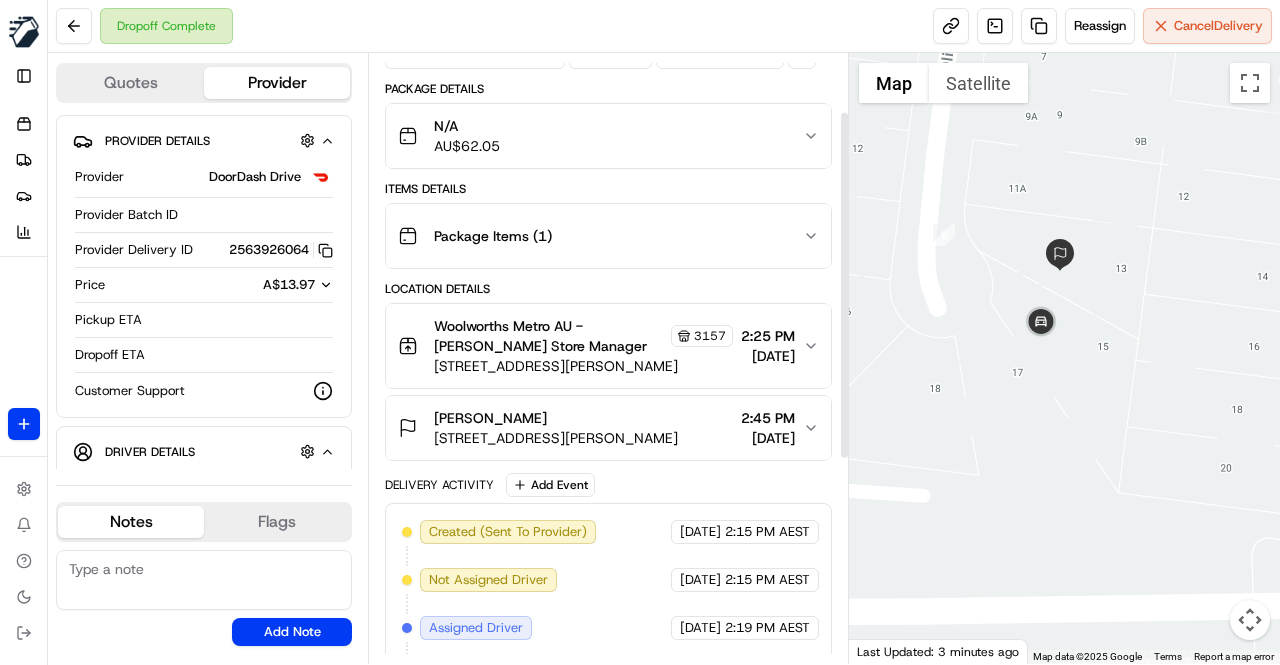 scroll, scrollTop: 100, scrollLeft: 0, axis: vertical 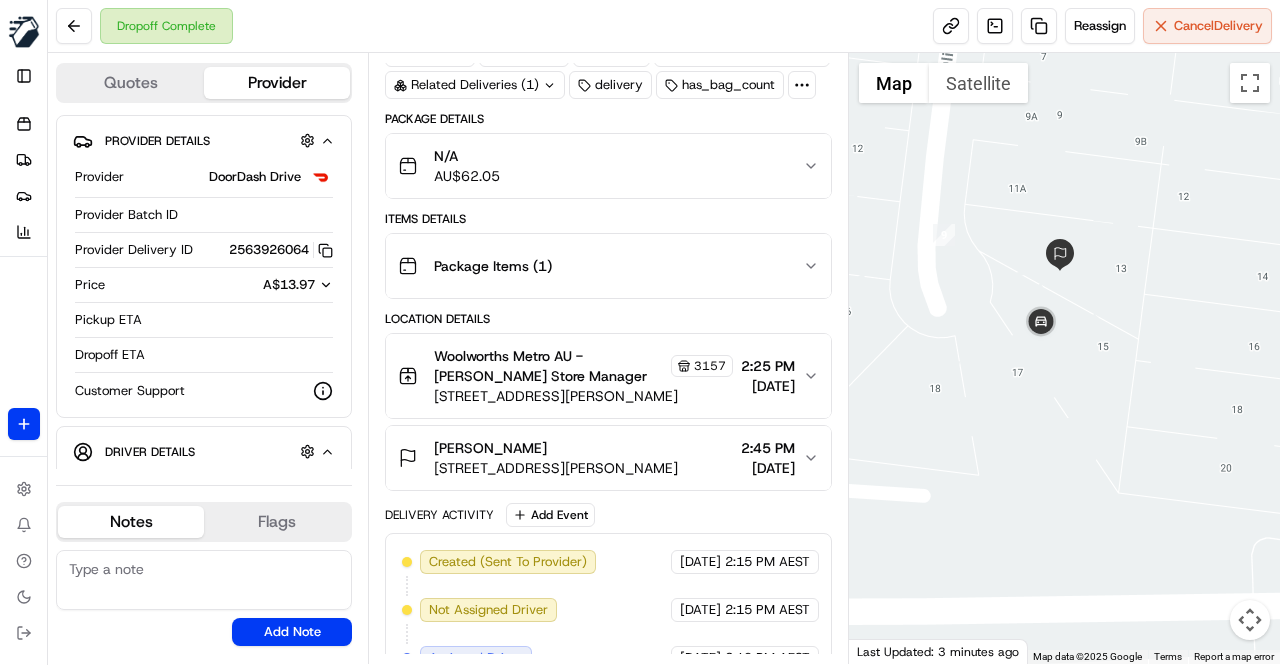 click on "Package Details N/A AU$ 62.05 Items Details Package Items ( 1 ) Location Details Woolworths Metro AU - Hadfield Store Manager 3157 10 Geum St, Hadfield, VIC 3046, AU 2:25 PM 13/07/2025  Dina Formica Unit 2/13 Oliver Ct, Fawkner, VIC 3060, AU 2:45 PM 13/07/2025 Delivery Activity Add Event Created (Sent To Provider) DoorDash Drive 13/07/2025 2:15 PM AEST Not Assigned Driver DoorDash Drive 13/07/2025 2:15 PM AEST Assigned Driver DoorDash Drive 13/07/2025 2:19 PM AEST Driver Updated Harshkumar N. DoorDash Drive 13/07/2025 2:19 PM AEST Pickup Enroute DoorDash Drive 13/07/2025 2:19 PM AEST Pickup Arrived DoorDash Drive 13/07/2025 2:27 PM AEST Pickup Complete DoorDash Drive 13/07/2025 2:27 PM AEST Dropoff Enroute DoorDash Drive 13/07/2025 2:28 PM AEST Dropoff Arrived DoorDash Drive 13/07/2025 2:39 PM AEST Dropoff Complete DoorDash Drive 13/07/2025 2:39 PM AEST" at bounding box center (608, 567) 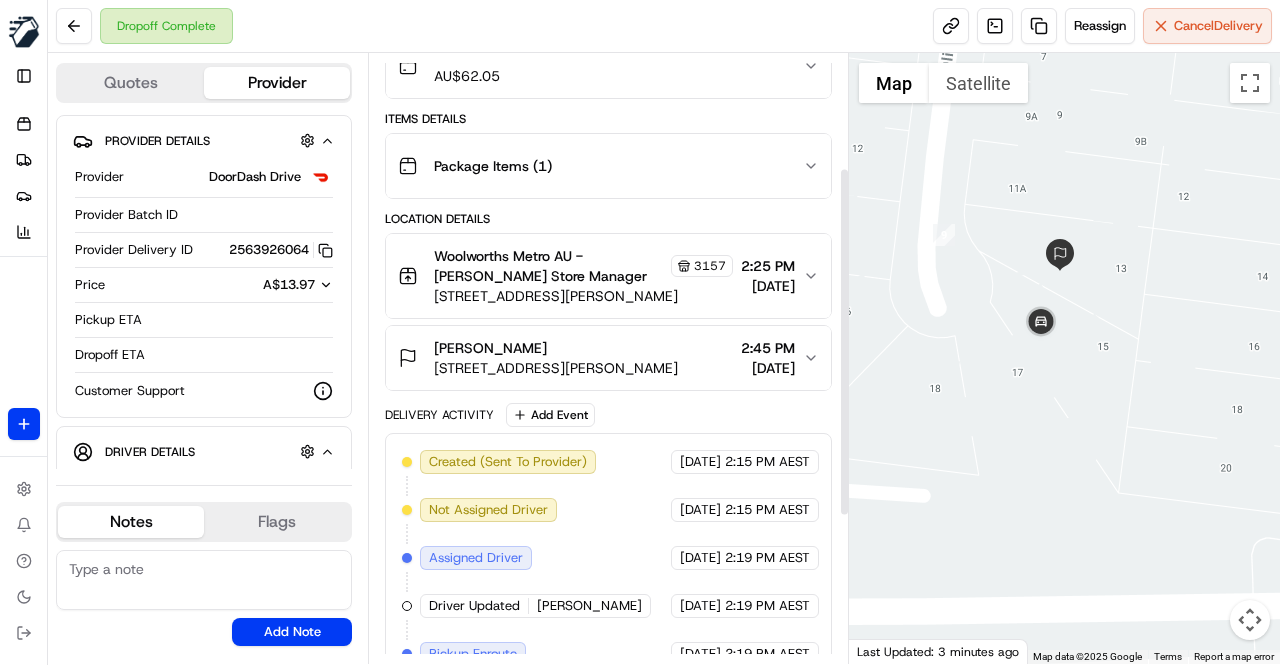 scroll, scrollTop: 100, scrollLeft: 0, axis: vertical 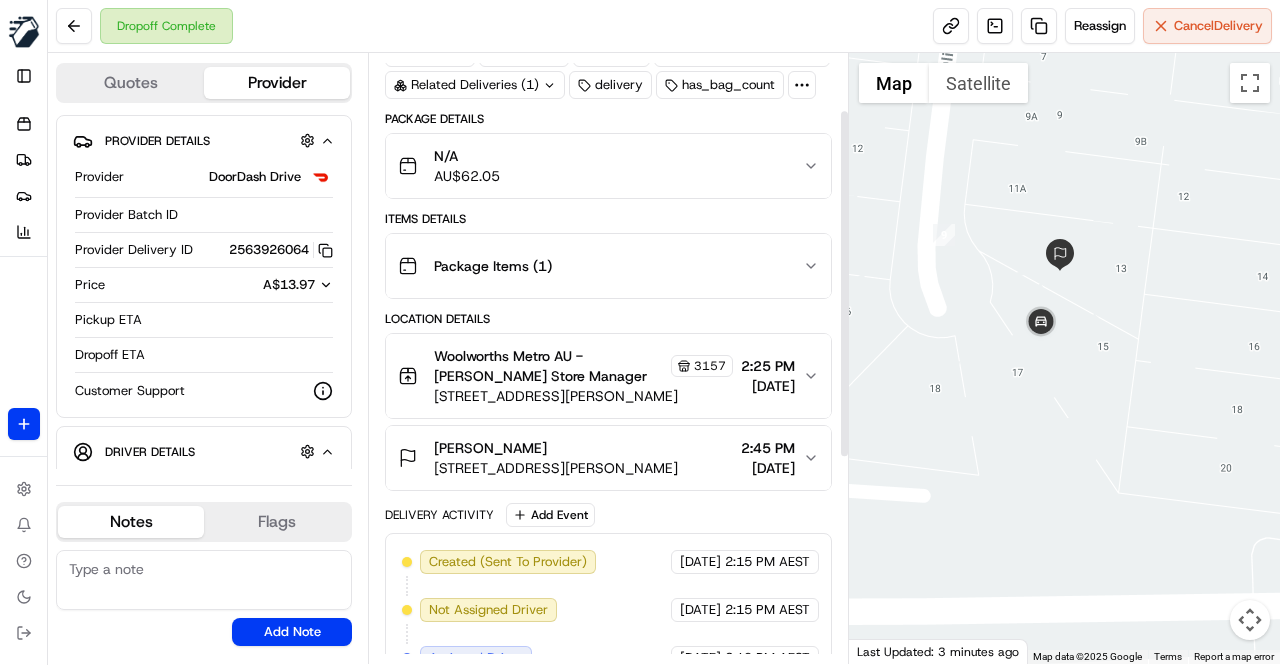 click on "Dina Formica" at bounding box center [556, 448] 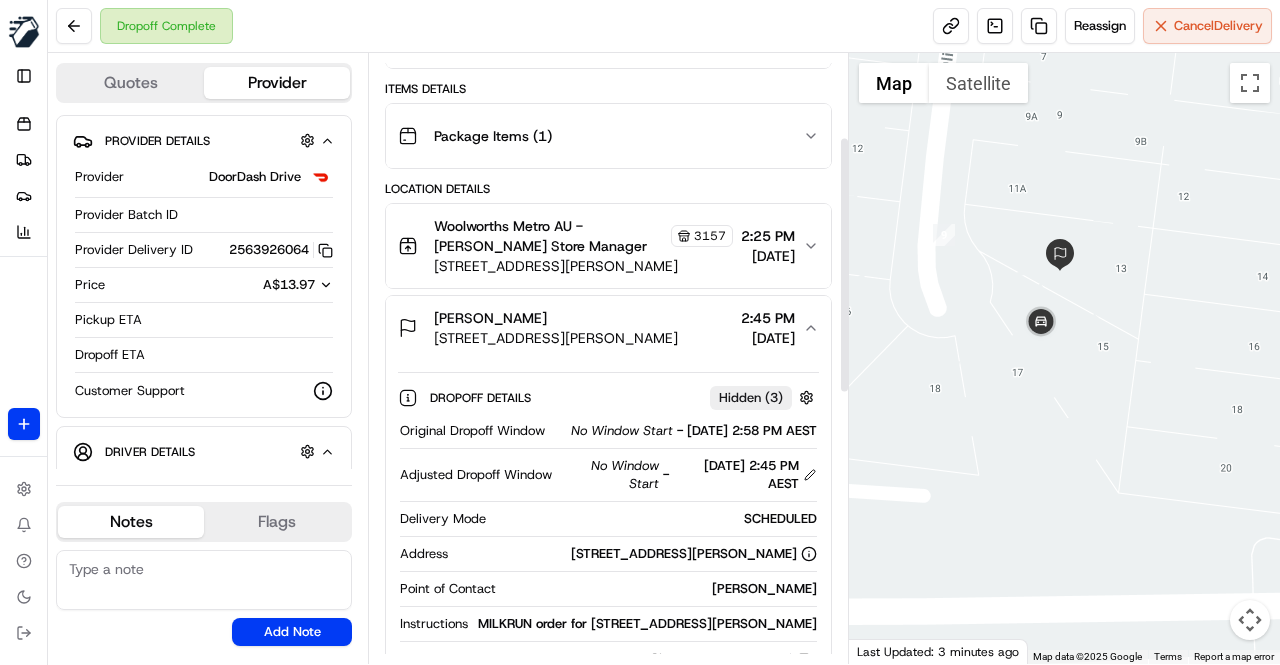 scroll, scrollTop: 200, scrollLeft: 0, axis: vertical 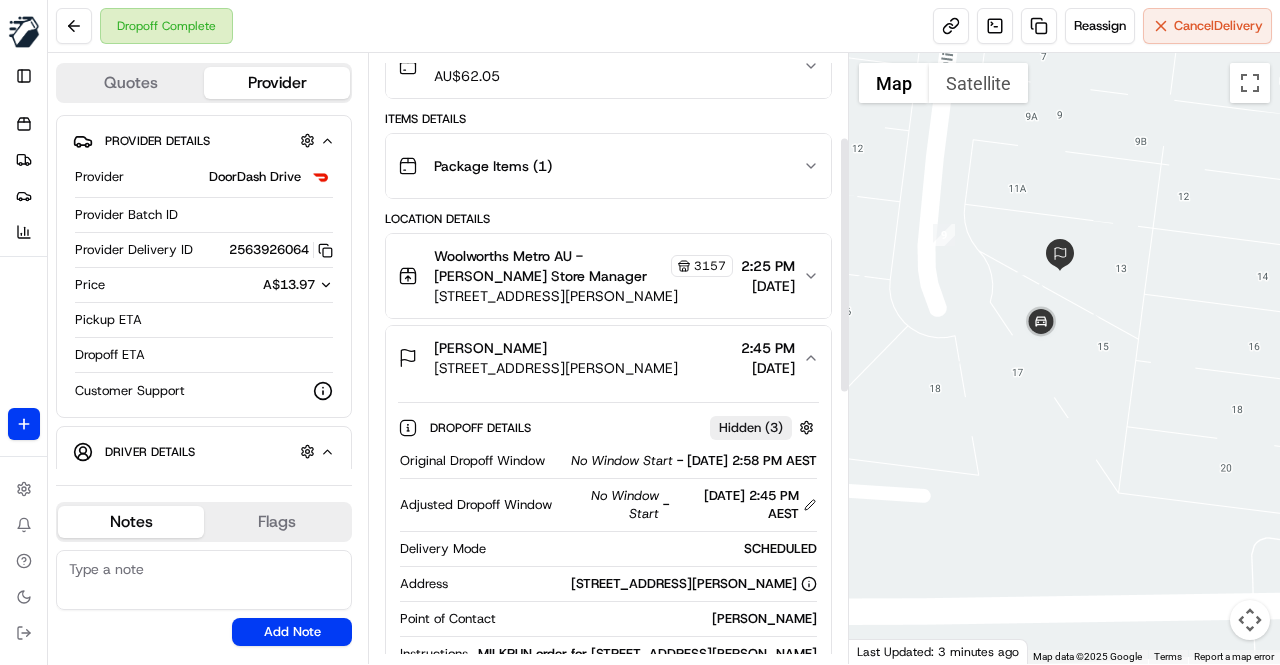 click on "Dina Formica" at bounding box center (556, 348) 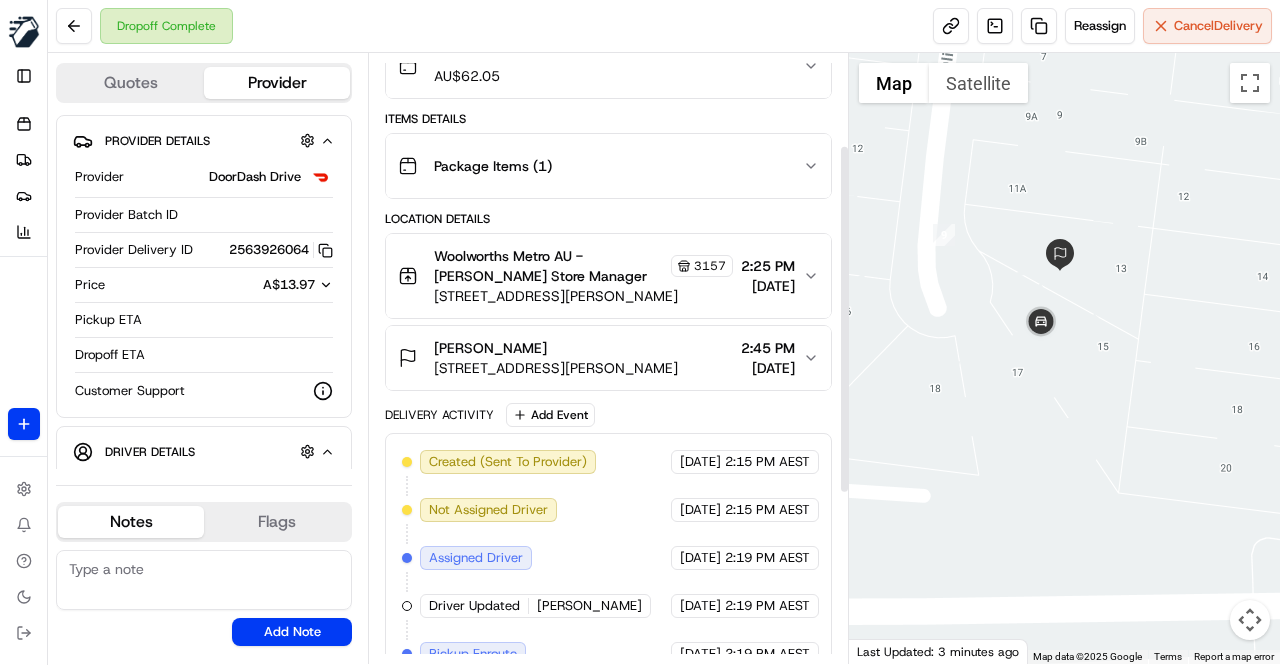 scroll, scrollTop: 0, scrollLeft: 0, axis: both 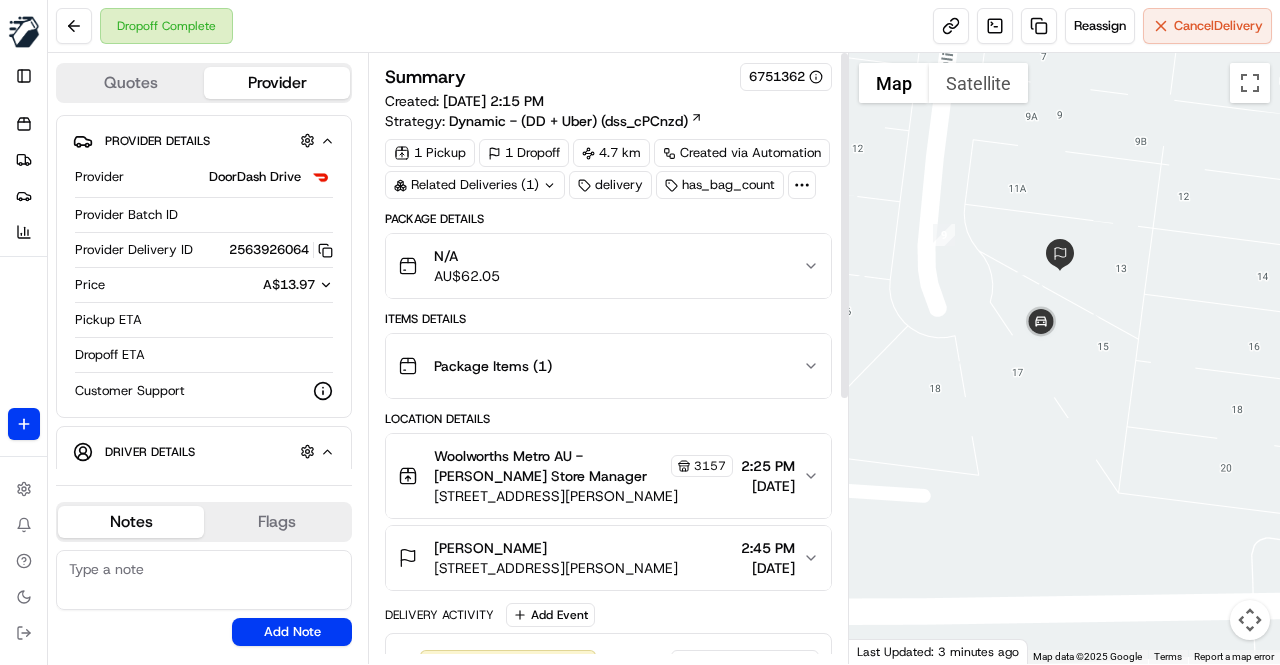 click on "N/A AU$ 62.05" at bounding box center [600, 266] 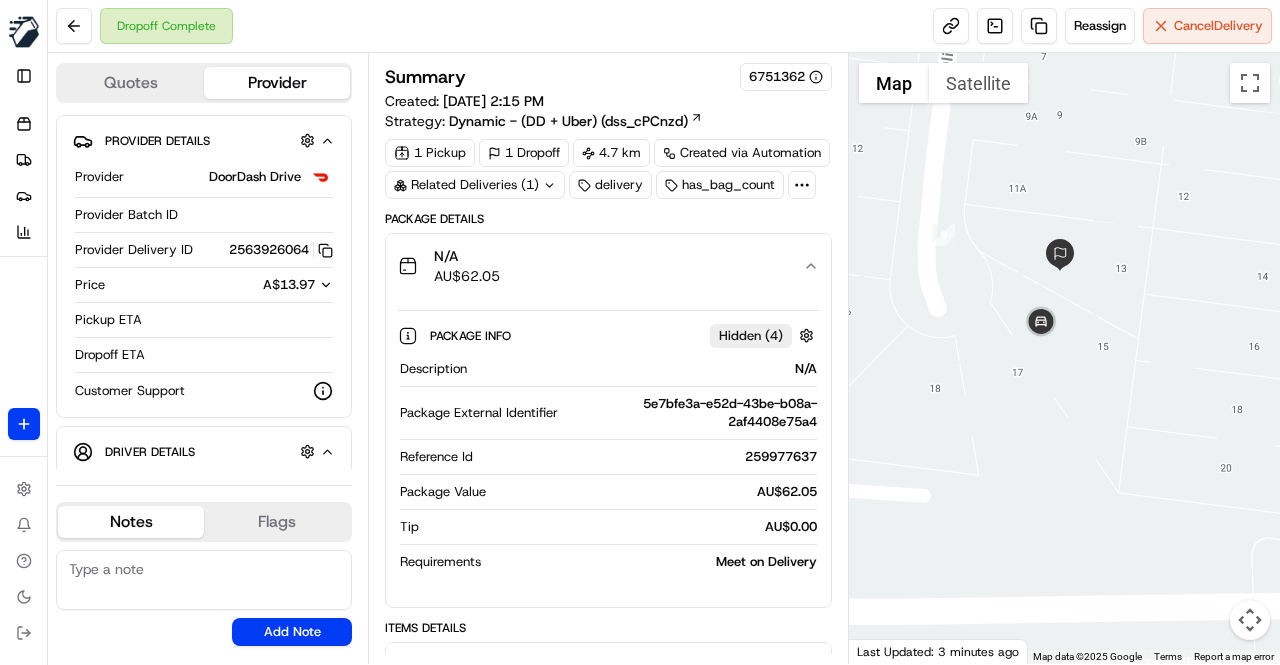 click on "N/A AU$ 62.05" at bounding box center (600, 266) 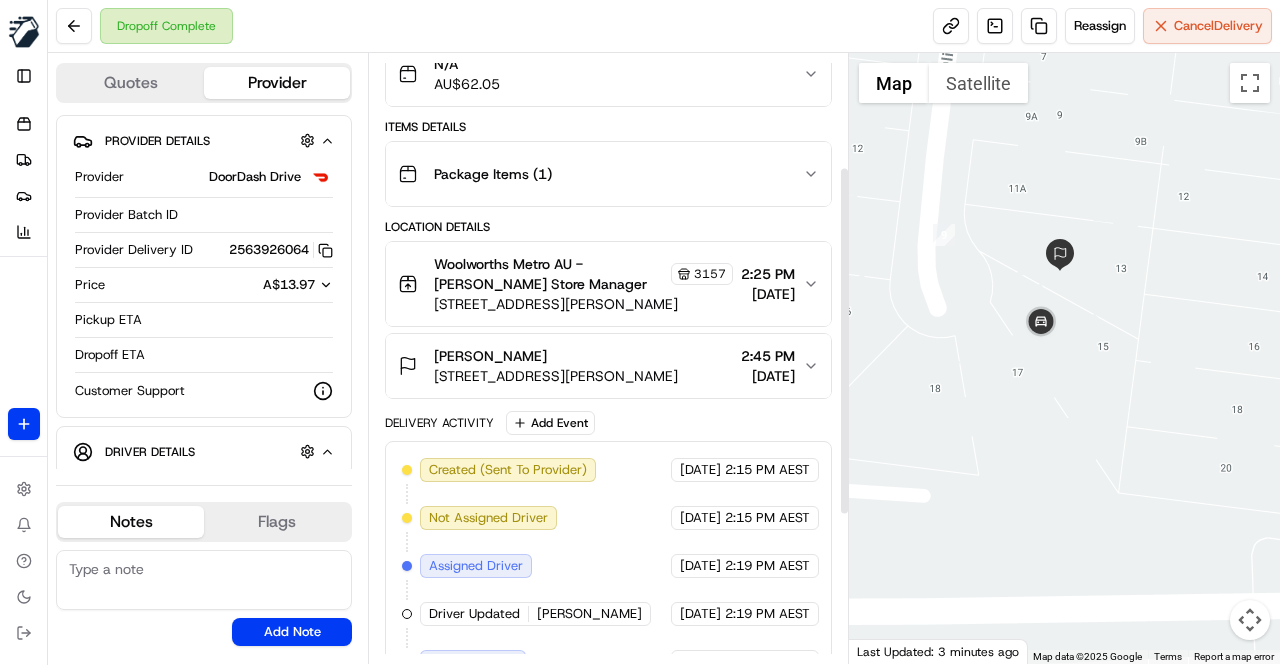 scroll, scrollTop: 200, scrollLeft: 0, axis: vertical 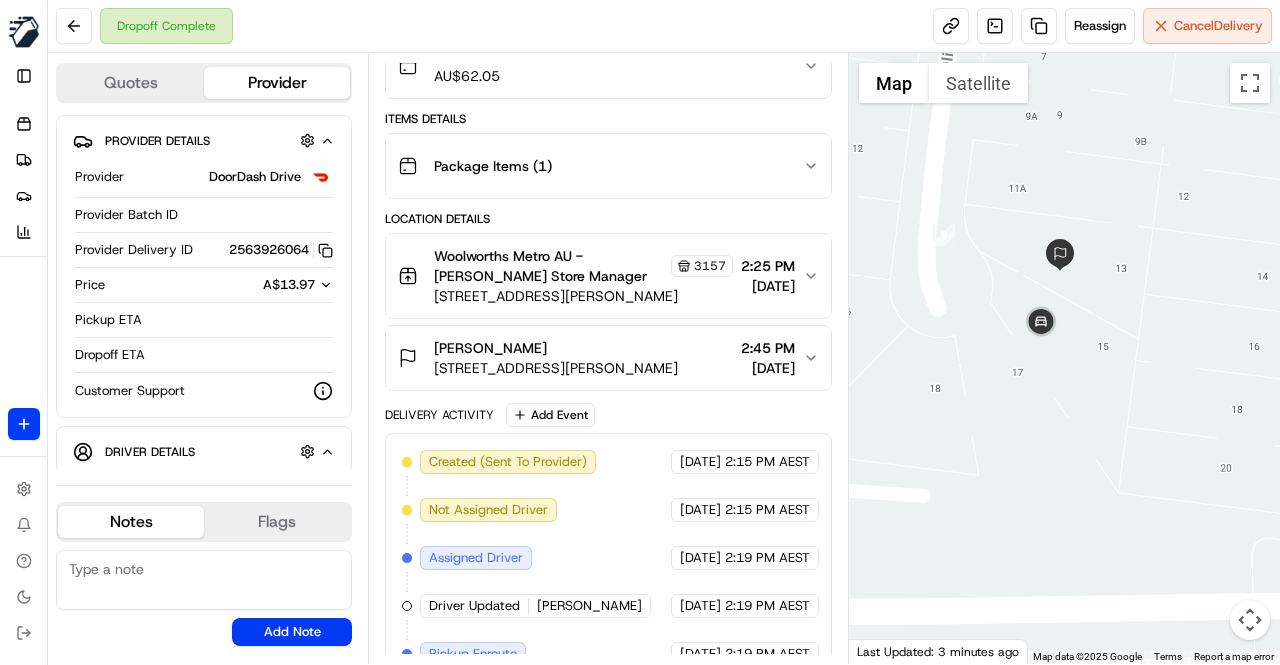 click on "Dina Formica" at bounding box center (556, 348) 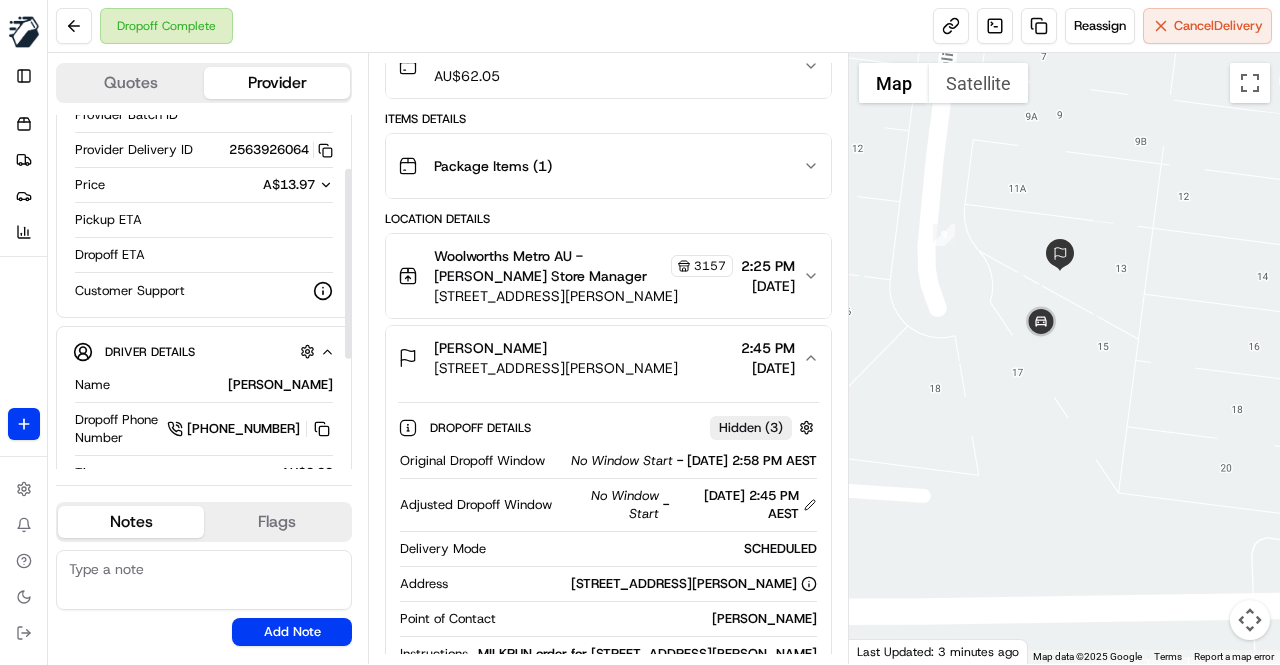 scroll, scrollTop: 0, scrollLeft: 0, axis: both 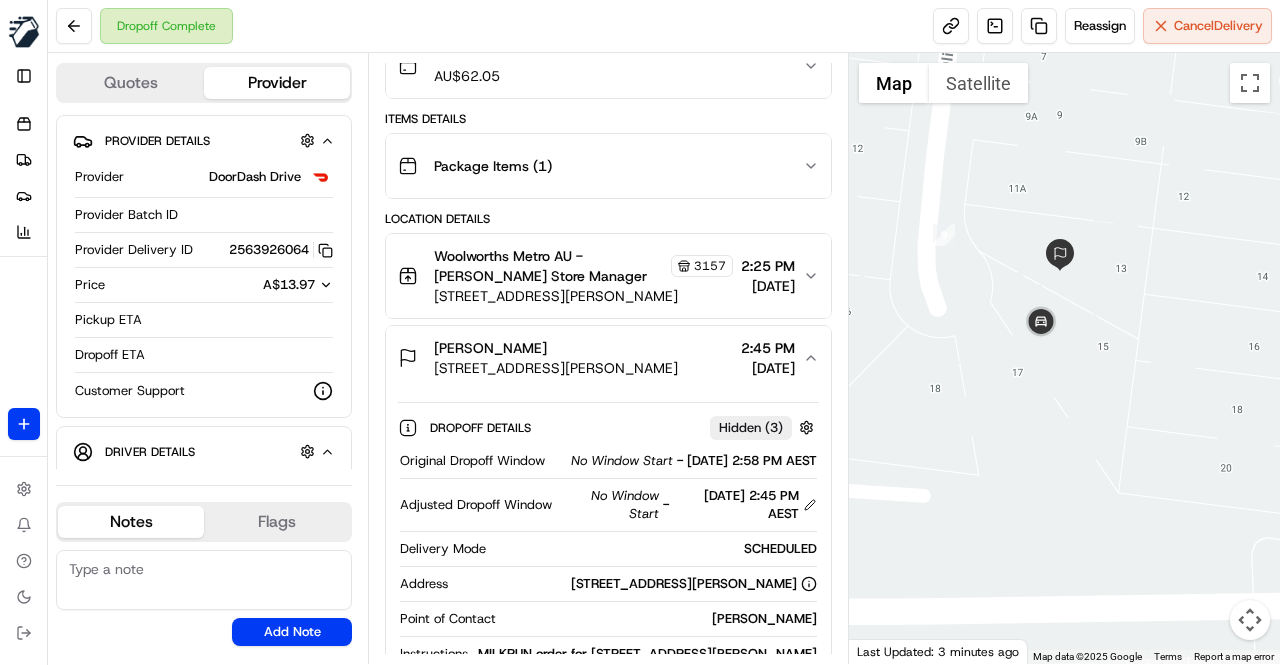 click on "Summary 6751362 Created:   13/07/2025 2:15 PM Strategy:   Dynamic - (DD + Uber) (dss_cPCnzd) 1   Pickup 1   Dropoff 4.7 km Created via Automation Related Deliveries   (1) delivery has_bag_count Package Details N/A AU$ 62.05 Items Details Package Items ( 1 ) Location Details Woolworths Metro AU - Hadfield Store Manager 3157 10 Geum St, Hadfield, VIC 3046, AU 2:25 PM 13/07/2025  Dina Formica Unit 2/13 Oliver Ct, Fawkner, VIC 3060, AU 2:45 PM 13/07/2025 Dropoff Details Hidden ( 3 ) Original Dropoff Window No Window Start - 13/07/2025 2:58 PM AEST Adjusted Dropoff Window No Window Start - 13/07/2025 2:45 PM AEST Delivery Mode SCHEDULED Address Unit 2/13 Oliver Ct, Fawkner, VIC 3060, AU Point of Contact Dina Formica Instructions MILKRUN order for Unit 2/13 Oliver Ct, Fawkner, VIC 3060, AU Phone Number +61 402 514 137 Delivery Activity Add Event Created (Sent To Provider) DoorDash Drive 13/07/2025 2:15 PM AEST Not Assigned Driver DoorDash Drive 13/07/2025 2:15 PM AEST Assigned Driver DoorDash Drive 13/07/2025" at bounding box center (608, 358) 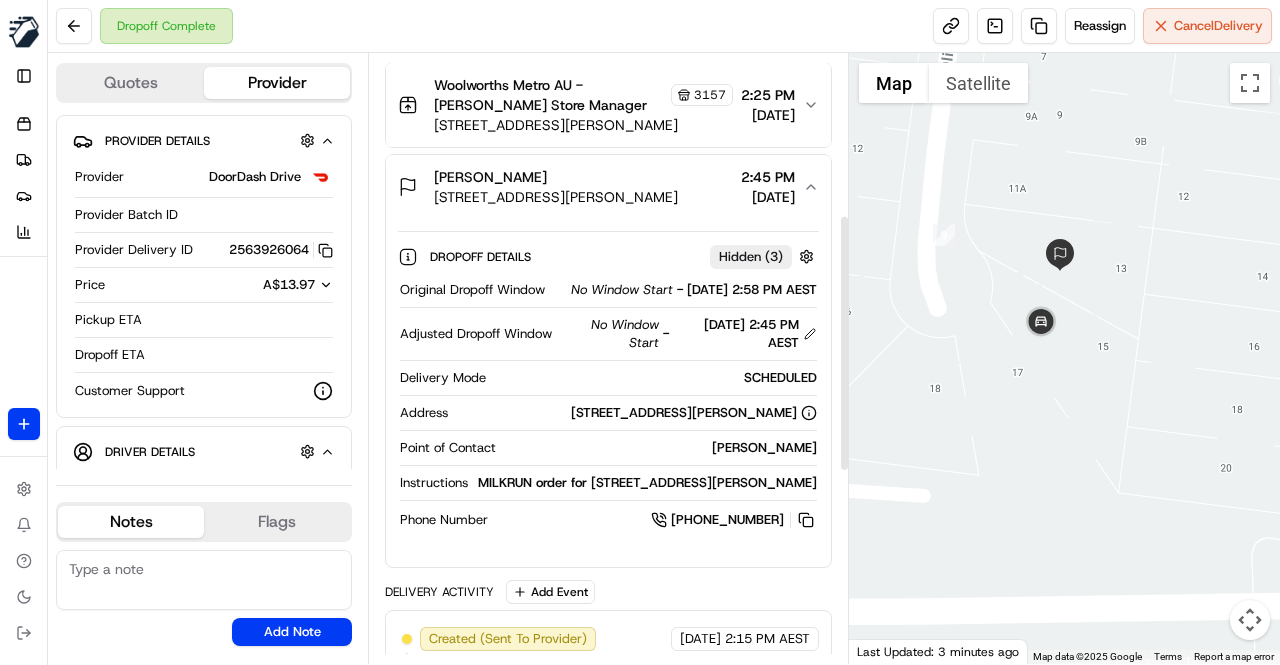 scroll, scrollTop: 400, scrollLeft: 0, axis: vertical 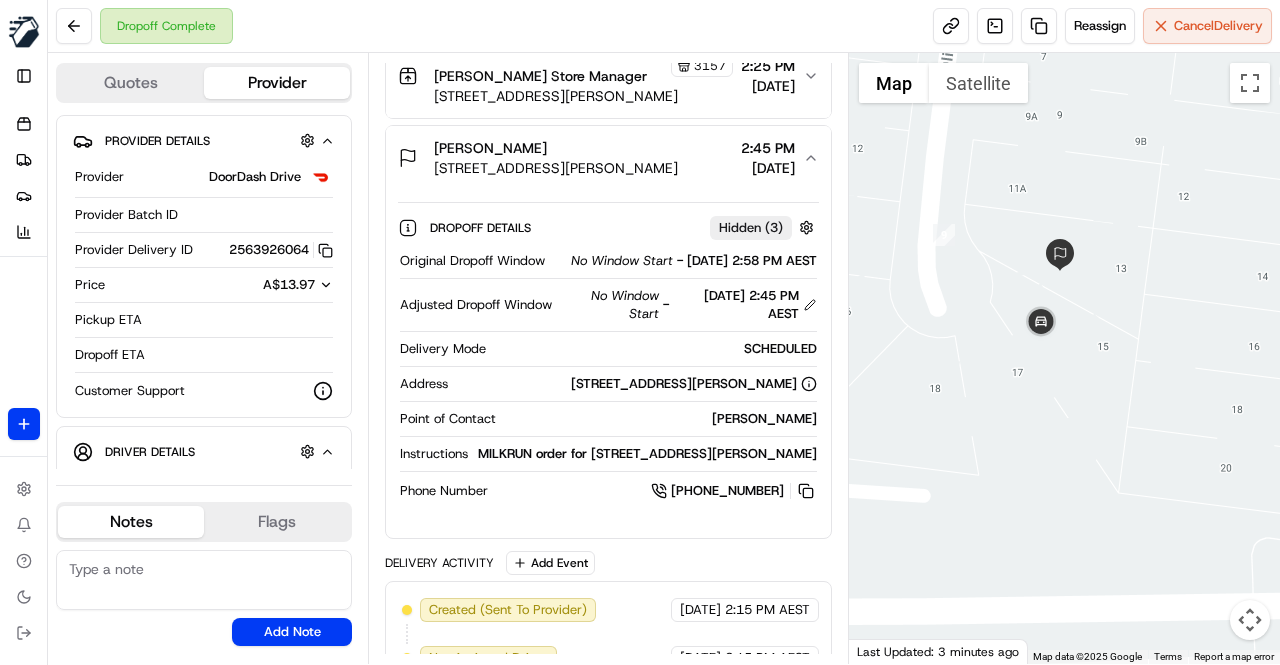 click on "Package Details N/A AU$ 62.05 Items Details Package Items ( 1 ) Location Details Woolworths Metro AU - Hadfield Store Manager 3157 10 Geum St, Hadfield, VIC 3046, AU 2:25 PM 13/07/2025  Dina Formica Unit 2/13 Oliver Ct, Fawkner, VIC 3060, AU 2:45 PM 13/07/2025 Dropoff Details Hidden ( 3 ) Original Dropoff Window No Window Start - 13/07/2025 2:58 PM AEST Adjusted Dropoff Window No Window Start - 13/07/2025 2:45 PM AEST Delivery Mode SCHEDULED Address Unit 2/13 Oliver Ct, Fawkner, VIC 3060, AU Point of Contact Dina Formica Instructions MILKRUN order for Unit 2/13 Oliver Ct, Fawkner, VIC 3060, AU Phone Number +61 402 514 137 Delivery Activity Add Event Created (Sent To Provider) DoorDash Drive 13/07/2025 2:15 PM AEST Not Assigned Driver DoorDash Drive 13/07/2025 2:15 PM AEST Assigned Driver DoorDash Drive 13/07/2025 2:19 PM AEST Driver Updated Harshkumar N. DoorDash Drive 13/07/2025 2:19 PM AEST Pickup Enroute DoorDash Drive 13/07/2025 2:19 PM AEST Pickup Arrived DoorDash Drive 13/07/2025 2:27 PM AEST 13/07/2025" at bounding box center (608, 441) 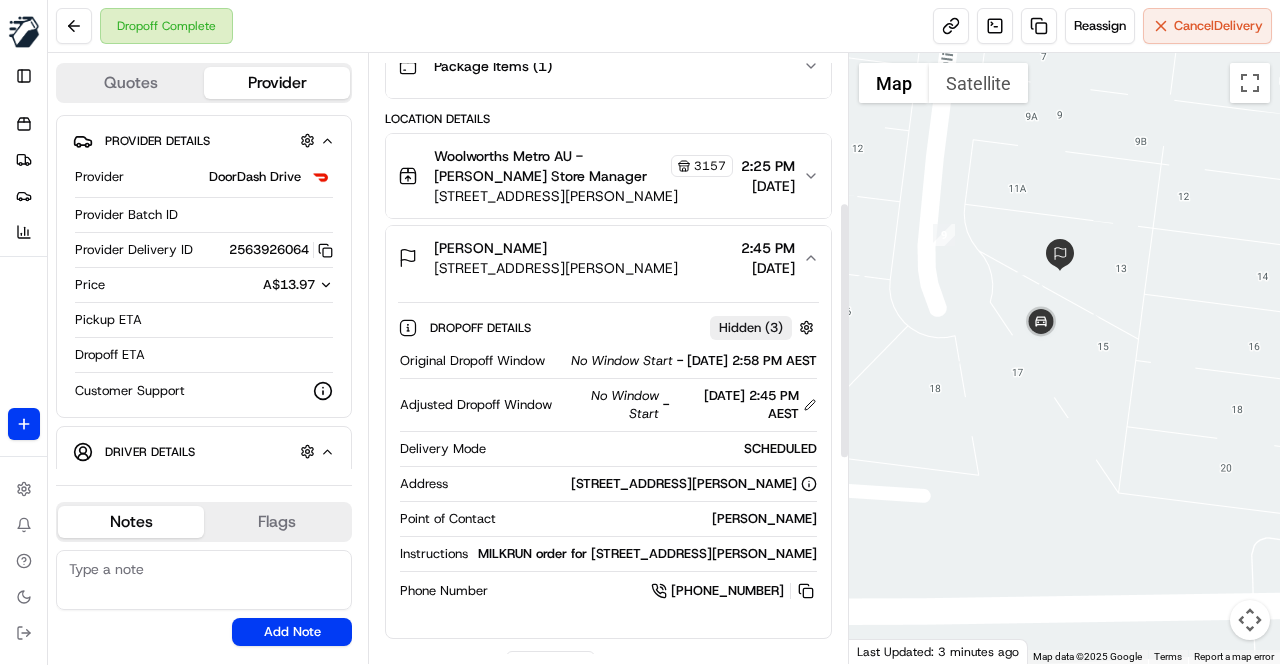 scroll, scrollTop: 400, scrollLeft: 0, axis: vertical 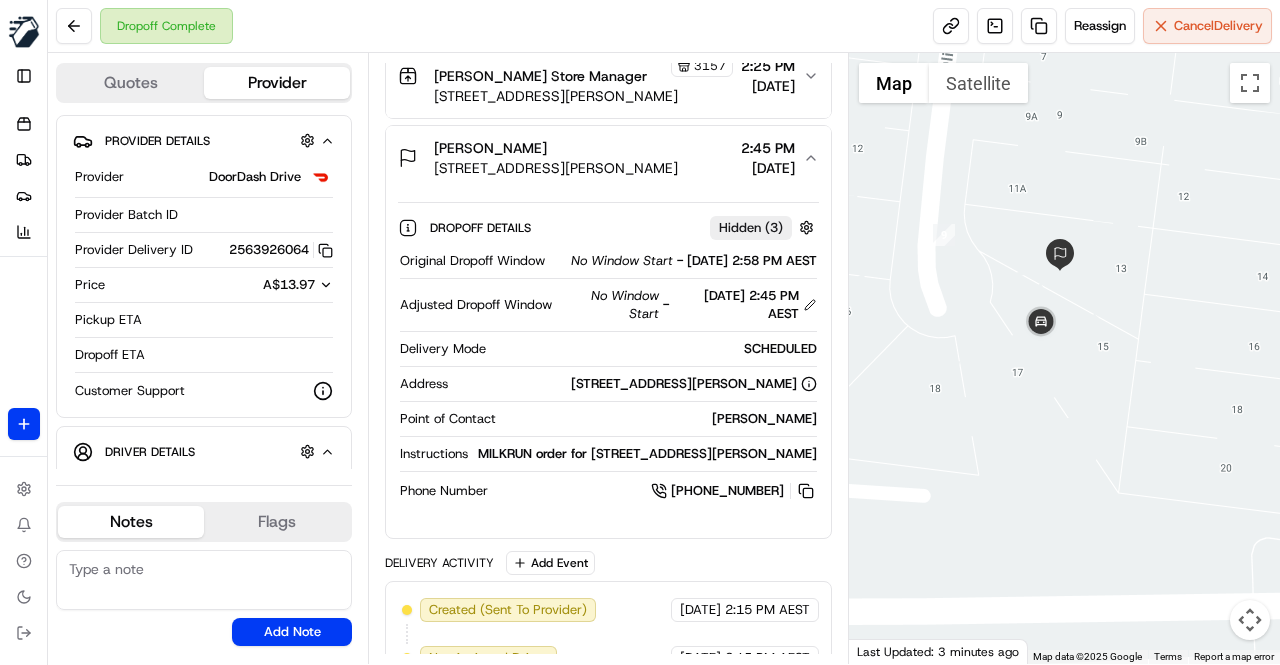 click on "Package Details N/A AU$ 62.05 Items Details Package Items ( 1 ) Location Details Woolworths Metro AU - Hadfield Store Manager 3157 10 Geum St, Hadfield, VIC 3046, AU 2:25 PM 13/07/2025  Dina Formica Unit 2/13 Oliver Ct, Fawkner, VIC 3060, AU 2:45 PM 13/07/2025 Dropoff Details Hidden ( 3 ) Original Dropoff Window No Window Start - 13/07/2025 2:58 PM AEST Adjusted Dropoff Window No Window Start - 13/07/2025 2:45 PM AEST Delivery Mode SCHEDULED Address Unit 2/13 Oliver Ct, Fawkner, VIC 3060, AU Point of Contact Dina Formica Instructions MILKRUN order for Unit 2/13 Oliver Ct, Fawkner, VIC 3060, AU Phone Number +61 402 514 137 Delivery Activity Add Event Created (Sent To Provider) DoorDash Drive 13/07/2025 2:15 PM AEST Not Assigned Driver DoorDash Drive 13/07/2025 2:15 PM AEST Assigned Driver DoorDash Drive 13/07/2025 2:19 PM AEST Driver Updated Harshkumar N. DoorDash Drive 13/07/2025 2:19 PM AEST Pickup Enroute DoorDash Drive 13/07/2025 2:19 PM AEST Pickup Arrived DoorDash Drive 13/07/2025 2:27 PM AEST 13/07/2025" at bounding box center [608, 441] 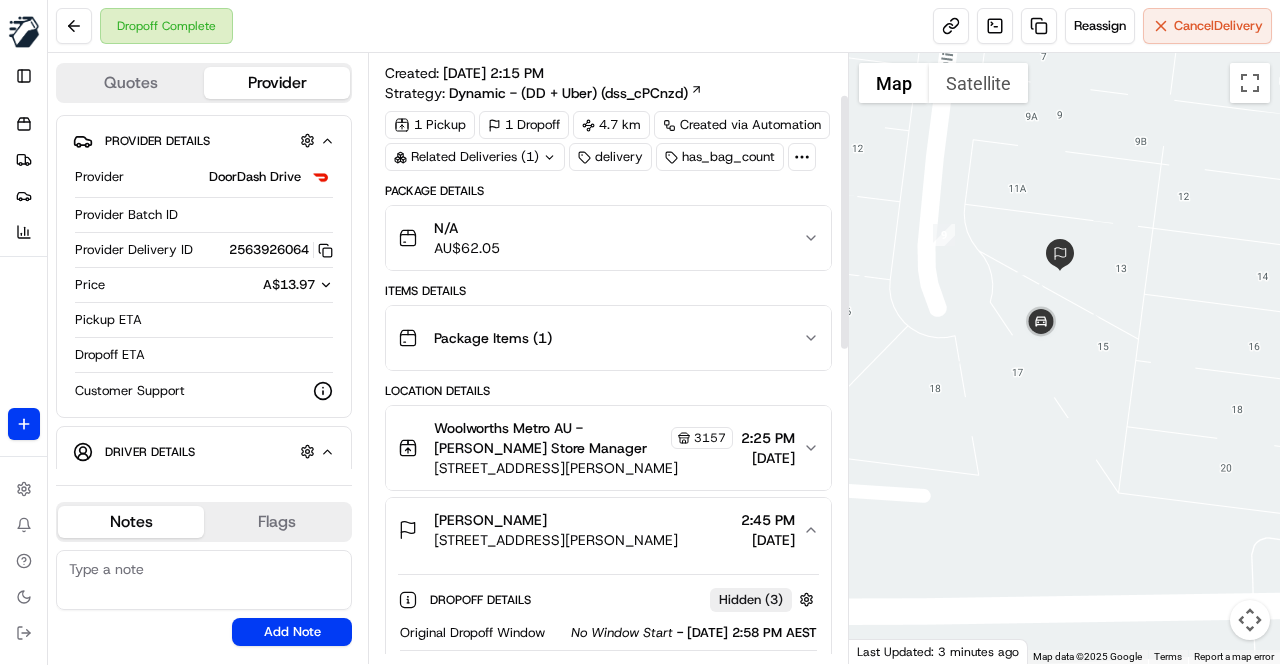 scroll, scrollTop: 0, scrollLeft: 0, axis: both 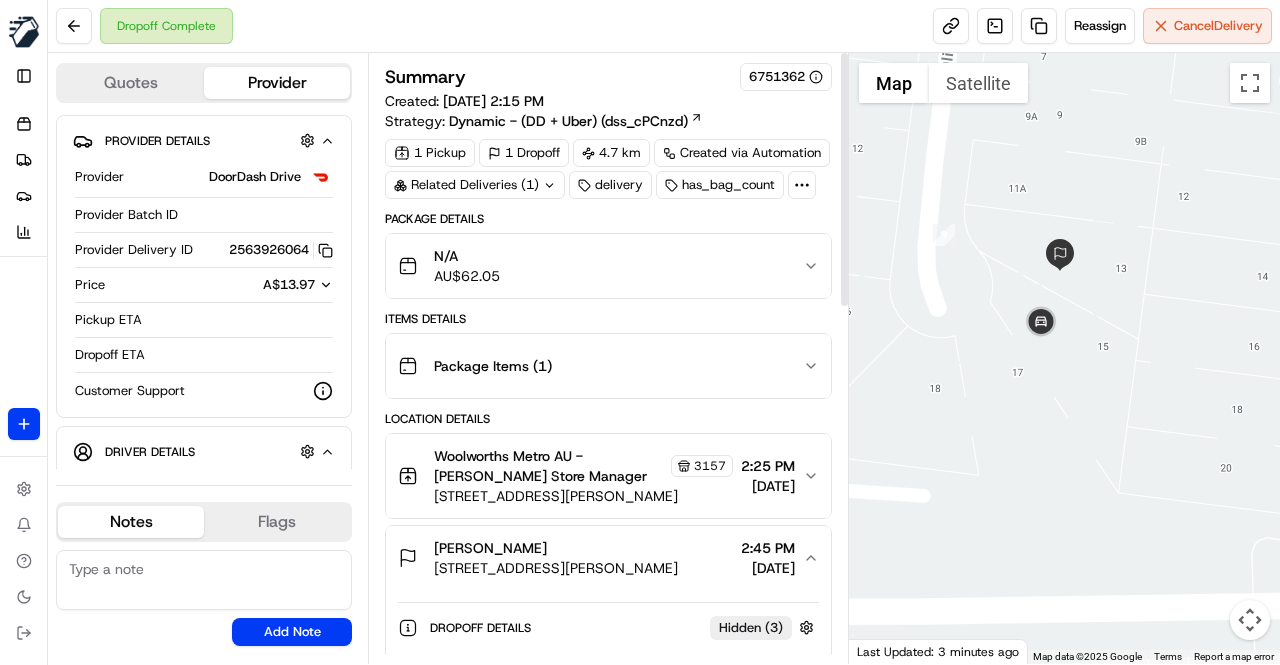 click on "N/A AU$ 62.05" at bounding box center (600, 266) 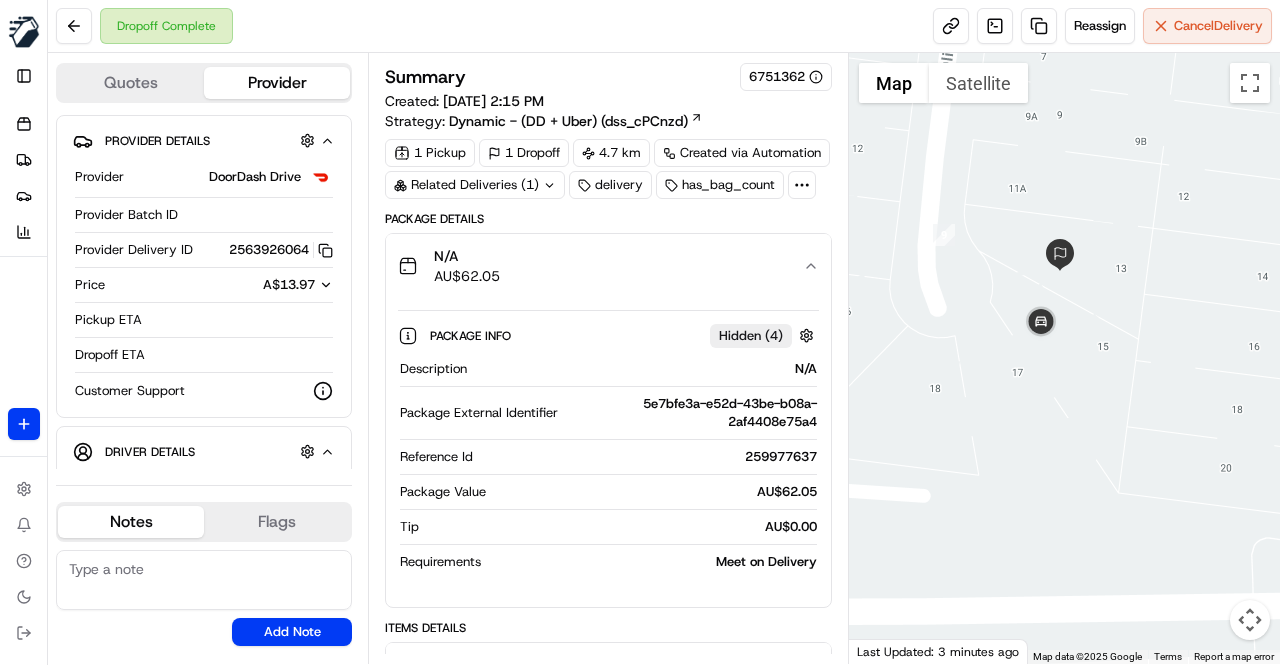 click on "N/A AU$ 62.05" at bounding box center [600, 266] 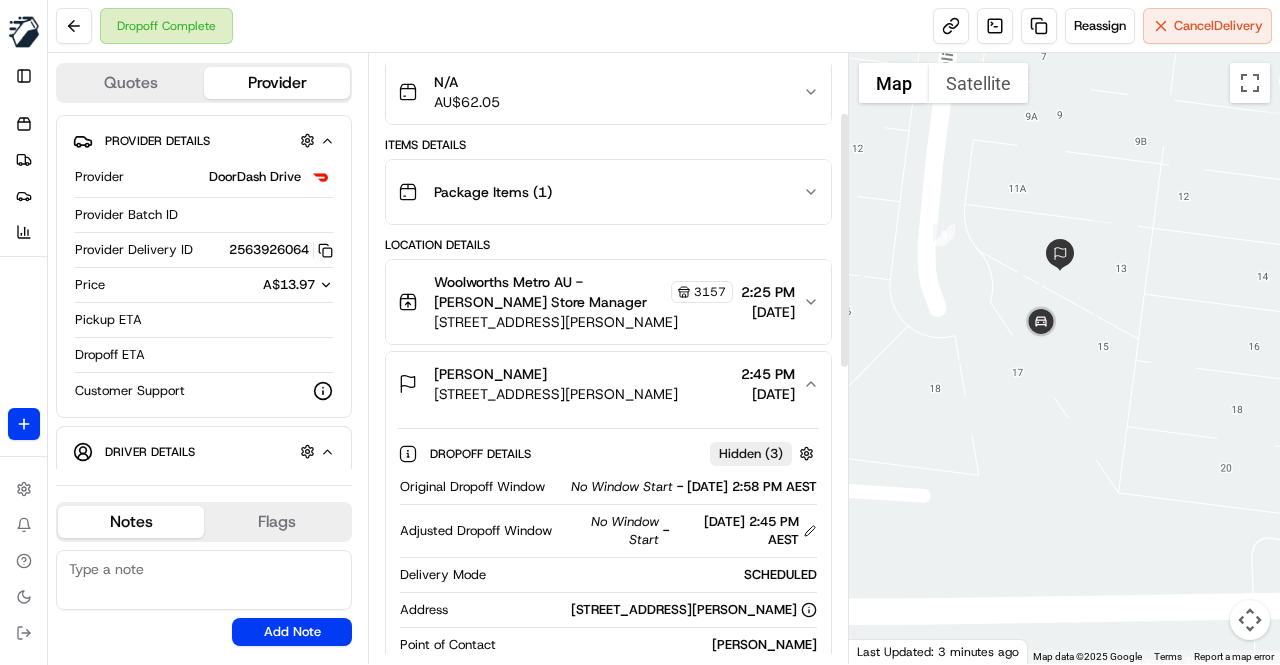 scroll, scrollTop: 200, scrollLeft: 0, axis: vertical 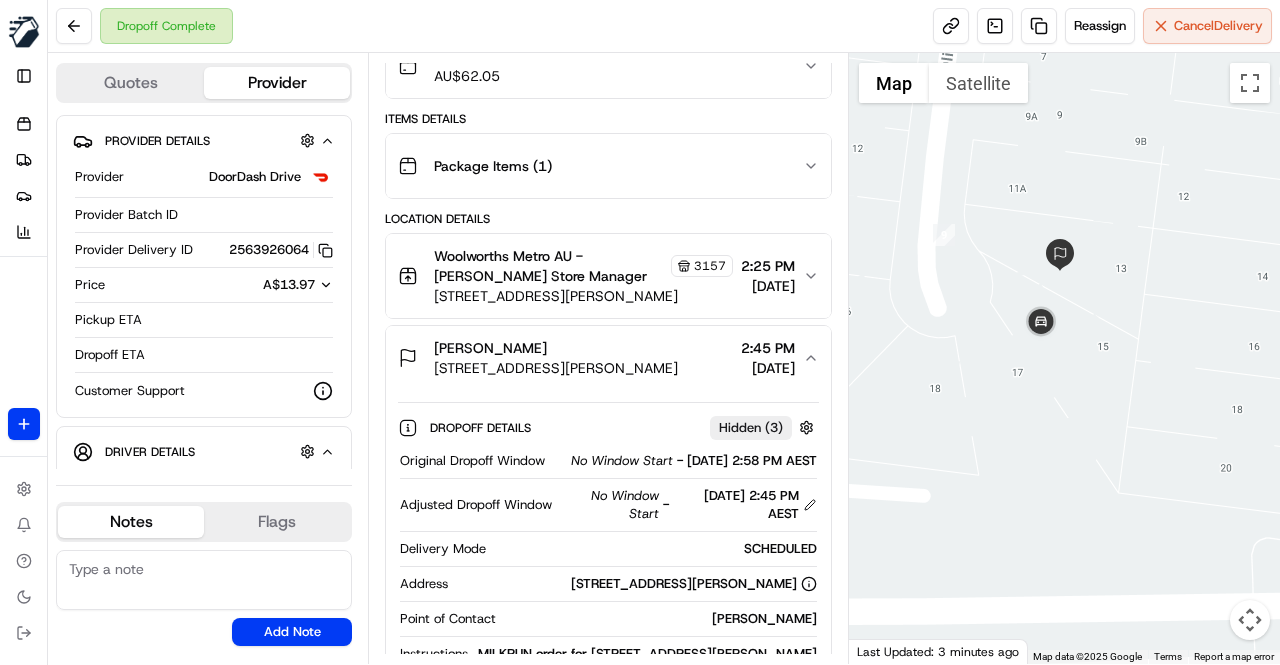 click on "Dropoff Complete Reassign Cancel  Delivery" at bounding box center (664, 26) 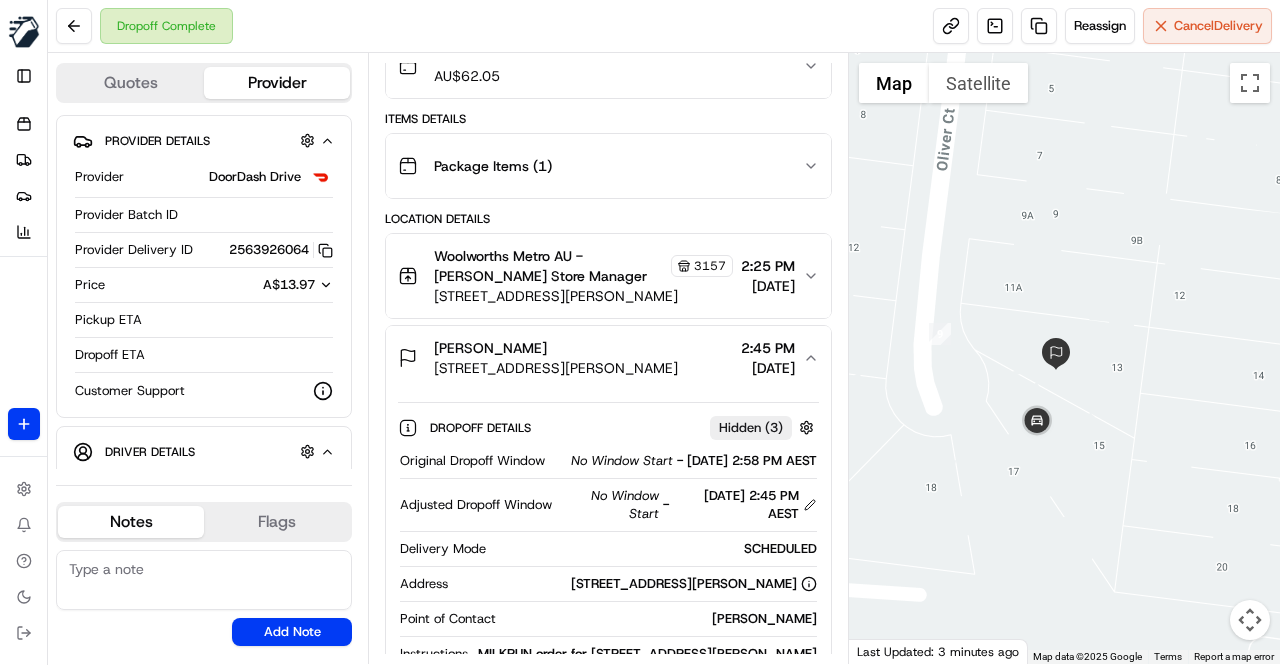 drag, startPoint x: 928, startPoint y: 179, endPoint x: 924, endPoint y: 267, distance: 88.09086 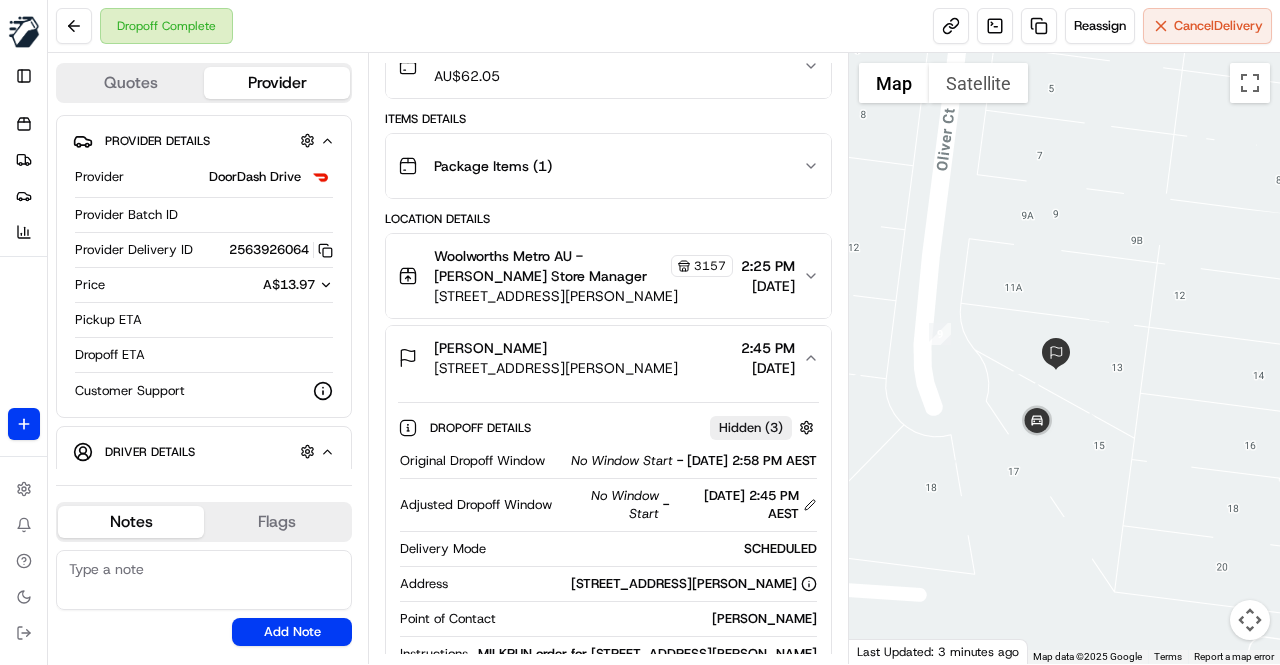 click on "Dropoff Complete Reassign Cancel  Delivery" at bounding box center [664, 26] 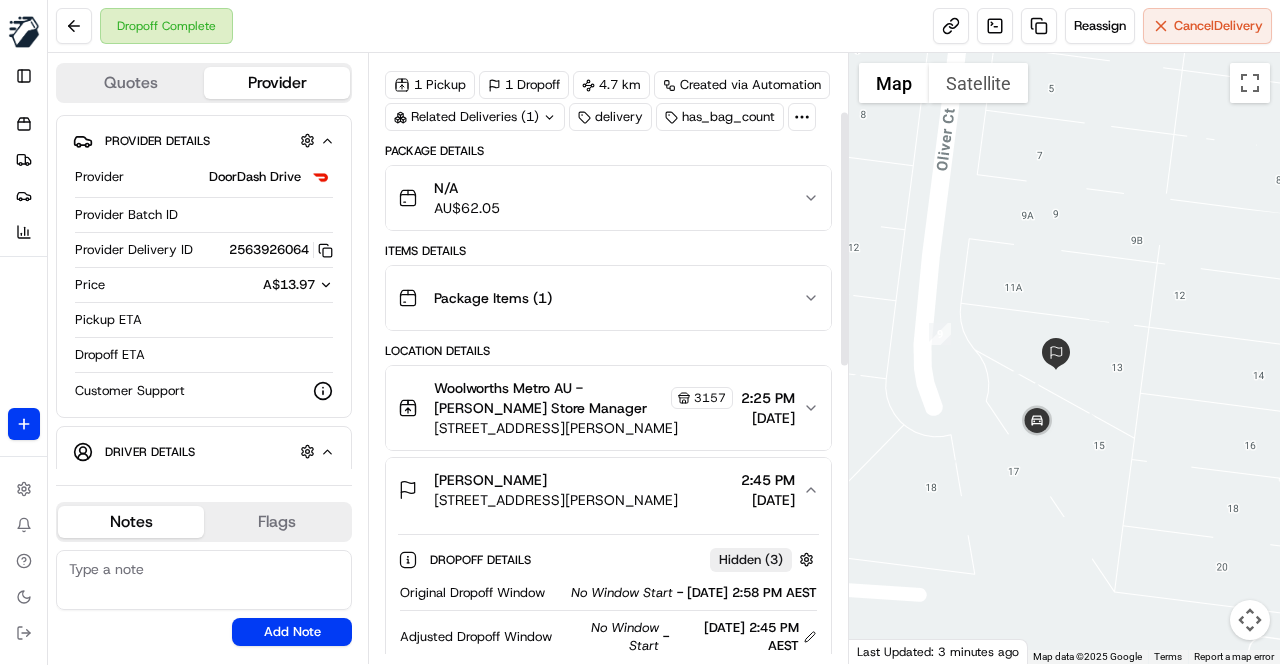 scroll, scrollTop: 0, scrollLeft: 0, axis: both 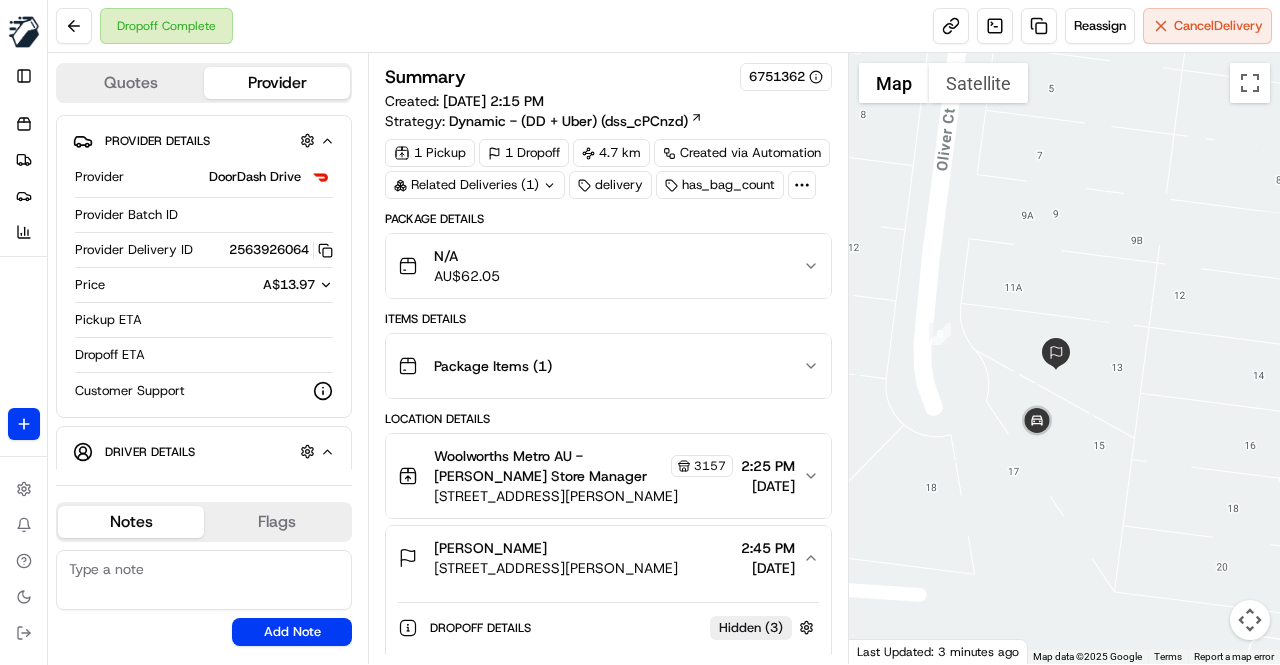 click on "Items Details" at bounding box center [608, 319] 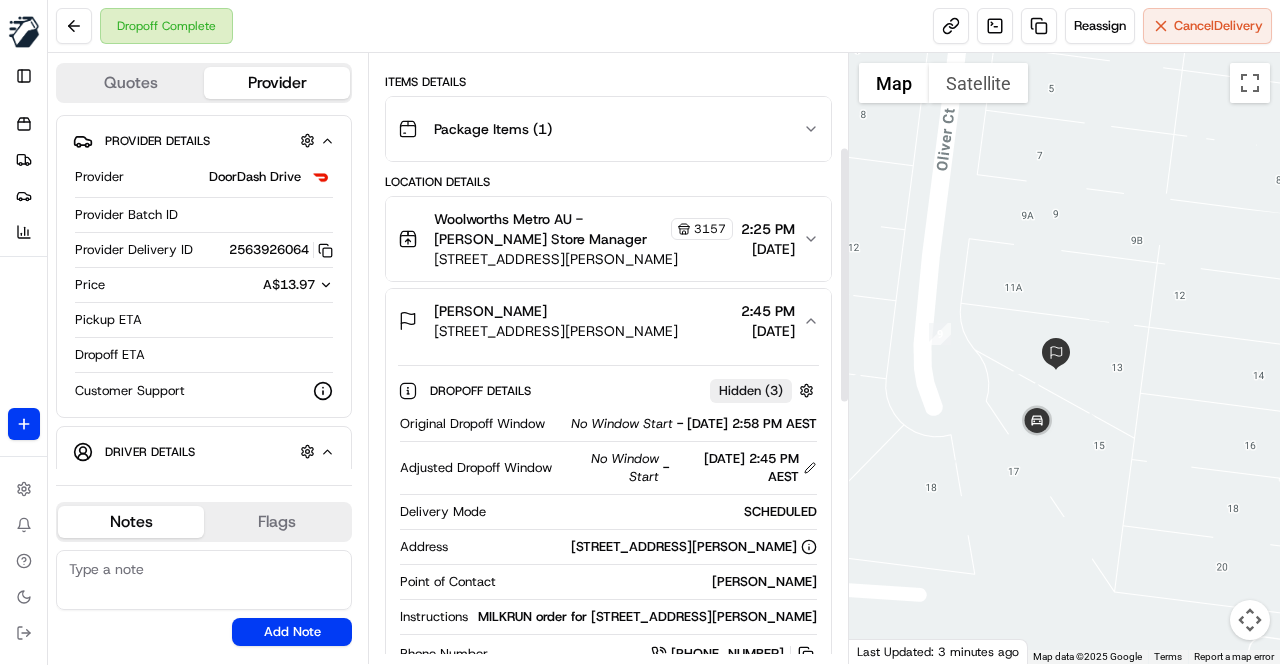 scroll, scrollTop: 139, scrollLeft: 0, axis: vertical 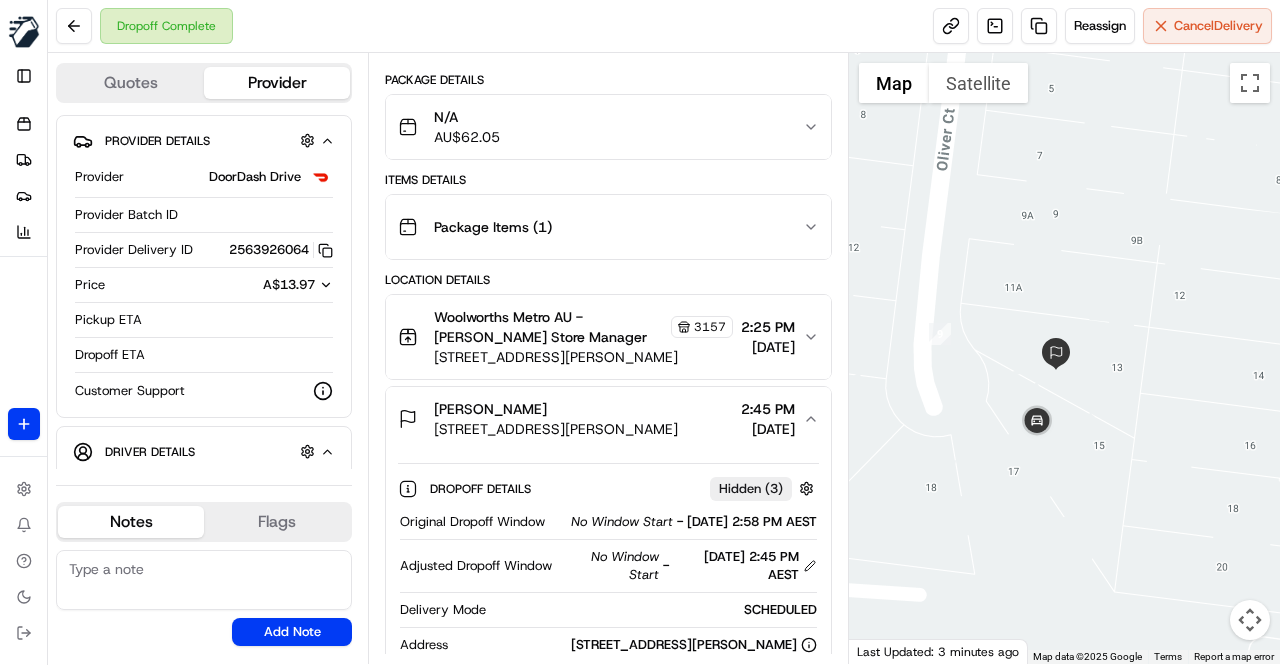 click on "Location Details" at bounding box center [608, 280] 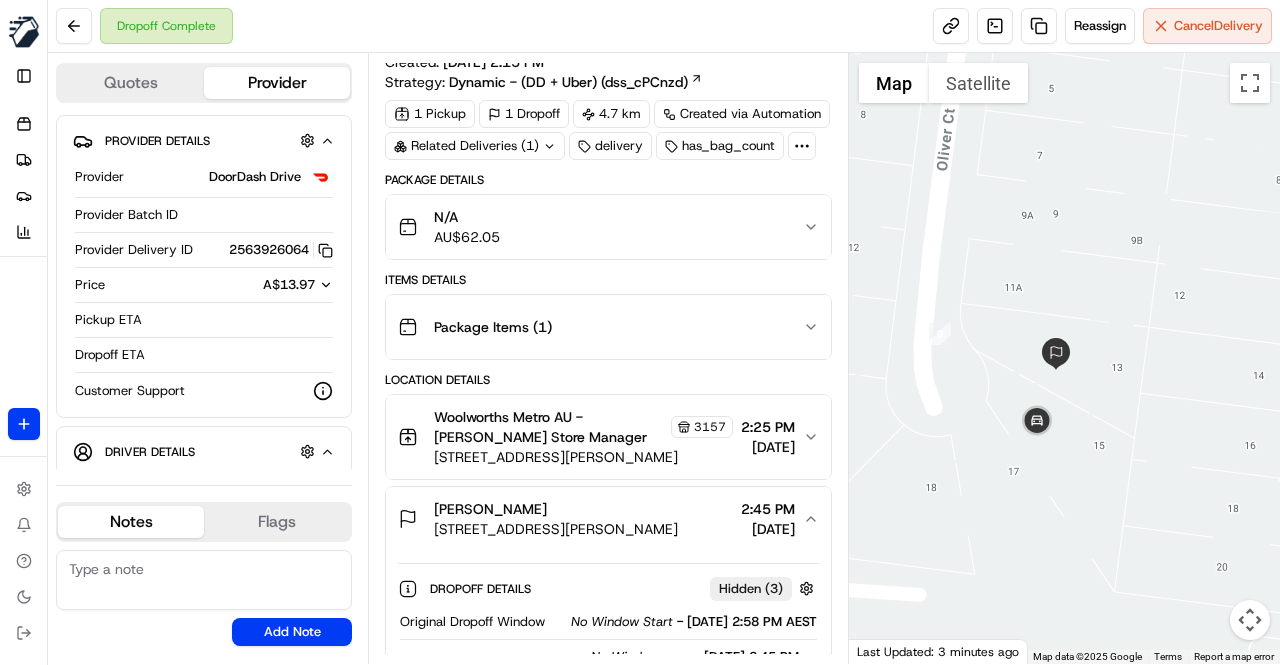 scroll, scrollTop: 0, scrollLeft: 0, axis: both 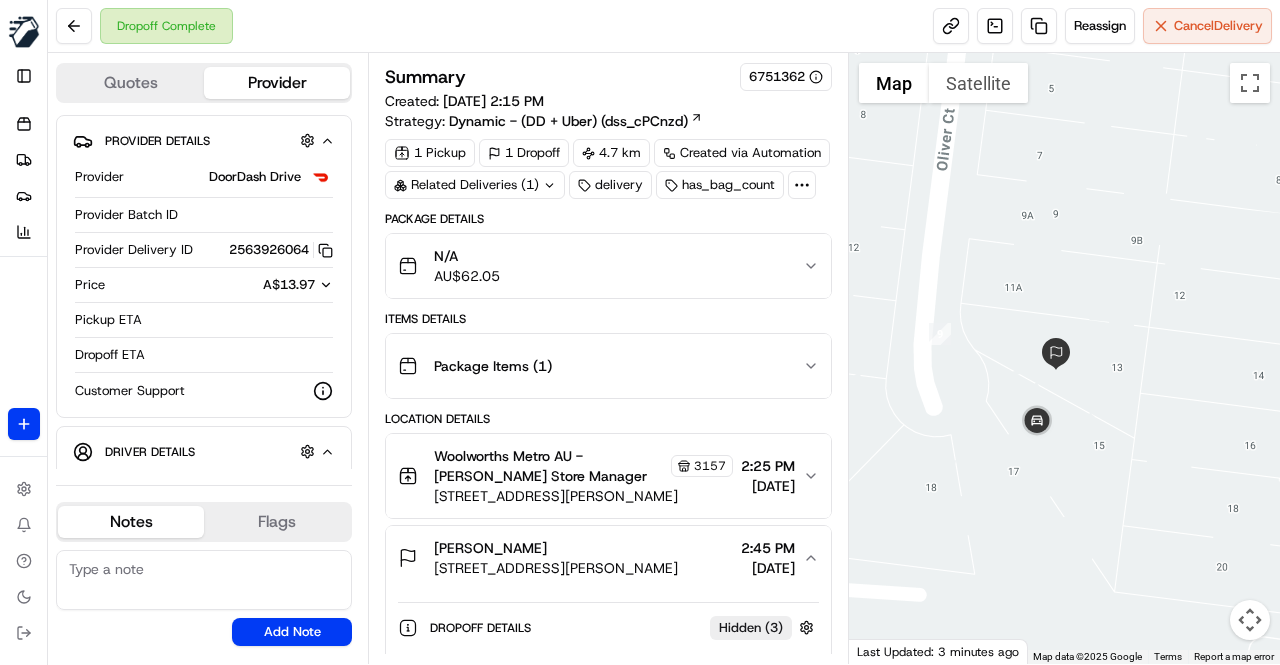 click on "Package Details" at bounding box center (608, 219) 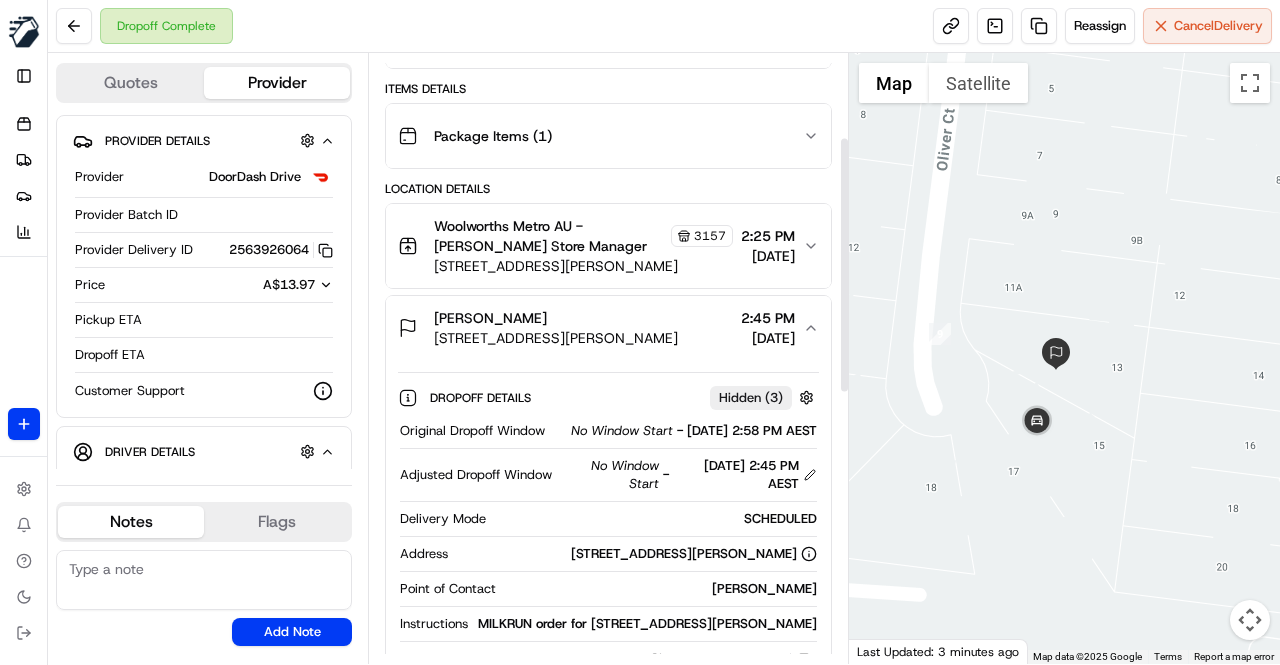 scroll, scrollTop: 200, scrollLeft: 0, axis: vertical 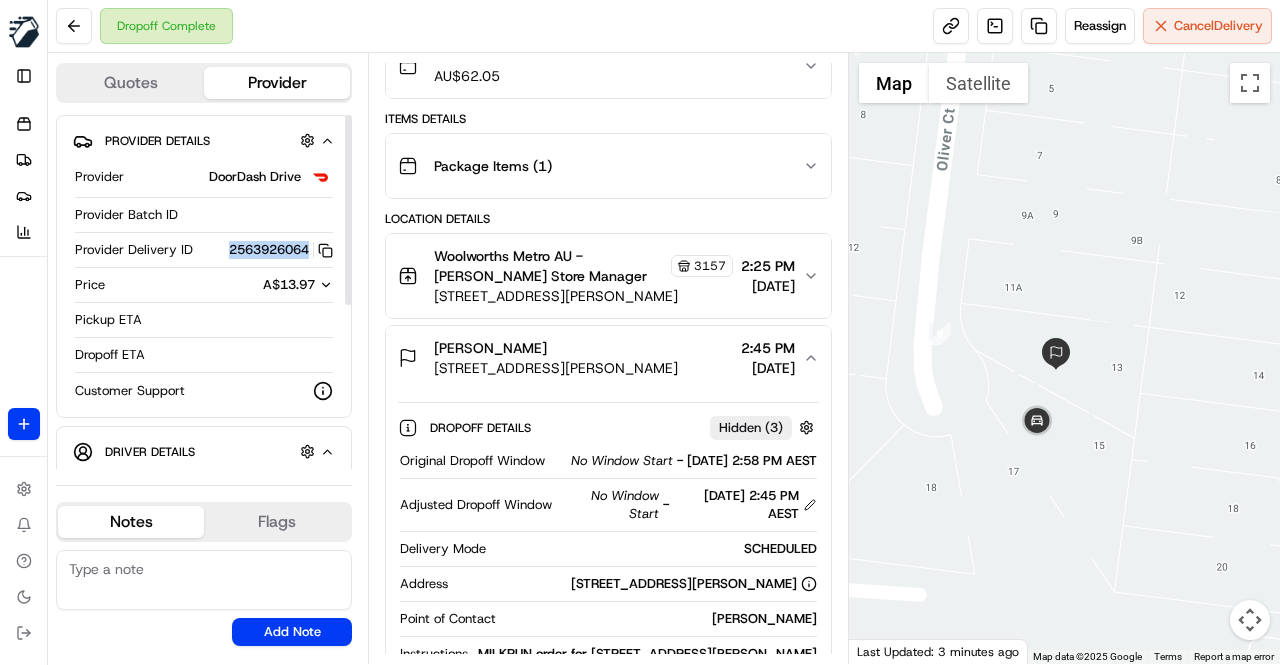 drag, startPoint x: 225, startPoint y: 249, endPoint x: 306, endPoint y: 247, distance: 81.02469 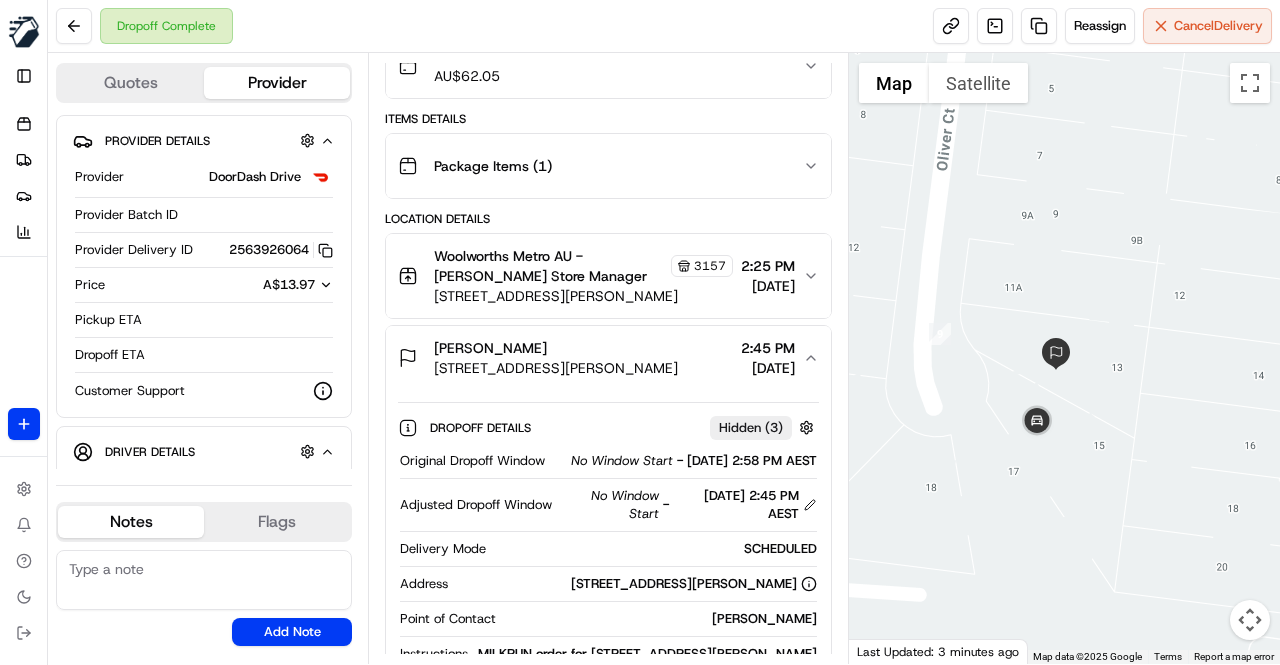 click on "Location Details" at bounding box center [608, 219] 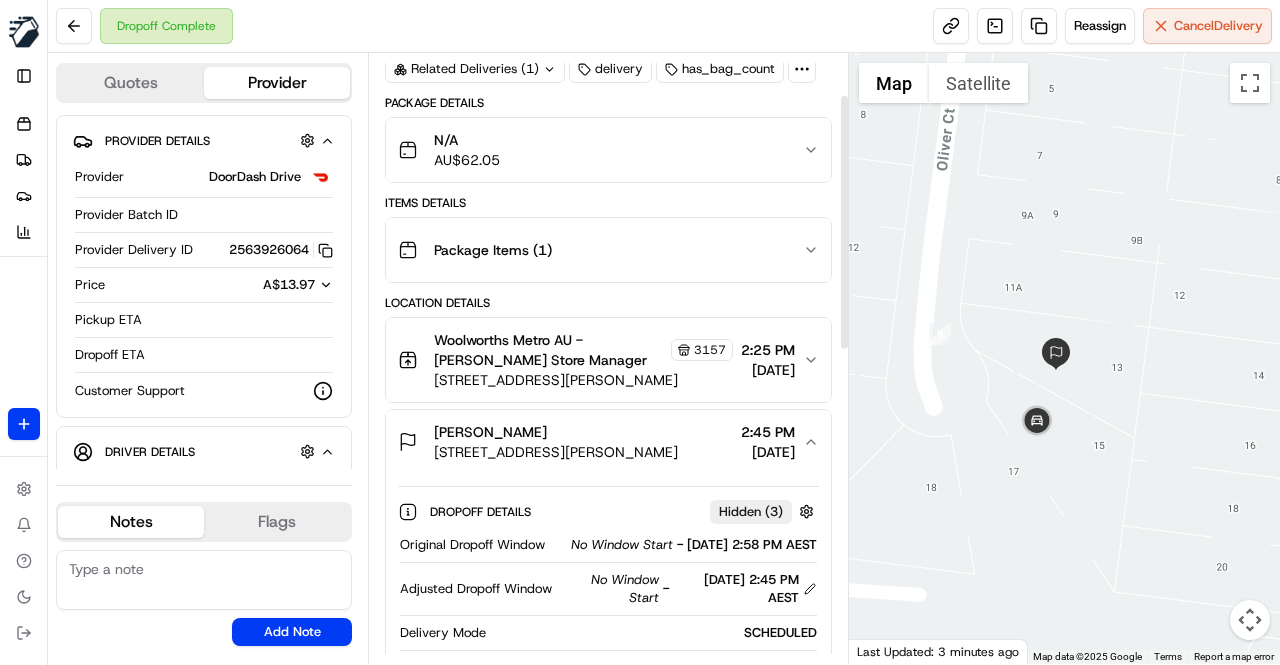 scroll, scrollTop: 100, scrollLeft: 0, axis: vertical 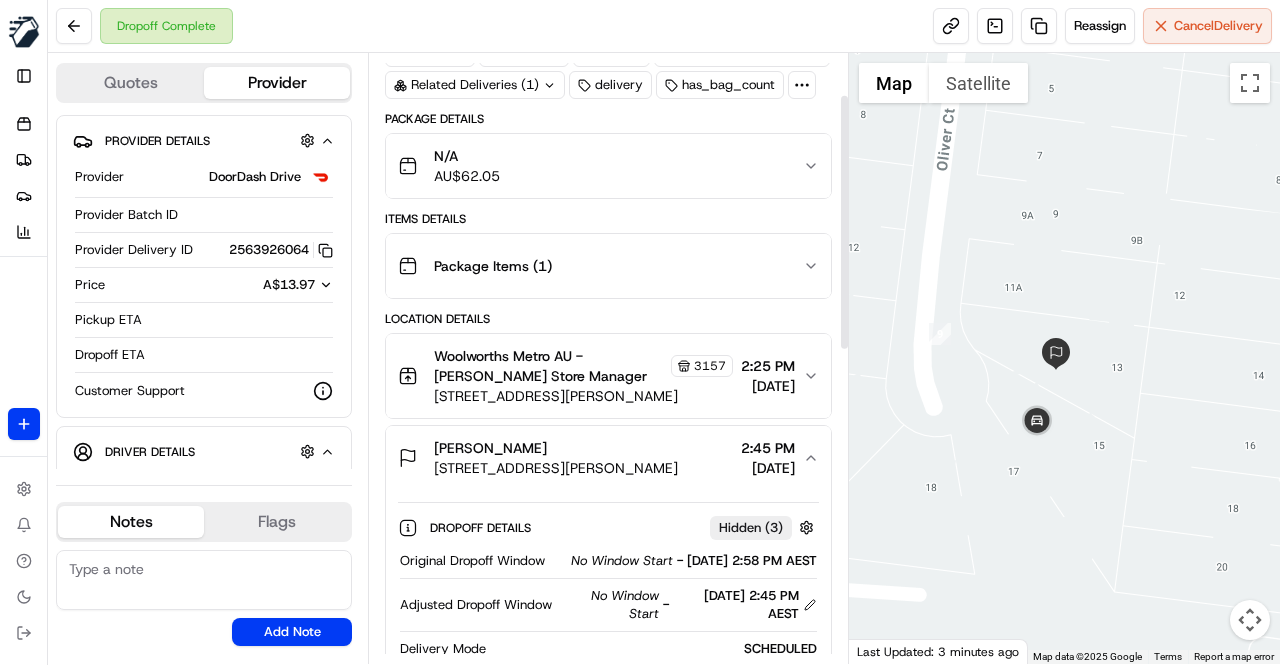 click on "Package Details N/A AU$ 62.05 Items Details Package Items ( 1 ) Location Details Woolworths Metro AU - Hadfield Store Manager 3157 10 Geum St, Hadfield, VIC 3046, AU 2:25 PM 13/07/2025  Dina Formica Unit 2/13 Oliver Ct, Fawkner, VIC 3060, AU 2:45 PM 13/07/2025 Dropoff Details Hidden ( 3 ) Original Dropoff Window No Window Start - 13/07/2025 2:58 PM AEST Adjusted Dropoff Window No Window Start - 13/07/2025 2:45 PM AEST Delivery Mode SCHEDULED Address Unit 2/13 Oliver Ct, Fawkner, VIC 3060, AU Point of Contact Dina Formica Instructions MILKRUN order for Unit 2/13 Oliver Ct, Fawkner, VIC 3060, AU Phone Number +61 402 514 137 Delivery Activity Add Event Created (Sent To Provider) DoorDash Drive 13/07/2025 2:15 PM AEST Not Assigned Driver DoorDash Drive 13/07/2025 2:15 PM AEST Assigned Driver DoorDash Drive 13/07/2025 2:19 PM AEST Driver Updated Harshkumar N. DoorDash Drive 13/07/2025 2:19 PM AEST Pickup Enroute DoorDash Drive 13/07/2025 2:19 PM AEST Pickup Arrived DoorDash Drive 13/07/2025 2:27 PM AEST 13/07/2025" at bounding box center [608, 741] 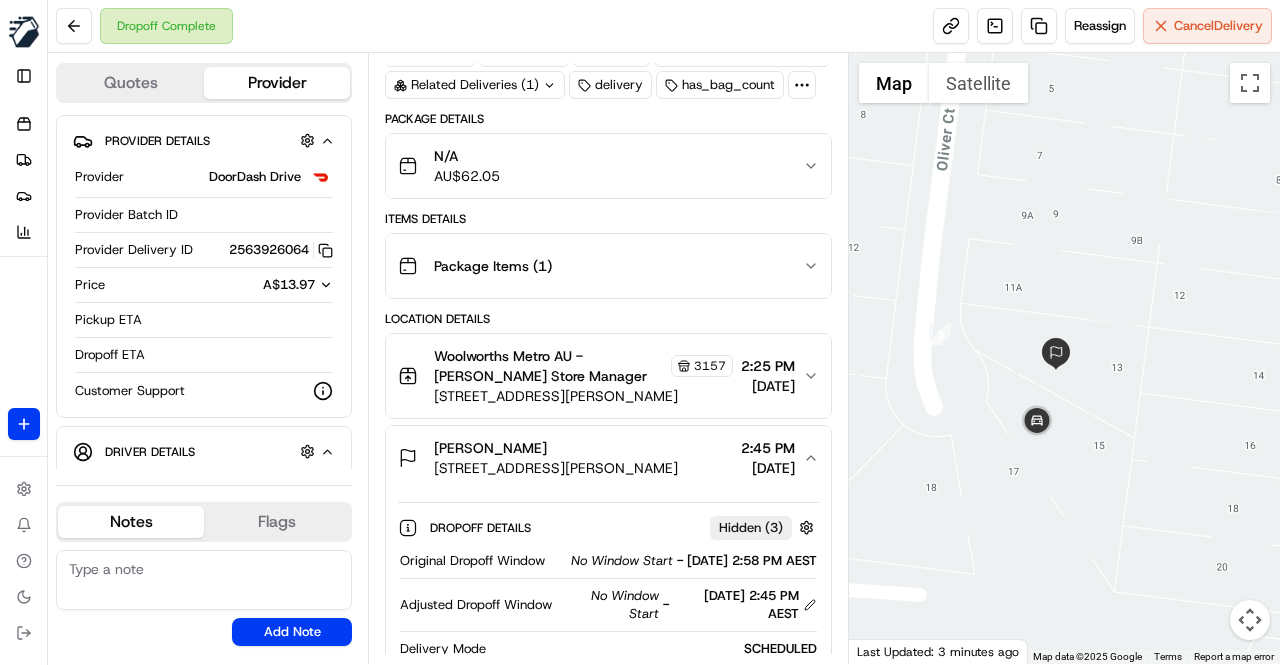 click on "Items Details" at bounding box center [608, 219] 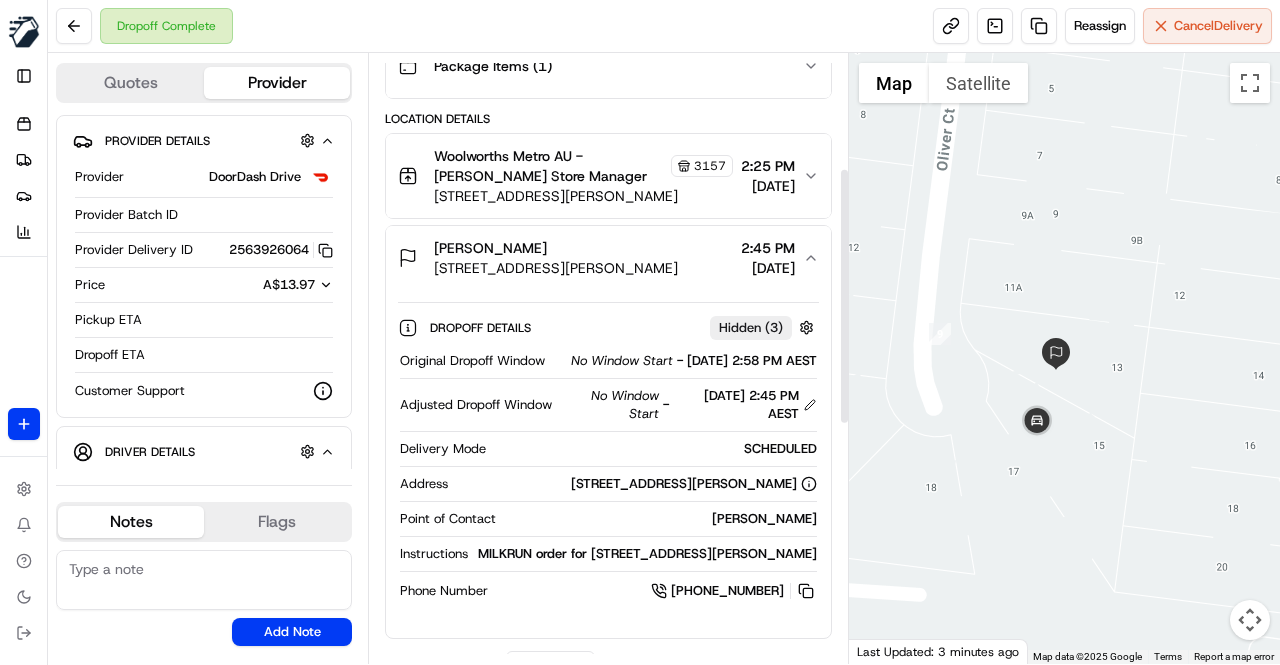scroll, scrollTop: 200, scrollLeft: 0, axis: vertical 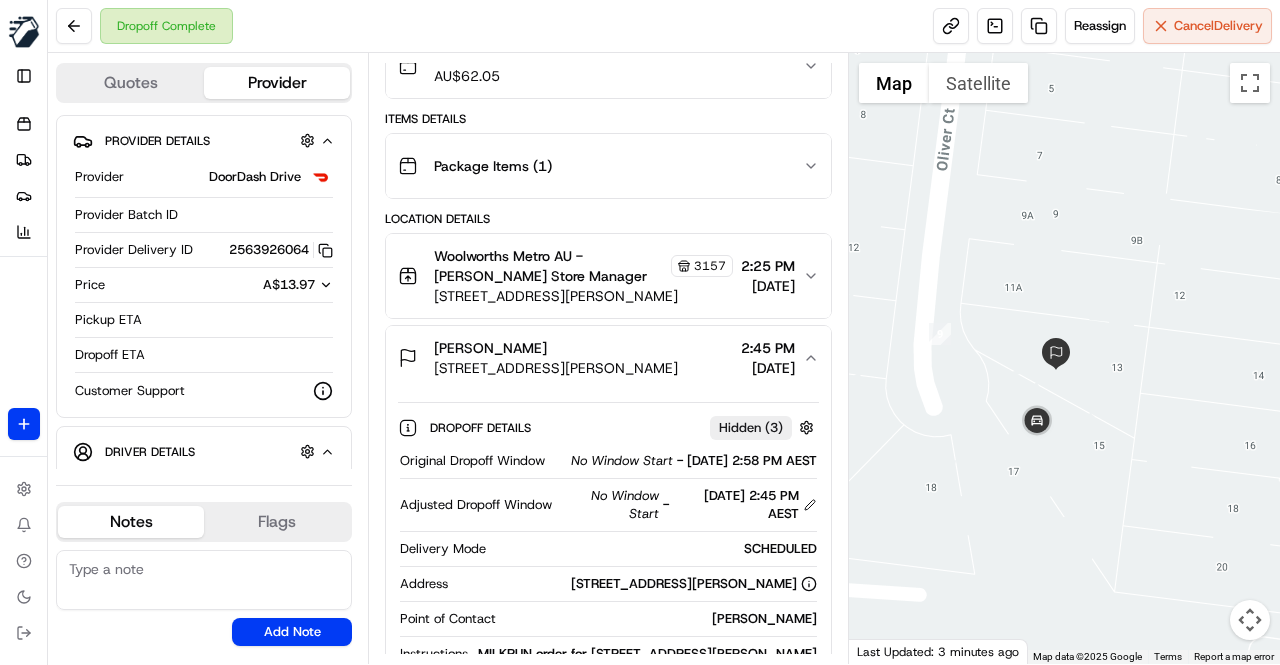 click on "Location Details" at bounding box center (608, 219) 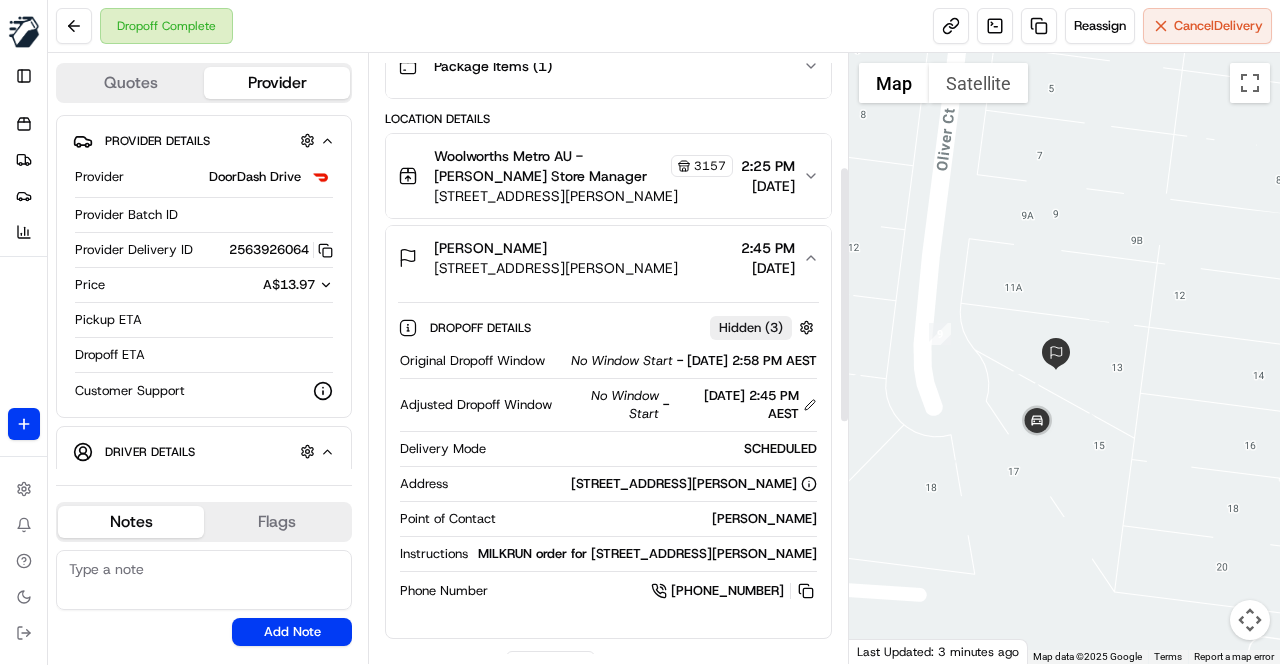 scroll, scrollTop: 200, scrollLeft: 0, axis: vertical 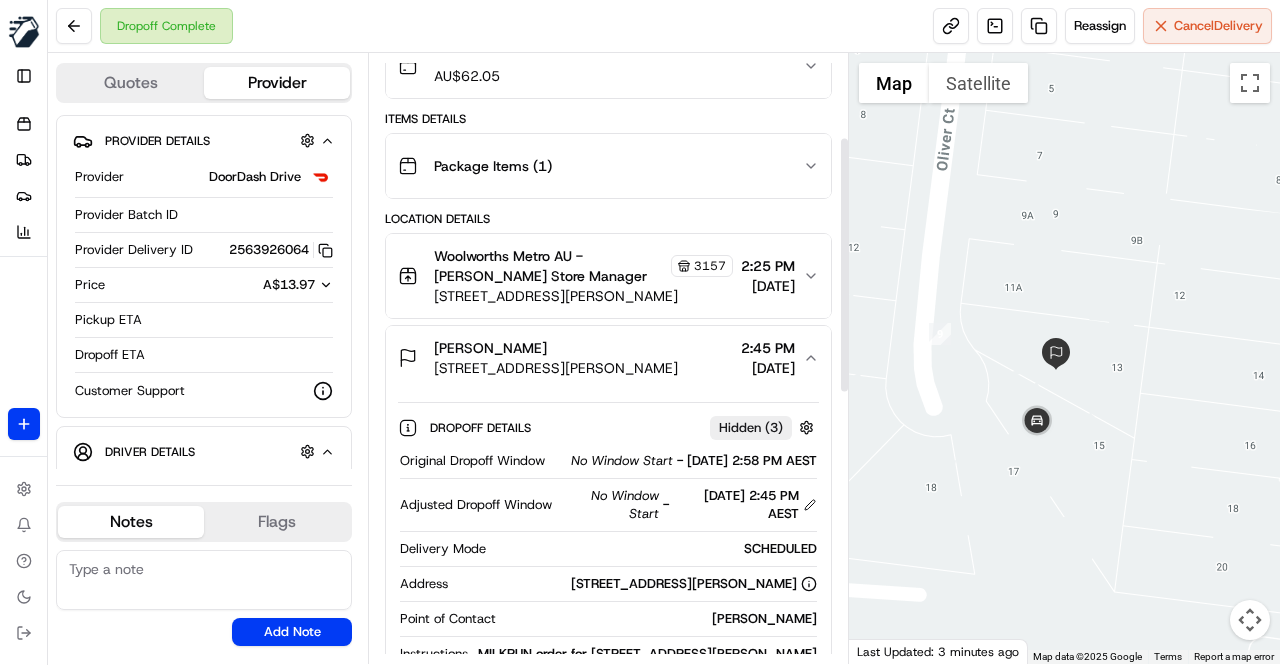 click on "Location Details" at bounding box center [608, 219] 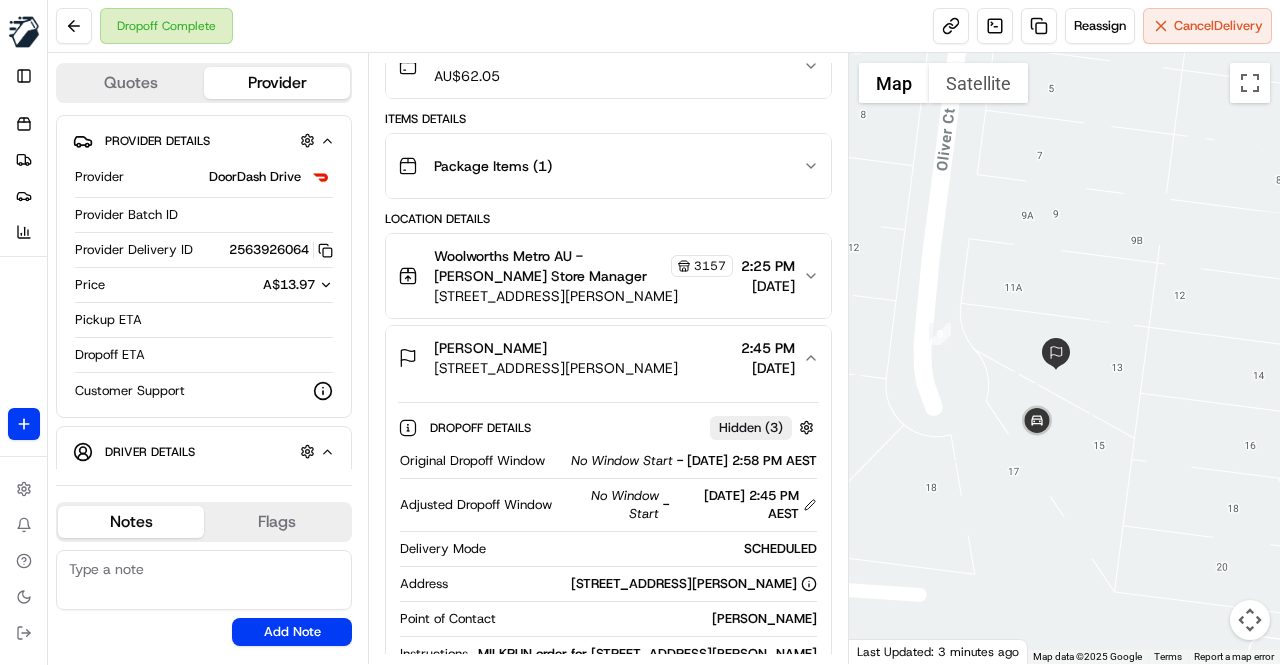 click on "Location Details" at bounding box center (608, 219) 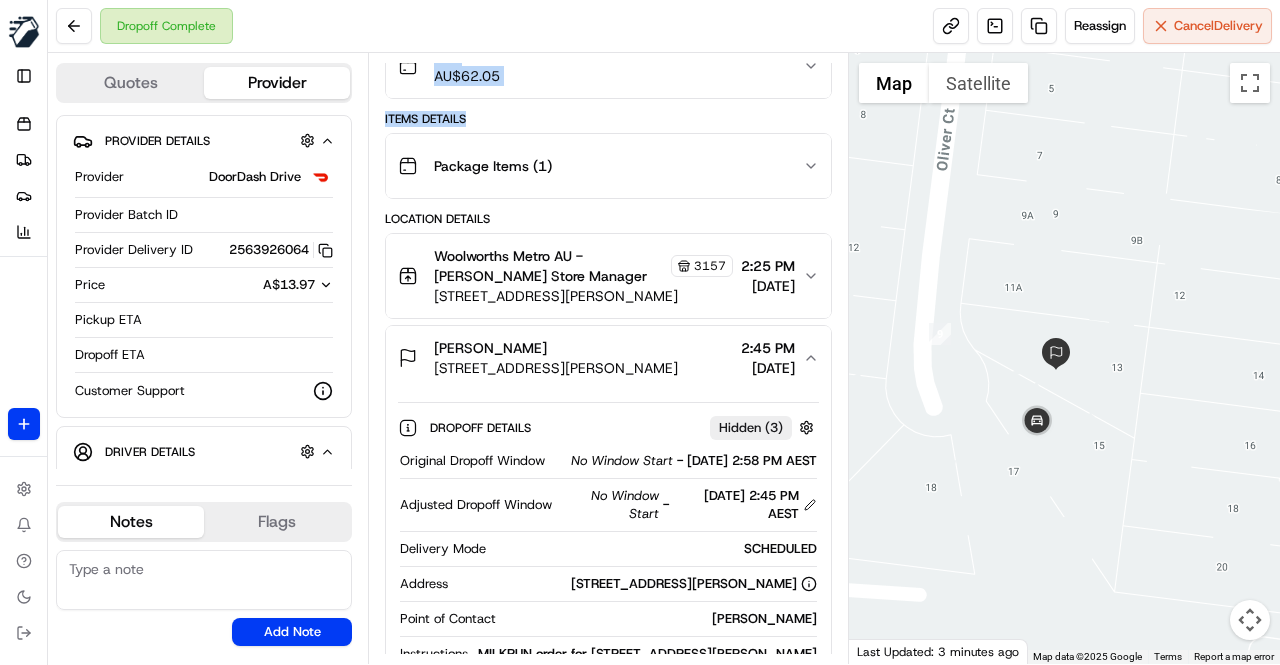 drag, startPoint x: 466, startPoint y: 112, endPoint x: 381, endPoint y: 112, distance: 85 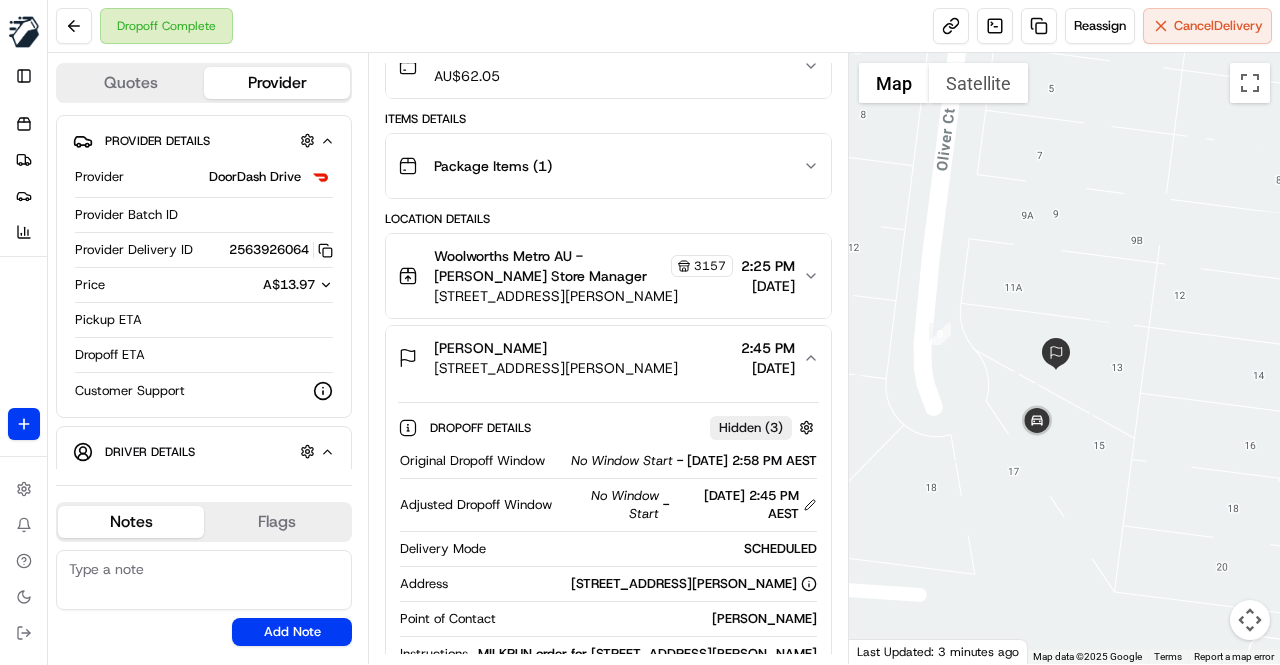 click on "Summary 6751362 Created:   13/07/2025 2:15 PM Strategy:   Dynamic - (DD + Uber) (dss_cPCnzd) 1   Pickup 1   Dropoff 4.7 km Created via Automation Related Deliveries   (1) delivery has_bag_count Package Details N/A AU$ 62.05 Items Details Package Items ( 1 ) Location Details Woolworths Metro AU - Hadfield Store Manager 3157 10 Geum St, Hadfield, VIC 3046, AU 2:25 PM 13/07/2025  Dina Formica Unit 2/13 Oliver Ct, Fawkner, VIC 3060, AU 2:45 PM 13/07/2025 Dropoff Details Hidden ( 3 ) Original Dropoff Window No Window Start - 13/07/2025 2:58 PM AEST Adjusted Dropoff Window No Window Start - 13/07/2025 2:45 PM AEST Delivery Mode SCHEDULED Address Unit 2/13 Oliver Ct, Fawkner, VIC 3060, AU Point of Contact Dina Formica Instructions MILKRUN order for Unit 2/13 Oliver Ct, Fawkner, VIC 3060, AU Phone Number +61 402 514 137 Delivery Activity Add Event Created (Sent To Provider) DoorDash Drive 13/07/2025 2:15 PM AEST Not Assigned Driver DoorDash Drive 13/07/2025 2:15 PM AEST Assigned Driver DoorDash Drive 13/07/2025" at bounding box center [608, 358] 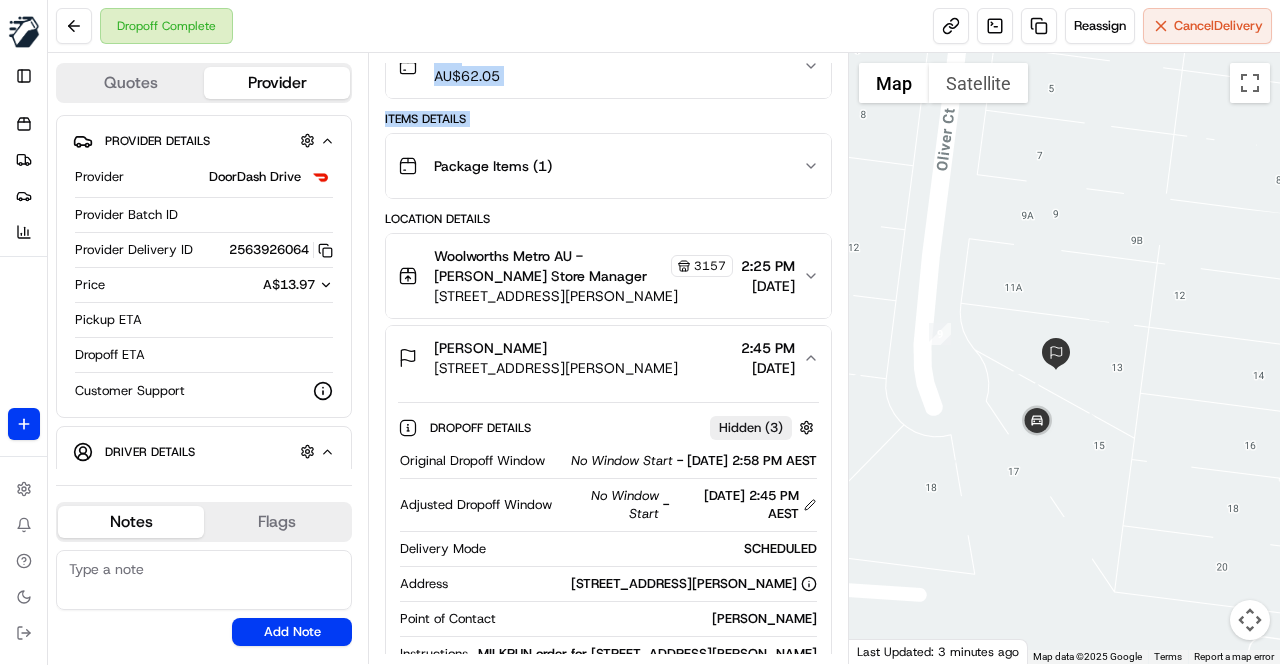 drag, startPoint x: 384, startPoint y: 112, endPoint x: 468, endPoint y: 119, distance: 84.29116 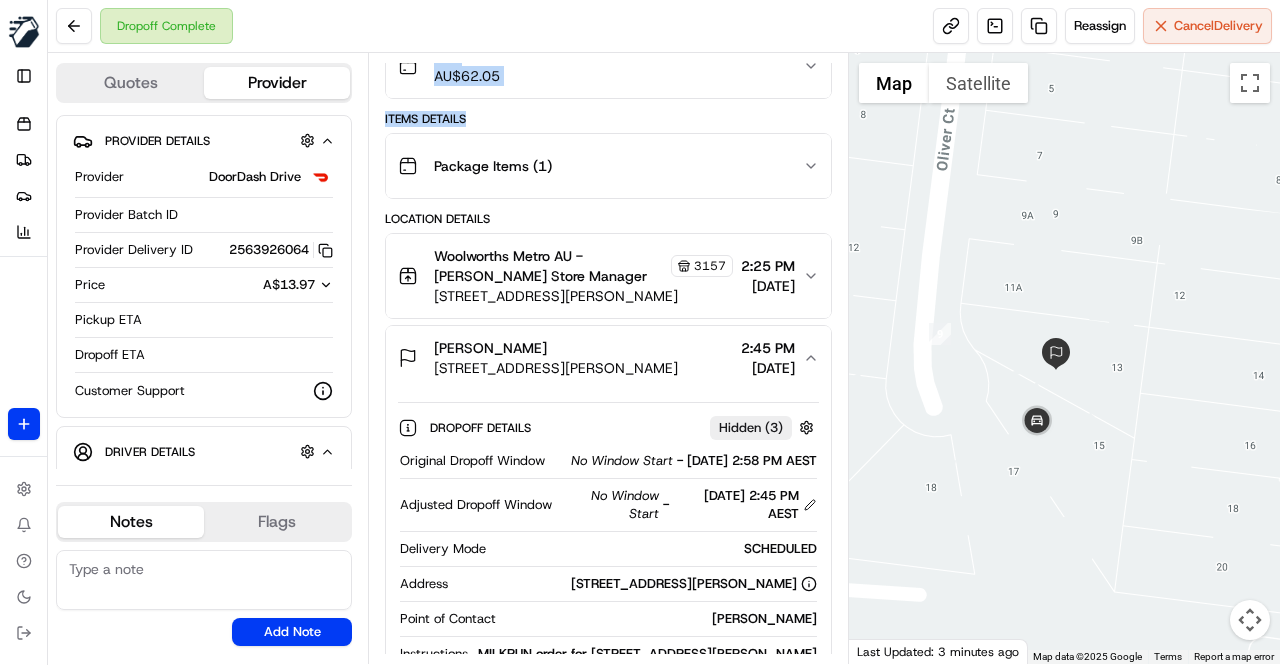 drag, startPoint x: 468, startPoint y: 113, endPoint x: 383, endPoint y: 113, distance: 85 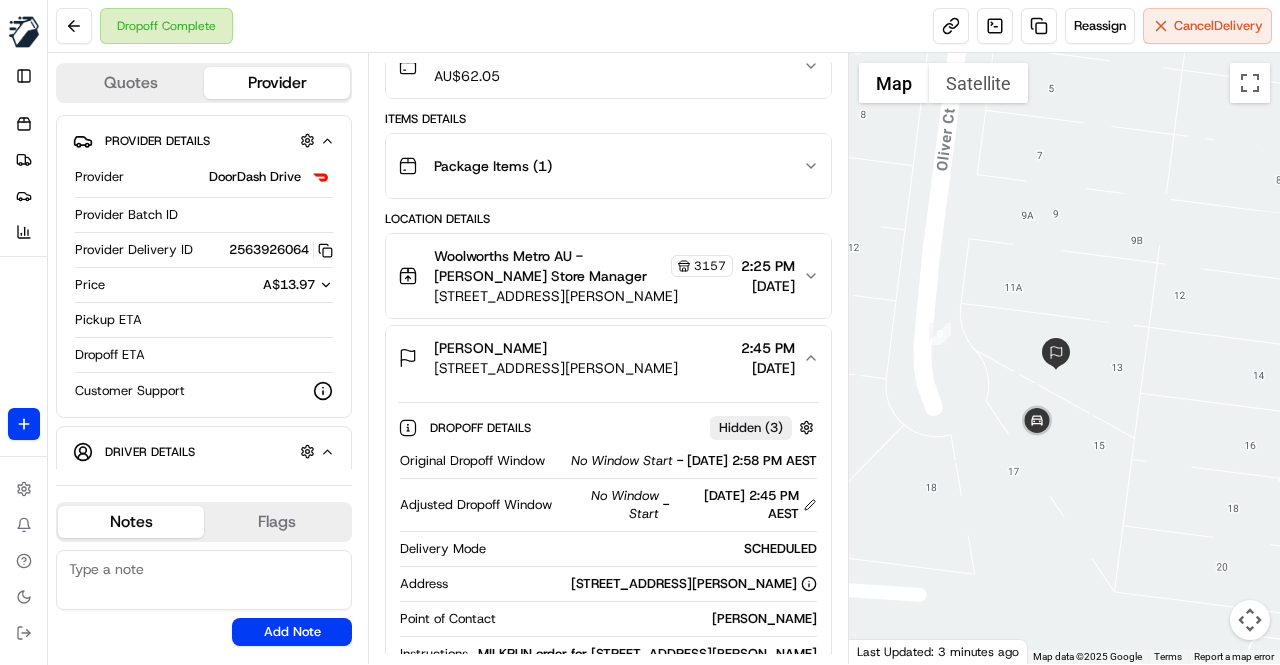 click on "Items Details" at bounding box center (608, 119) 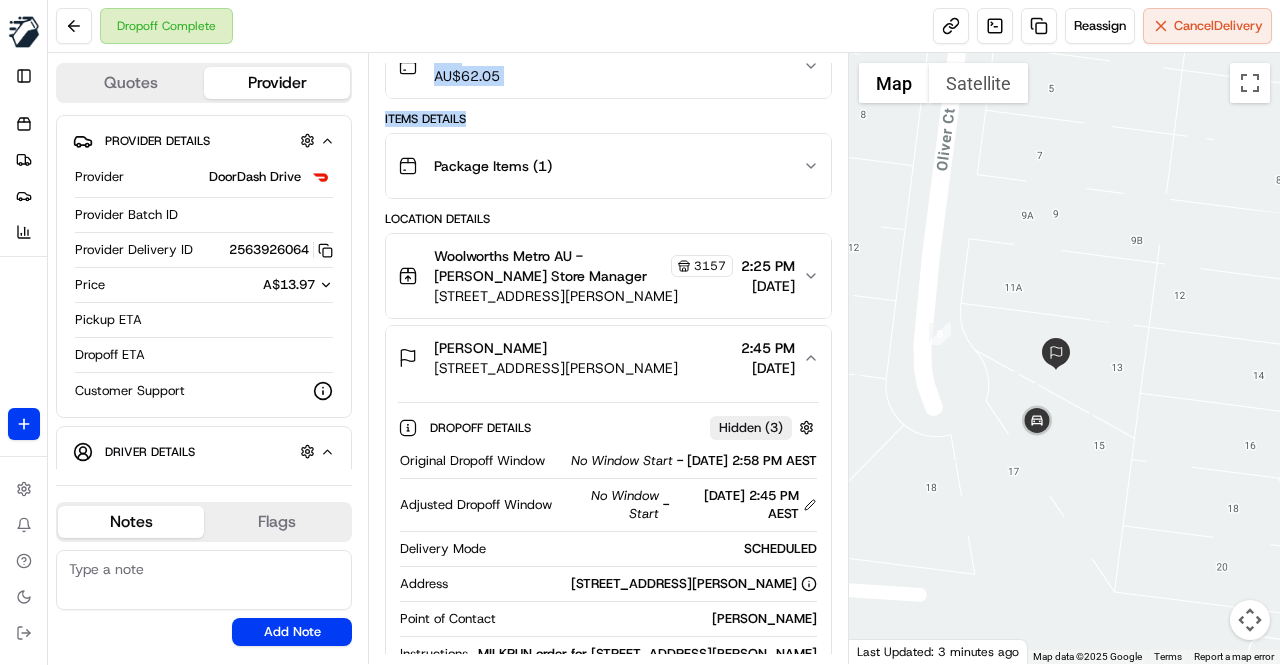 drag, startPoint x: 466, startPoint y: 111, endPoint x: 376, endPoint y: 113, distance: 90.02222 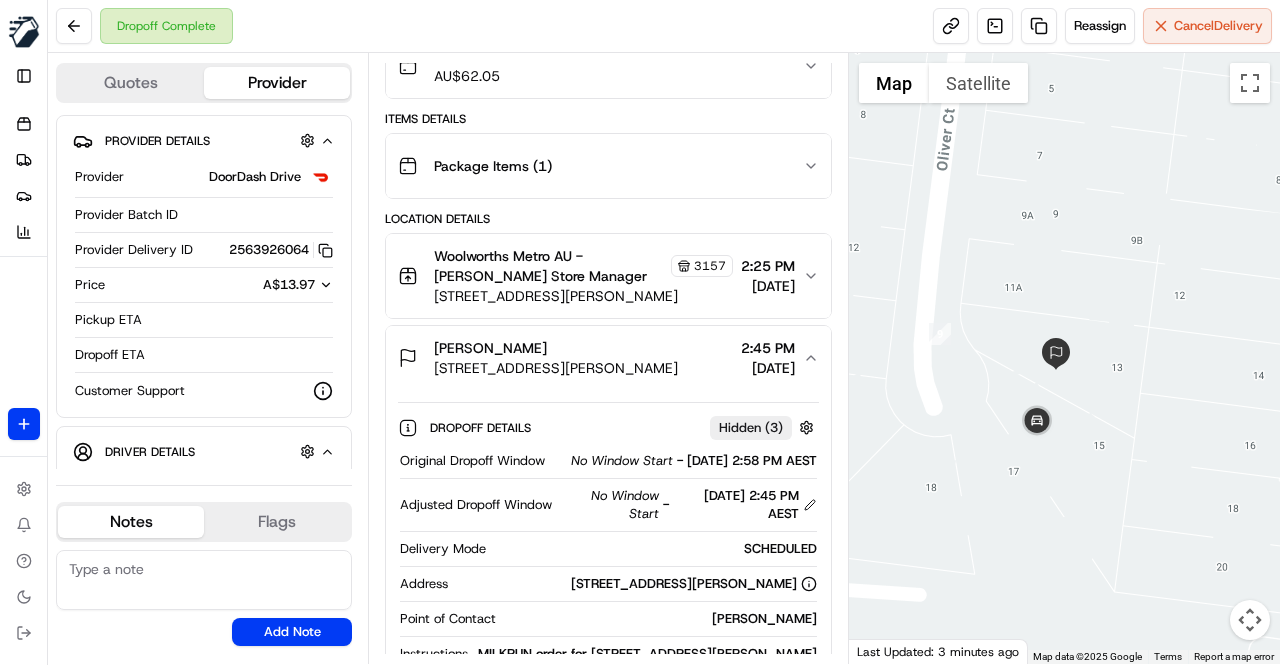 click on "Summary 6751362 Created:   13/07/2025 2:15 PM Strategy:   Dynamic - (DD + Uber) (dss_cPCnzd) 1   Pickup 1   Dropoff 4.7 km Created via Automation Related Deliveries   (1) delivery has_bag_count Package Details N/A AU$ 62.05 Items Details Package Items ( 1 ) Location Details Woolworths Metro AU - Hadfield Store Manager 3157 10 Geum St, Hadfield, VIC 3046, AU 2:25 PM 13/07/2025  Dina Formica Unit 2/13 Oliver Ct, Fawkner, VIC 3060, AU 2:45 PM 13/07/2025 Dropoff Details Hidden ( 3 ) Original Dropoff Window No Window Start - 13/07/2025 2:58 PM AEST Adjusted Dropoff Window No Window Start - 13/07/2025 2:45 PM AEST Delivery Mode SCHEDULED Address Unit 2/13 Oliver Ct, Fawkner, VIC 3060, AU Point of Contact Dina Formica Instructions MILKRUN order for Unit 2/13 Oliver Ct, Fawkner, VIC 3060, AU Phone Number +61 402 514 137 Delivery Activity Add Event Created (Sent To Provider) DoorDash Drive 13/07/2025 2:15 PM AEST Not Assigned Driver DoorDash Drive 13/07/2025 2:15 PM AEST Assigned Driver DoorDash Drive 13/07/2025" at bounding box center (608, 358) 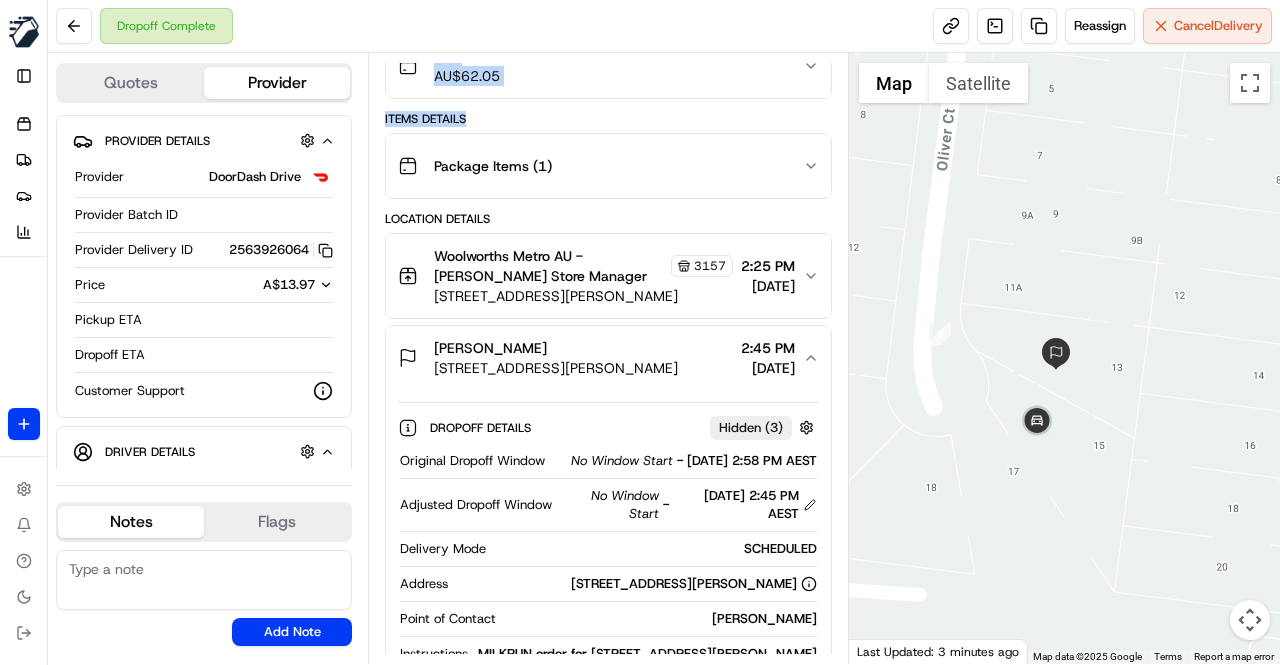 drag, startPoint x: 380, startPoint y: 111, endPoint x: 474, endPoint y: 109, distance: 94.02127 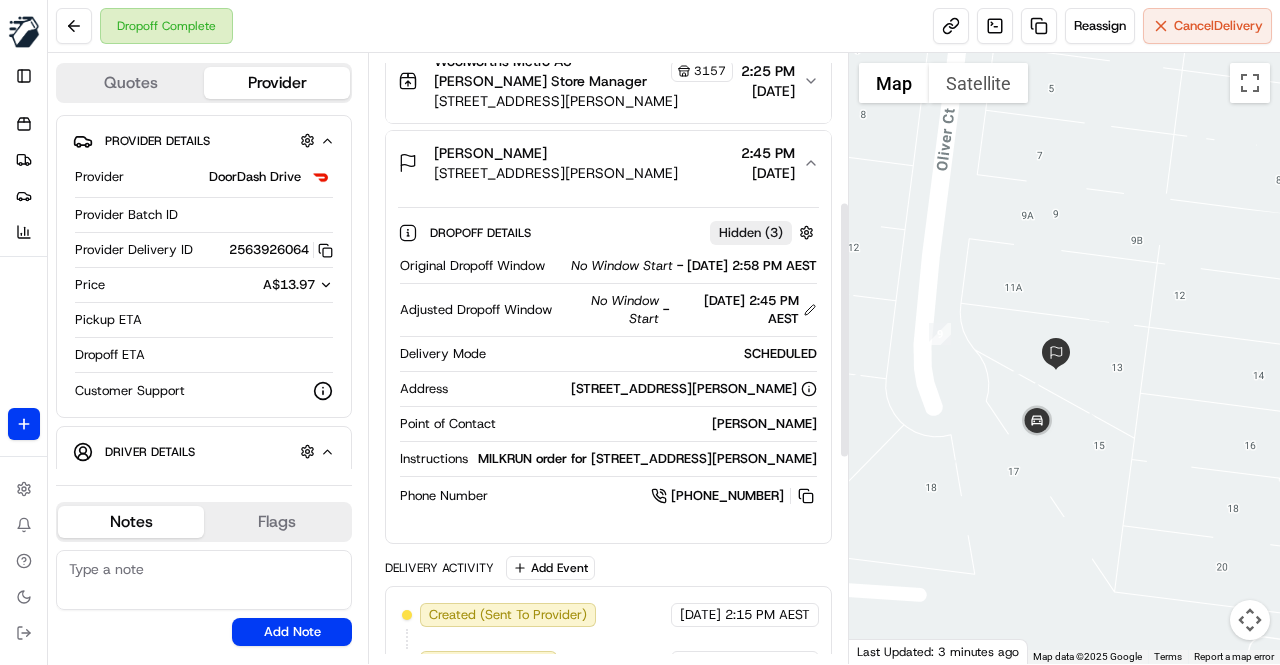scroll, scrollTop: 400, scrollLeft: 0, axis: vertical 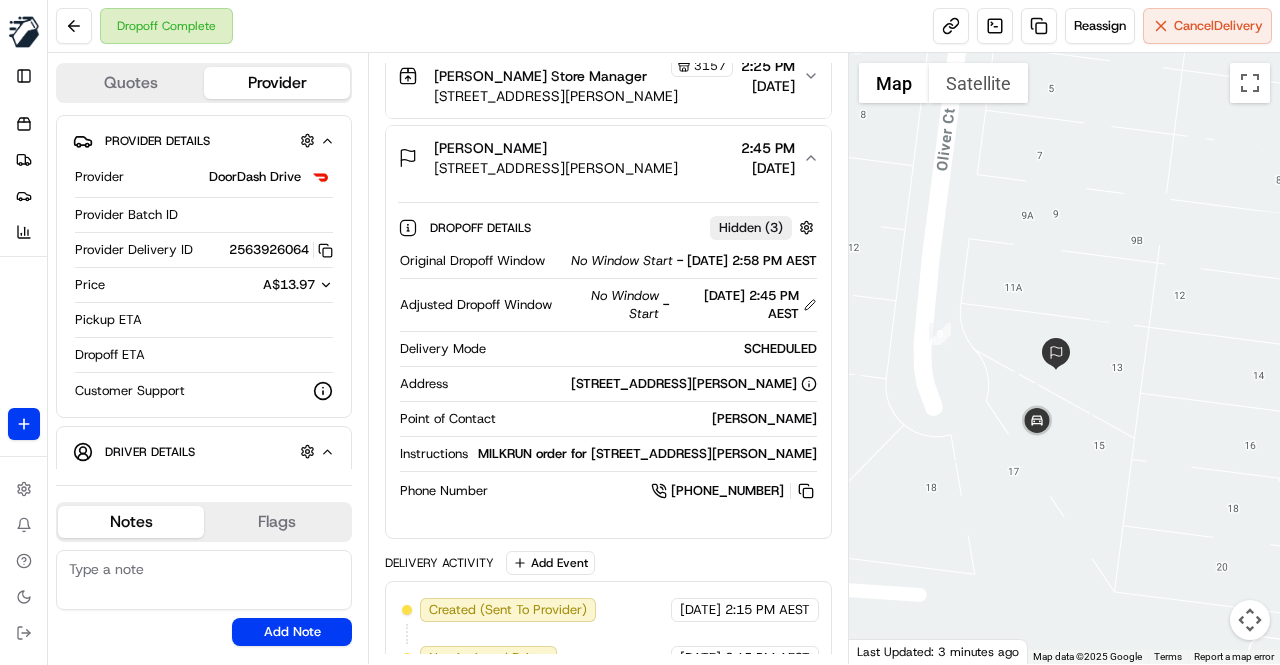 click on "Package Details N/A AU$ 62.05 Items Details Package Items ( 1 ) Location Details Woolworths Metro AU - Hadfield Store Manager 3157 10 Geum St, Hadfield, VIC 3046, AU 2:25 PM 13/07/2025  Dina Formica Unit 2/13 Oliver Ct, Fawkner, VIC 3060, AU 2:45 PM 13/07/2025 Dropoff Details Hidden ( 3 ) Original Dropoff Window No Window Start - 13/07/2025 2:58 PM AEST Adjusted Dropoff Window No Window Start - 13/07/2025 2:45 PM AEST Delivery Mode SCHEDULED Address Unit 2/13 Oliver Ct, Fawkner, VIC 3060, AU Point of Contact Dina Formica Instructions MILKRUN order for Unit 2/13 Oliver Ct, Fawkner, VIC 3060, AU Phone Number +61 402 514 137 Delivery Activity Add Event Created (Sent To Provider) DoorDash Drive 13/07/2025 2:15 PM AEST Not Assigned Driver DoorDash Drive 13/07/2025 2:15 PM AEST Assigned Driver DoorDash Drive 13/07/2025 2:19 PM AEST Driver Updated Harshkumar N. DoorDash Drive 13/07/2025 2:19 PM AEST Pickup Enroute DoorDash Drive 13/07/2025 2:19 PM AEST Pickup Arrived DoorDash Drive 13/07/2025 2:27 PM AEST 13/07/2025" at bounding box center [608, 441] 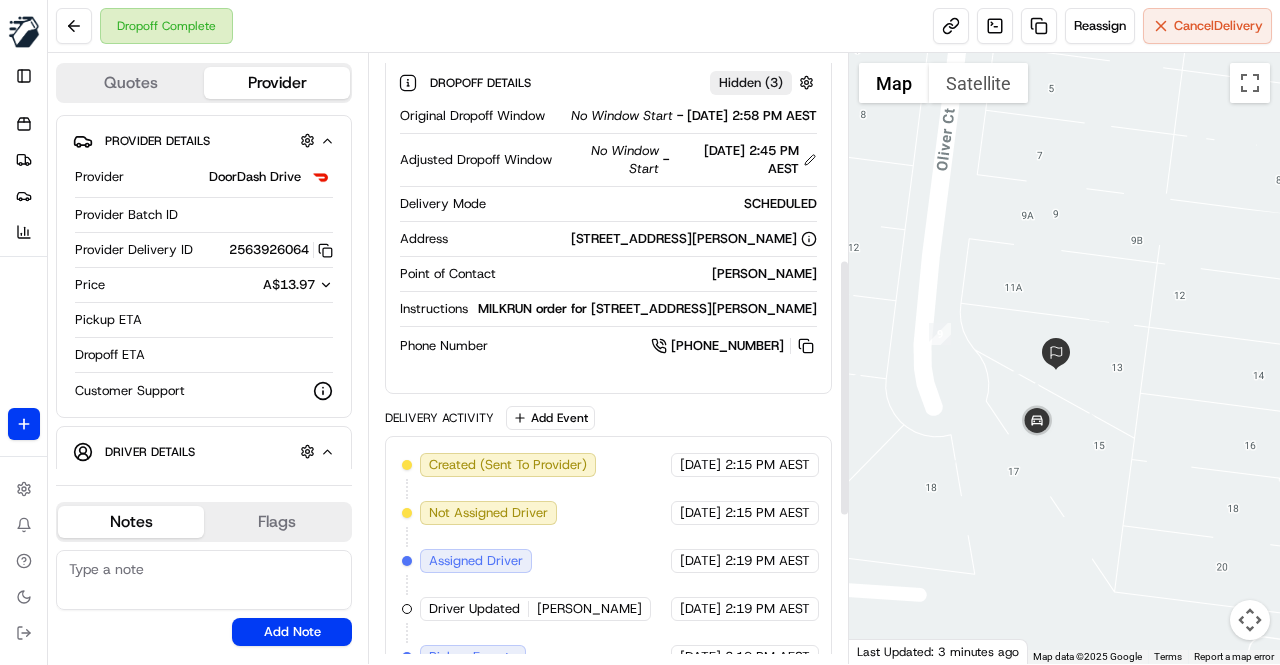scroll, scrollTop: 439, scrollLeft: 0, axis: vertical 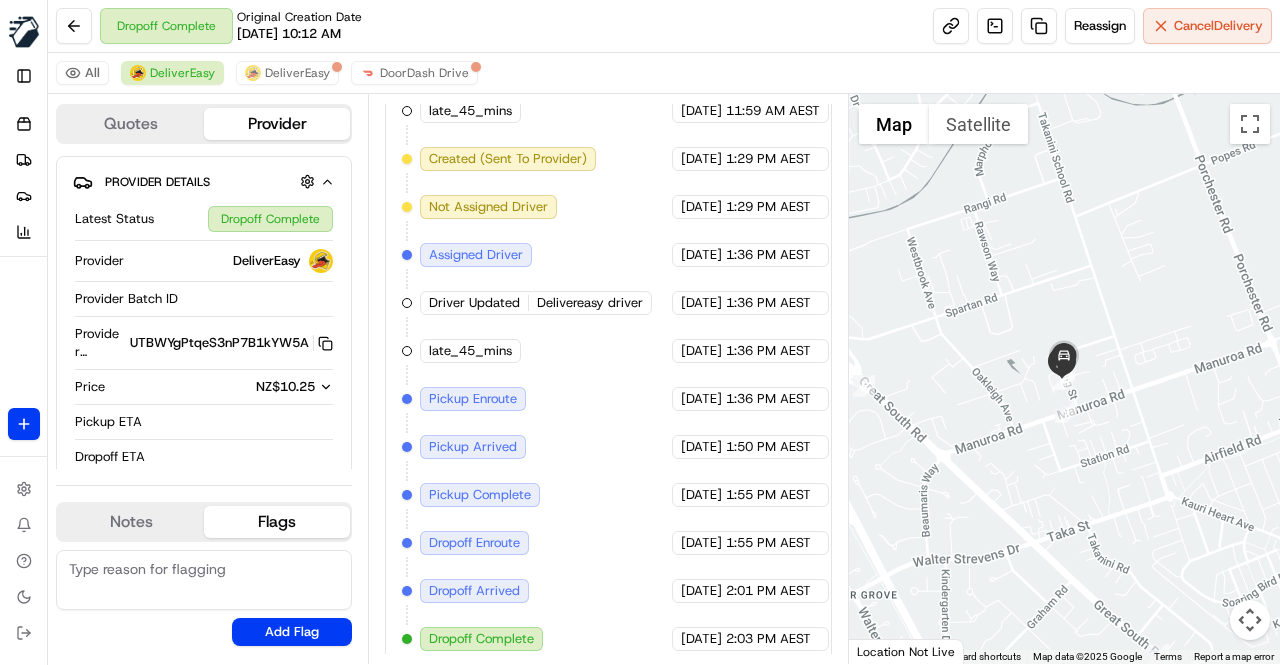 click on "late_45_mins MILKRUN [DATE] 11:59 AM AEST Created (Sent To Provider) DeliverEasy [DATE] 1:29 PM AEST Not Assigned Driver DeliverEasy [DATE] 1:29 PM AEST Assigned Driver DeliverEasy [DATE] 1:36 PM AEST Driver Updated Delivereasy driver DeliverEasy [DATE] 1:36 PM AEST late_45_mins MILKRUN [DATE] 1:36 PM AEST Pickup Enroute DeliverEasy [DATE] 1:36 PM AEST Pickup Arrived DeliverEasy [DATE] 1:50 PM AEST Pickup Complete DeliverEasy [DATE] 1:55 PM AEST Dropoff Enroute DeliverEasy [DATE] 1:55 PM AEST Dropoff Arrived DeliverEasy [DATE] 2:01 PM AEST Dropoff Complete DeliverEasy [DATE] 2:03 PM AEST" at bounding box center [608, 375] 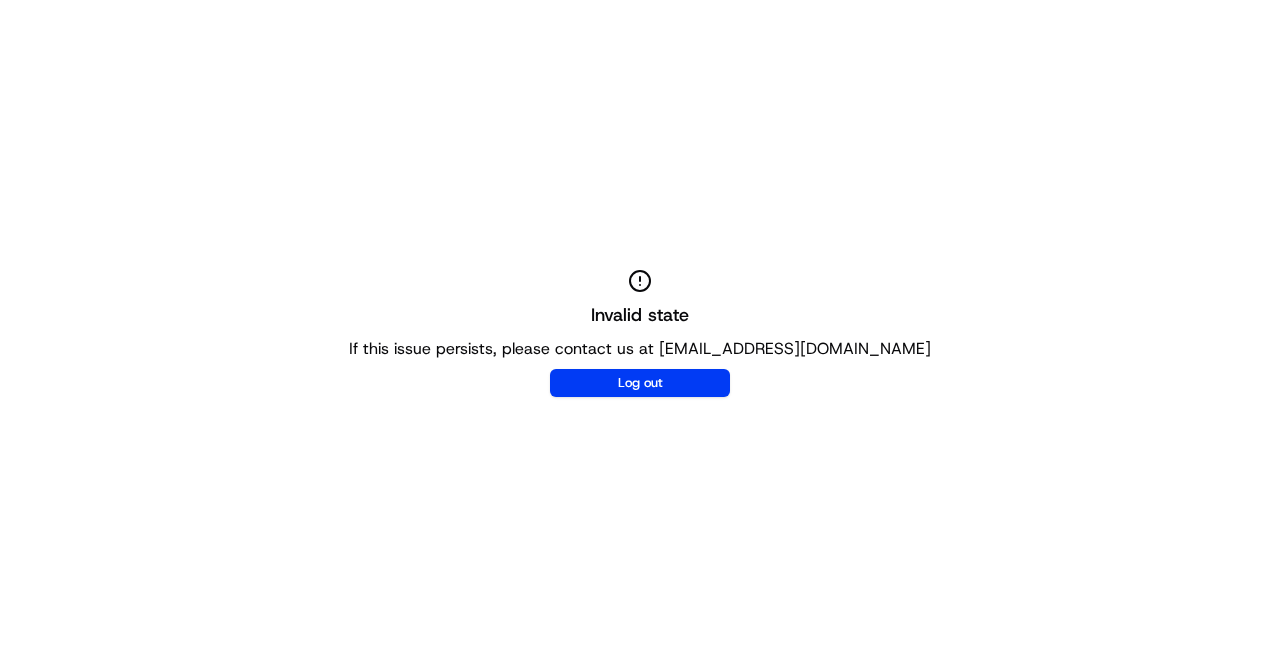 scroll, scrollTop: 0, scrollLeft: 0, axis: both 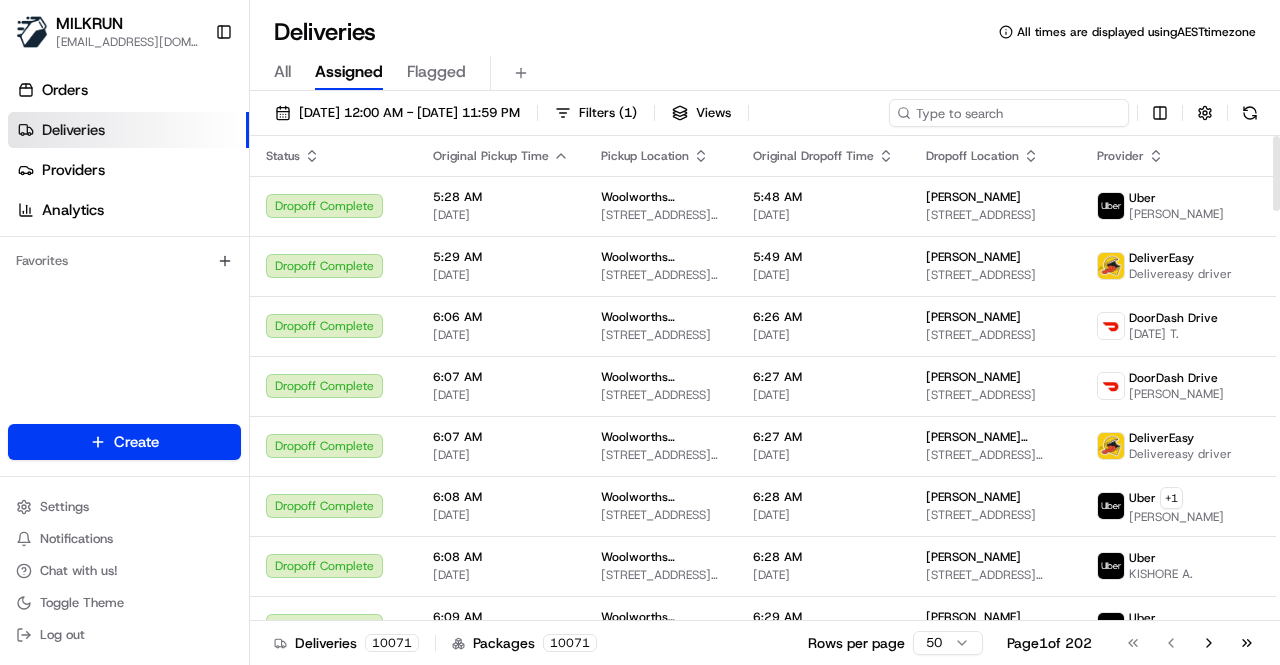 click at bounding box center [1009, 113] 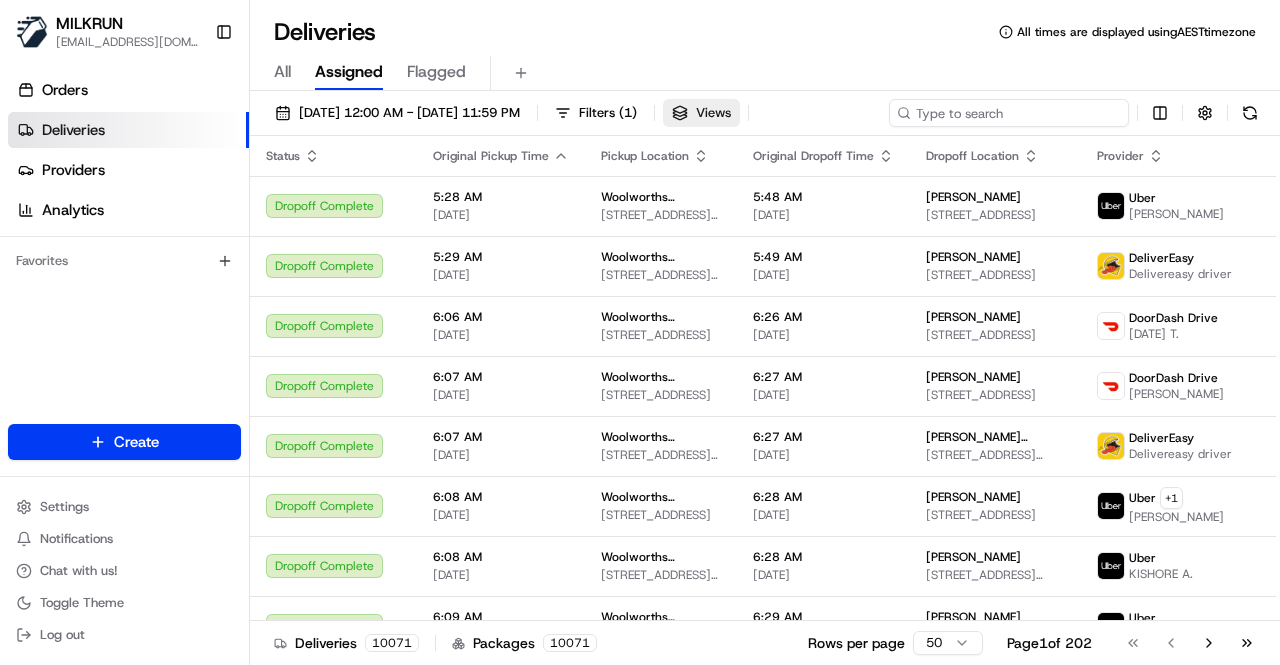 paste on "1f1d3e17-30c0-491d-a85d-7bc36cc81dc5" 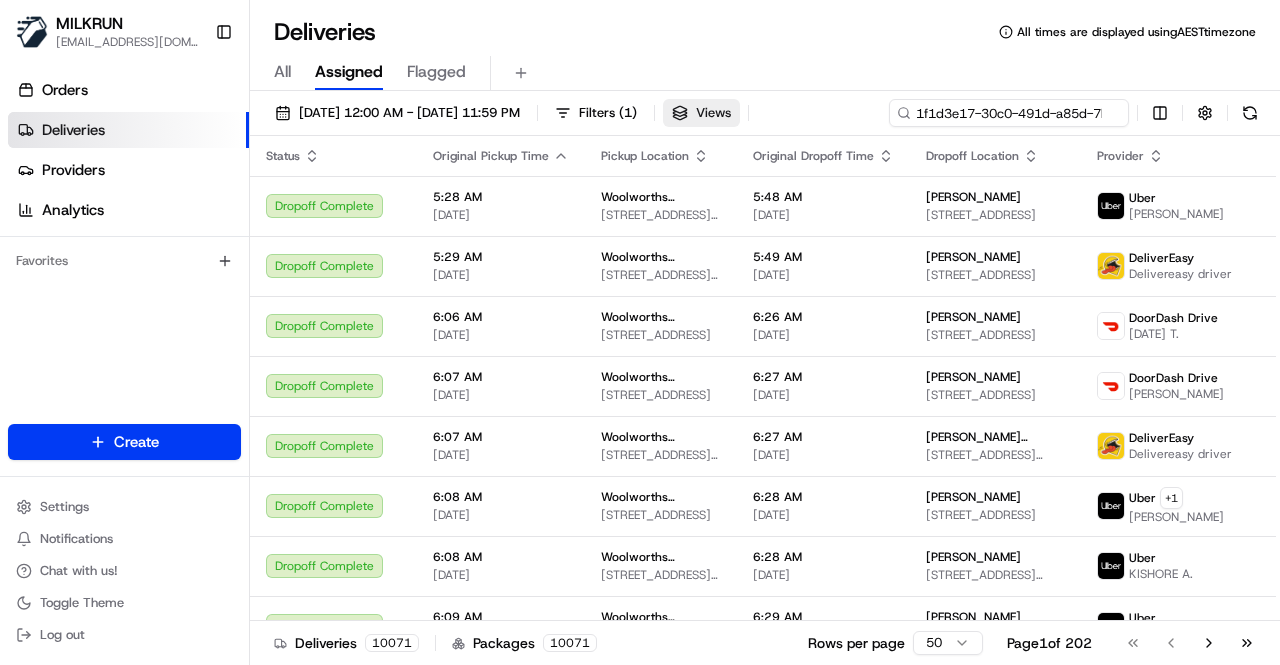 scroll, scrollTop: 0, scrollLeft: 92, axis: horizontal 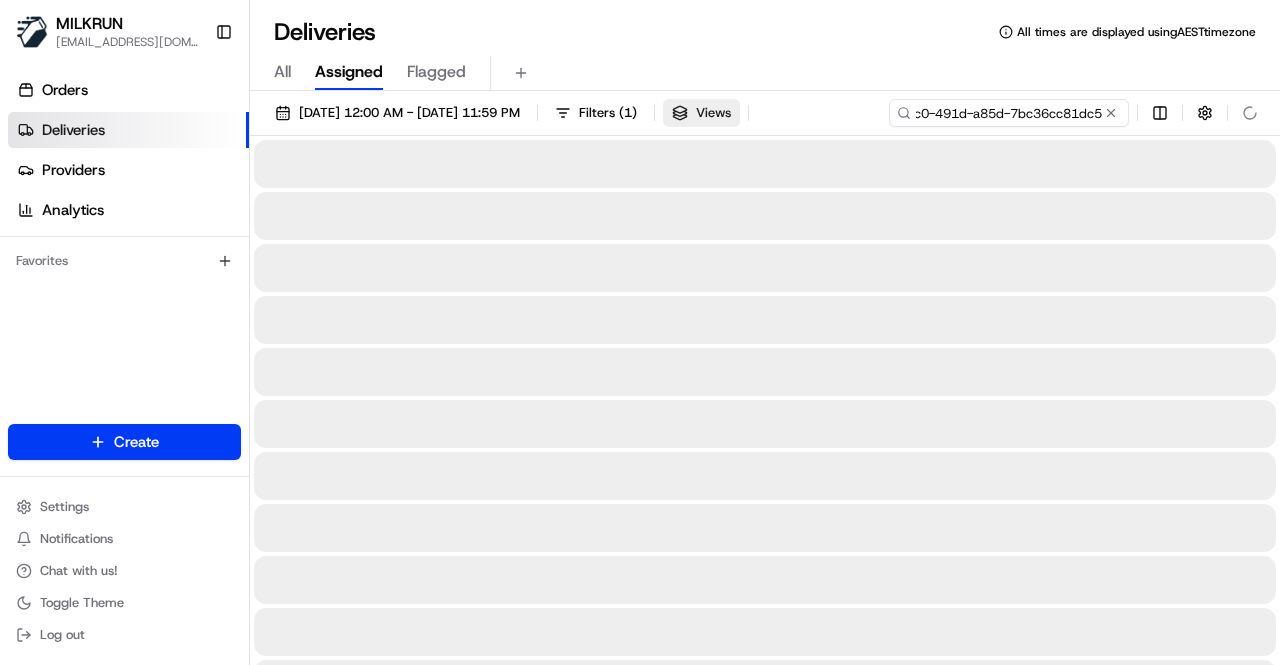type on "1f1d3e17-30c0-491d-a85d-7bc36cc81dc5" 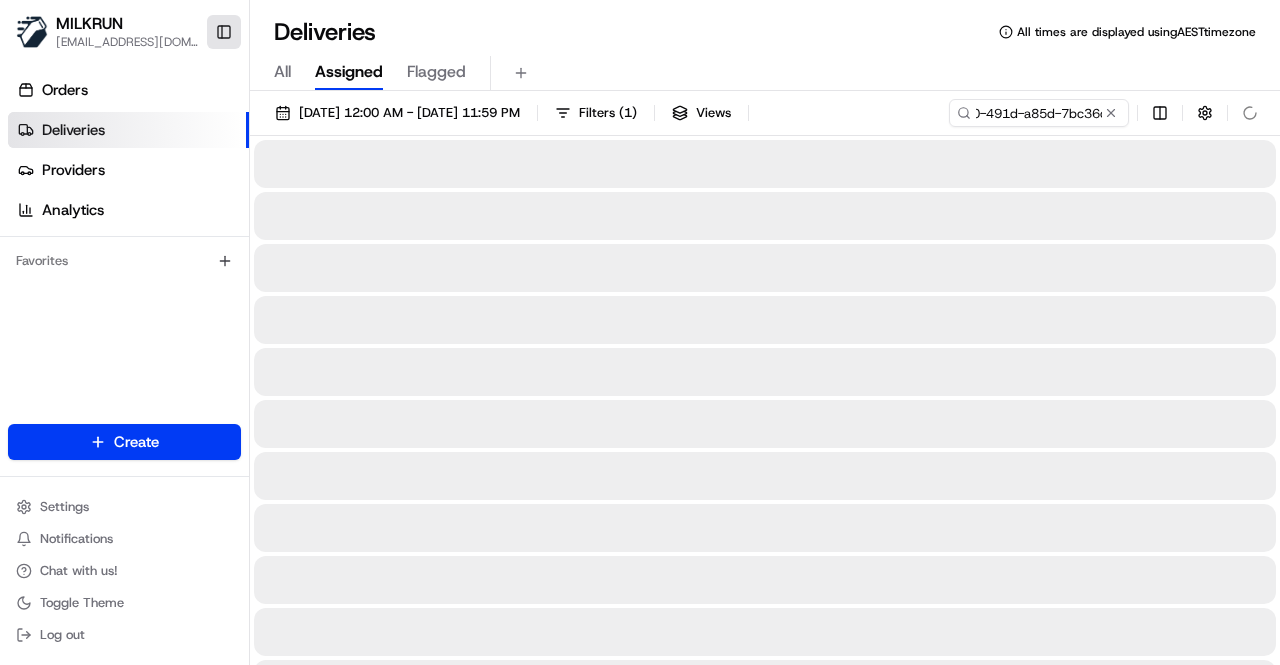 click on "Toggle Sidebar" at bounding box center [224, 32] 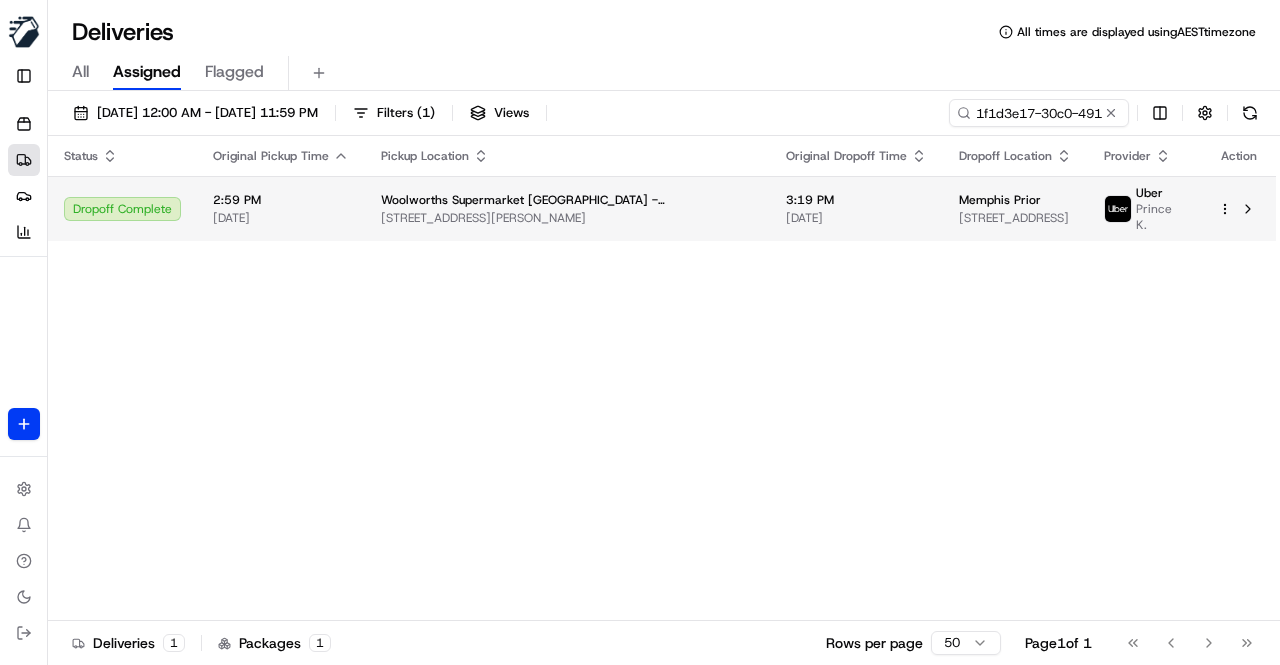 click on "Woolworths Supermarket NZ - Rototuna 3 Fergy Pl, Hamilton, Waikato 3210, NZ" at bounding box center (567, 209) 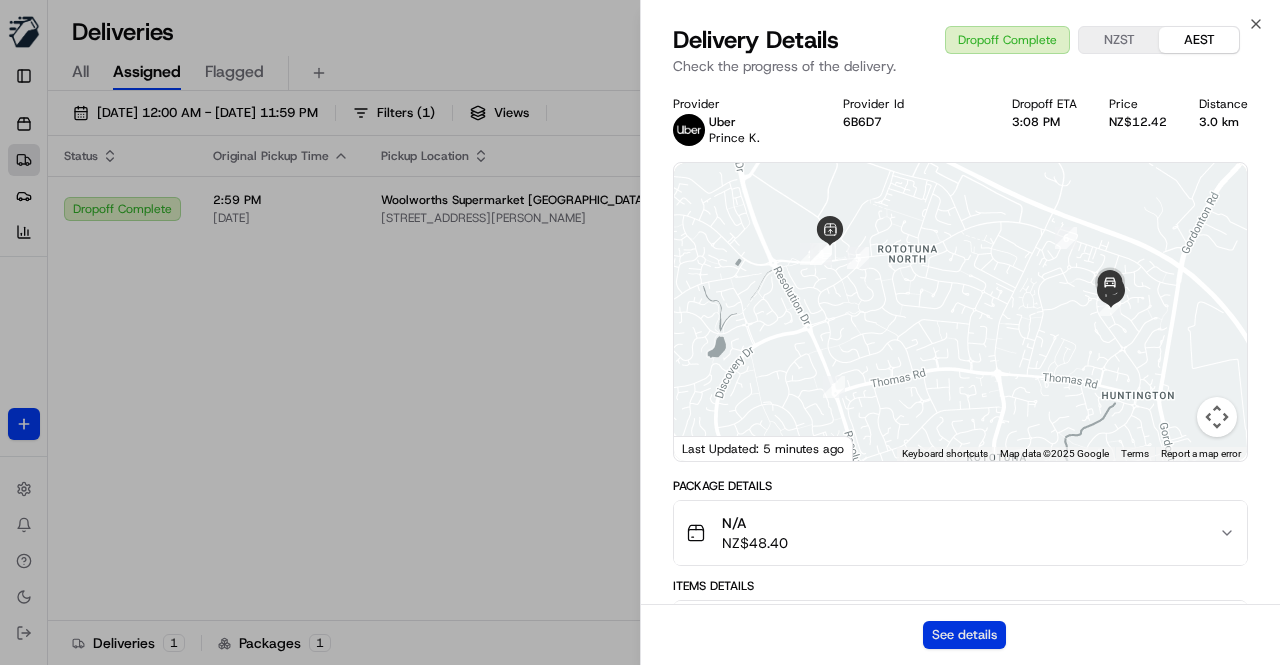 click on "See details" 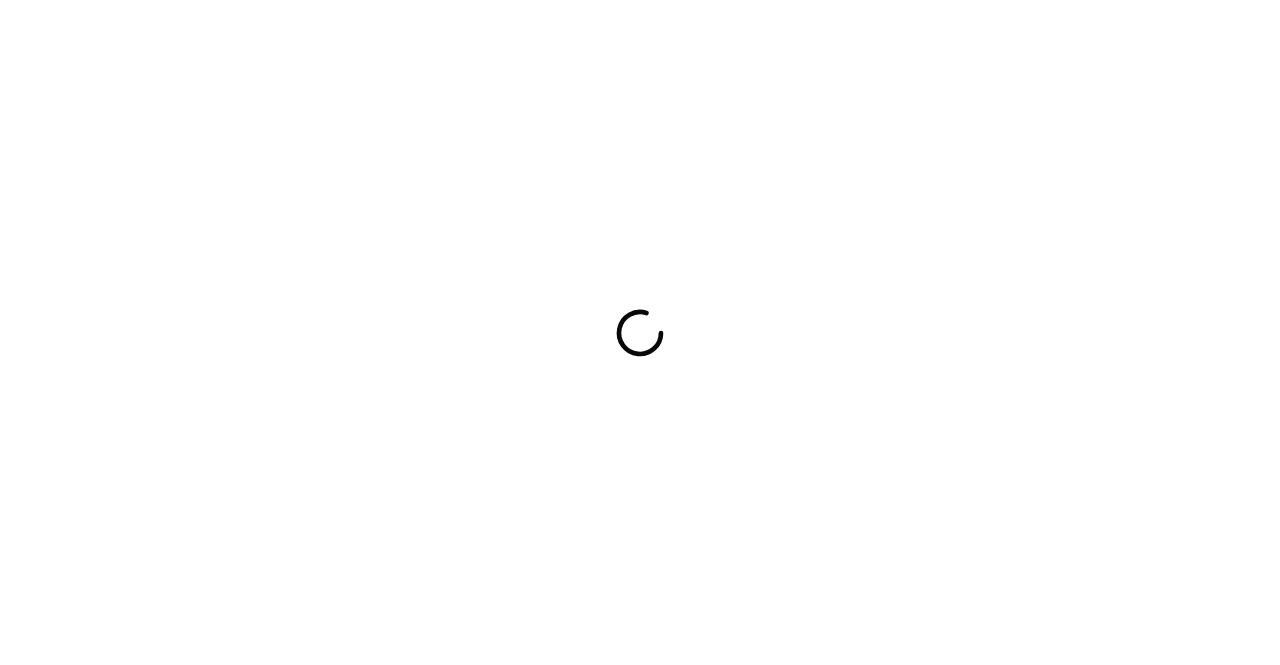 scroll, scrollTop: 0, scrollLeft: 0, axis: both 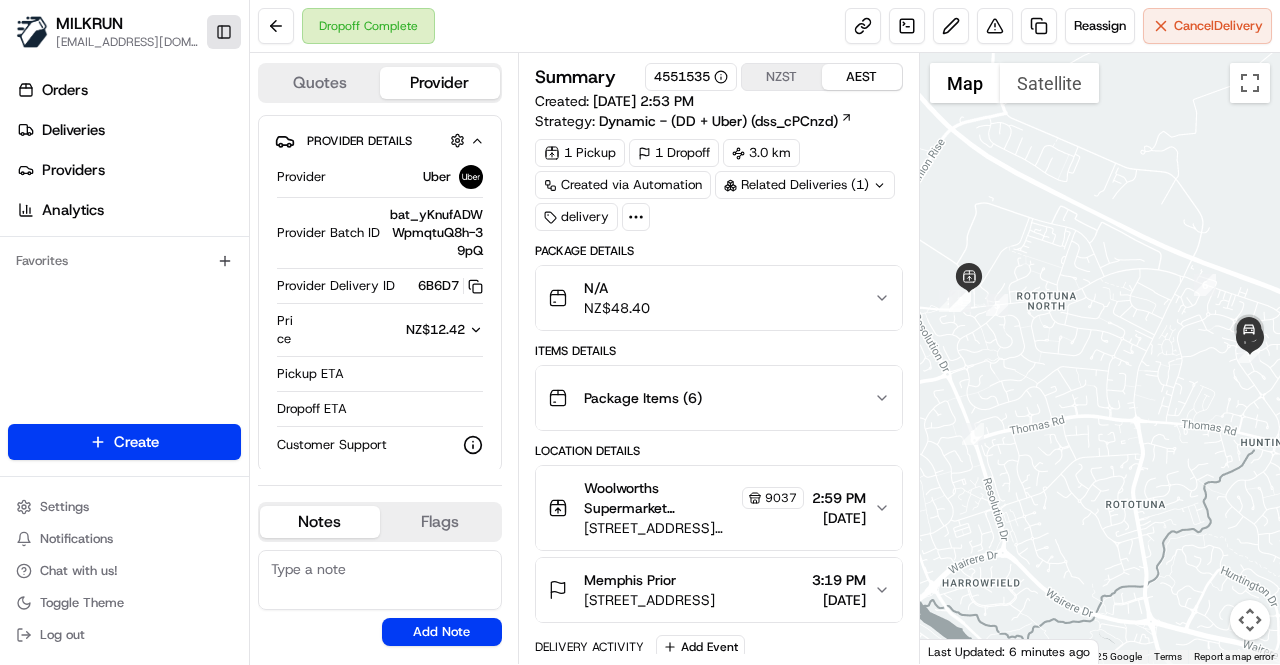 click on "Toggle Sidebar" 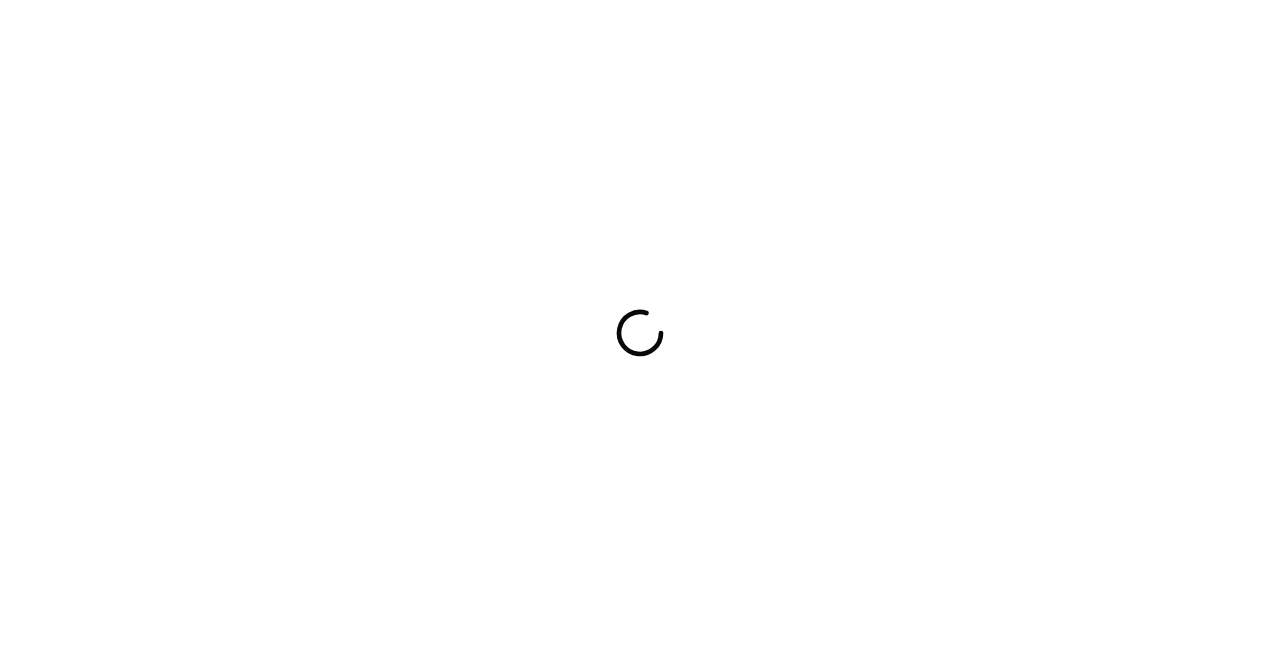 scroll, scrollTop: 0, scrollLeft: 0, axis: both 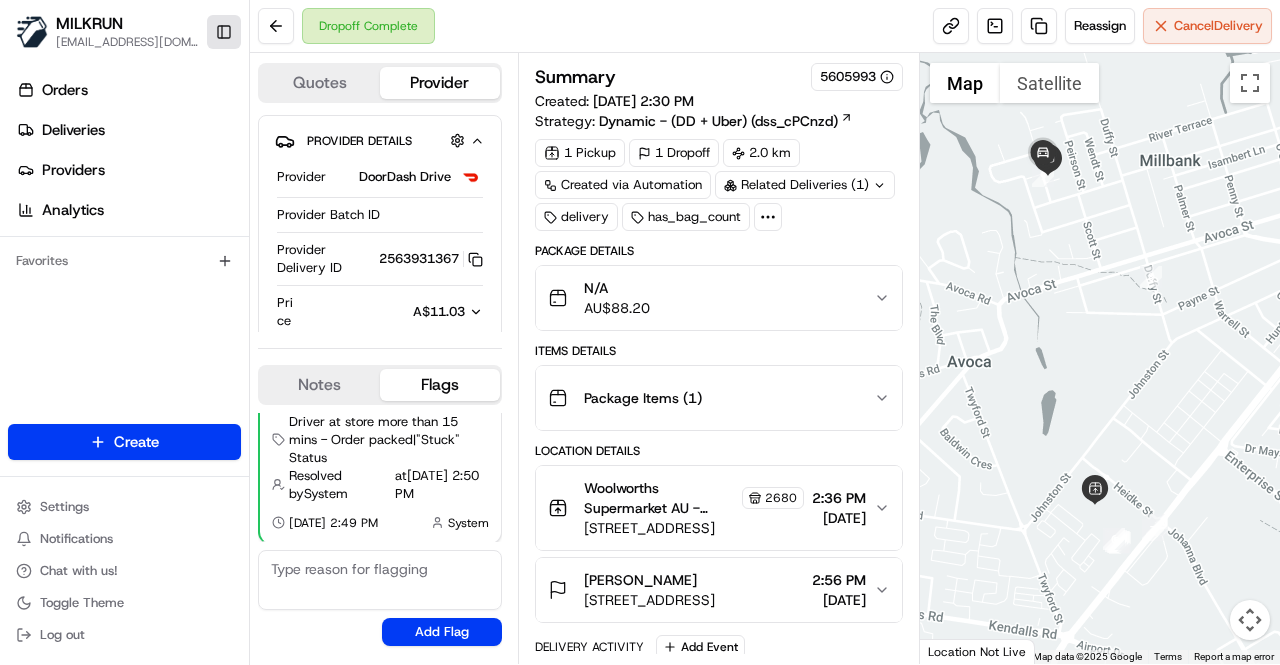 click on "Toggle Sidebar" at bounding box center (224, 32) 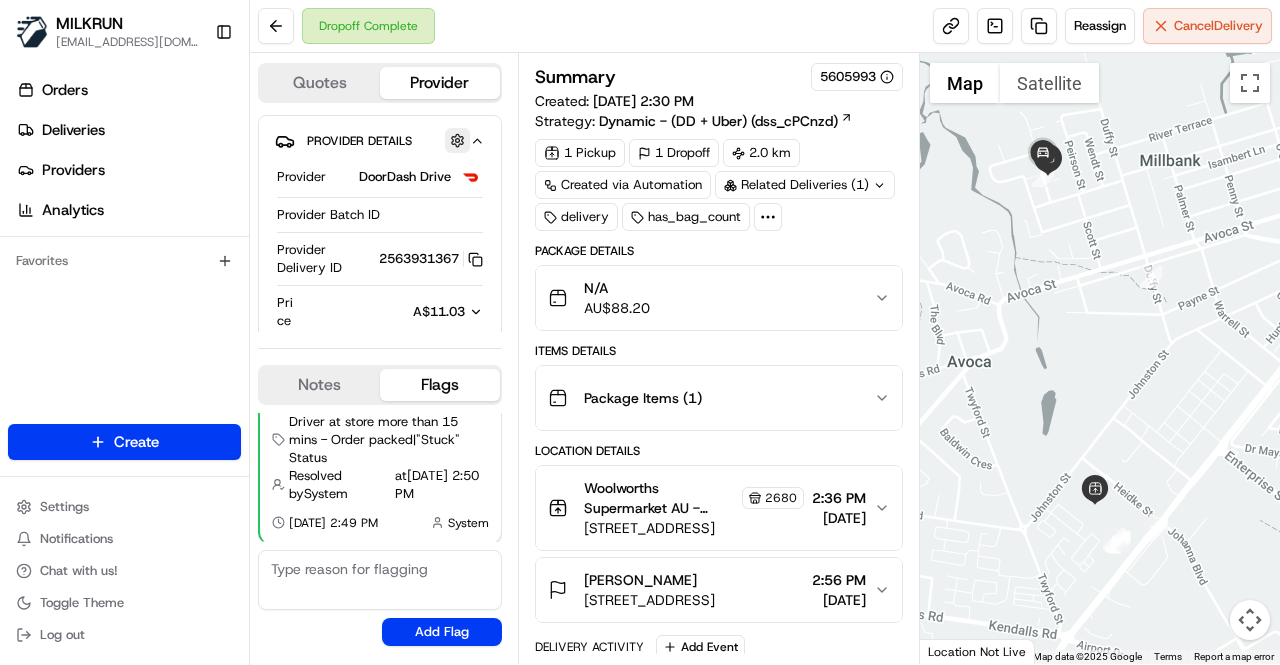 scroll, scrollTop: 93, scrollLeft: 0, axis: vertical 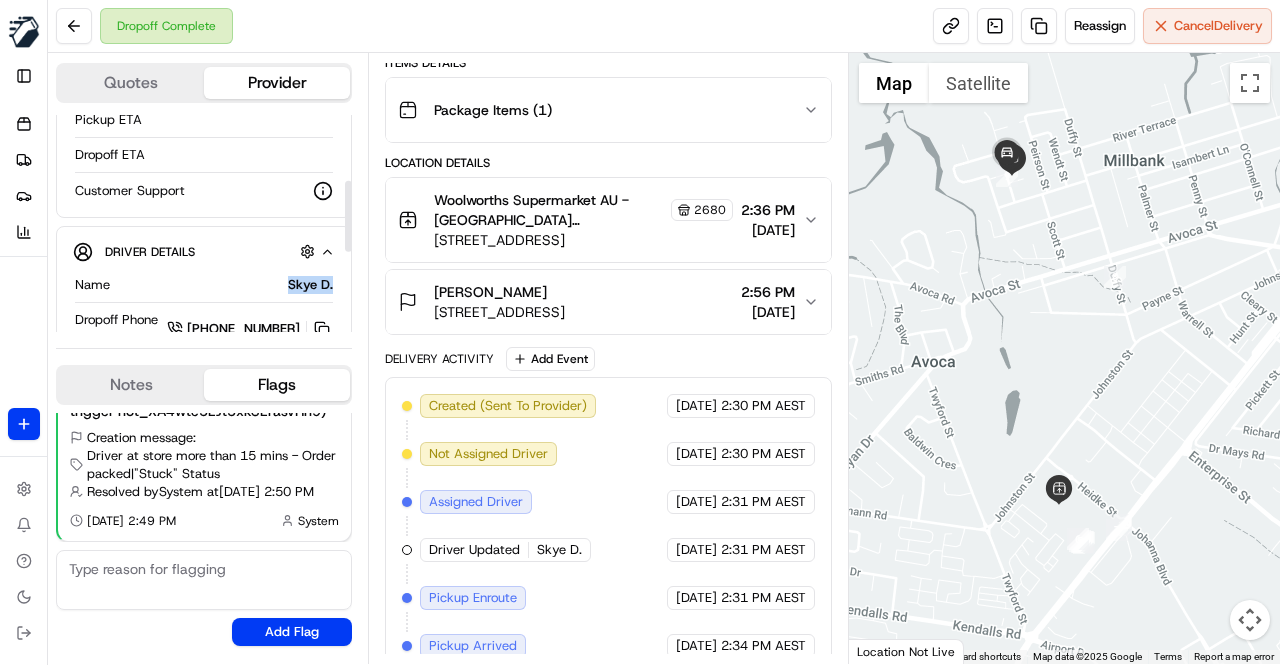 drag, startPoint x: 290, startPoint y: 286, endPoint x: 340, endPoint y: 277, distance: 50.803543 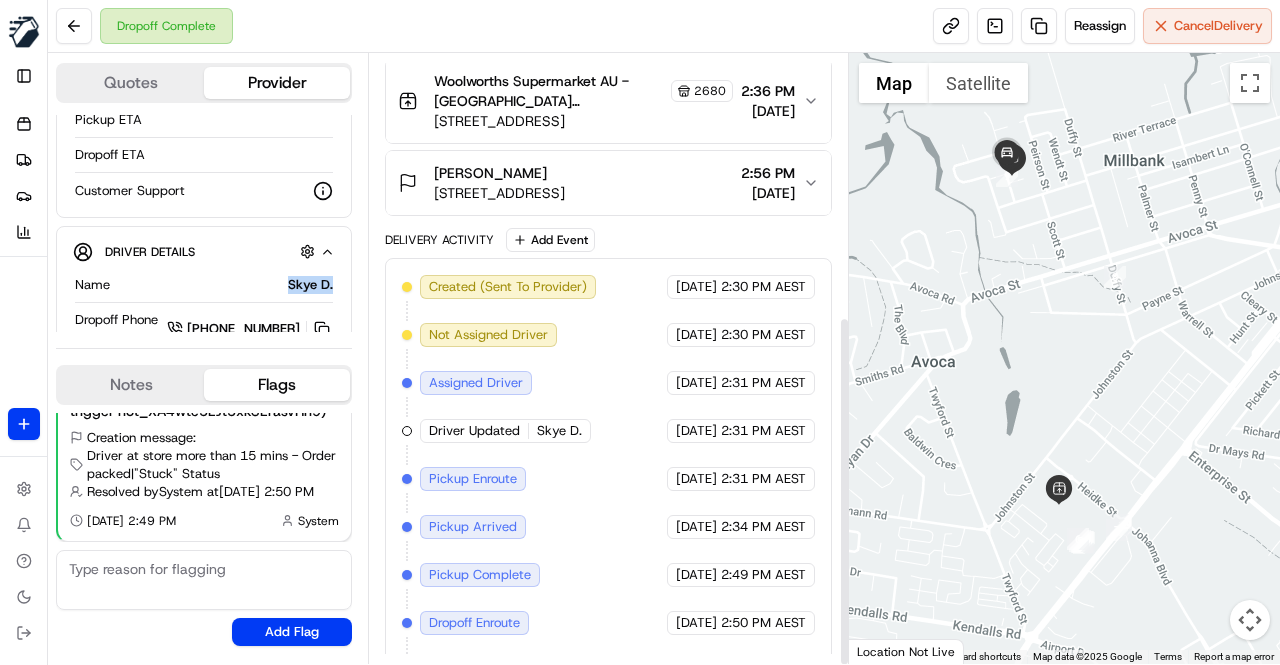 scroll, scrollTop: 456, scrollLeft: 0, axis: vertical 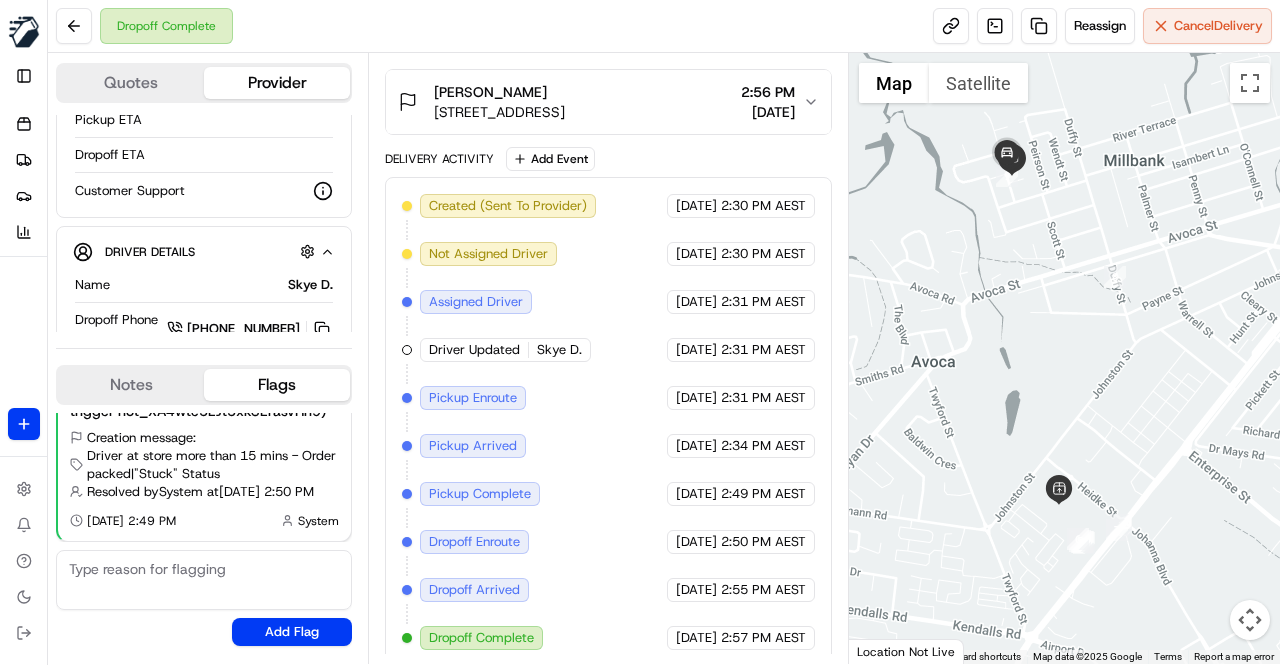 click on "Dropoff Complete Reassign Cancel  Delivery" at bounding box center (664, 26) 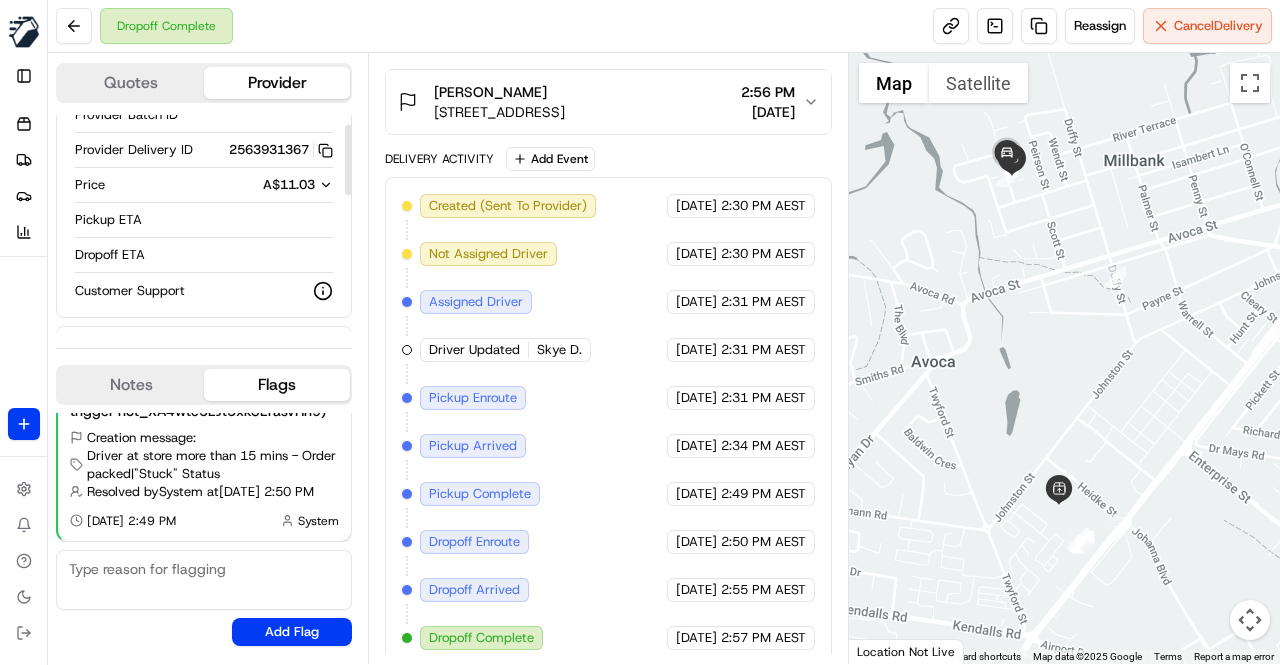 scroll, scrollTop: 0, scrollLeft: 0, axis: both 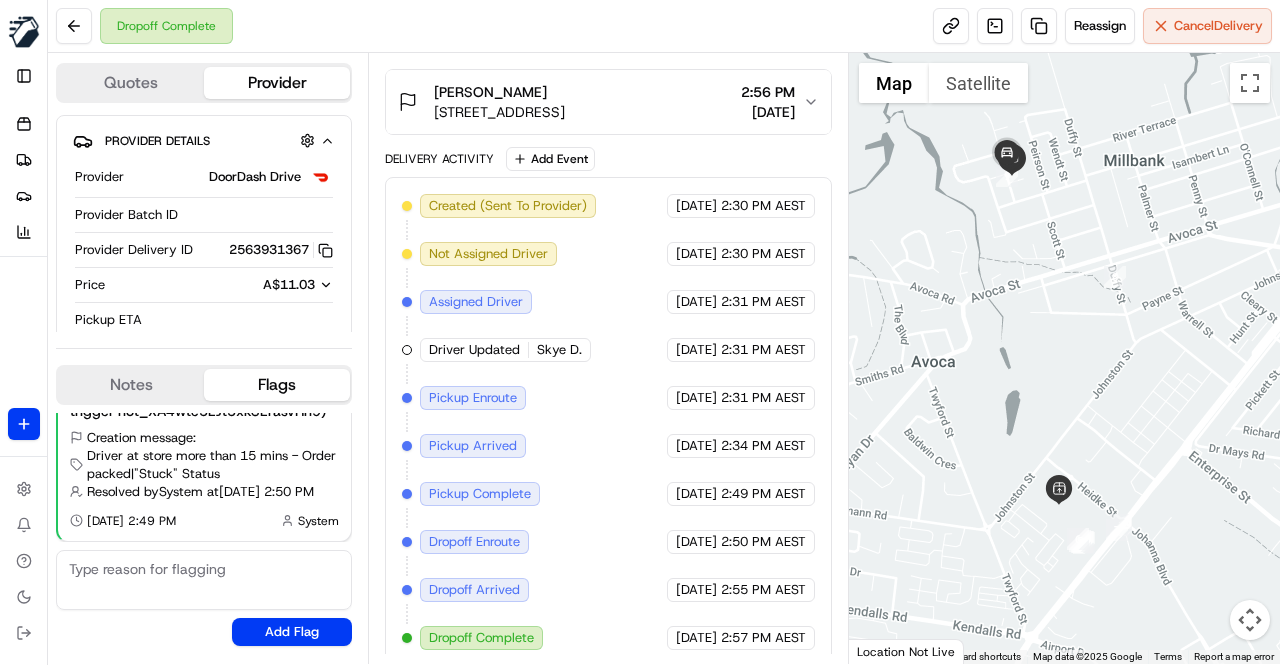 click on "Created (Sent To Provider) DoorDash Drive [DATE] 2:30 PM AEST Not Assigned Driver DoorDash Drive [DATE] 2:30 PM AEST Assigned Driver DoorDash Drive [DATE] 2:31 PM AEST Driver Updated Skye D. DoorDash Drive [DATE] 2:31 PM AEST Pickup Enroute DoorDash Drive [DATE] 2:31 PM AEST Pickup Arrived DoorDash Drive [DATE] 2:34 PM AEST Pickup Complete DoorDash Drive [DATE] 2:49 PM AEST Dropoff Enroute DoorDash Drive [DATE] 2:50 PM AEST Dropoff Arrived DoorDash Drive [DATE] 2:55 PM AEST Dropoff Complete DoorDash Drive [DATE] 2:57 PM AEST" at bounding box center (608, 422) 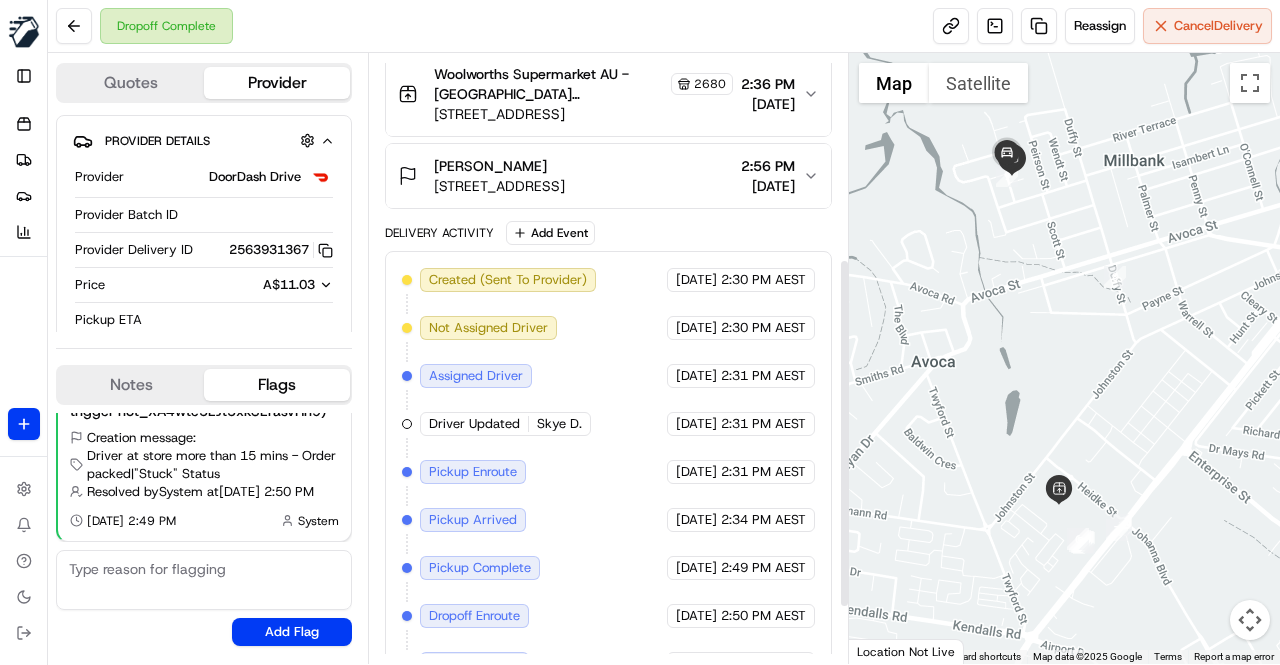 scroll, scrollTop: 356, scrollLeft: 0, axis: vertical 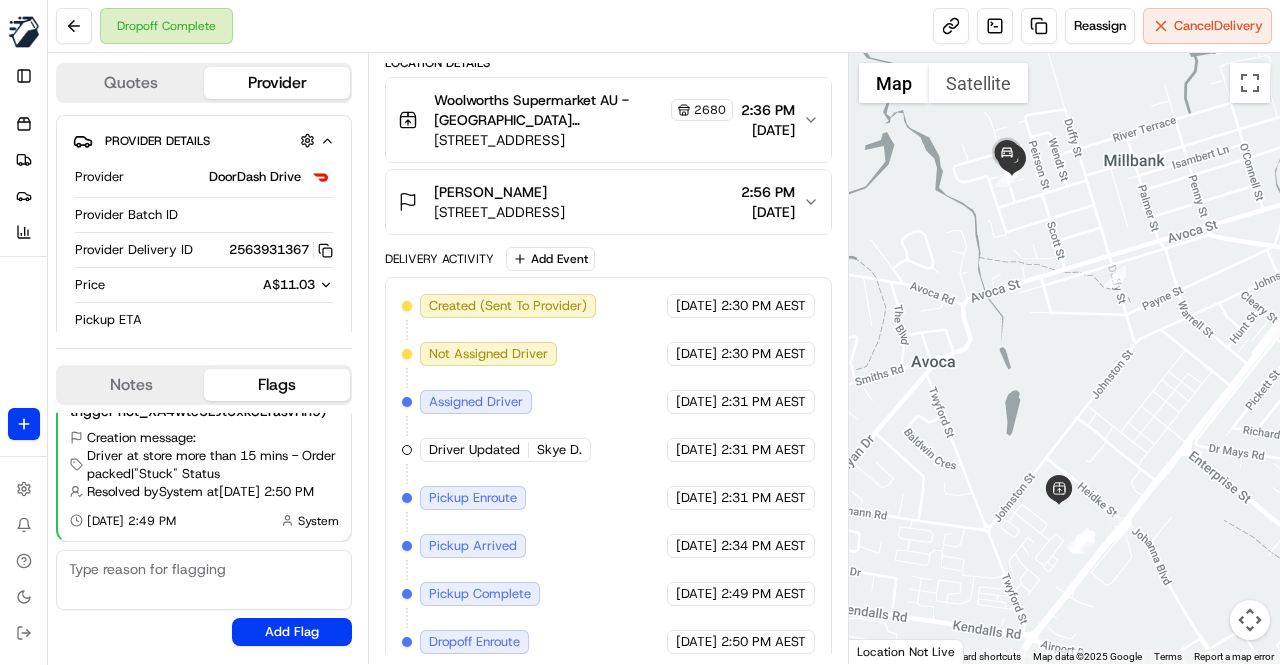 click on "Delivery Activity Add Event" at bounding box center [608, 259] 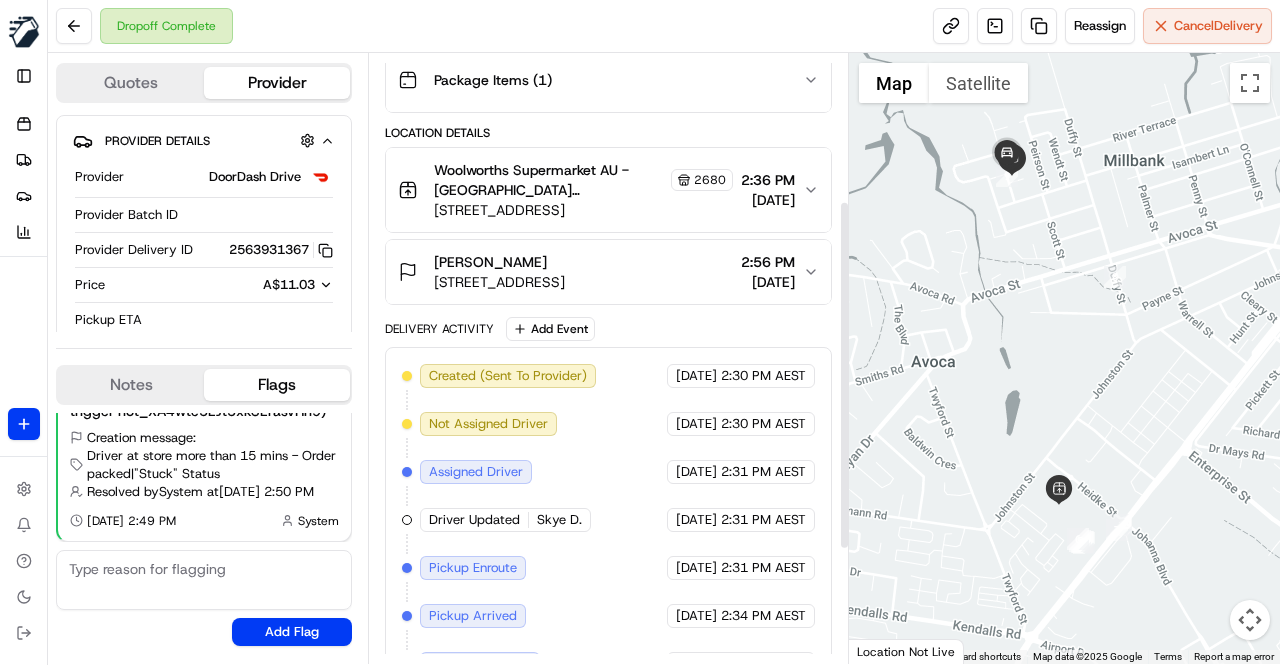 scroll, scrollTop: 256, scrollLeft: 0, axis: vertical 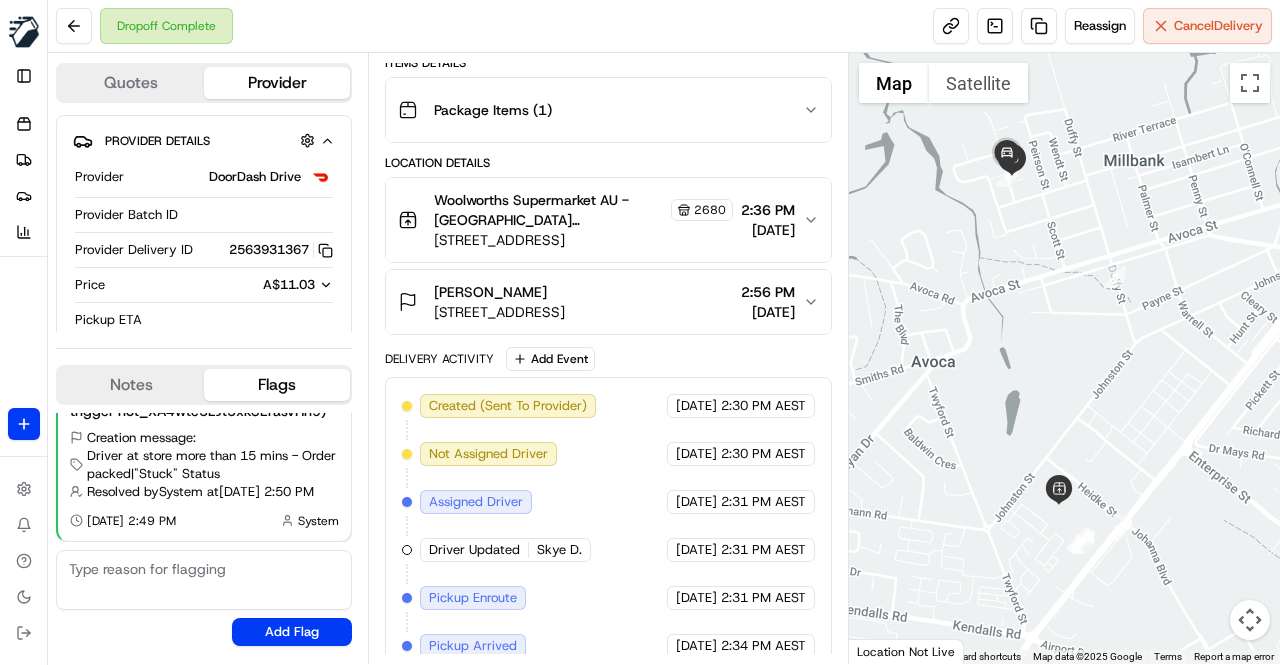 click on "Delivery Activity Add Event" at bounding box center [608, 359] 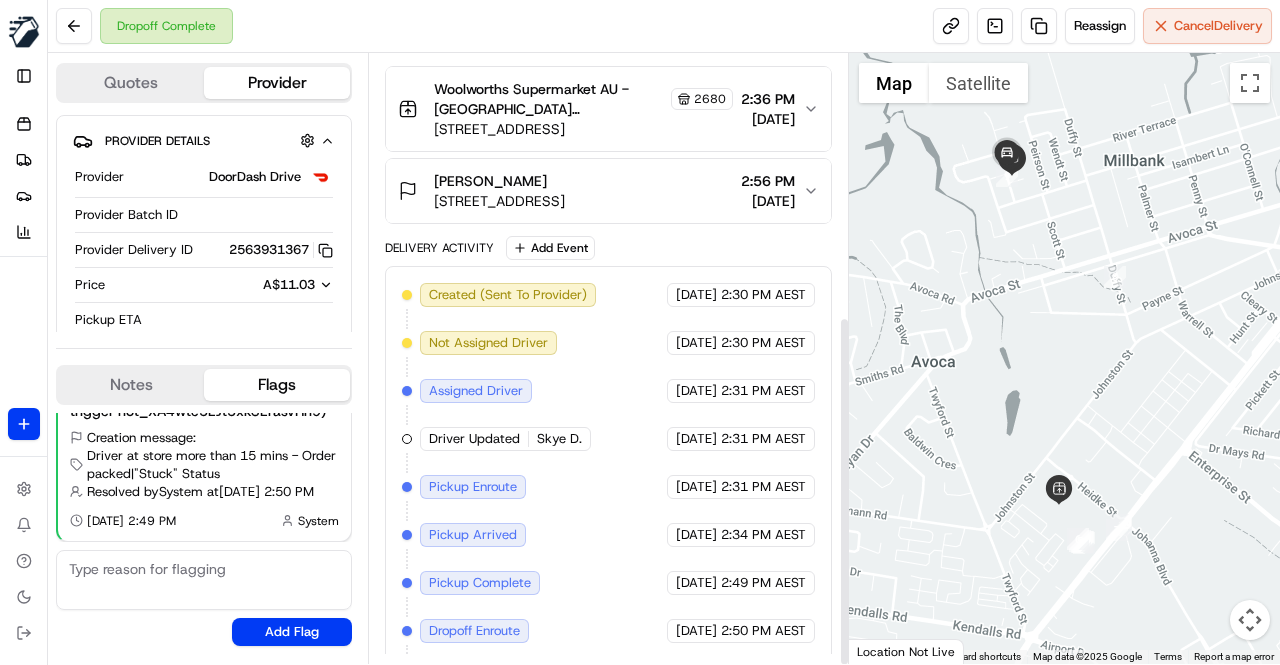 scroll, scrollTop: 456, scrollLeft: 0, axis: vertical 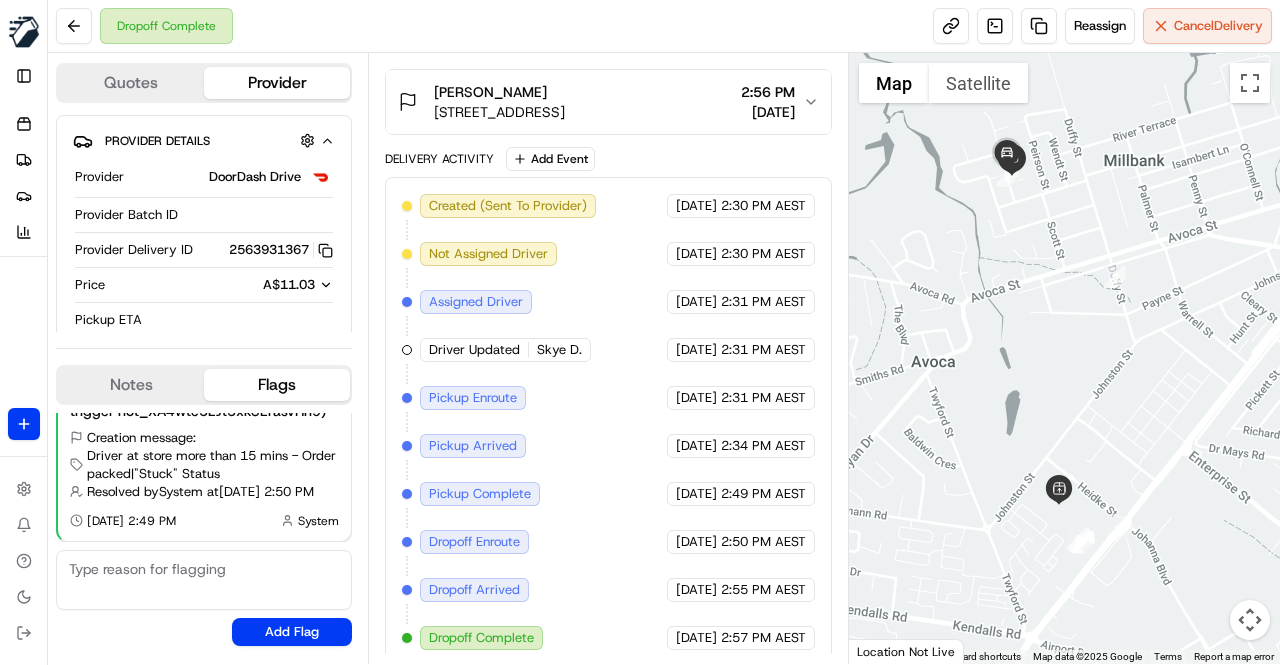 click on "Delivery Activity Add Event" at bounding box center [608, 159] 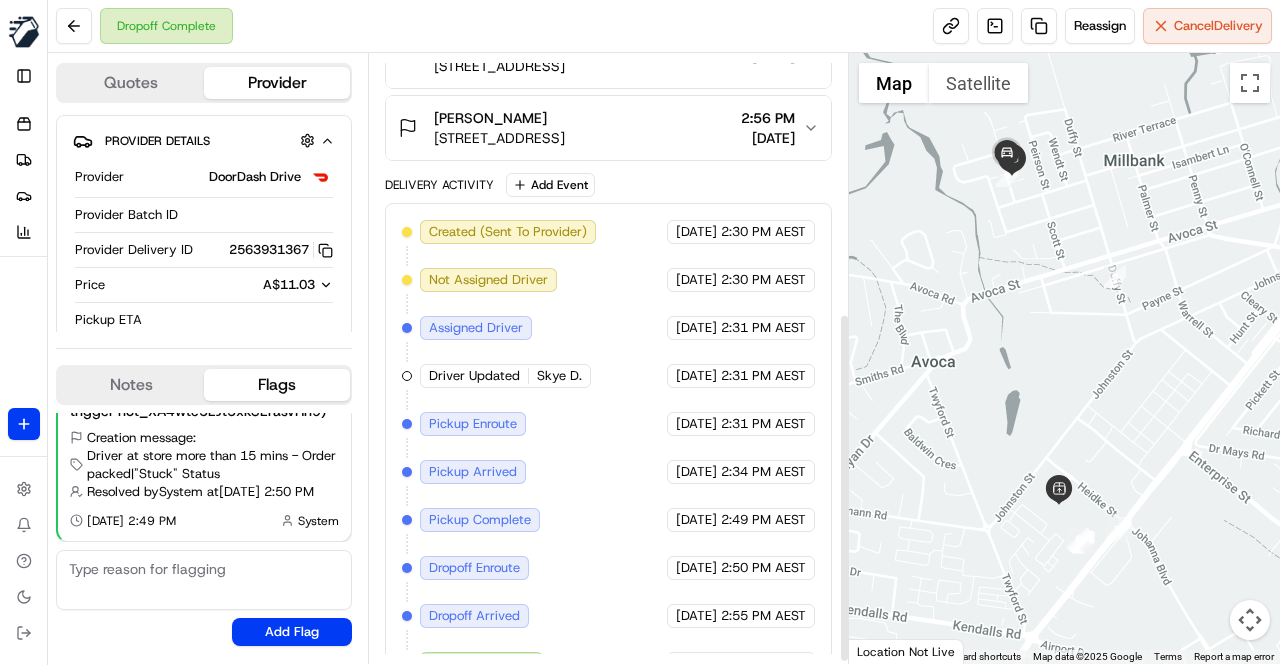 scroll, scrollTop: 456, scrollLeft: 0, axis: vertical 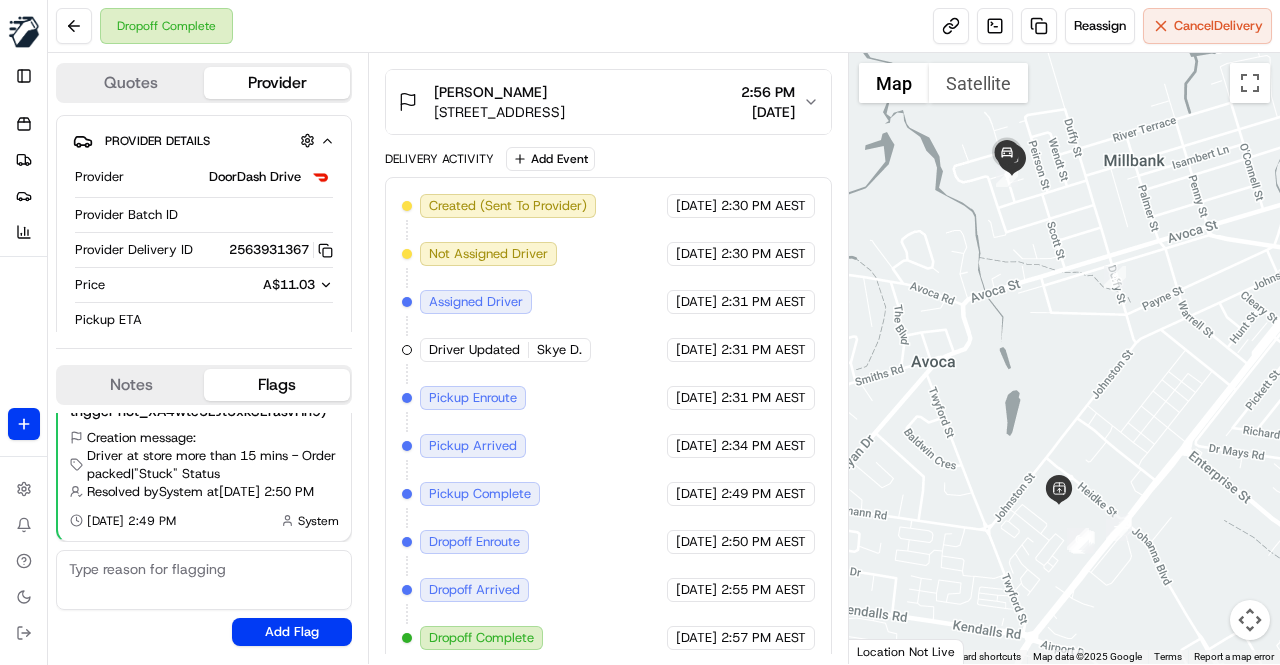 click on "Delivery Activity Add Event" at bounding box center [608, 159] 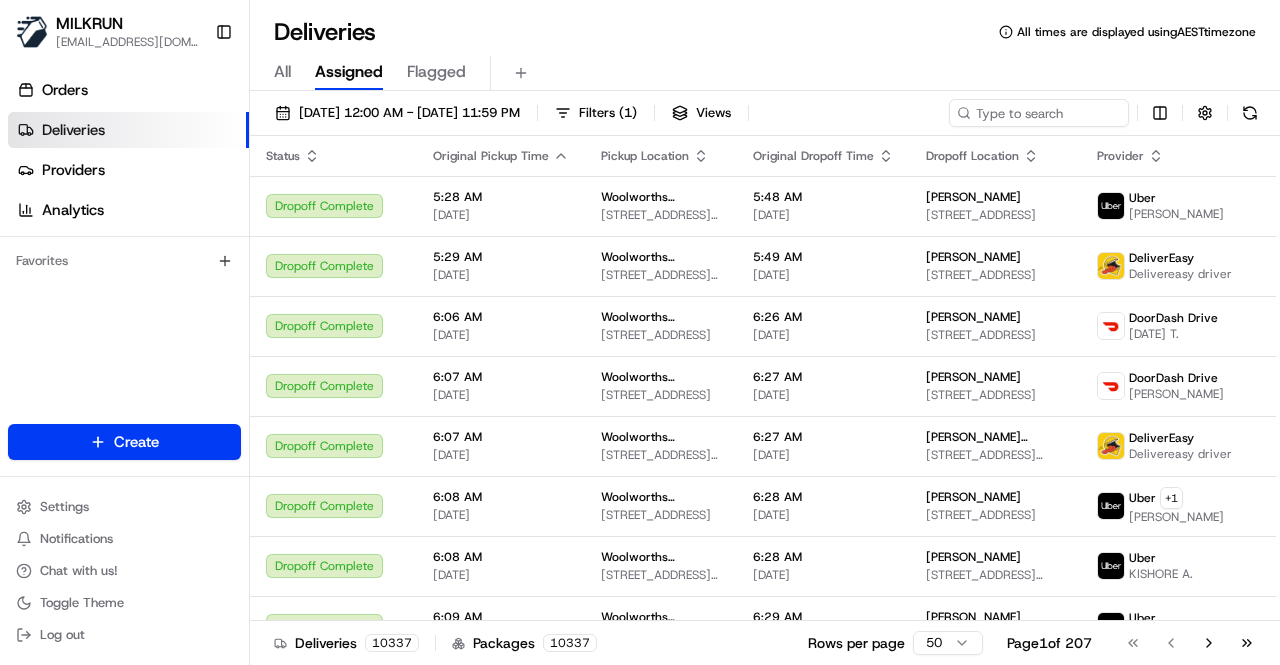 scroll, scrollTop: 0, scrollLeft: 0, axis: both 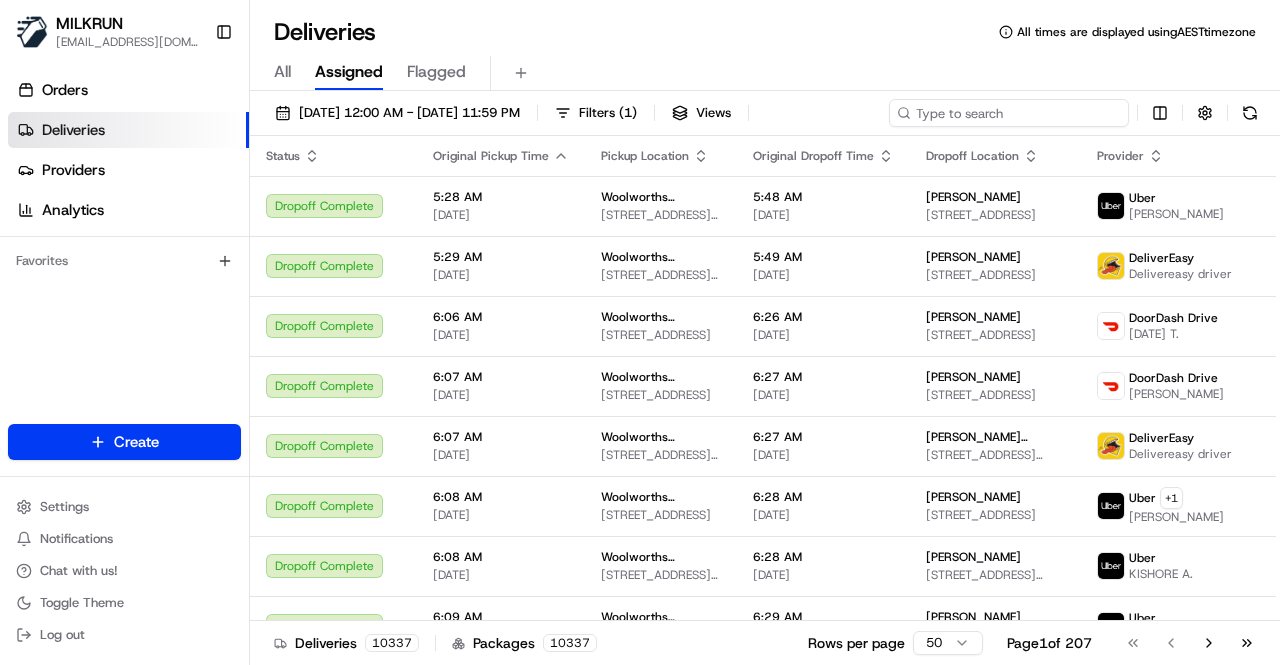 click at bounding box center [1009, 113] 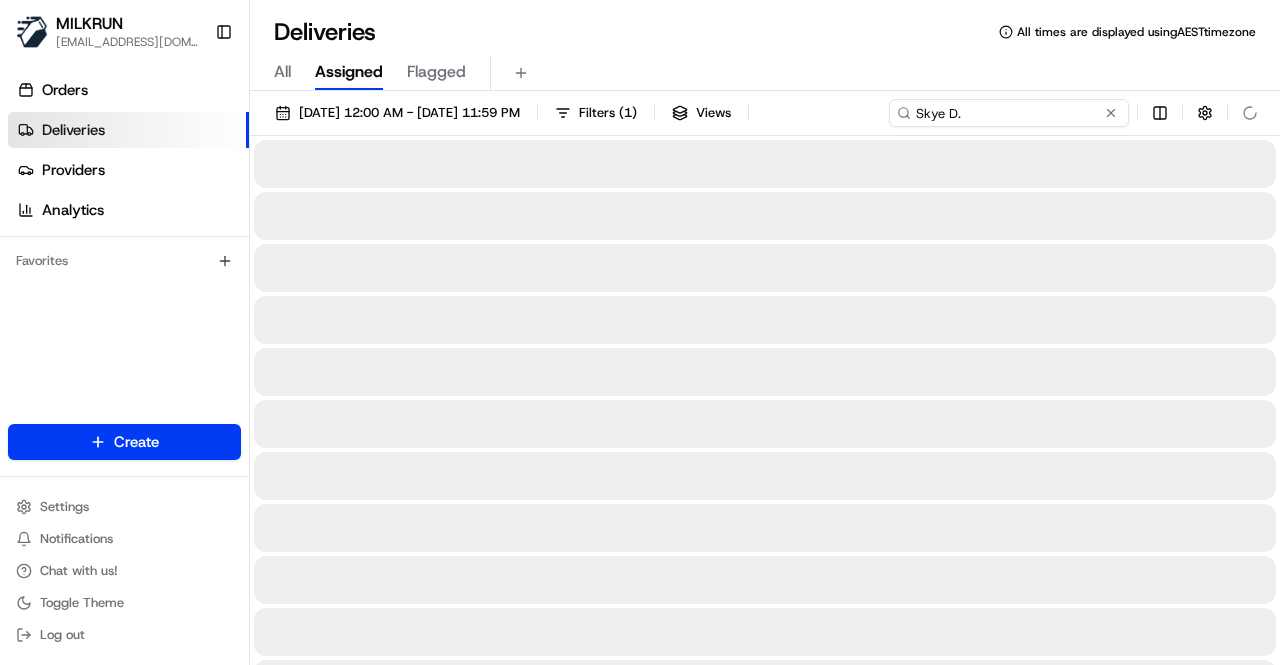 type on "Skye D." 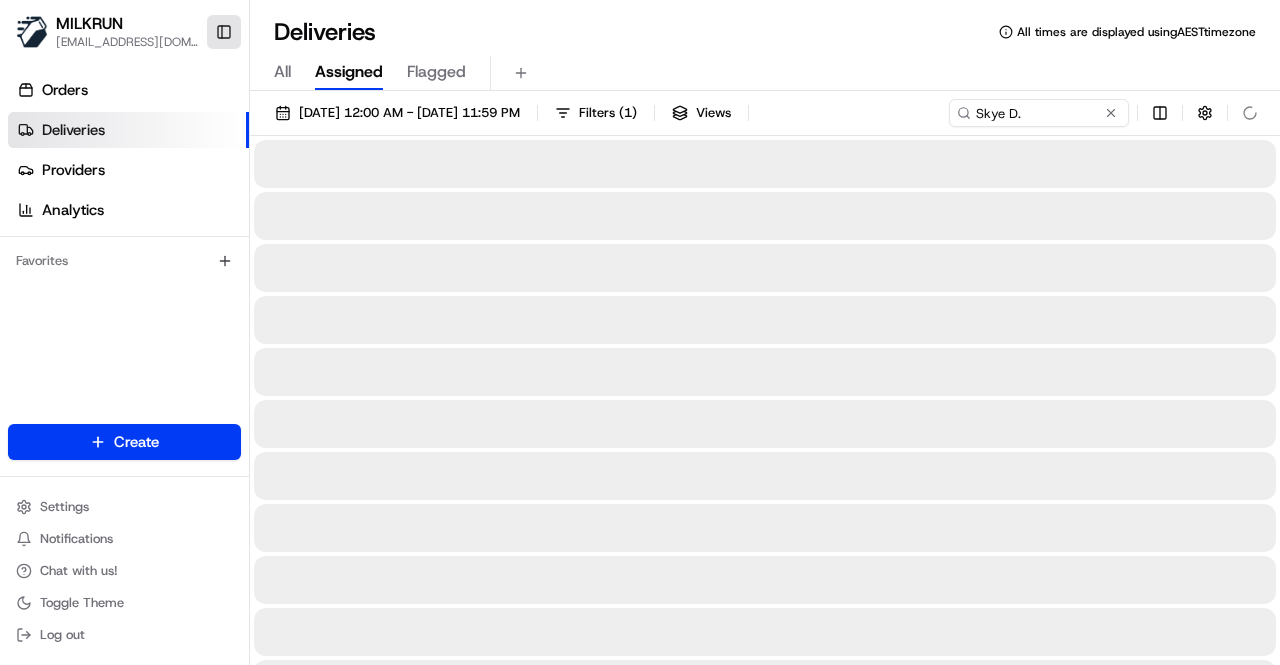 click on "Toggle Sidebar" at bounding box center (224, 32) 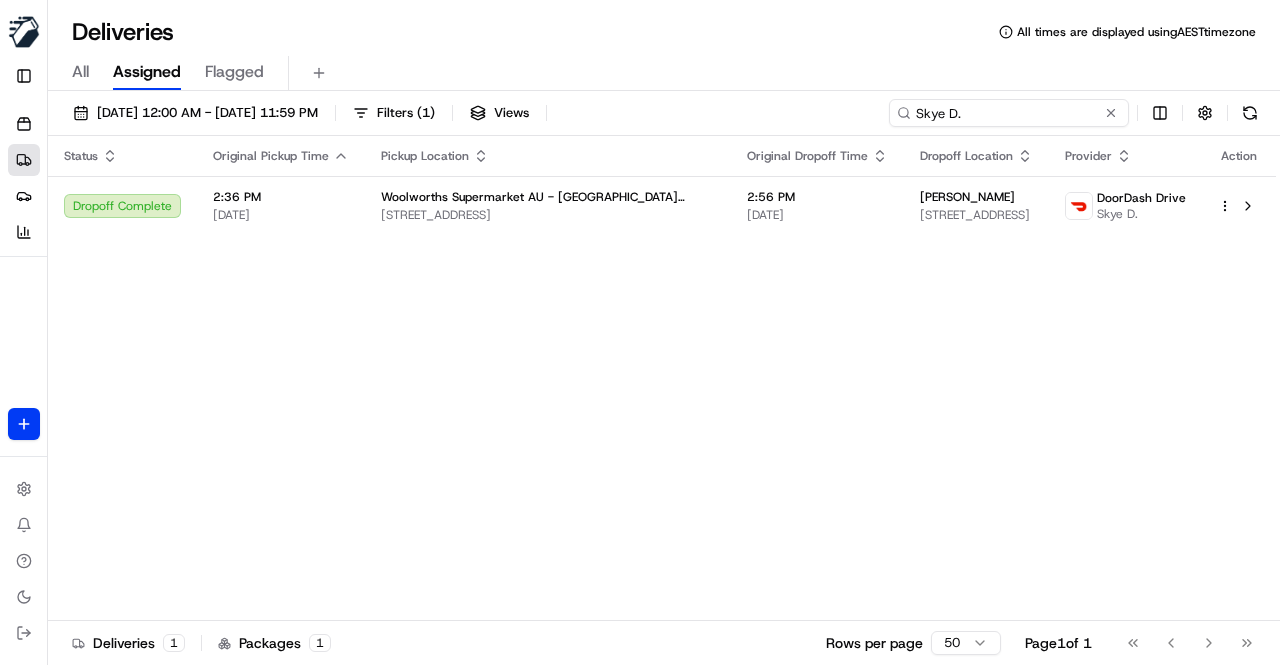click on "Skye D." at bounding box center [1009, 113] 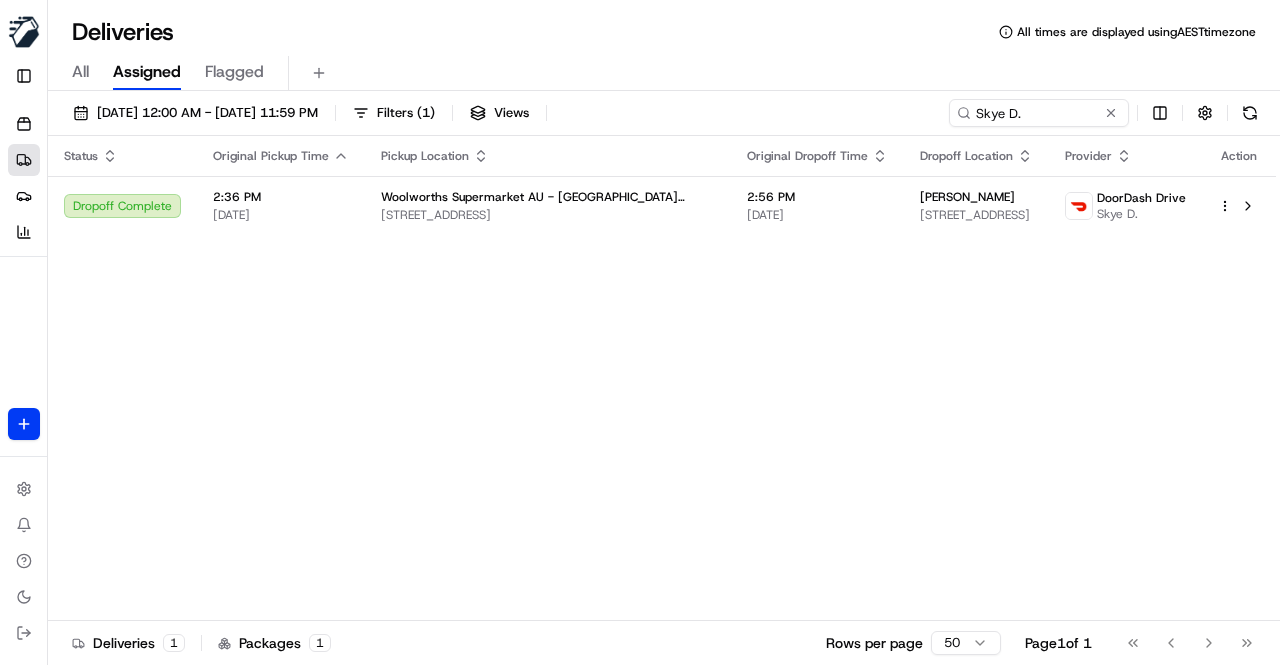 drag, startPoint x: 688, startPoint y: 61, endPoint x: 639, endPoint y: 54, distance: 49.497475 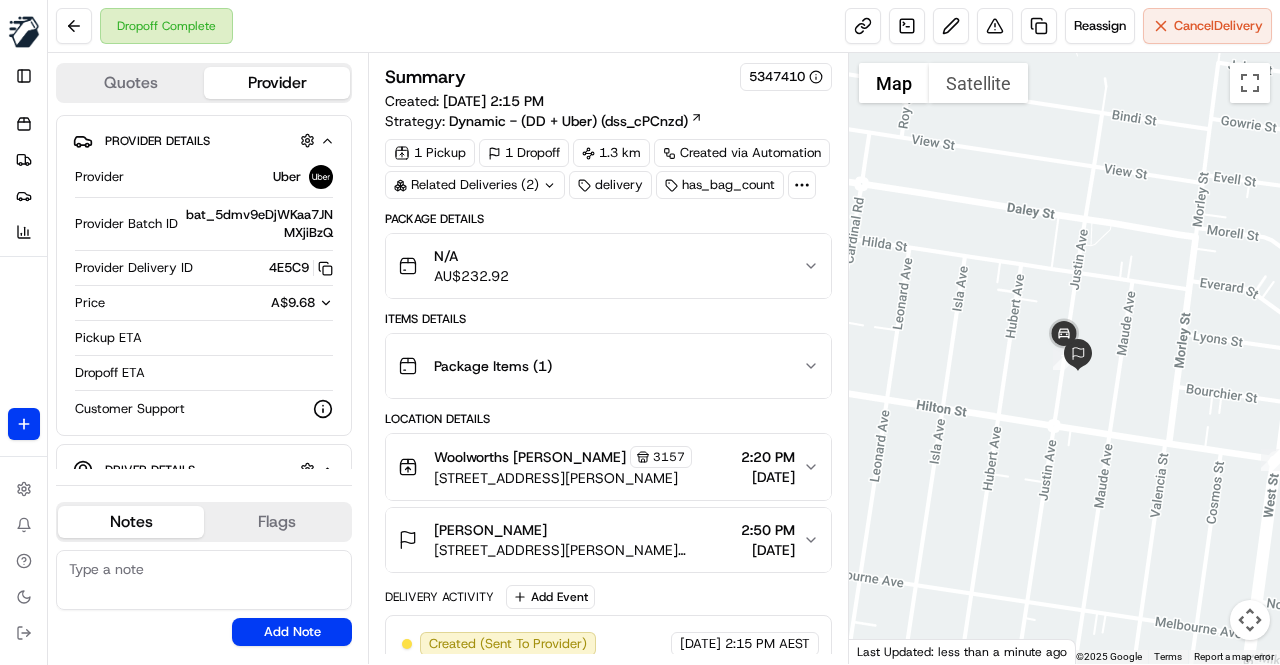 scroll, scrollTop: 0, scrollLeft: 0, axis: both 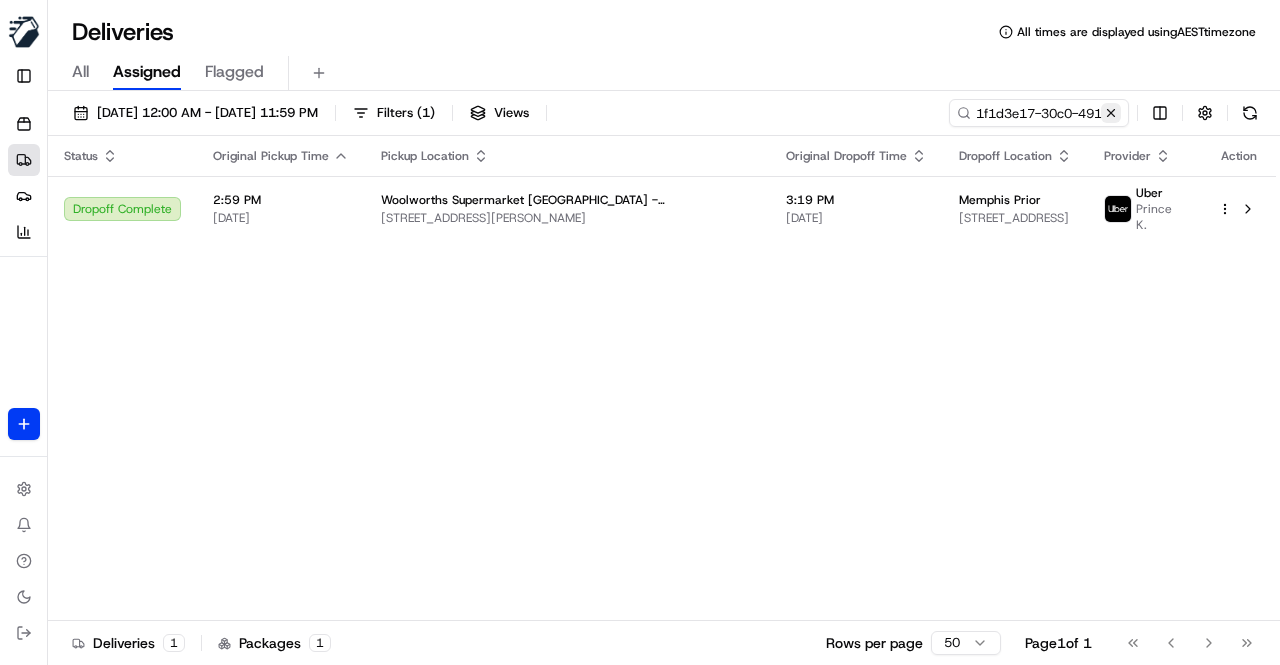 click at bounding box center [1111, 113] 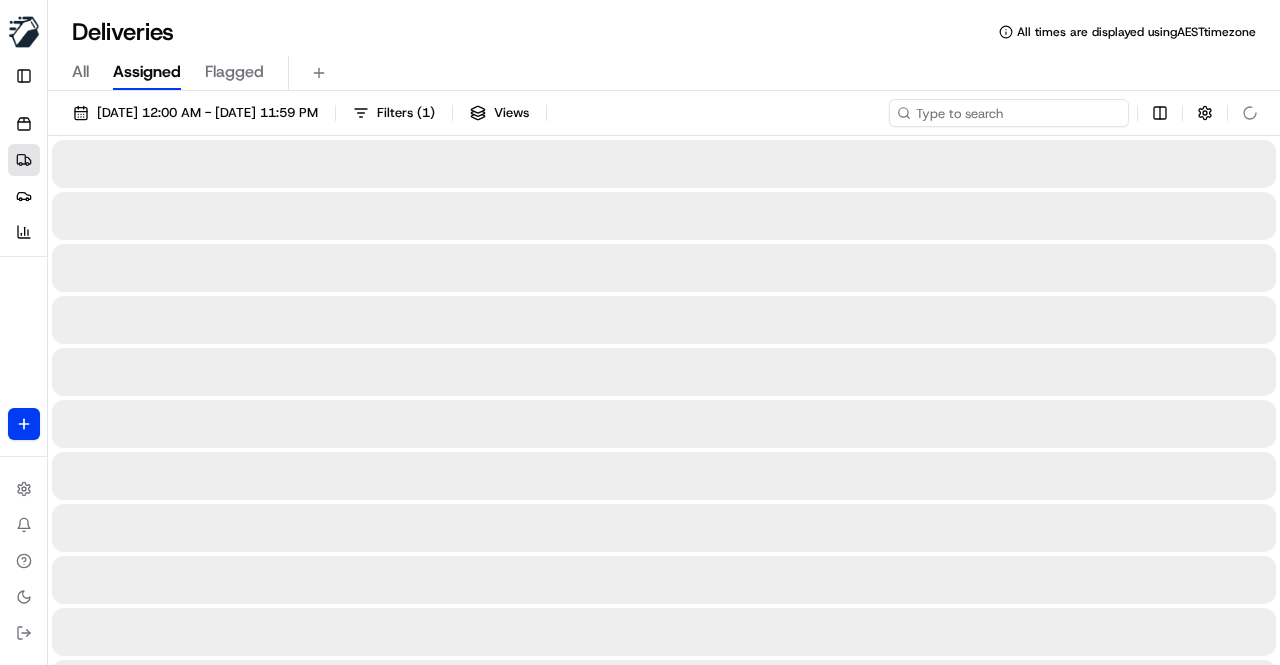 click at bounding box center [1009, 113] 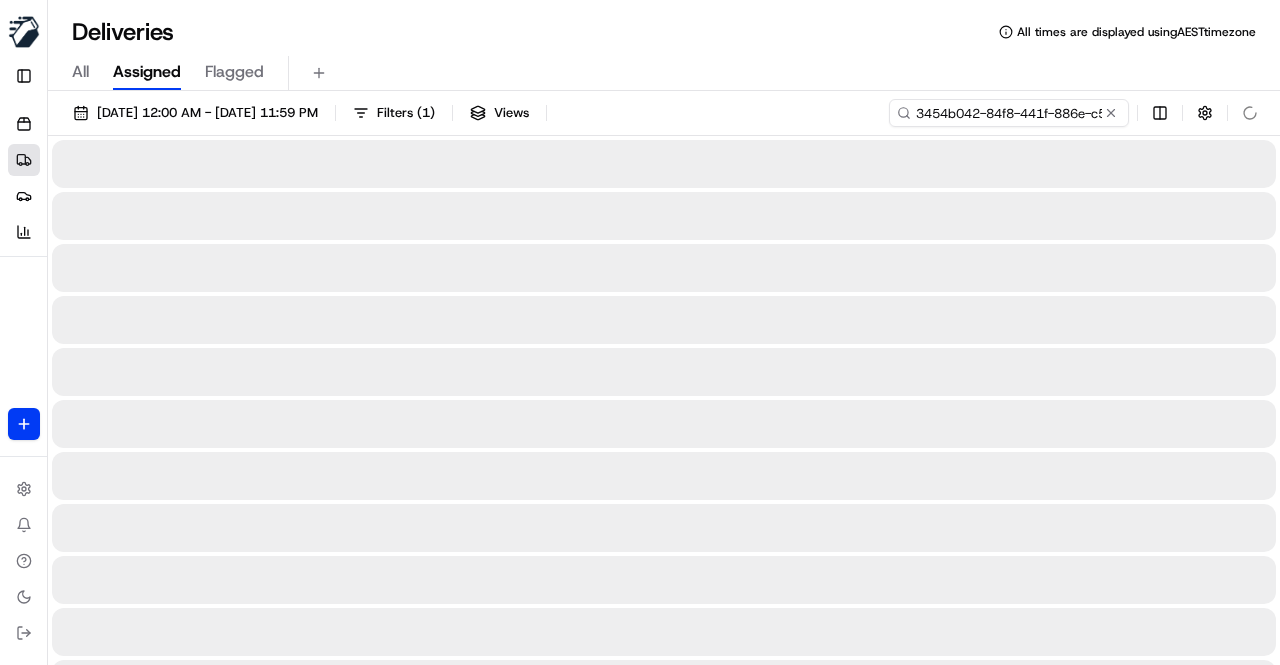 scroll, scrollTop: 0, scrollLeft: 95, axis: horizontal 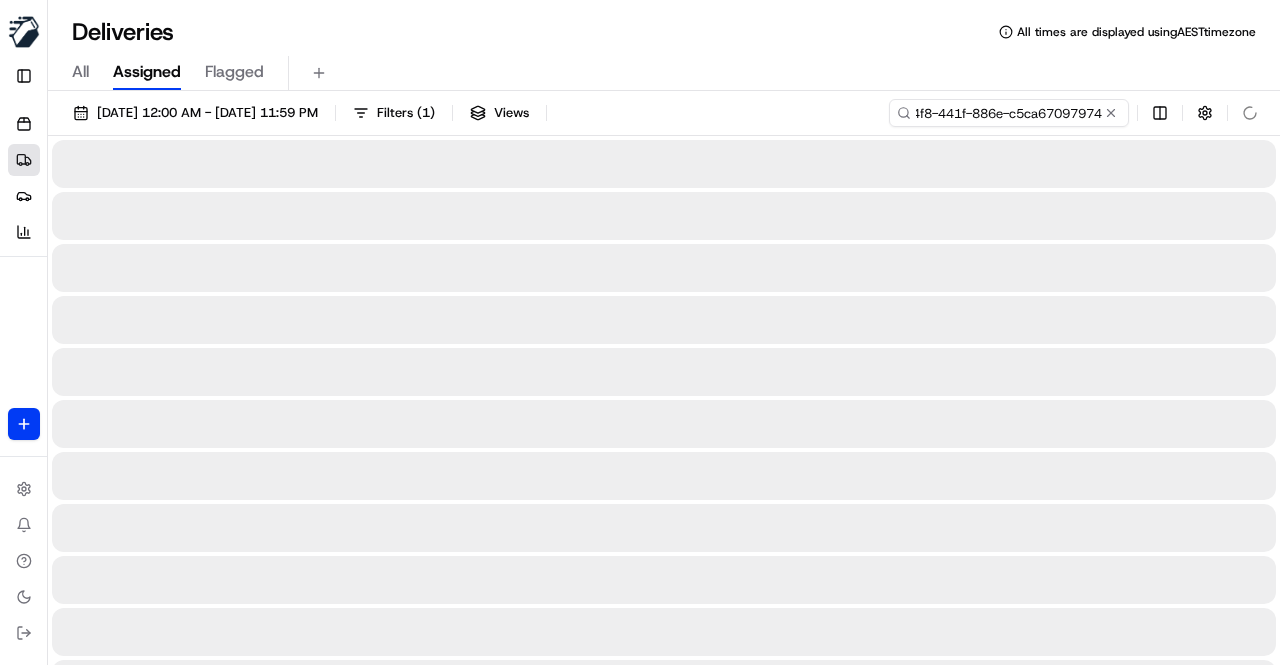 type on "3454b042-84f8-441f-886e-c5ca67097974" 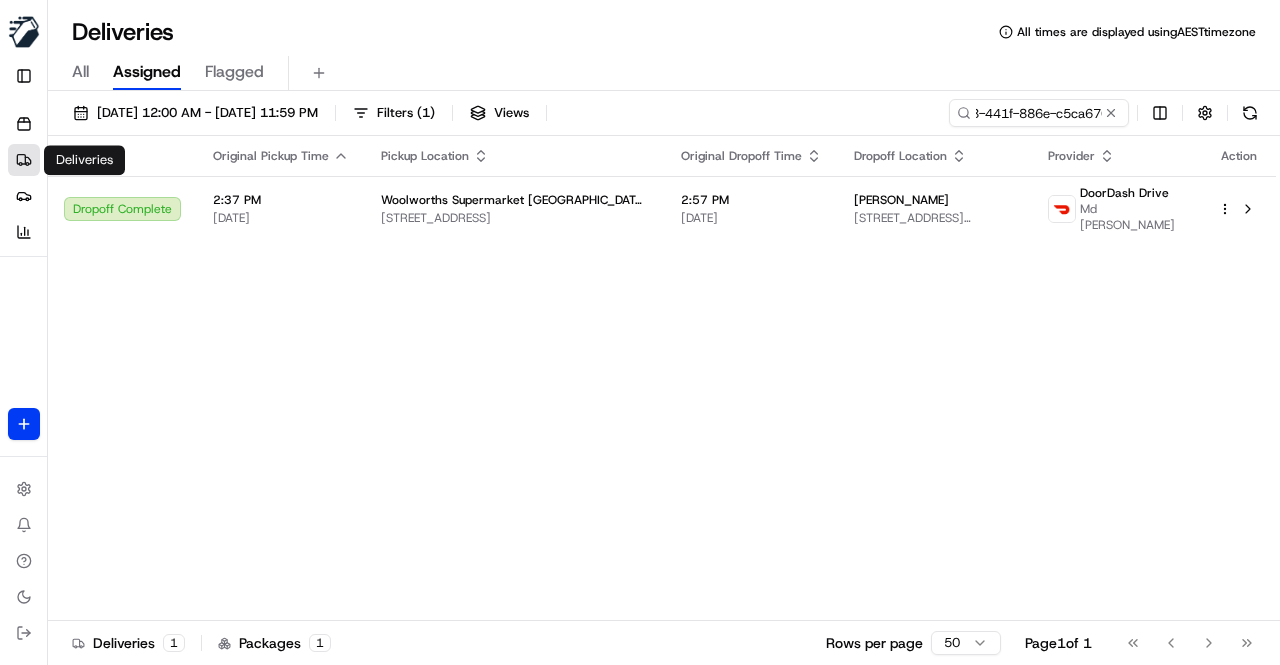 scroll, scrollTop: 0, scrollLeft: 0, axis: both 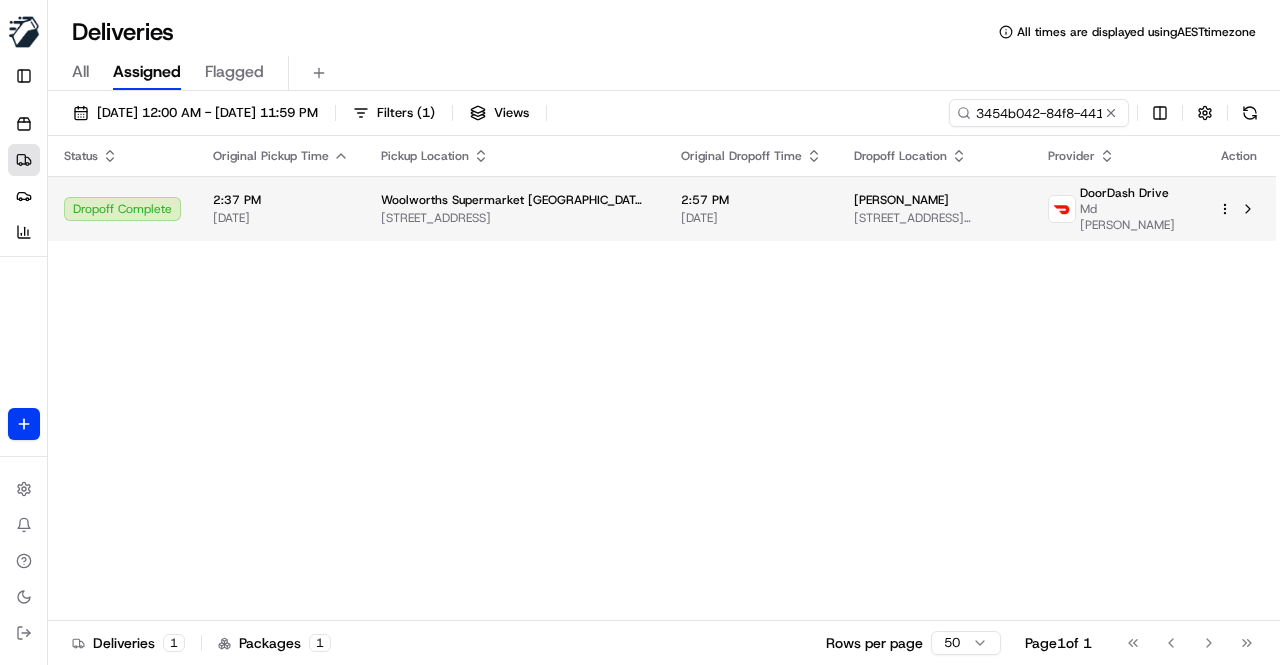 click on "Woolworths Supermarket NZ - Mt Eden" at bounding box center (515, 200) 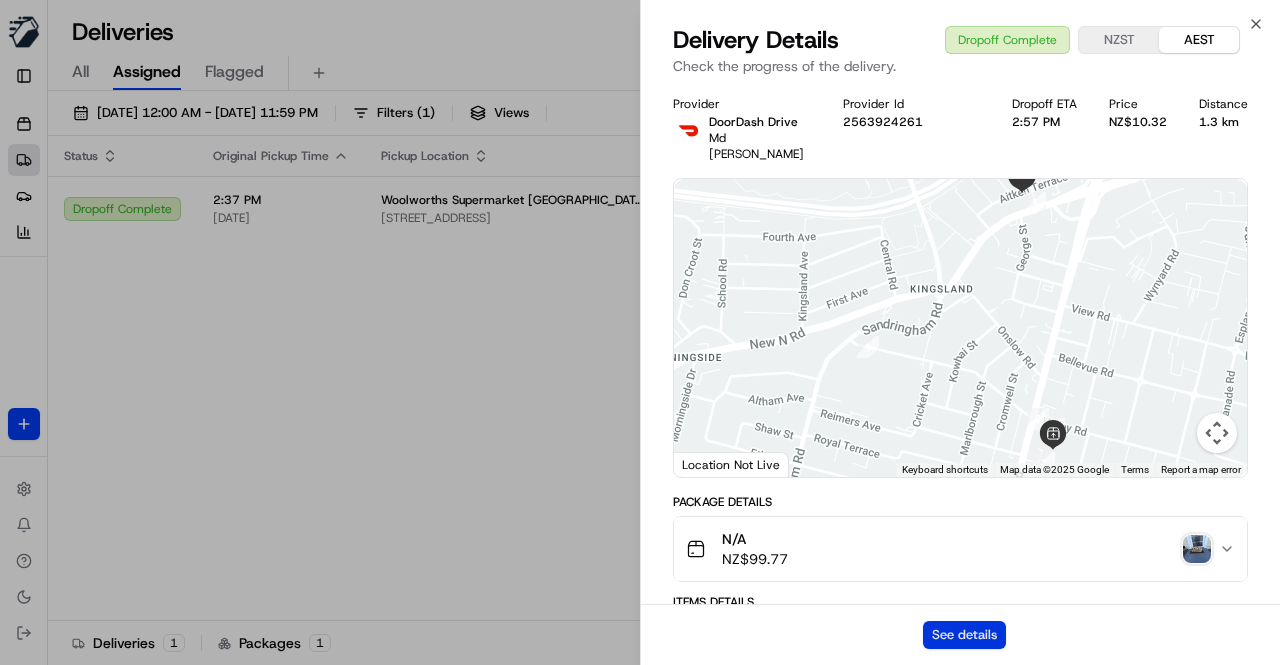click on "See details" at bounding box center (964, 635) 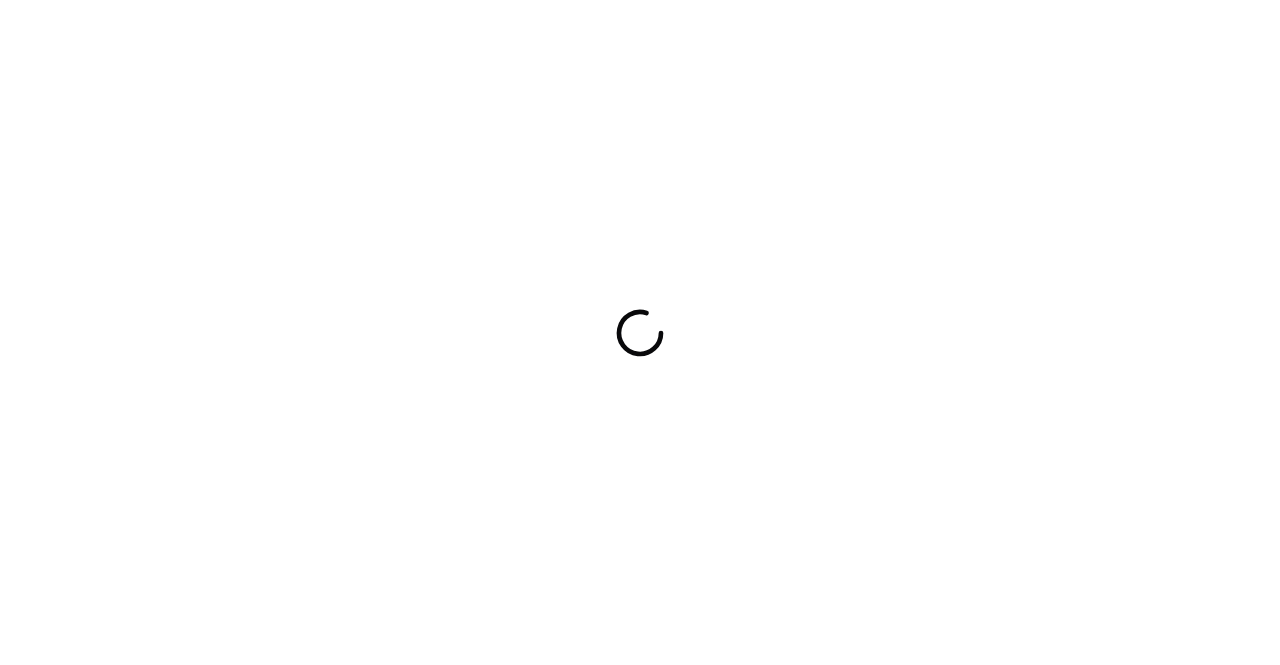 scroll, scrollTop: 0, scrollLeft: 0, axis: both 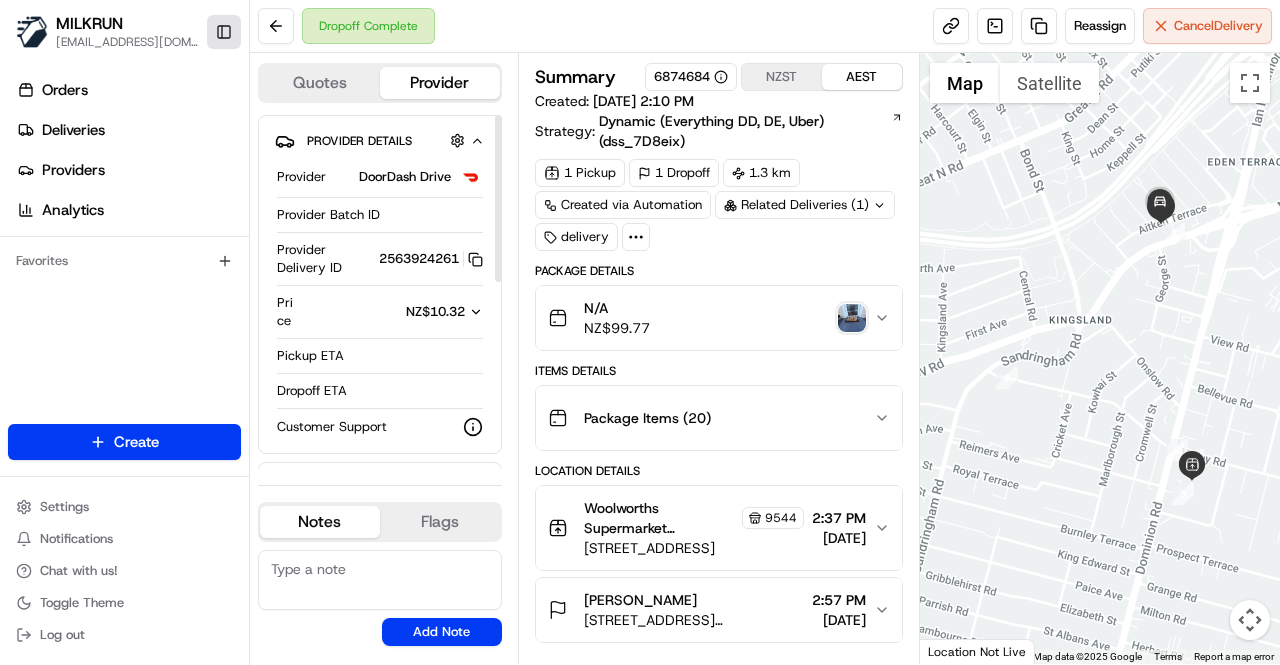 click on "Toggle Sidebar" at bounding box center (224, 32) 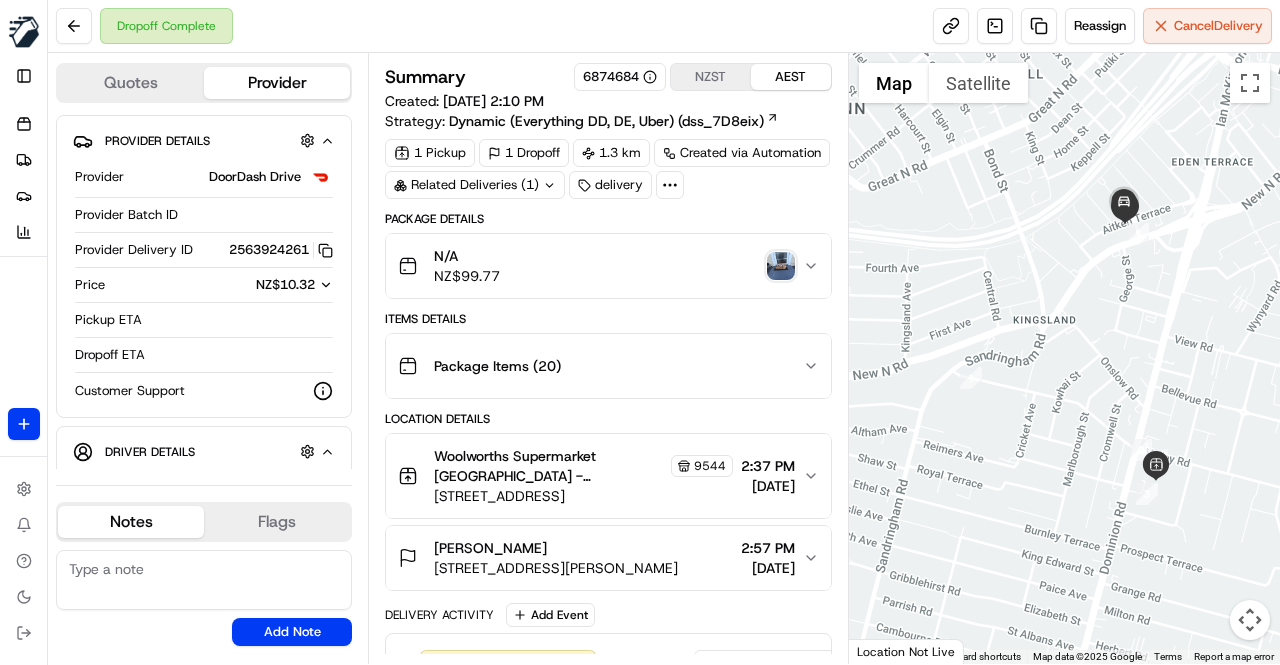 click at bounding box center [781, 266] 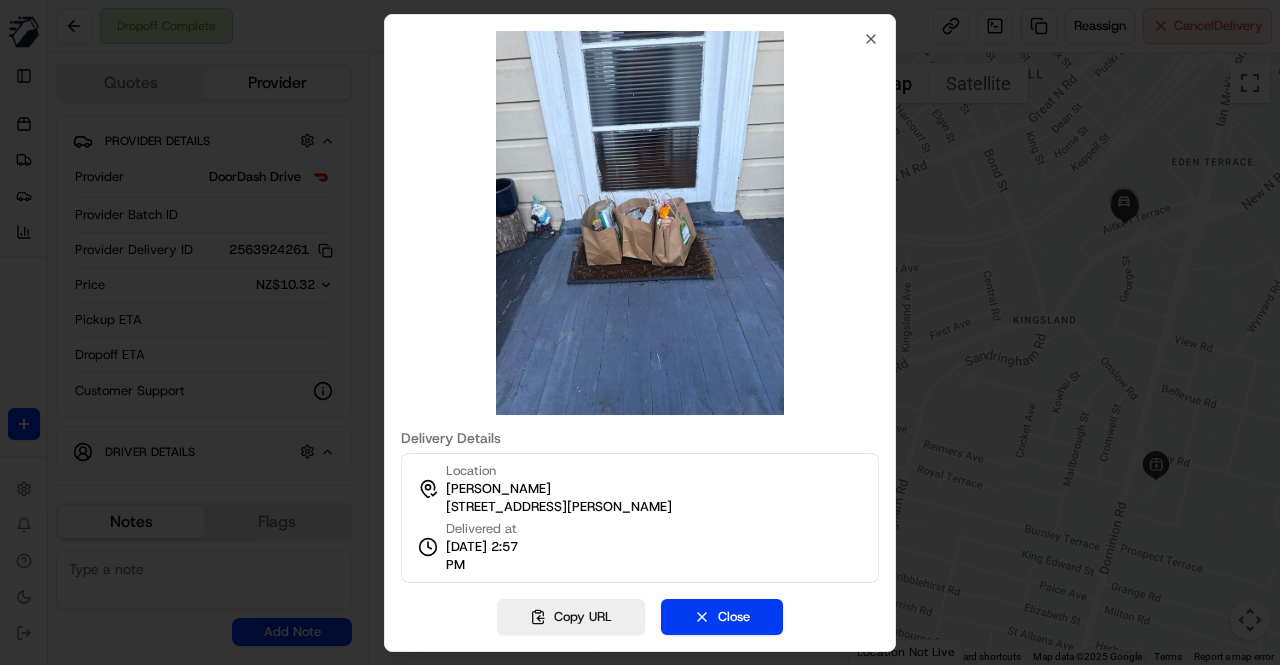 click at bounding box center (640, 223) 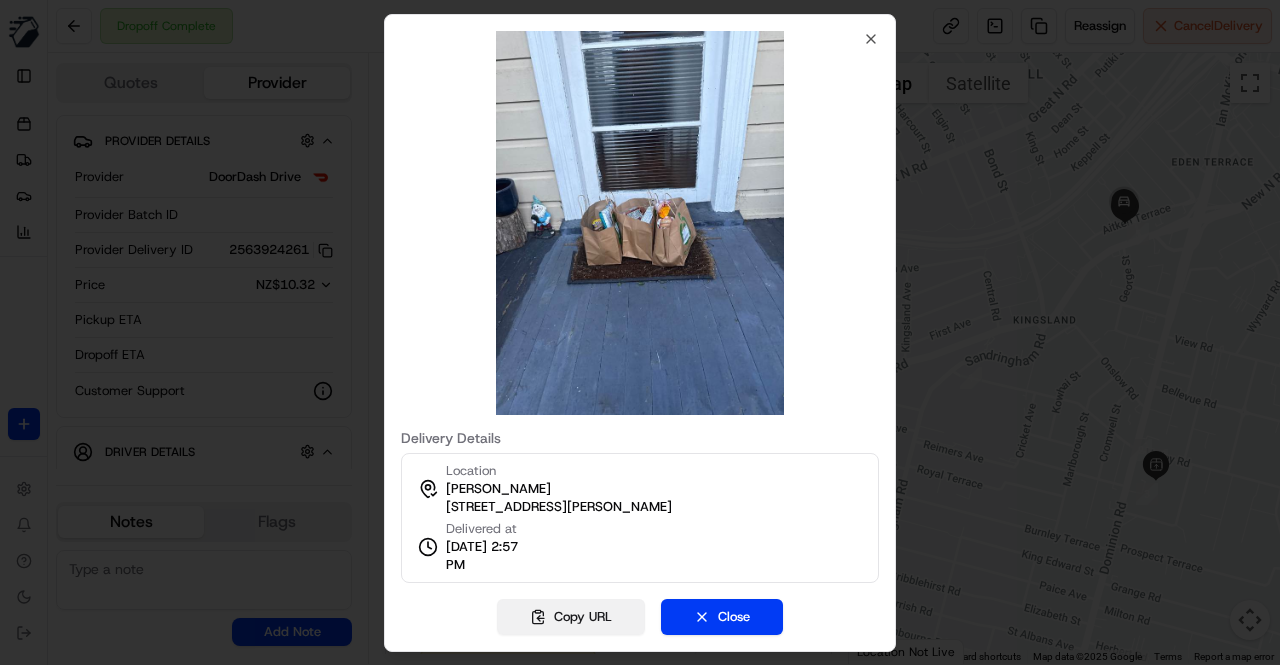 click on "Copy URL" at bounding box center (571, 617) 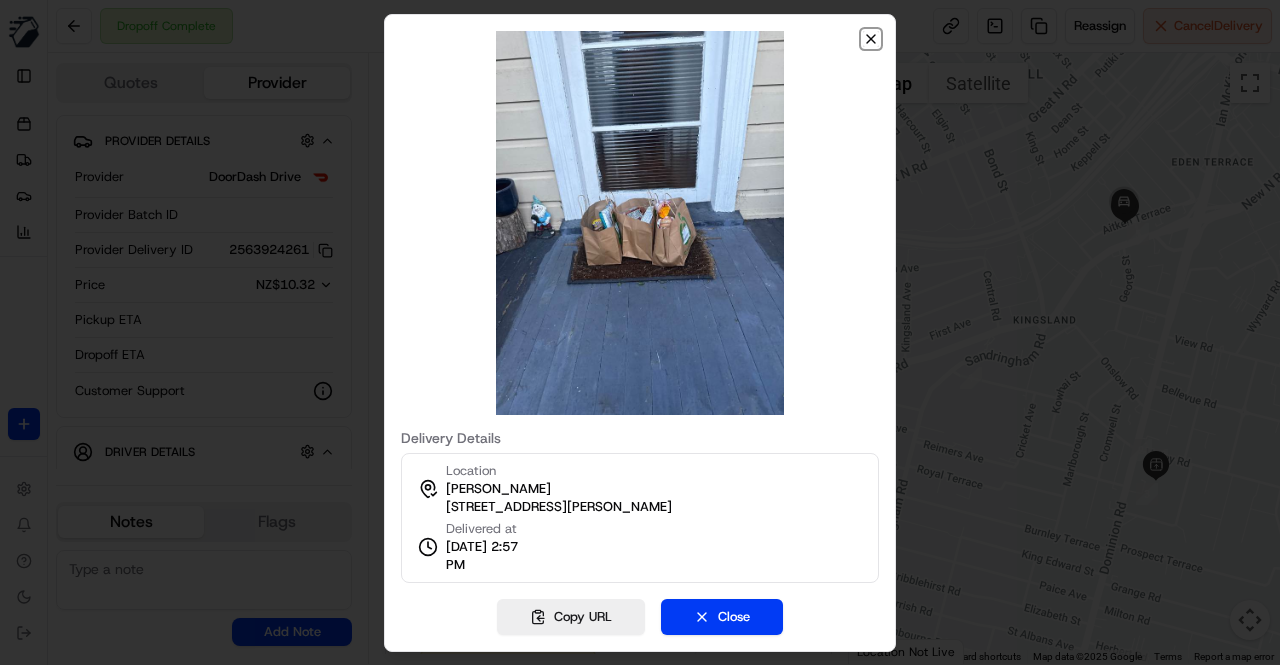 click 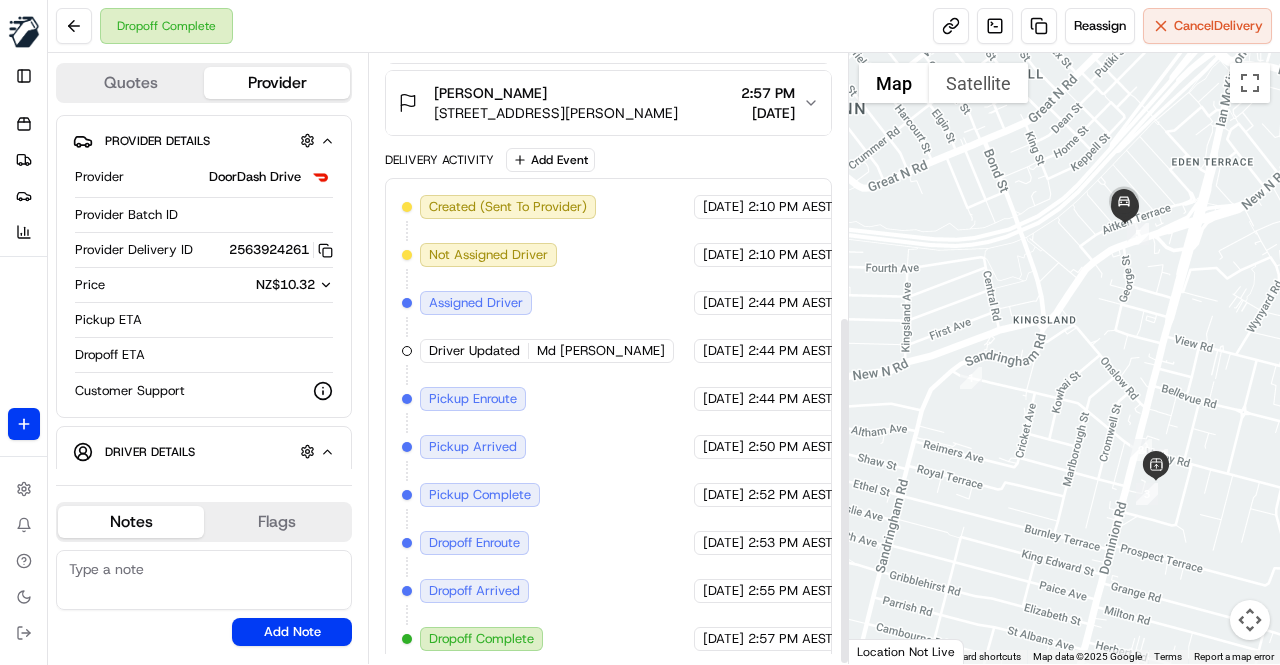 scroll, scrollTop: 457, scrollLeft: 0, axis: vertical 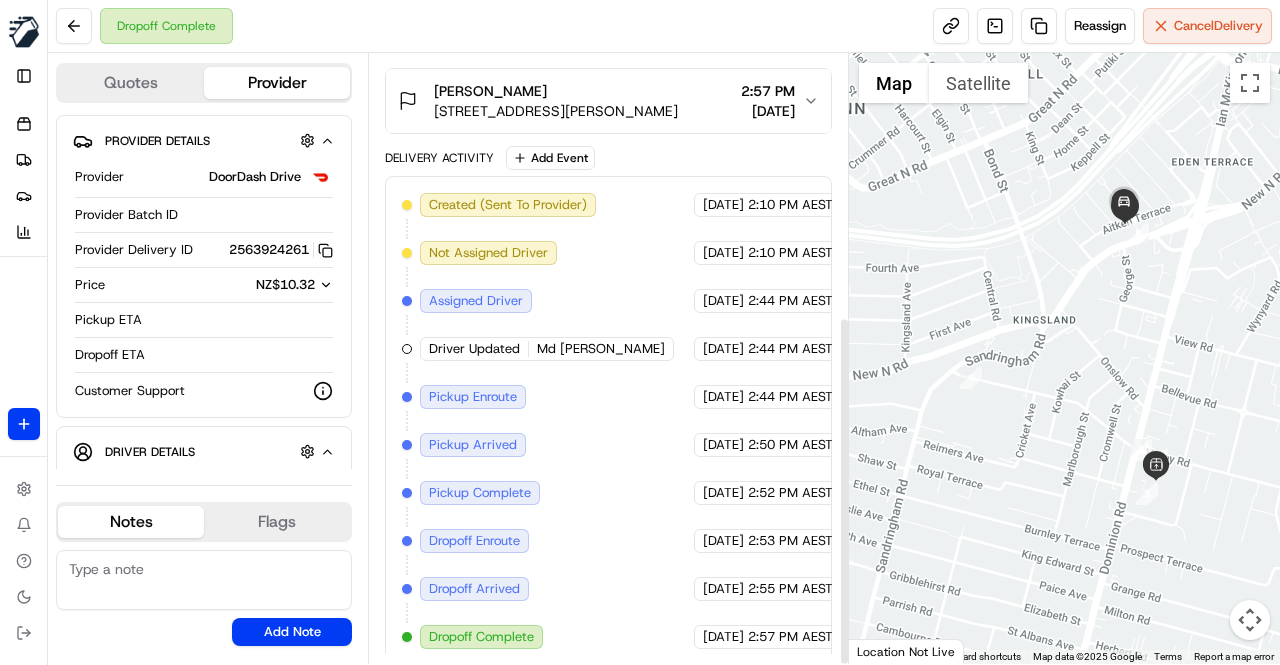 type 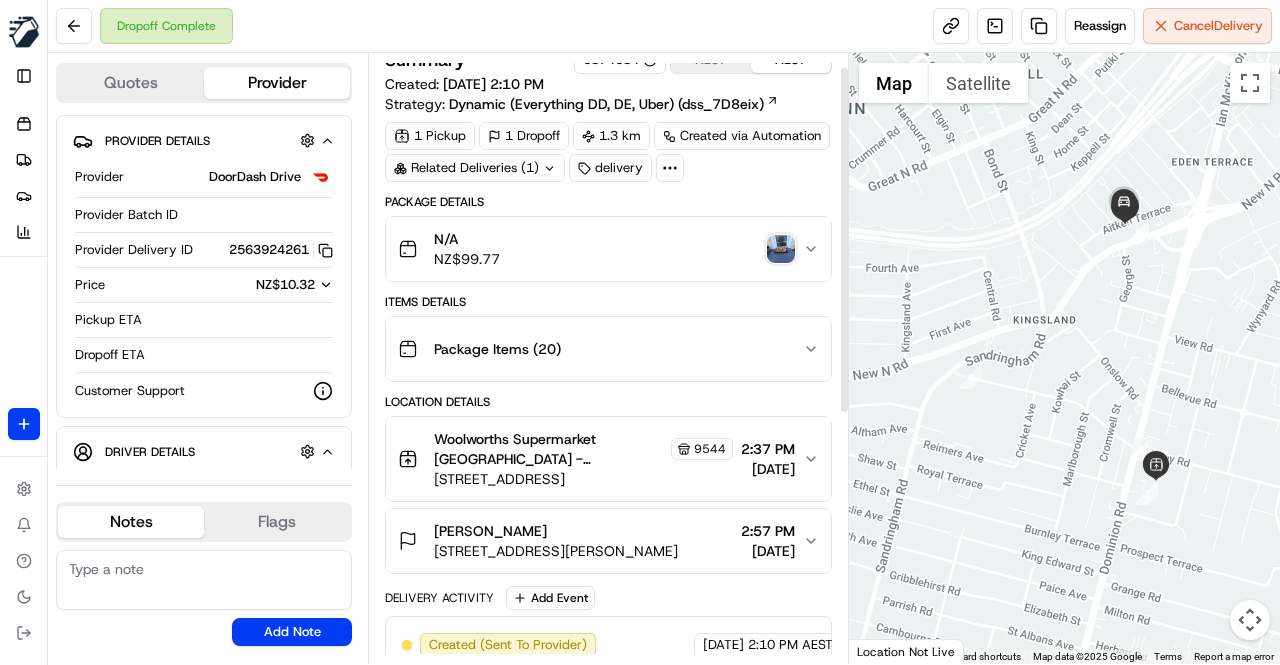 scroll, scrollTop: 0, scrollLeft: 0, axis: both 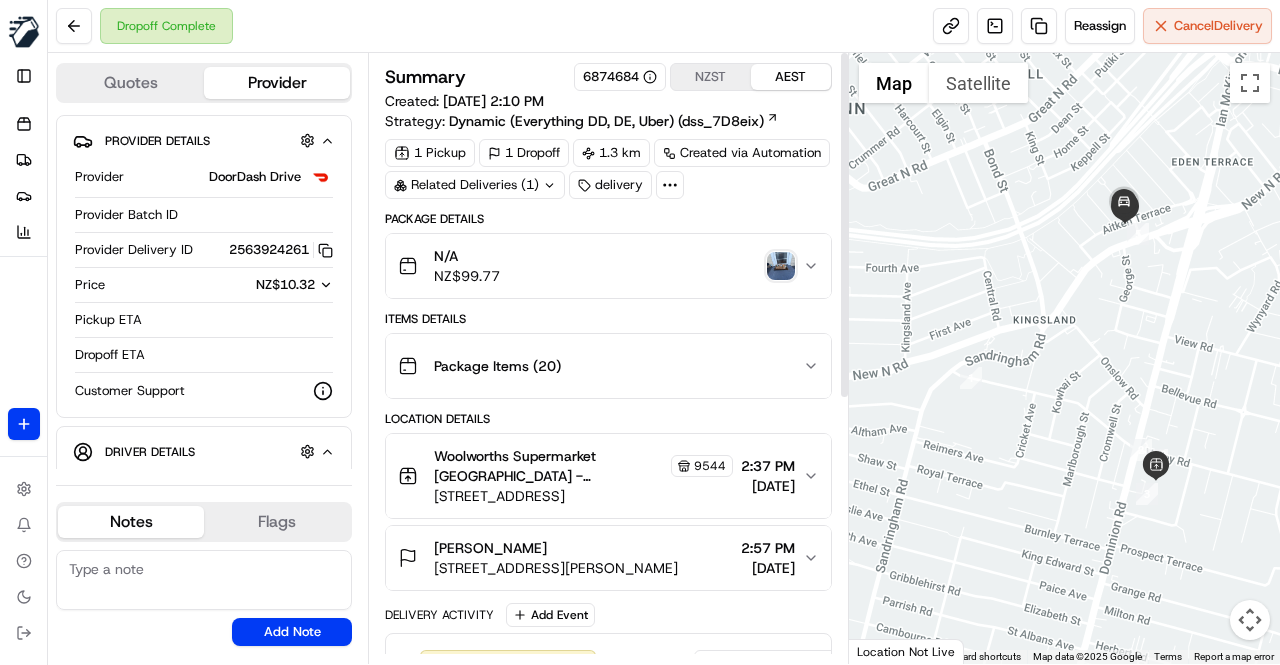 click at bounding box center (781, 266) 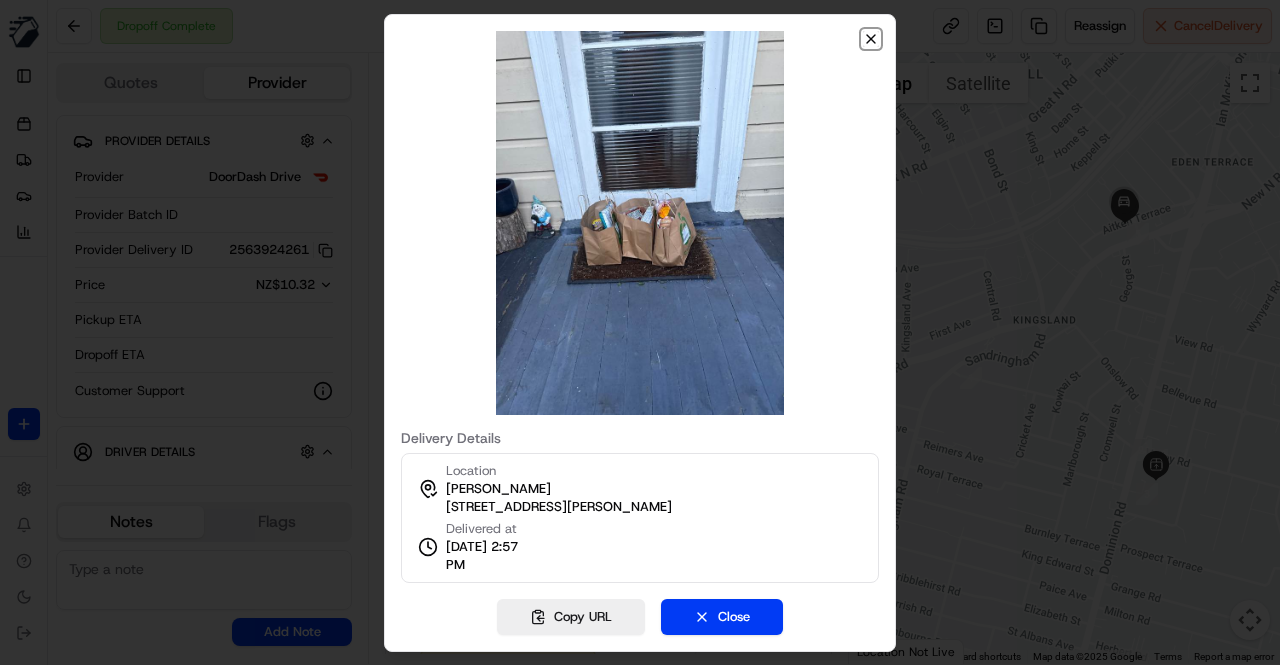 click 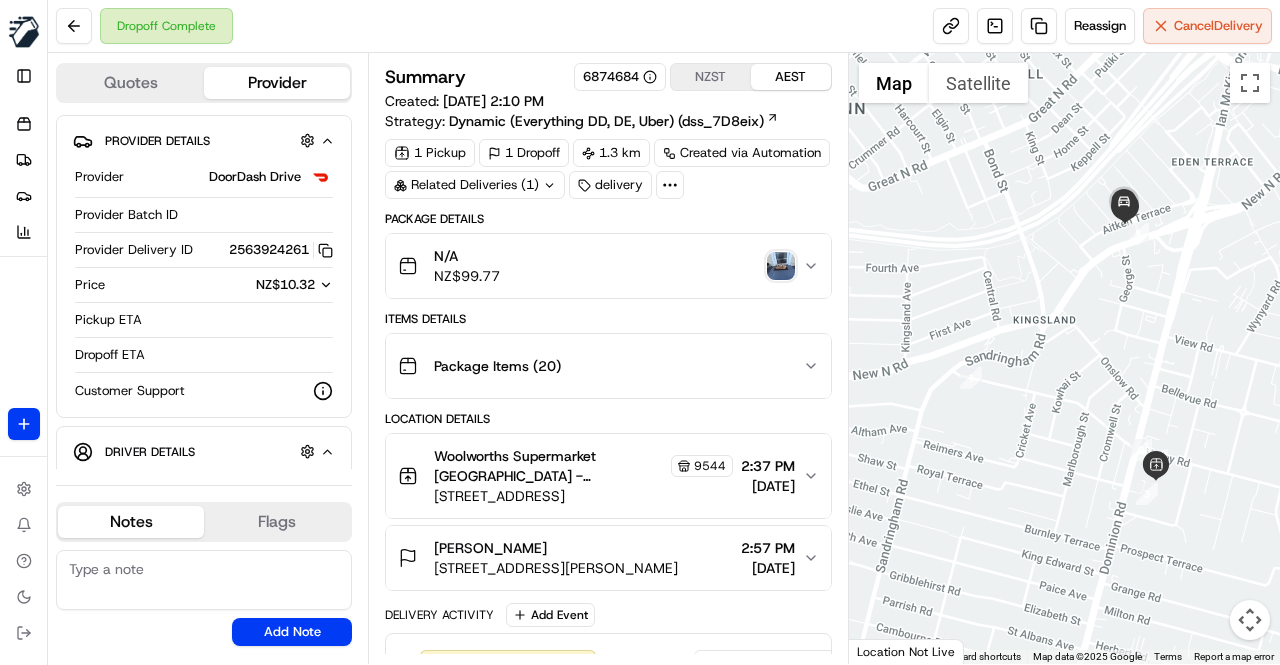 click on "Package Details N/A NZ$ 99.77 Items Details Package Items ( 20 ) Location Details [GEOGRAPHIC_DATA] Supermarket [GEOGRAPHIC_DATA] - [GEOGRAPHIC_DATA] Store Manager [STREET_ADDRESS] 2:37 PM [DATE]  [PERSON_NAME] [STREET_ADDRESS][PERSON_NAME] 2:57 PM [DATE] Delivery Activity Add Event Created (Sent To Provider) DoorDash Drive [DATE] 2:10 PM AEST Not Assigned Driver DoorDash Drive [DATE] 2:10 PM AEST Assigned Driver DoorDash Drive [DATE] 2:44 PM AEST Driver Updated Md J. DoorDash Drive [DATE] 2:44 PM AEST Pickup Enroute DoorDash Drive [DATE] 2:44 PM AEST Pickup Arrived DoorDash Drive [DATE] 2:50 PM AEST Pickup Complete DoorDash Drive [DATE] 2:52 PM AEST Dropoff Enroute DoorDash Drive [DATE] 2:53 PM AEST Dropoff Arrived DoorDash Drive [DATE] 2:55 PM AEST Dropoff Complete DoorDash Drive [DATE] 2:57 PM AEST" at bounding box center [608, 667] 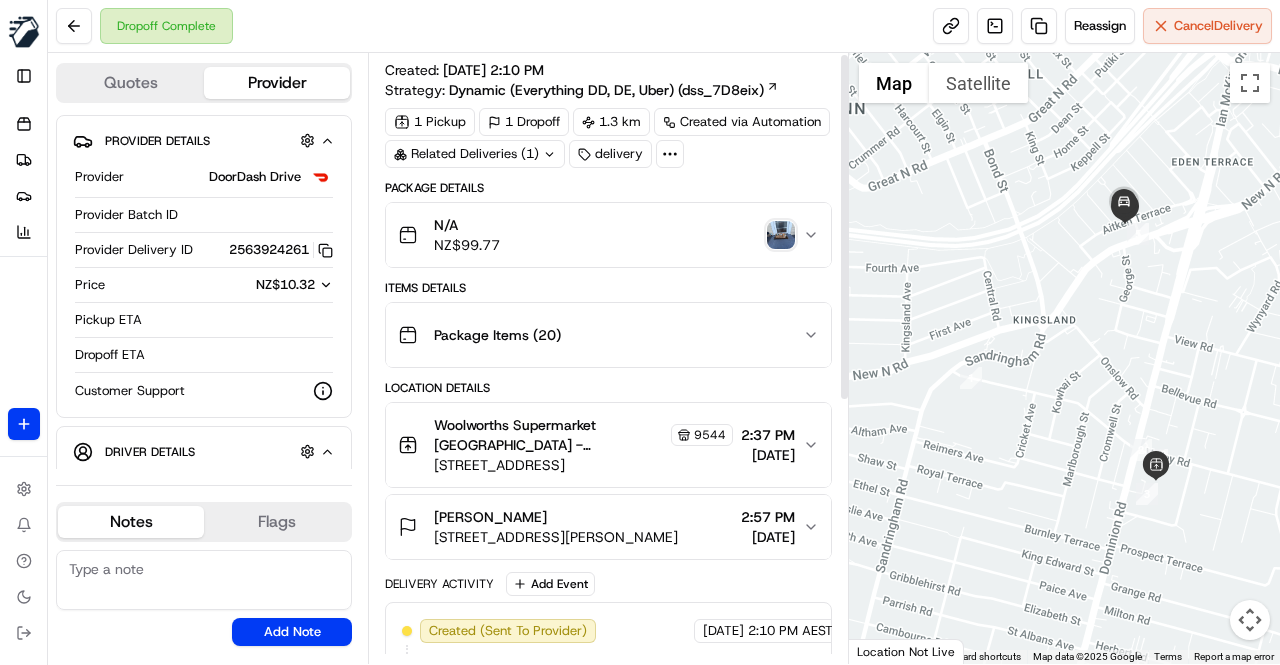 scroll, scrollTop: 0, scrollLeft: 0, axis: both 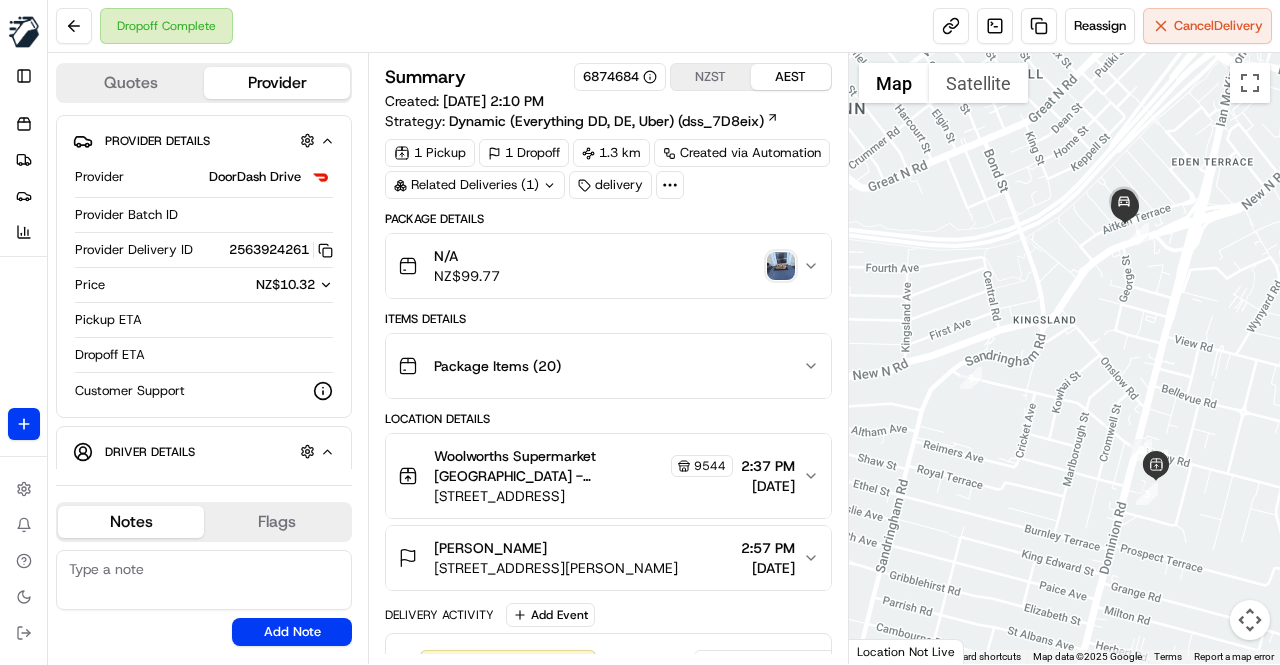 click on "Items Details" at bounding box center (608, 319) 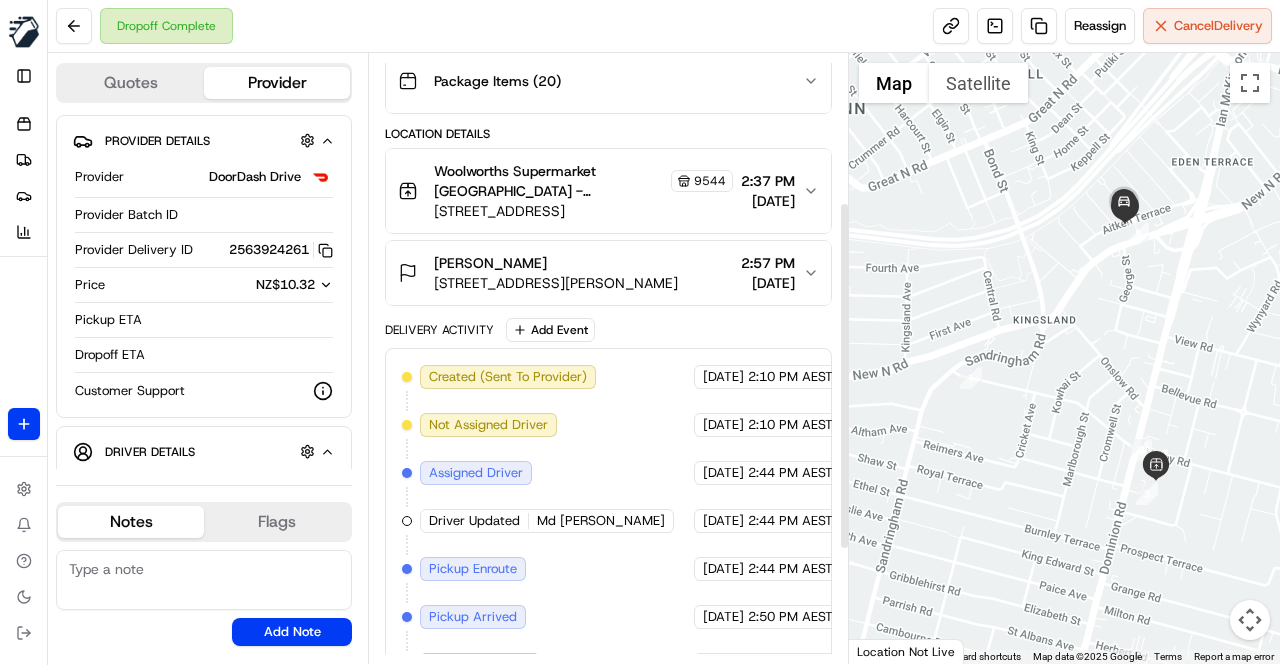 scroll, scrollTop: 257, scrollLeft: 0, axis: vertical 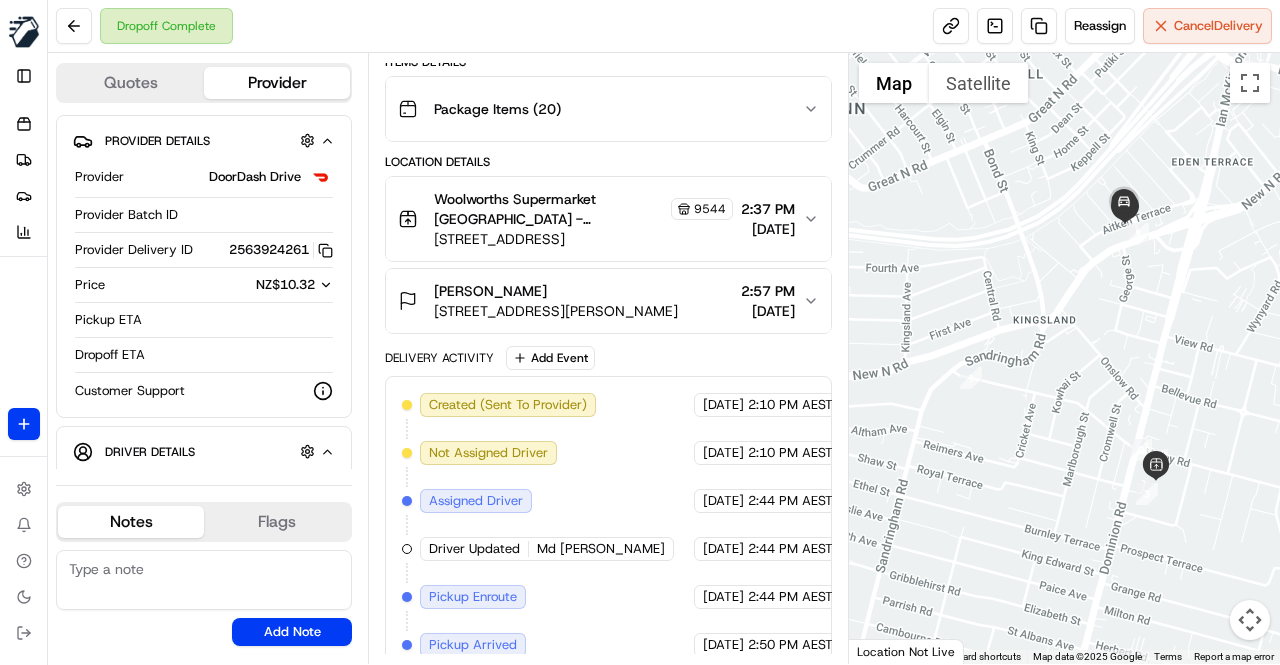 click on "Delivery Activity Add Event" at bounding box center (608, 358) 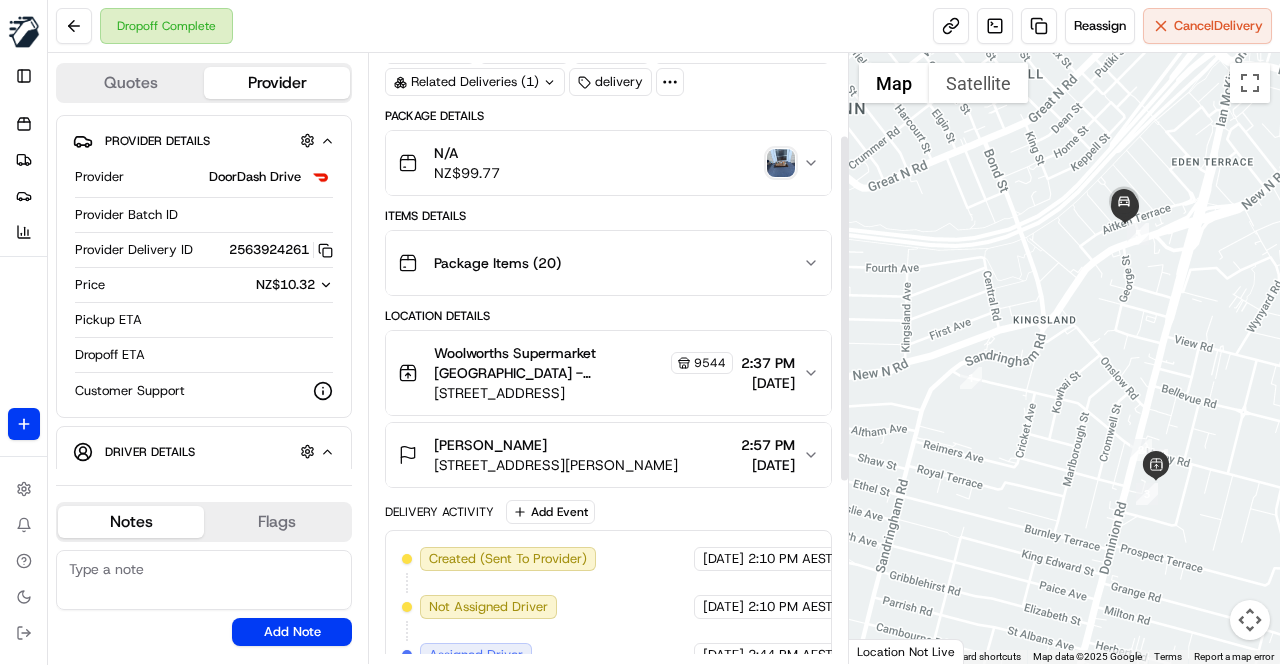 scroll, scrollTop: 57, scrollLeft: 0, axis: vertical 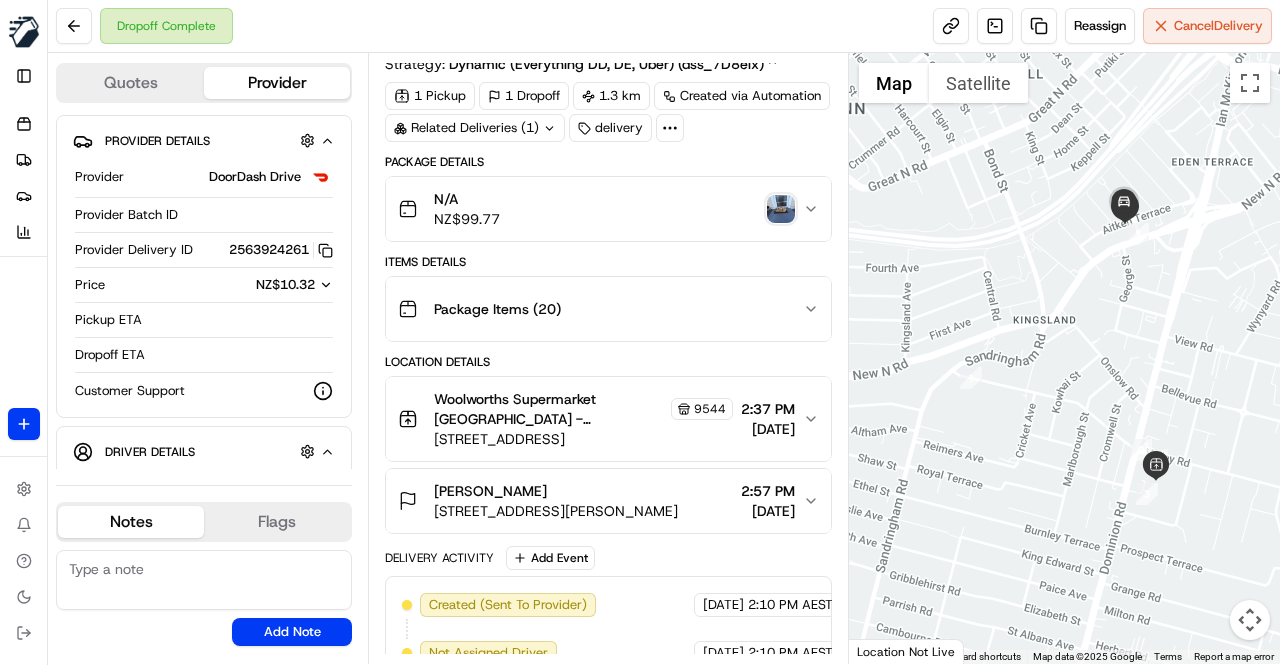 click at bounding box center (781, 209) 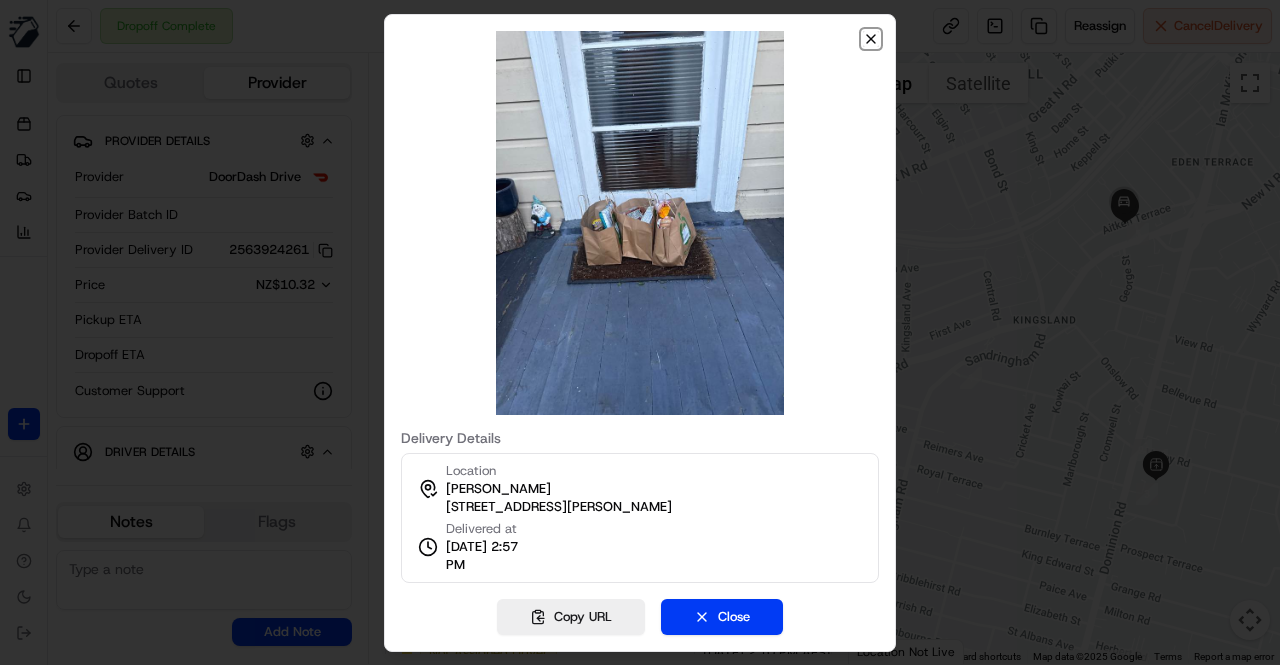 click 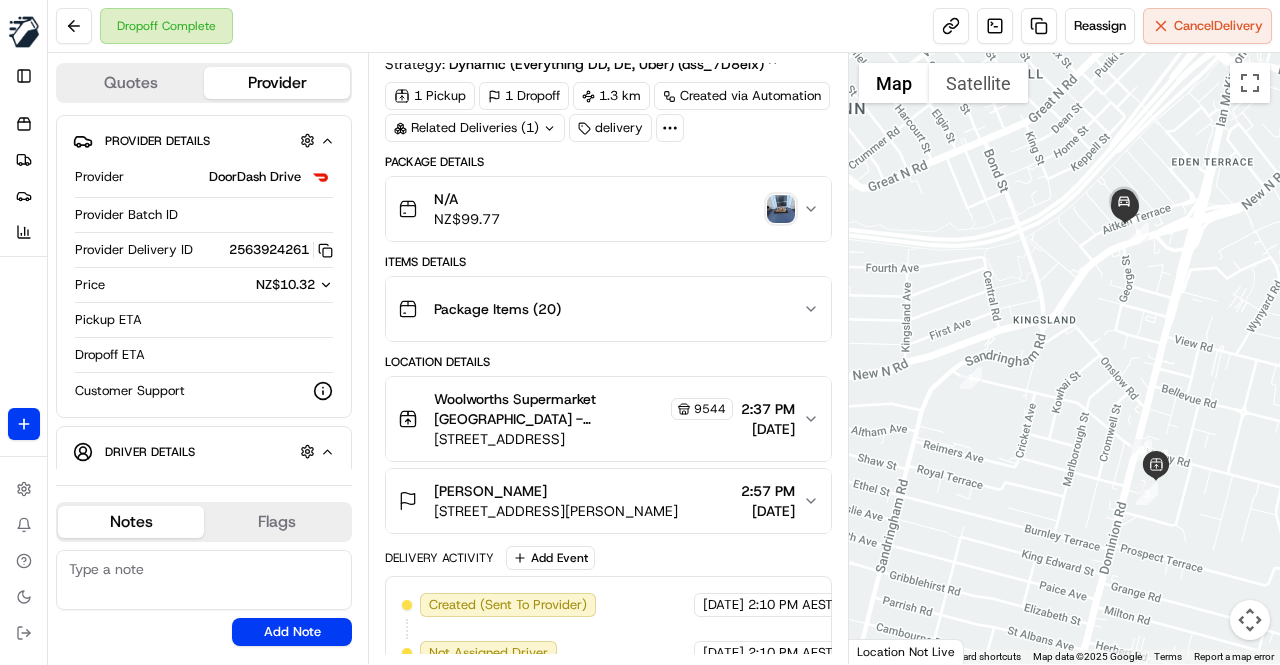 click on "Location Details" at bounding box center (608, 362) 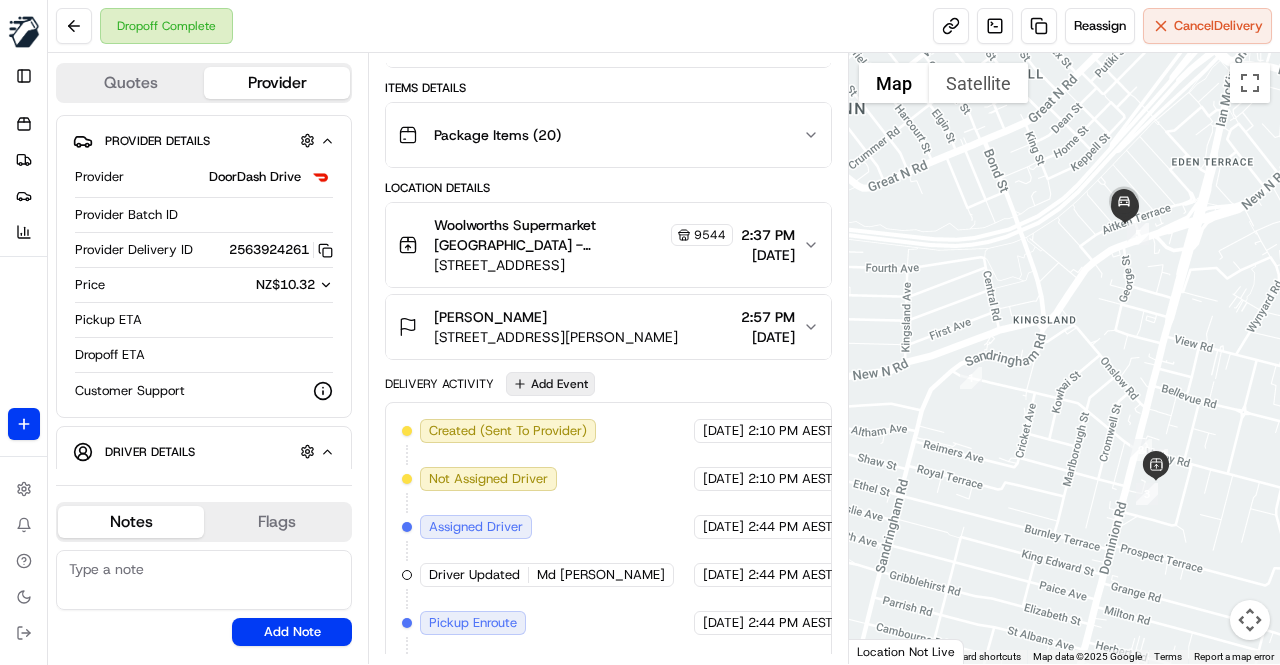 scroll, scrollTop: 457, scrollLeft: 0, axis: vertical 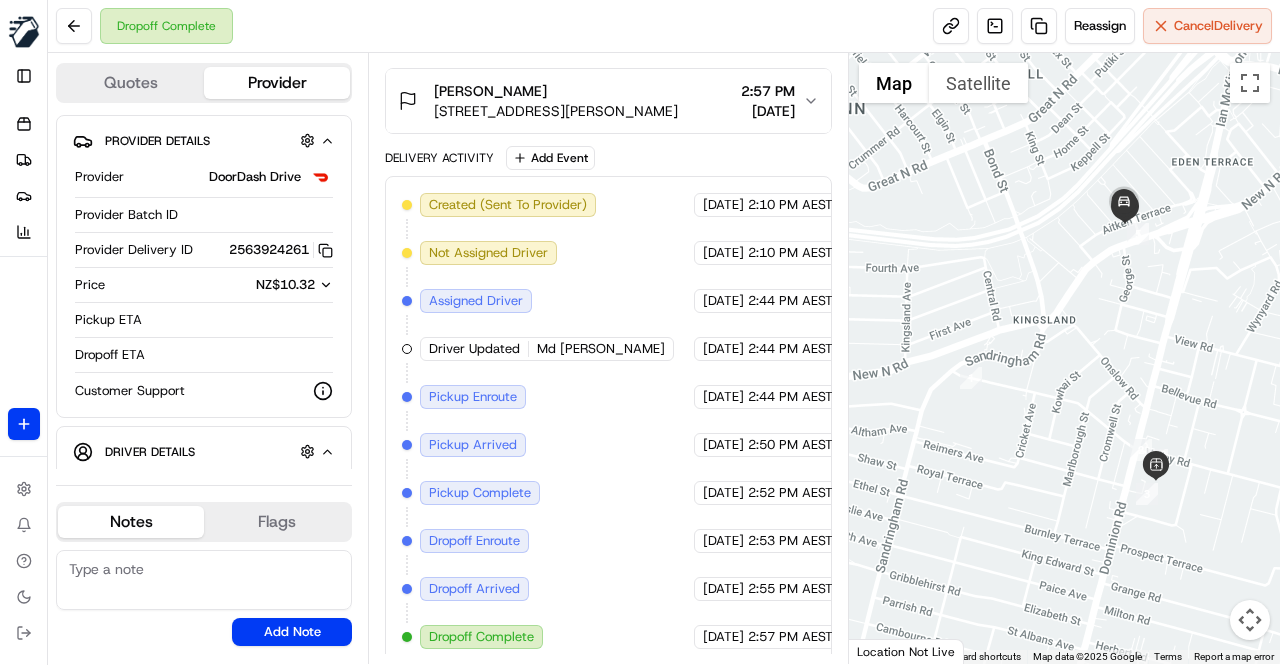 click on "Created (Sent To Provider) DoorDash Drive 13/07/2025 2:10 PM AEST Not Assigned Driver DoorDash Drive 13/07/2025 2:10 PM AEST Assigned Driver DoorDash Drive 13/07/2025 2:44 PM AEST Driver Updated Md J. DoorDash Drive 13/07/2025 2:44 PM AEST Pickup Enroute DoorDash Drive 13/07/2025 2:44 PM AEST Pickup Arrived DoorDash Drive 13/07/2025 2:50 PM AEST Pickup Complete DoorDash Drive 13/07/2025 2:52 PM AEST Dropoff Enroute DoorDash Drive 13/07/2025 2:53 PM AEST Dropoff Arrived DoorDash Drive 13/07/2025 2:55 PM AEST Dropoff Complete DoorDash Drive 13/07/2025 2:57 PM AEST" at bounding box center (608, 421) 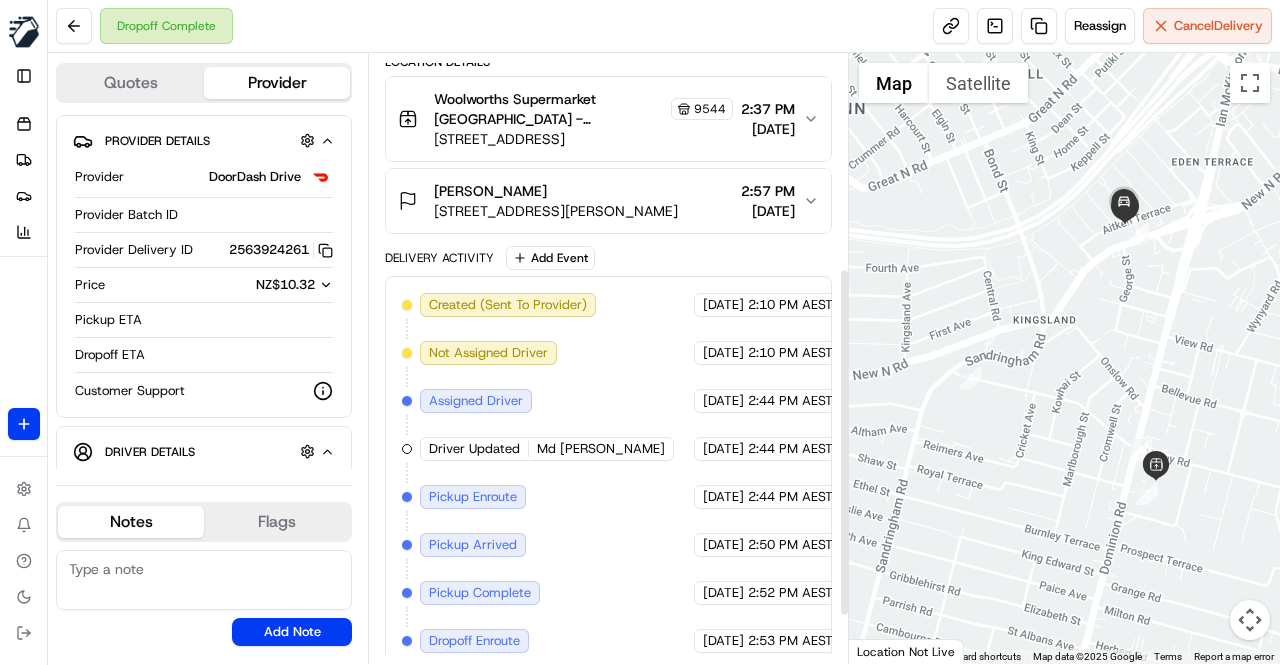 scroll, scrollTop: 457, scrollLeft: 0, axis: vertical 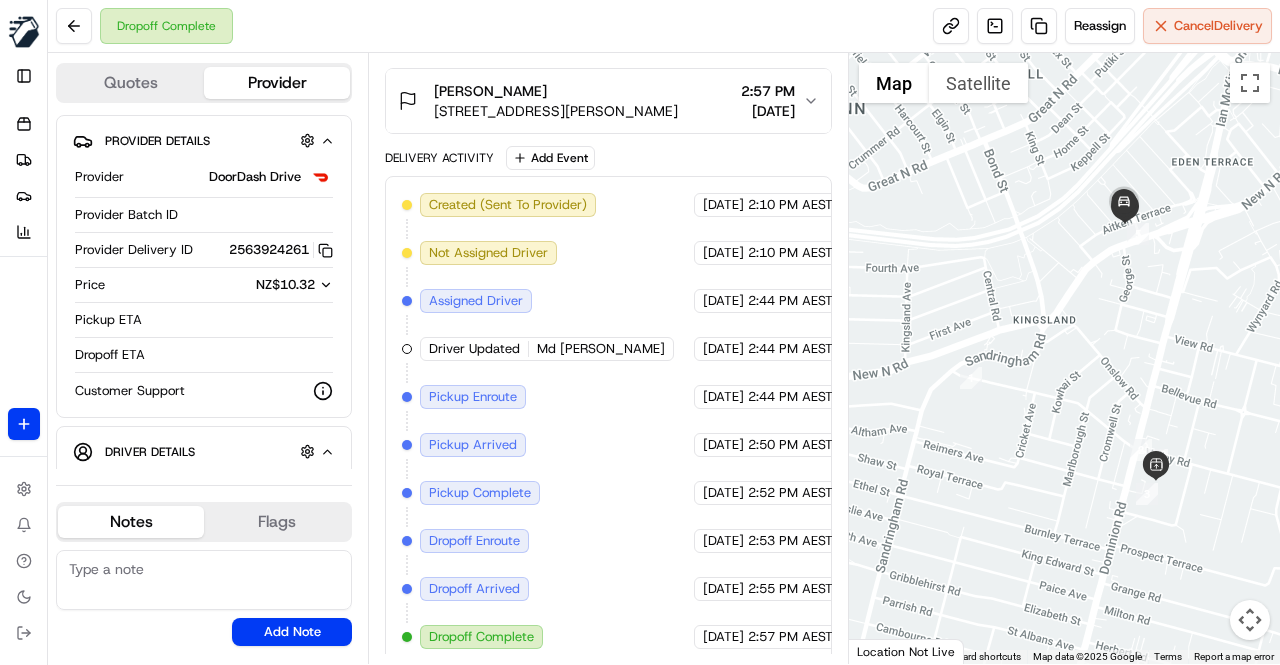 click on "Created (Sent To Provider) DoorDash Drive 13/07/2025 2:10 PM AEST Not Assigned Driver DoorDash Drive 13/07/2025 2:10 PM AEST Assigned Driver DoorDash Drive 13/07/2025 2:44 PM AEST Driver Updated Md J. DoorDash Drive 13/07/2025 2:44 PM AEST Pickup Enroute DoorDash Drive 13/07/2025 2:44 PM AEST Pickup Arrived DoorDash Drive 13/07/2025 2:50 PM AEST Pickup Complete DoorDash Drive 13/07/2025 2:52 PM AEST Dropoff Enroute DoorDash Drive 13/07/2025 2:53 PM AEST Dropoff Arrived DoorDash Drive 13/07/2025 2:55 PM AEST Dropoff Complete DoorDash Drive 13/07/2025 2:57 PM AEST" at bounding box center (608, 421) 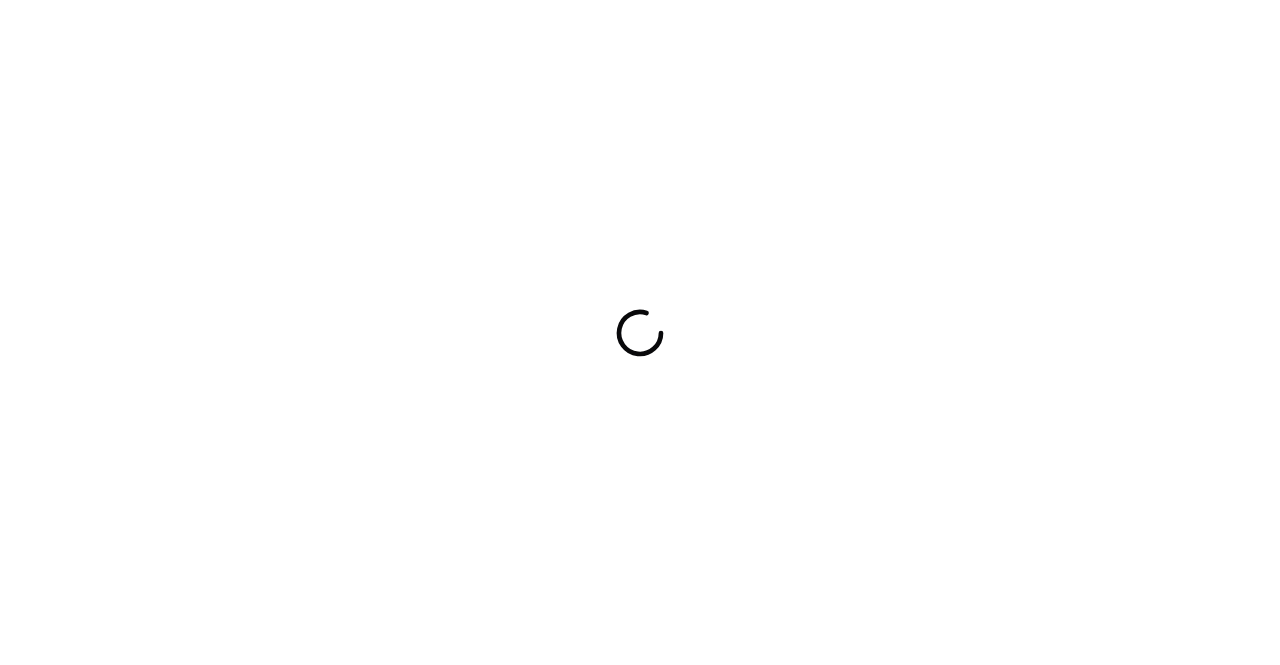 scroll, scrollTop: 0, scrollLeft: 0, axis: both 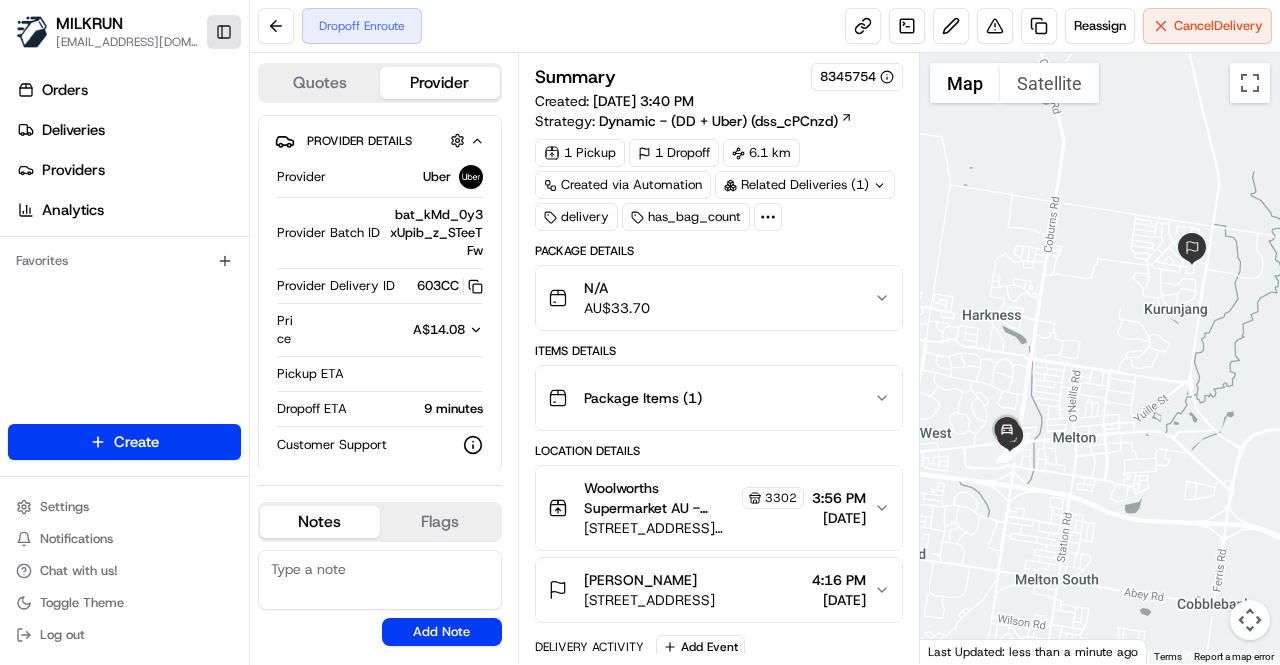 click on "Toggle Sidebar" at bounding box center [224, 32] 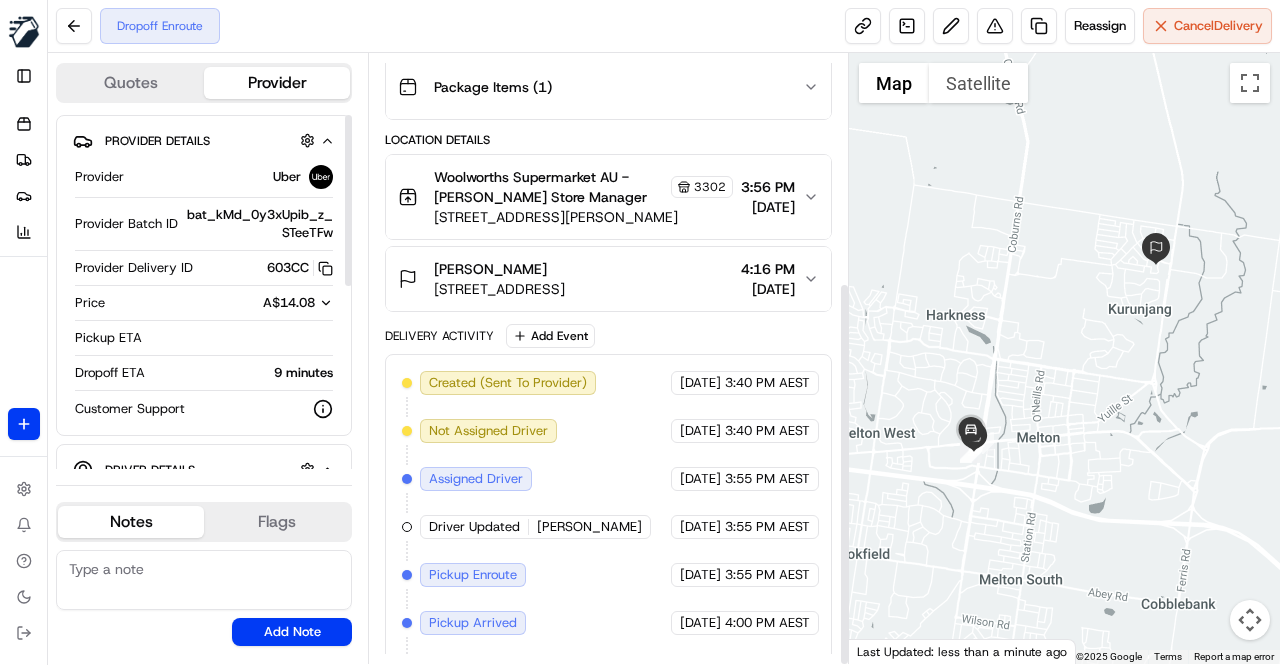 scroll, scrollTop: 362, scrollLeft: 0, axis: vertical 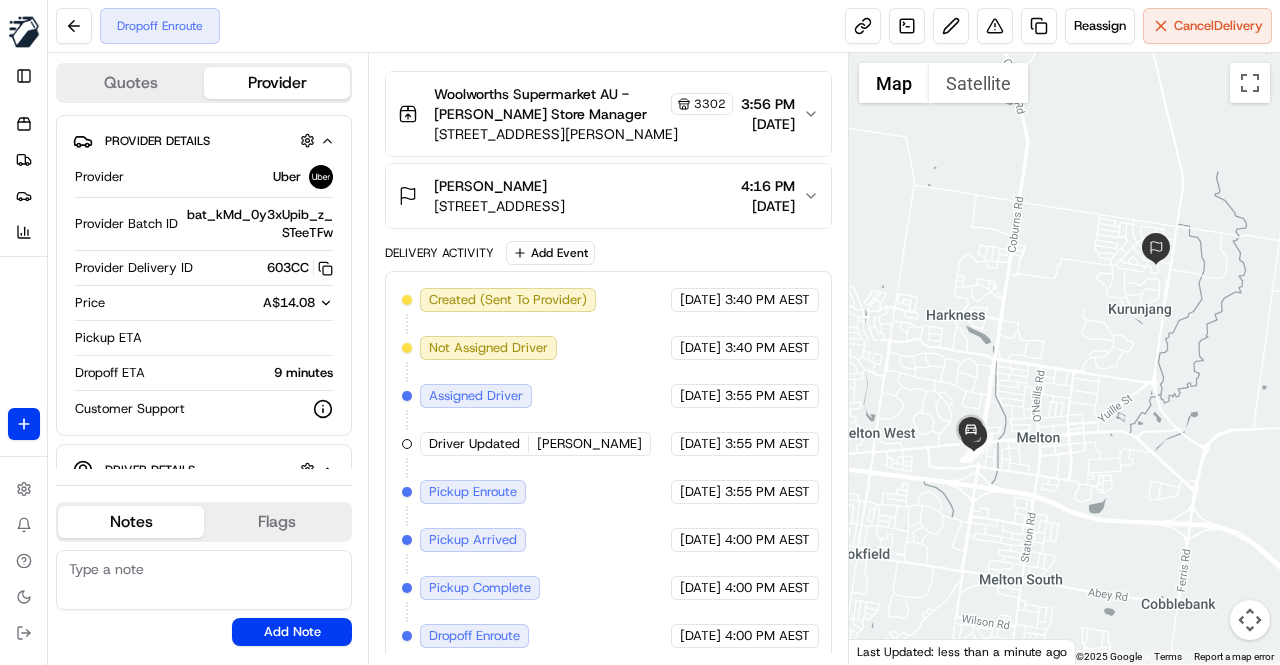 click at bounding box center [1064, 358] 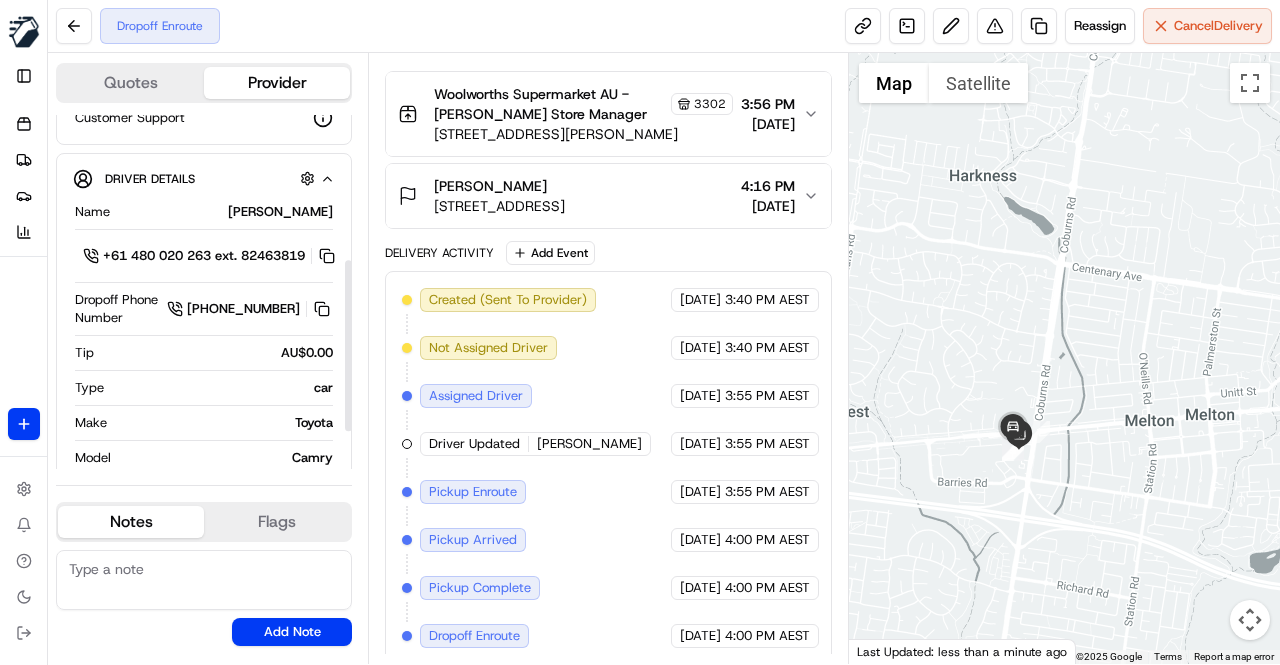 scroll, scrollTop: 300, scrollLeft: 0, axis: vertical 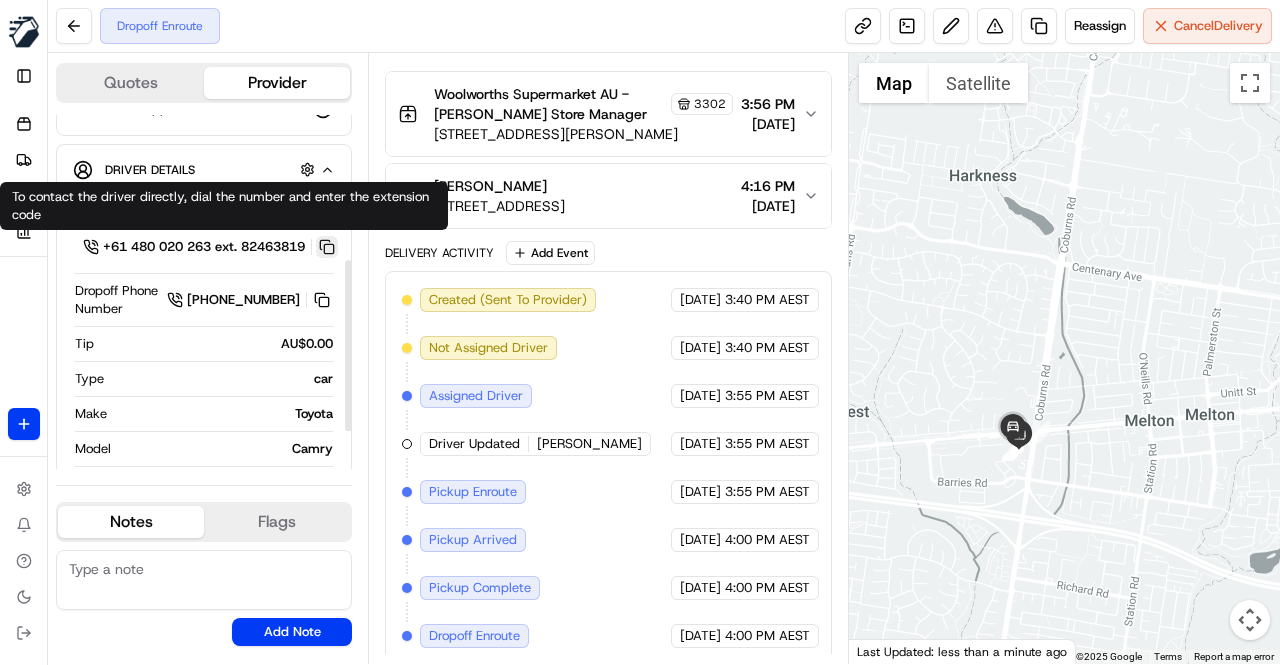 click at bounding box center [327, 247] 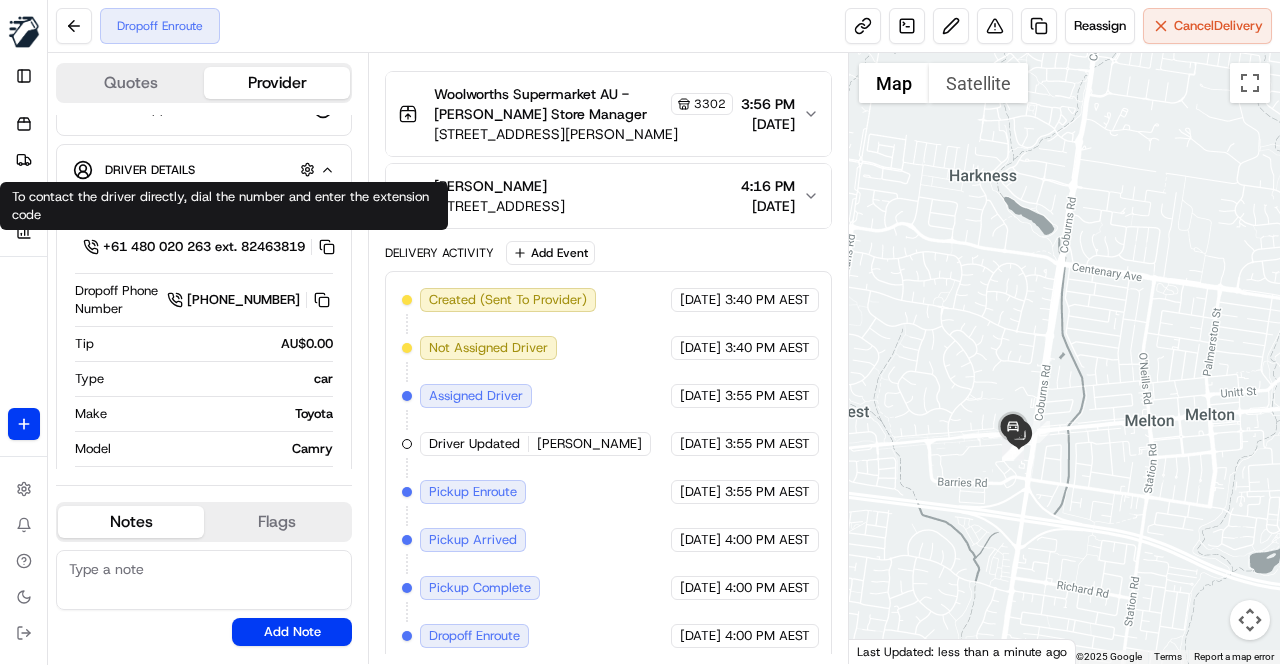 click on "Delivery Activity Add Event" at bounding box center [608, 253] 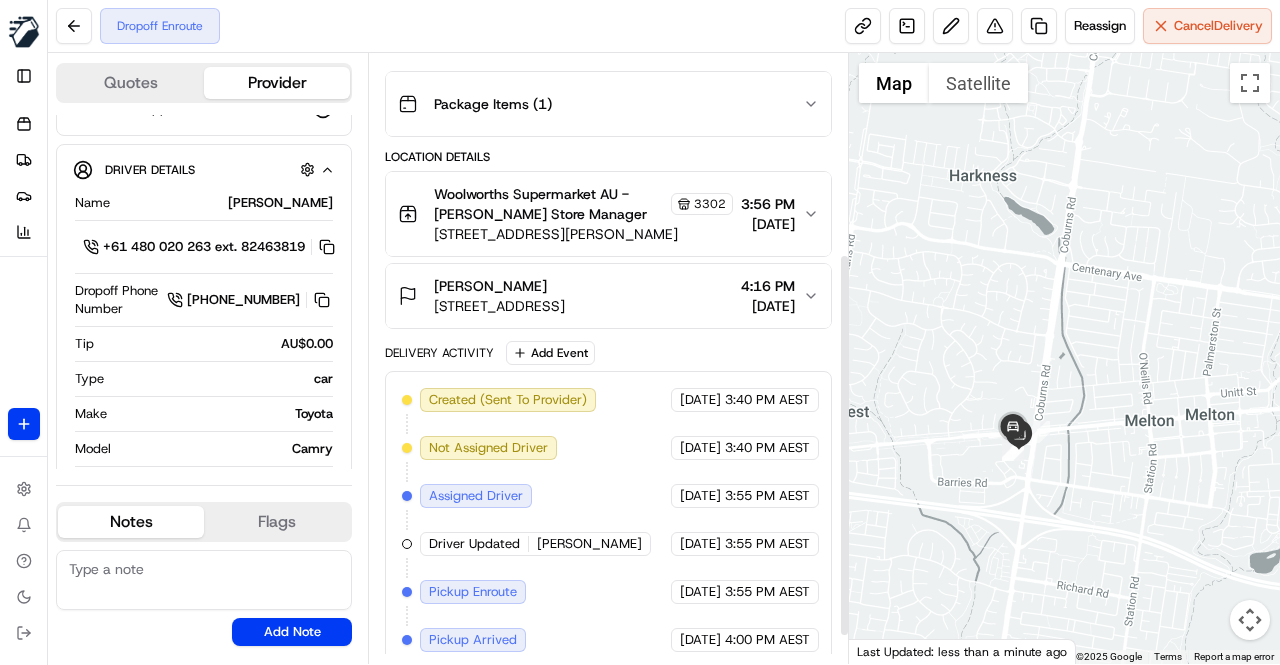 scroll, scrollTop: 362, scrollLeft: 0, axis: vertical 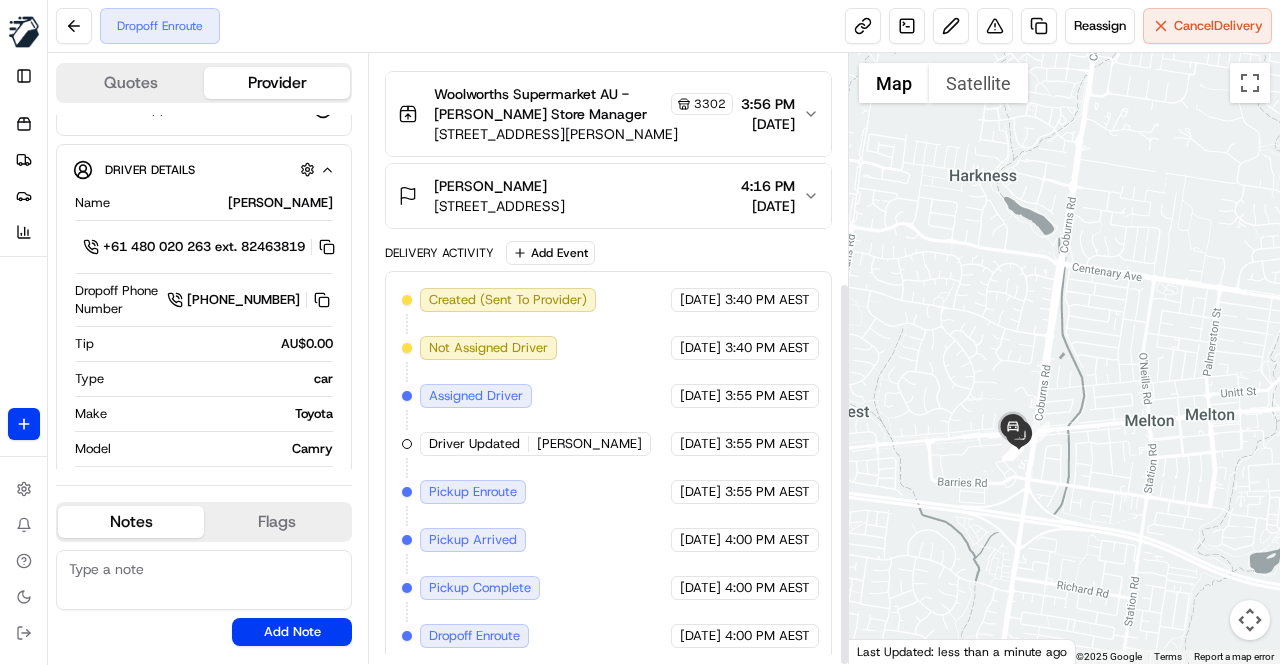 click on "Created (Sent To Provider) Uber 13/07/2025 3:40 PM AEST Not Assigned Driver Uber 13/07/2025 3:40 PM AEST Assigned Driver Uber 13/07/2025 3:55 PM AEST Driver Updated JAGDEEP M. Uber 13/07/2025 3:55 PM AEST Pickup Enroute Uber 13/07/2025 3:55 PM AEST Pickup Arrived Uber 13/07/2025 4:00 PM AEST Pickup Complete Uber 13/07/2025 4:00 PM AEST Dropoff Enroute Uber 13/07/2025 4:00 PM AEST" at bounding box center (608, 468) 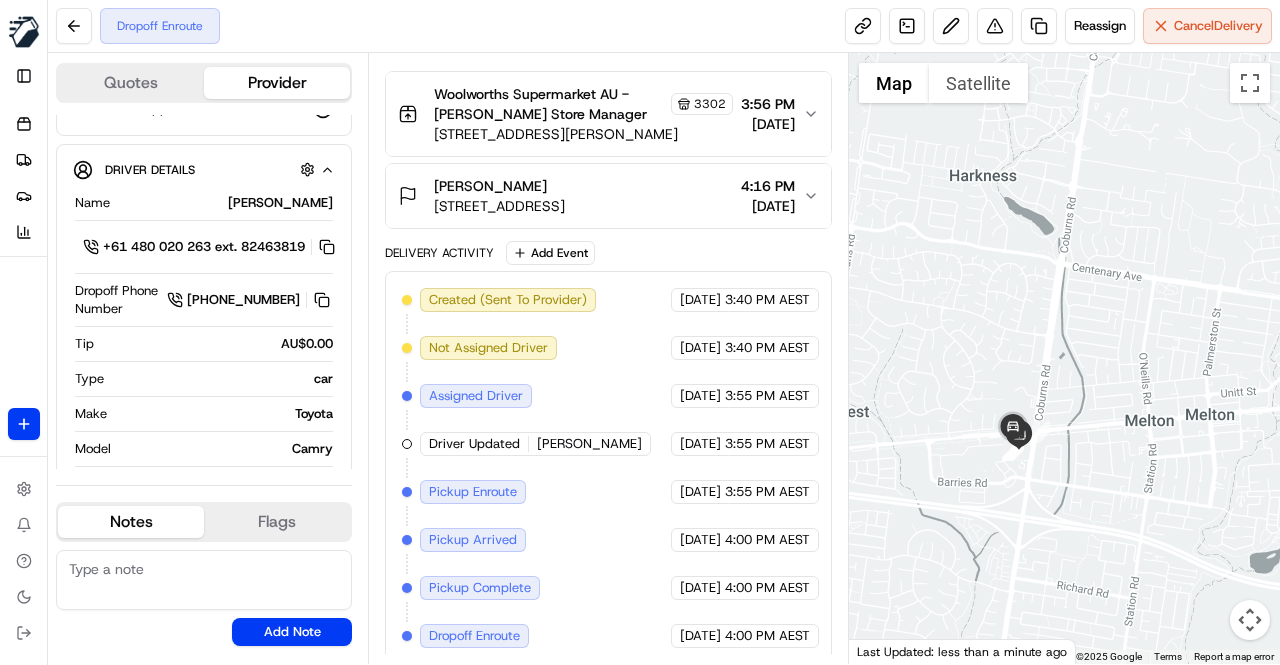 click on "Created (Sent To Provider) Uber 13/07/2025 3:40 PM AEST Not Assigned Driver Uber 13/07/2025 3:40 PM AEST Assigned Driver Uber 13/07/2025 3:55 PM AEST Driver Updated JAGDEEP M. Uber 13/07/2025 3:55 PM AEST Pickup Enroute Uber 13/07/2025 3:55 PM AEST Pickup Arrived Uber 13/07/2025 4:00 PM AEST Pickup Complete Uber 13/07/2025 4:00 PM AEST Dropoff Enroute Uber 13/07/2025 4:00 PM AEST" at bounding box center (608, 468) 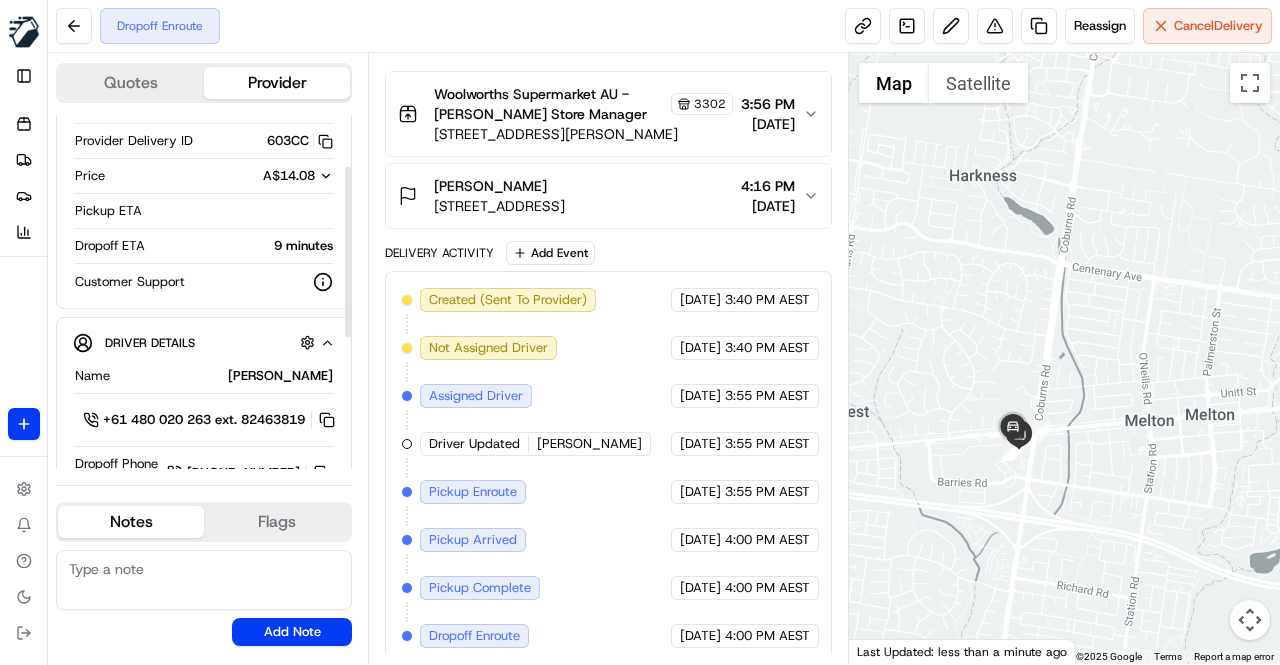 scroll, scrollTop: 100, scrollLeft: 0, axis: vertical 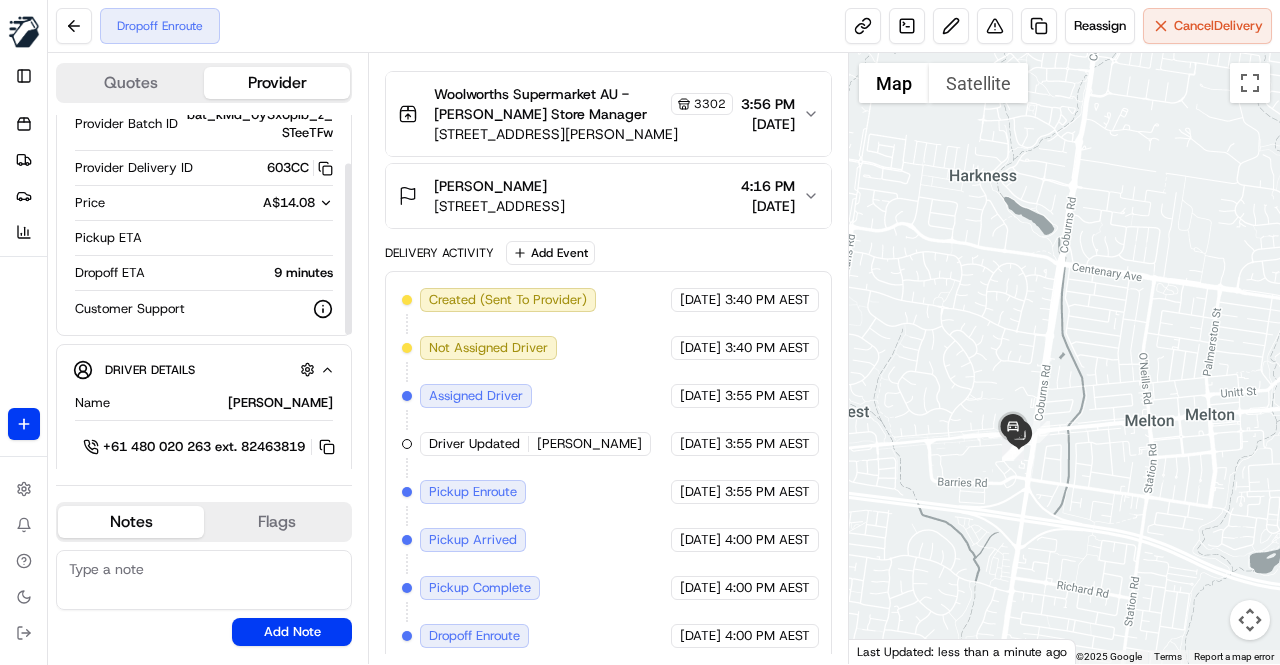 click on "Created (Sent To Provider) Uber 13/07/2025 3:40 PM AEST Not Assigned Driver Uber 13/07/2025 3:40 PM AEST Assigned Driver Uber 13/07/2025 3:55 PM AEST Driver Updated JAGDEEP M. Uber 13/07/2025 3:55 PM AEST Pickup Enroute Uber 13/07/2025 3:55 PM AEST Pickup Arrived Uber 13/07/2025 4:00 PM AEST Pickup Complete Uber 13/07/2025 4:00 PM AEST Dropoff Enroute Uber 13/07/2025 4:00 PM AEST" at bounding box center [608, 468] 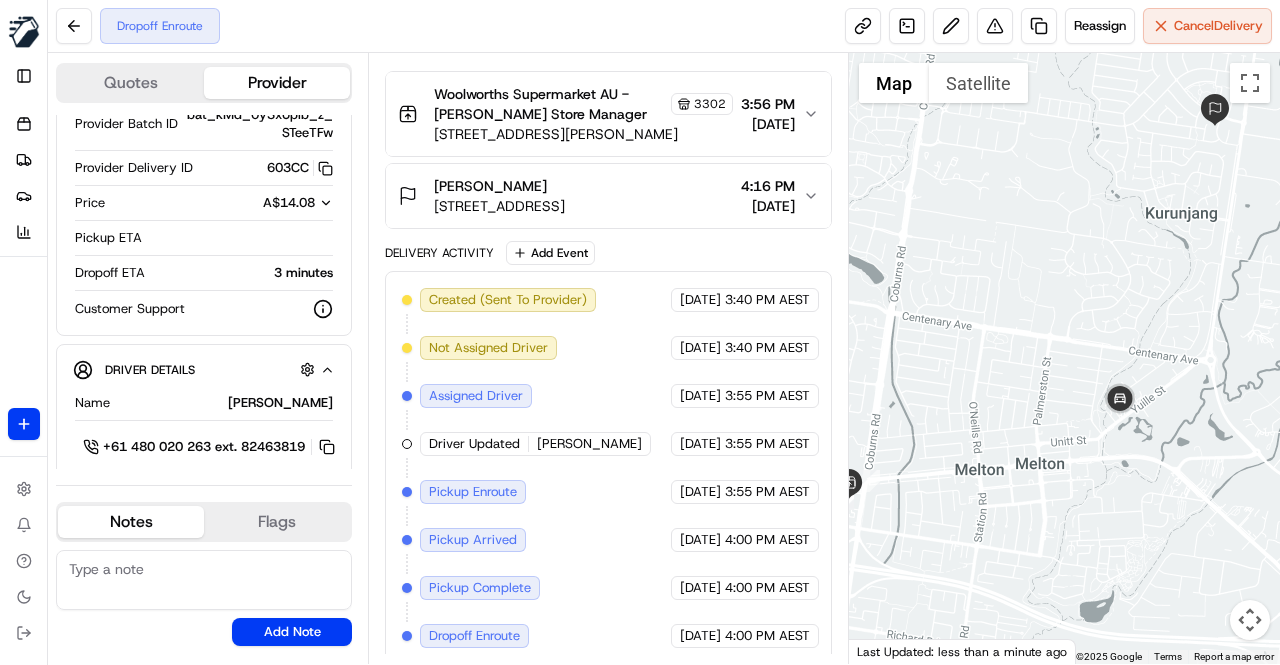 drag, startPoint x: 978, startPoint y: 400, endPoint x: 1032, endPoint y: 461, distance: 81.46779 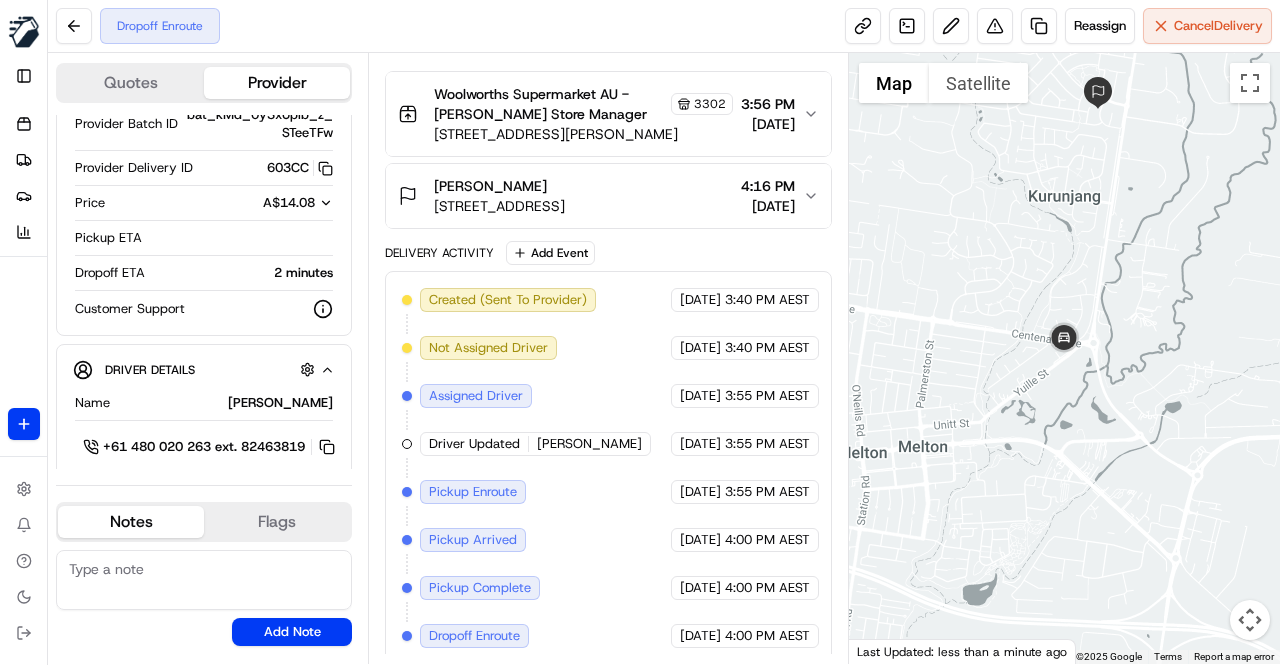click on "Created (Sent To Provider) Uber 13/07/2025 3:40 PM AEST Not Assigned Driver Uber 13/07/2025 3:40 PM AEST Assigned Driver Uber 13/07/2025 3:55 PM AEST Driver Updated JAGDEEP M. Uber 13/07/2025 3:55 PM AEST Pickup Enroute Uber 13/07/2025 3:55 PM AEST Pickup Arrived Uber 13/07/2025 4:00 PM AEST Pickup Complete Uber 13/07/2025 4:00 PM AEST Dropoff Enroute Uber 13/07/2025 4:00 PM AEST" at bounding box center (608, 468) 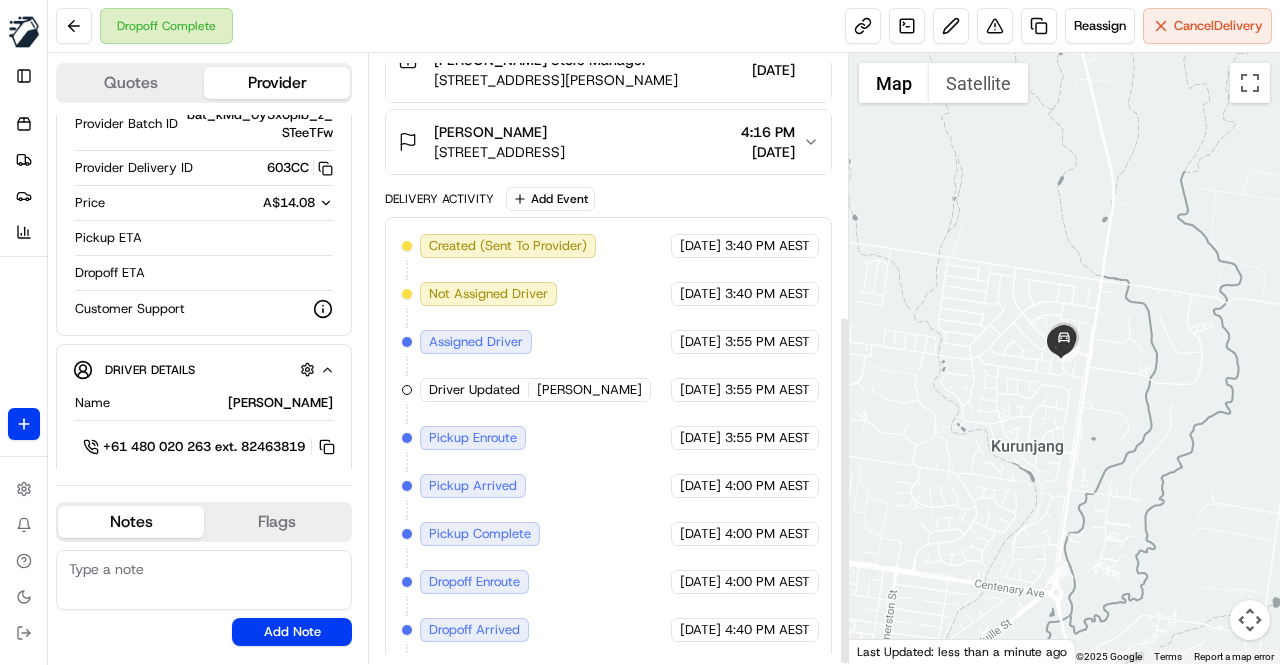 scroll, scrollTop: 456, scrollLeft: 0, axis: vertical 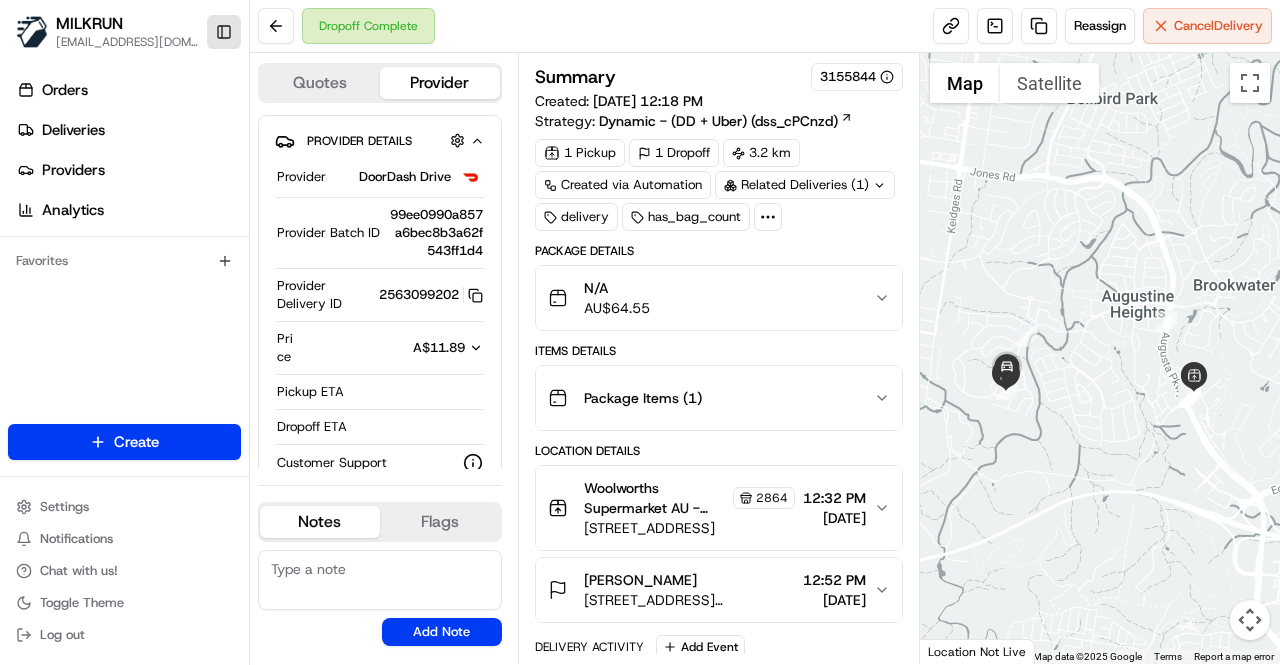 click on "Toggle Sidebar" at bounding box center [224, 32] 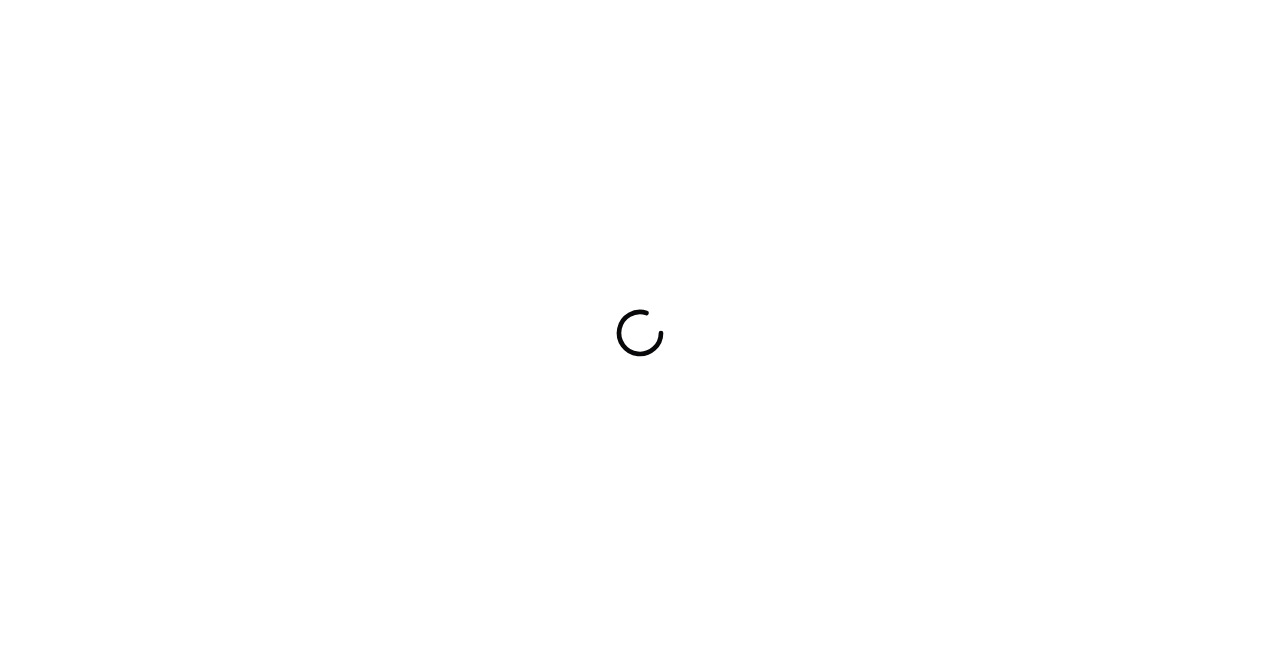 scroll, scrollTop: 0, scrollLeft: 0, axis: both 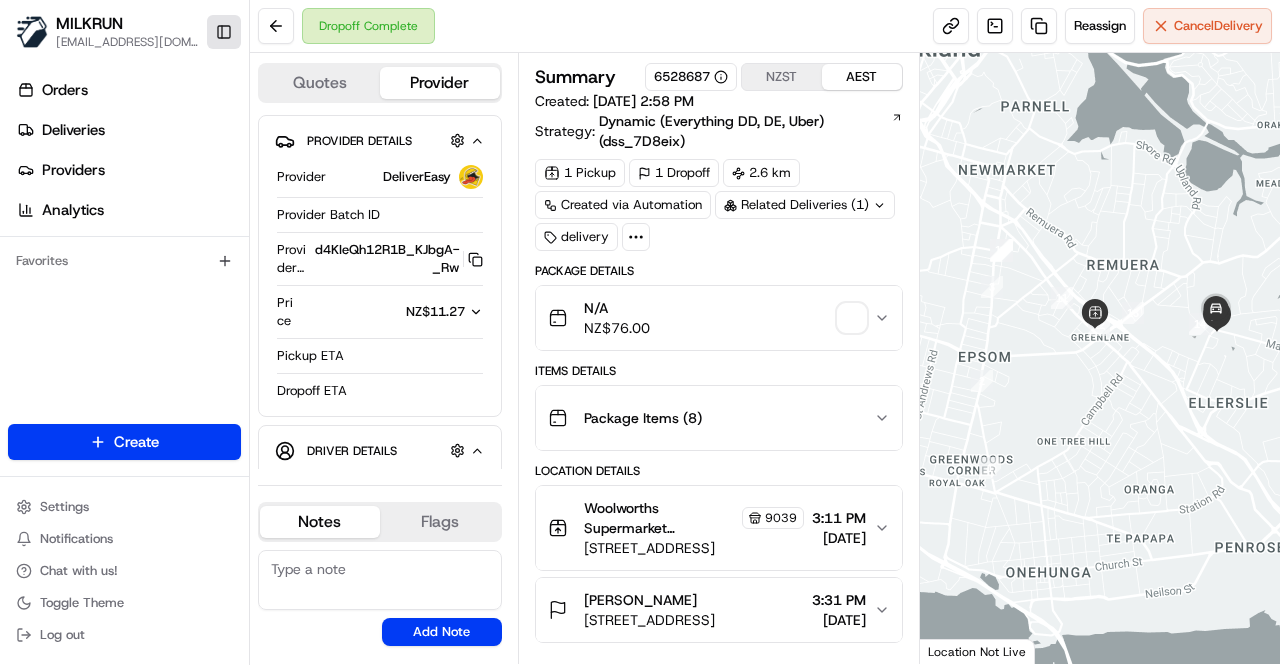 click on "Toggle Sidebar" at bounding box center (224, 32) 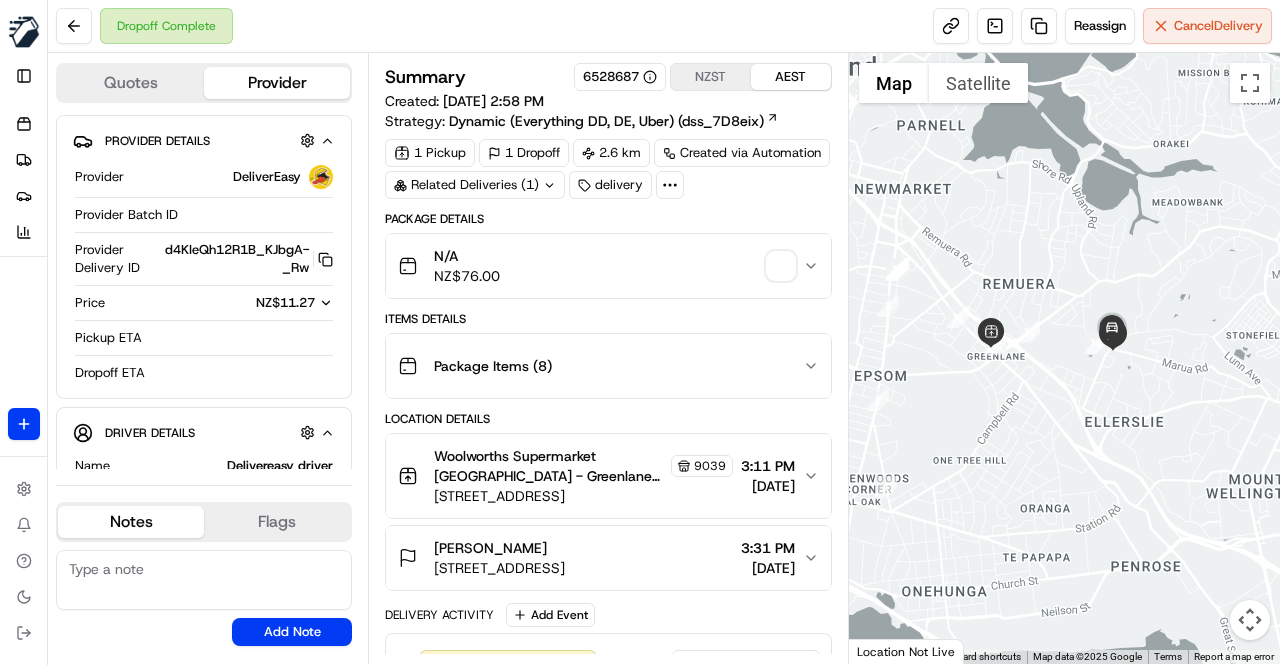 drag, startPoint x: 1164, startPoint y: 344, endPoint x: 1094, endPoint y: 363, distance: 72.53275 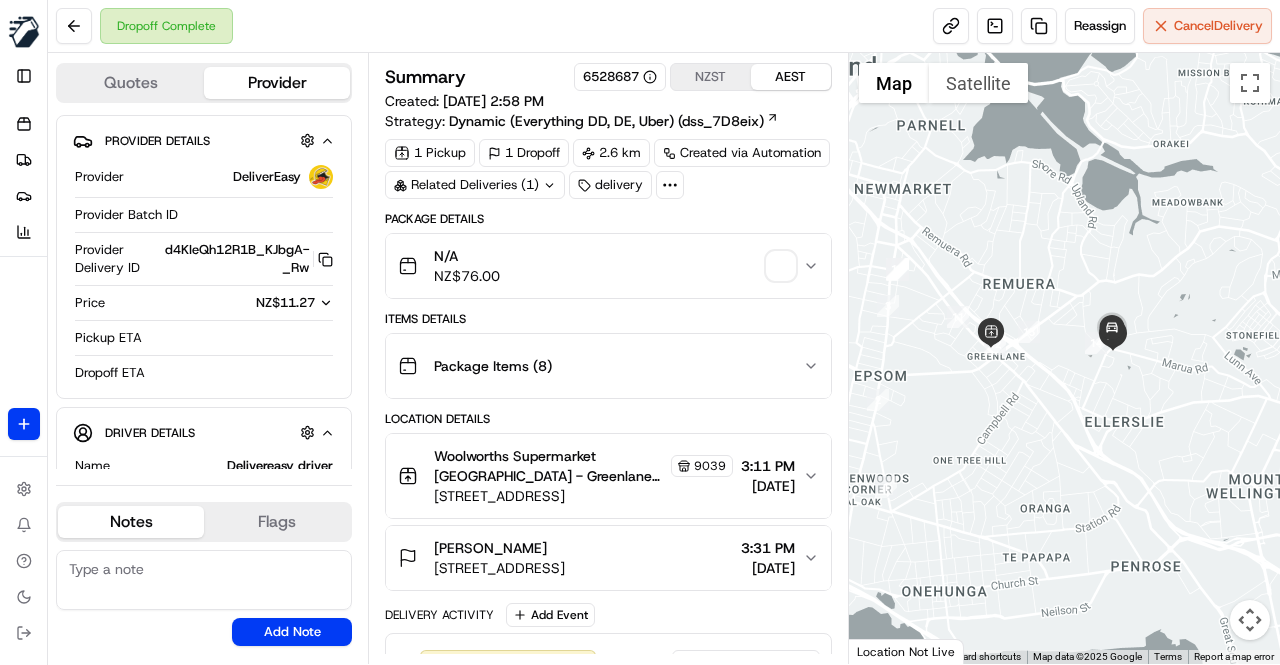 click at bounding box center (1064, 358) 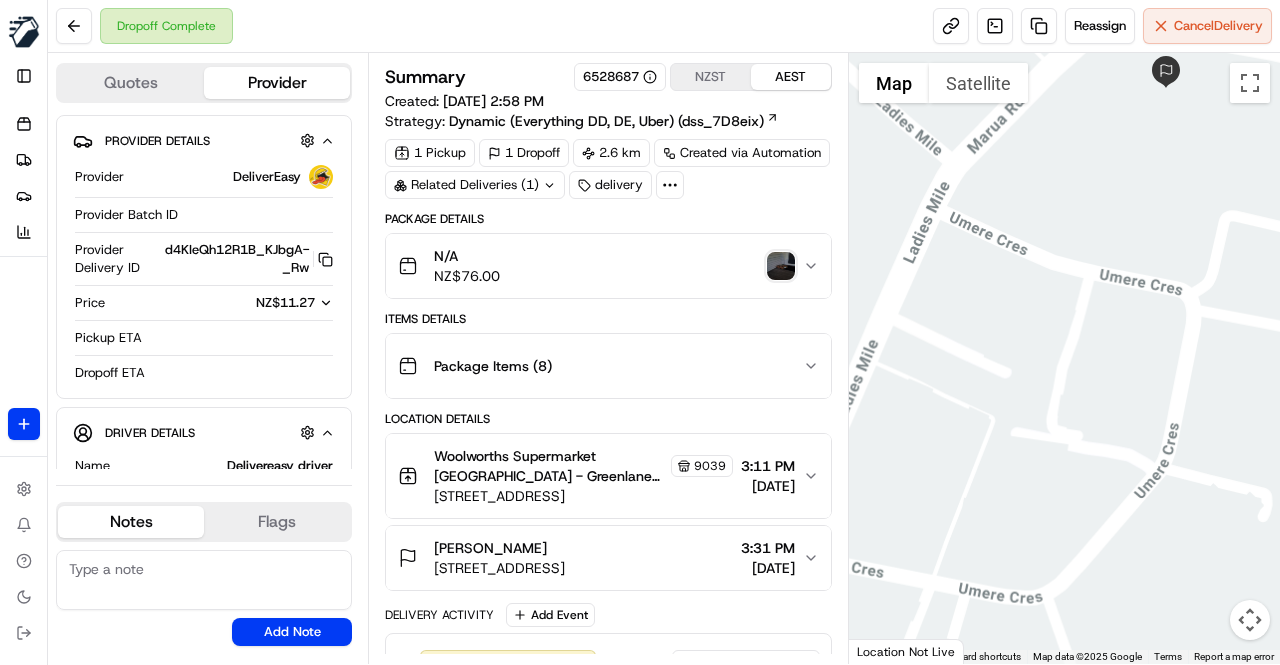 drag, startPoint x: 1116, startPoint y: 193, endPoint x: 1002, endPoint y: 584, distance: 407.28 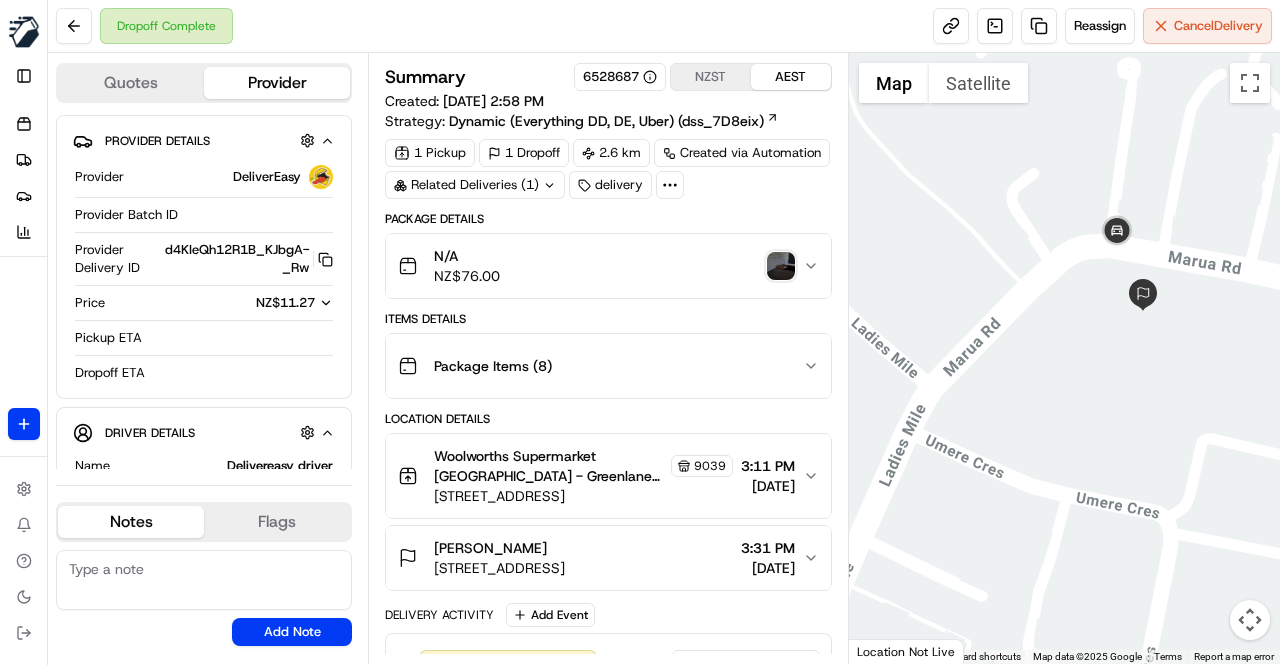 drag, startPoint x: 1094, startPoint y: 312, endPoint x: 1081, endPoint y: 518, distance: 206.40979 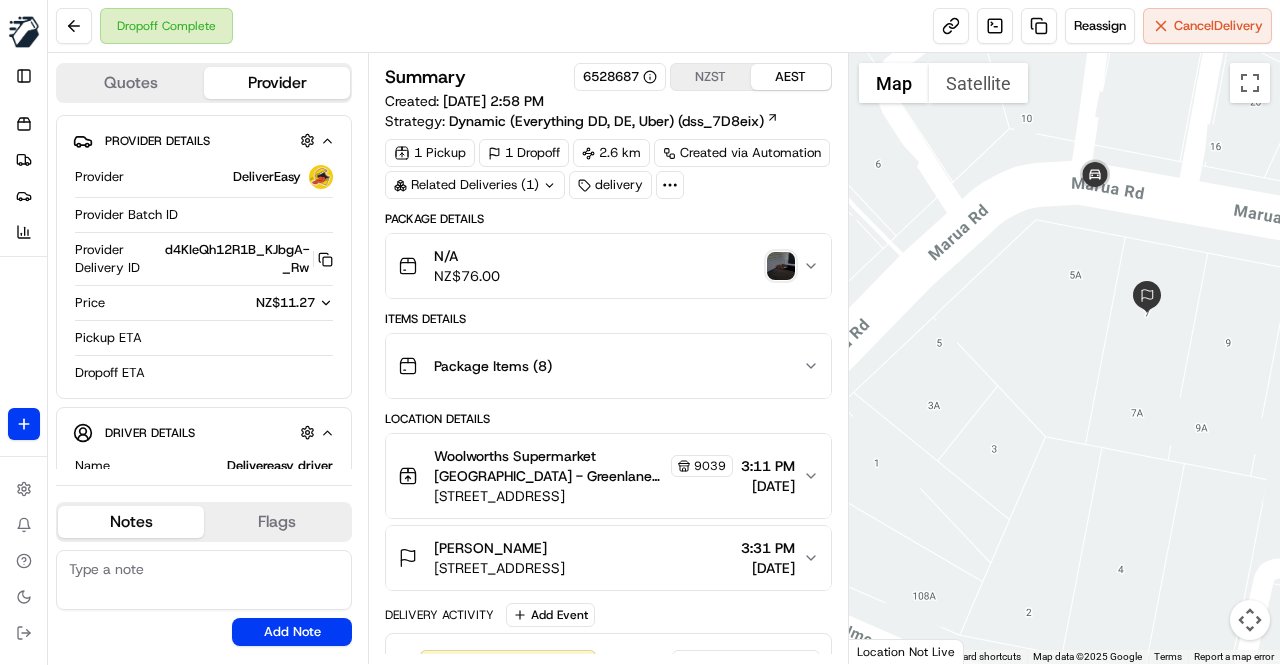 drag, startPoint x: 1086, startPoint y: 344, endPoint x: 1014, endPoint y: 485, distance: 158.31929 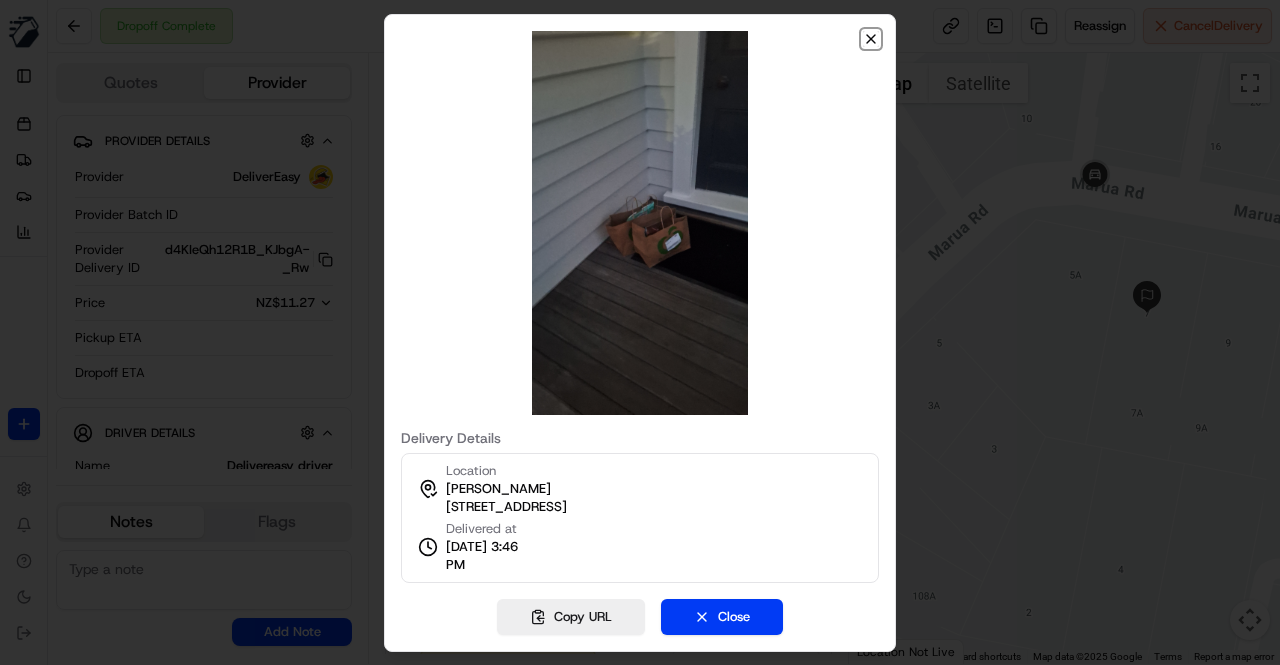 click 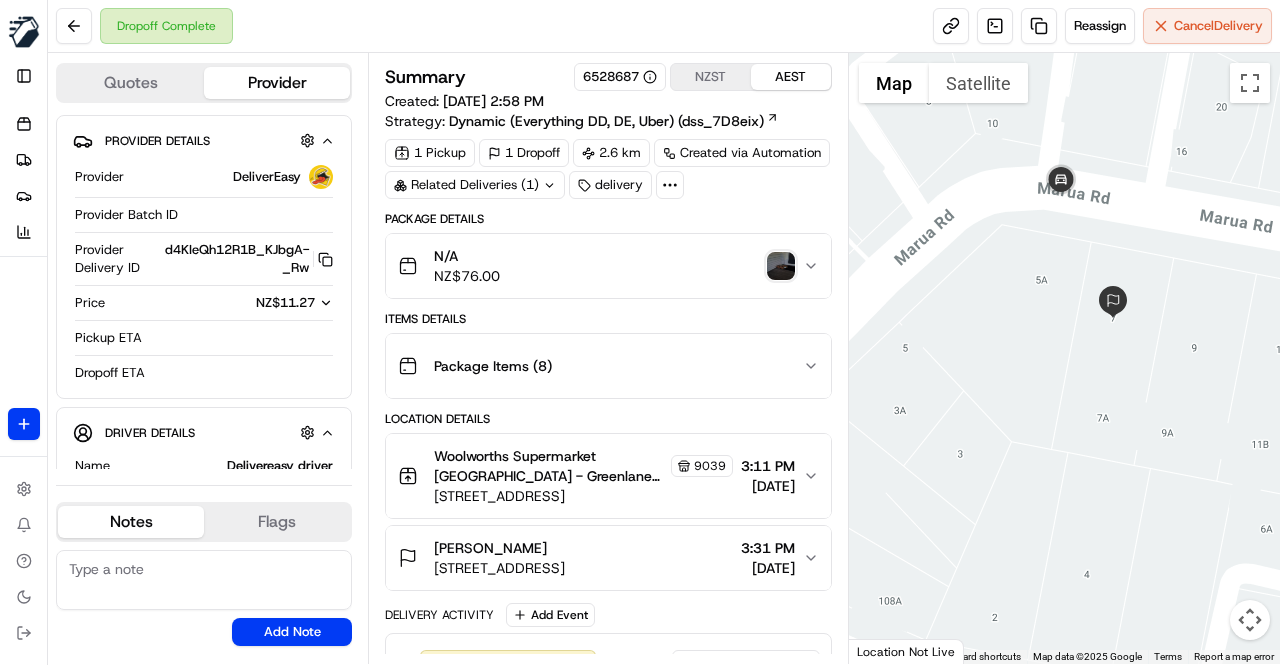 drag, startPoint x: 1011, startPoint y: 262, endPoint x: 977, endPoint y: 267, distance: 34.36568 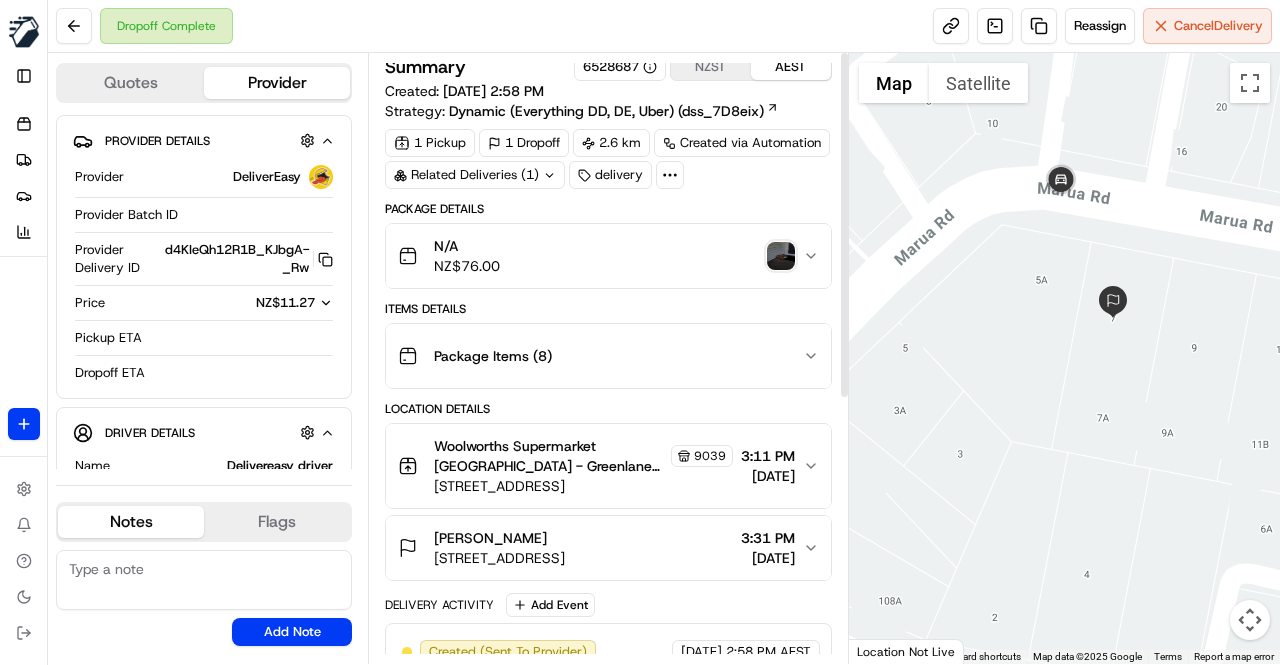scroll, scrollTop: 0, scrollLeft: 0, axis: both 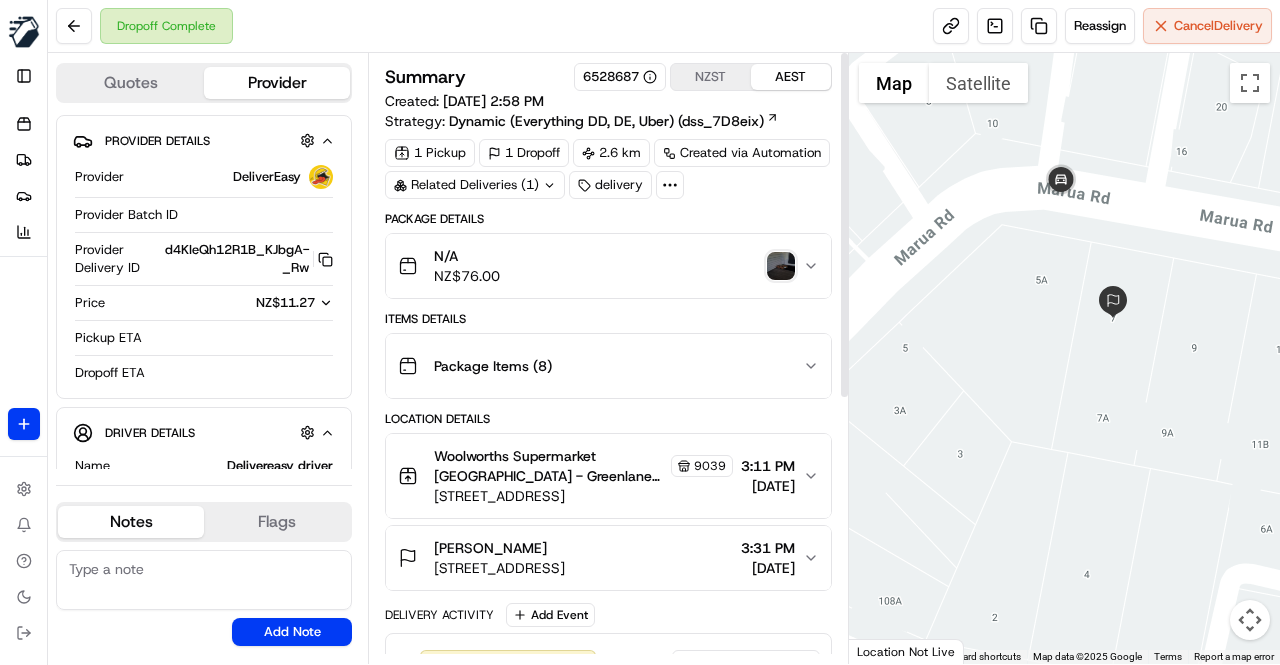 click on "Package Details N/A NZ$ 76.00 Items Details Package Items ( 8 ) Location Details Woolworths Supermarket NZ - Greenlane Store Manager 9039 326 Great South Rd, Auckland, Auckland 1051, NZ 3:11 PM 13/07/2025  Thomas Watkins 7 Marua Road, Ellerslie, Auckland 1051, NZ 3:31 PM 13/07/2025 Delivery Activity Add Event Created (Sent To Provider) DeliverEasy 13/07/2025 2:58 PM AEST Not Assigned Driver DeliverEasy 13/07/2025 2:58 PM AEST Assigned Driver DeliverEasy 13/07/2025 3:04 PM AEST Driver Updated Delivereasy driver DeliverEasy 13/07/2025 3:04 PM AEST Pickup Enroute DeliverEasy 13/07/2025 3:04 PM AEST Pickup Arrived DeliverEasy 13/07/2025 3:35 PM AEST Pickup Complete DeliverEasy 13/07/2025 3:38 PM AEST Dropoff Enroute DeliverEasy 13/07/2025 3:38 PM AEST Dropoff Arrived DeliverEasy 13/07/2025 3:43 PM AEST Dropoff Complete DeliverEasy 13/07/2025 3:46 PM AEST" 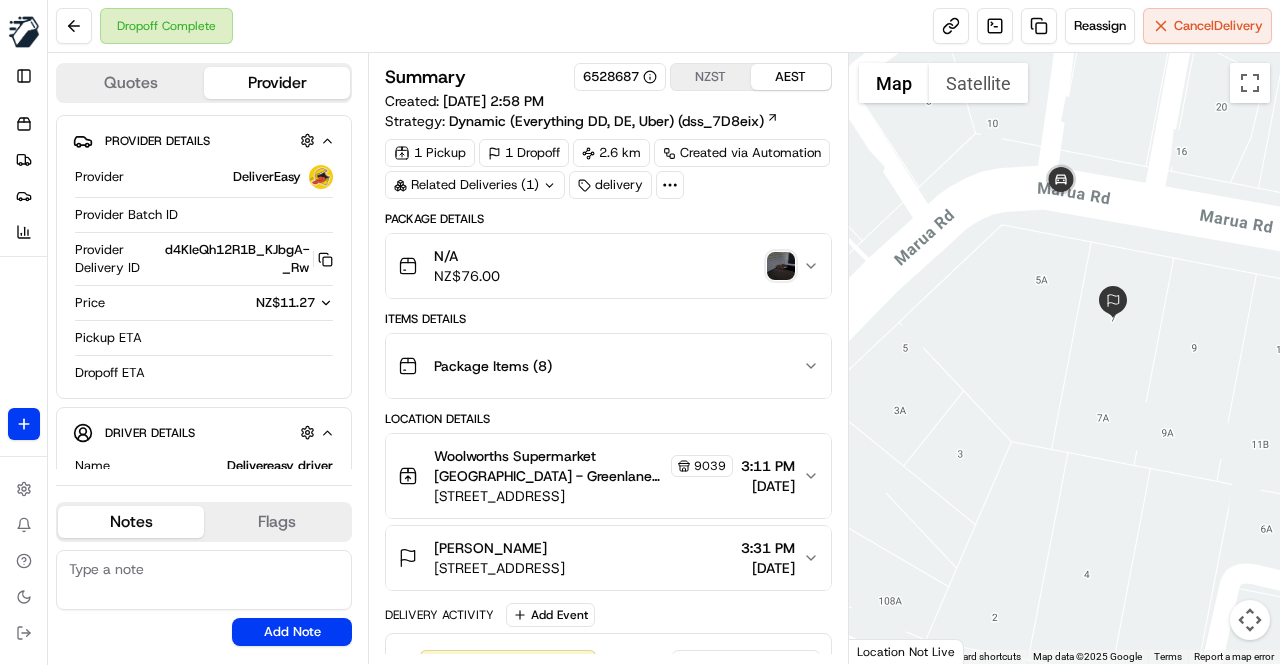 click on "Package Details" 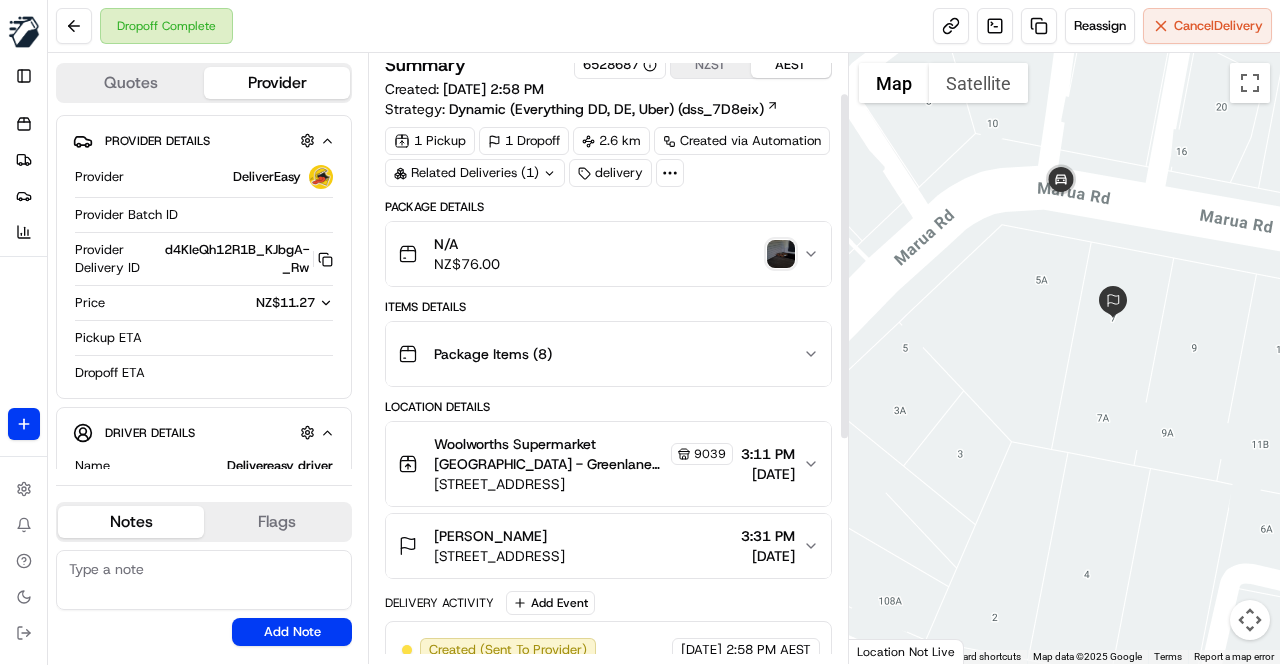 scroll, scrollTop: 0, scrollLeft: 0, axis: both 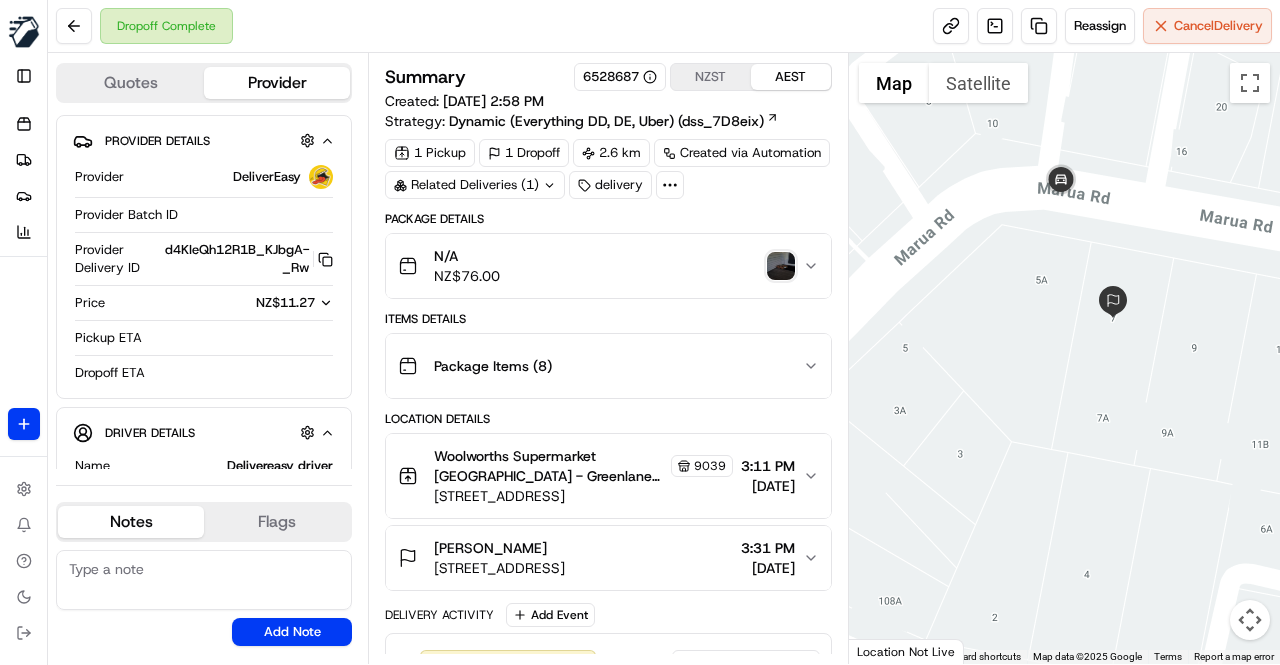 click 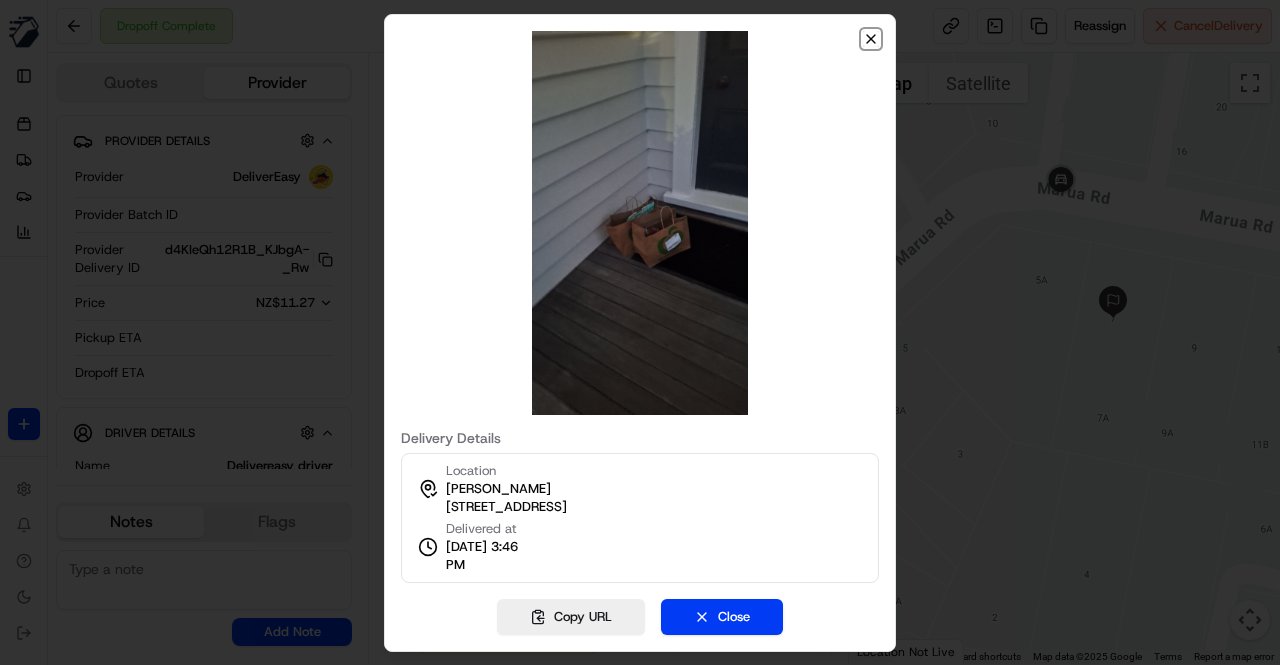 click 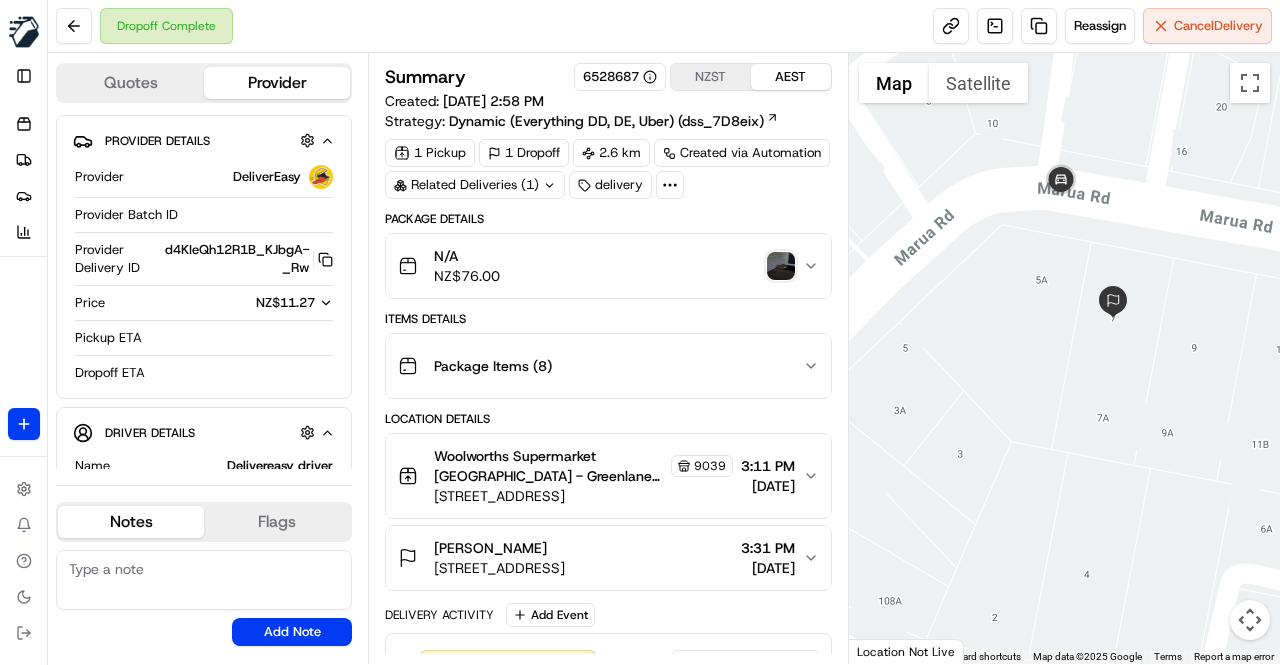 drag, startPoint x: 434, startPoint y: 561, endPoint x: 683, endPoint y: 566, distance: 249.0502 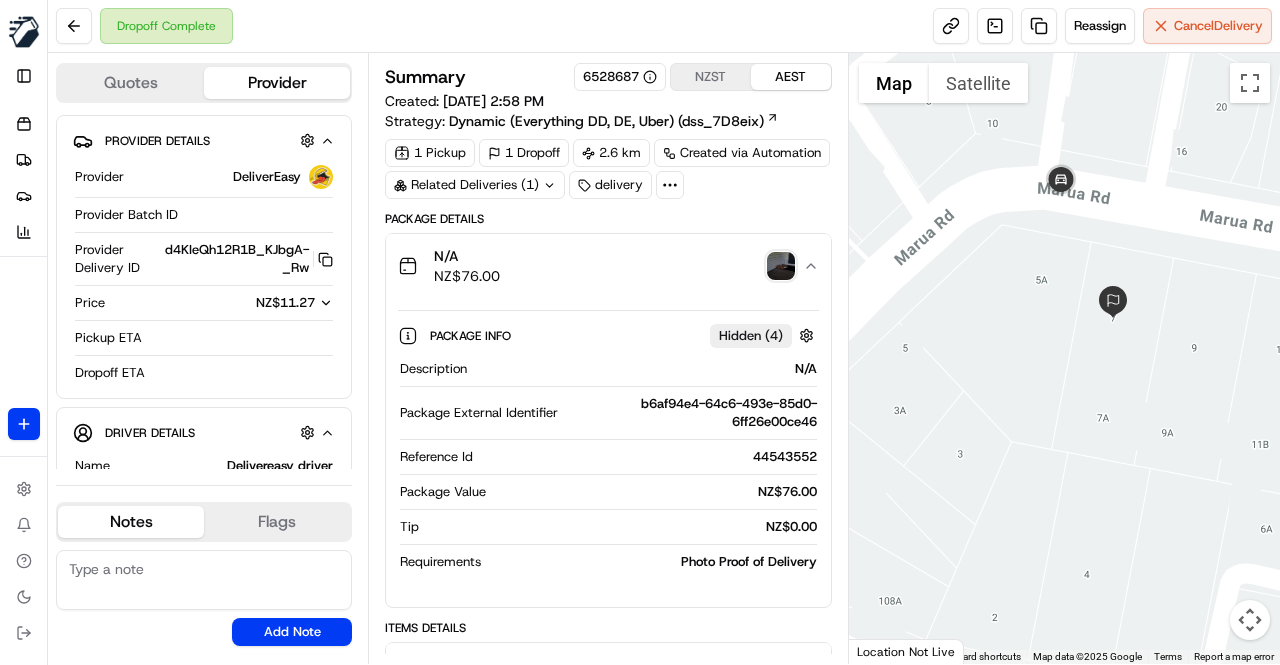 click on "N/A NZ$ 76.00" 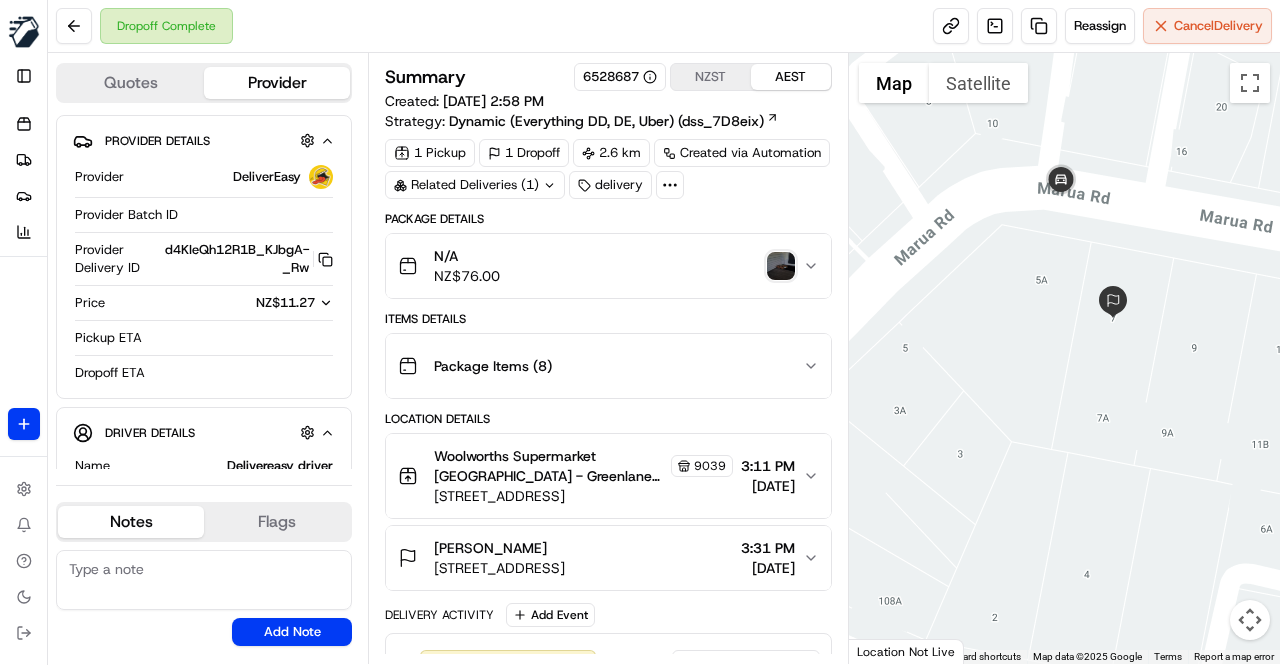 click on "Package Details" 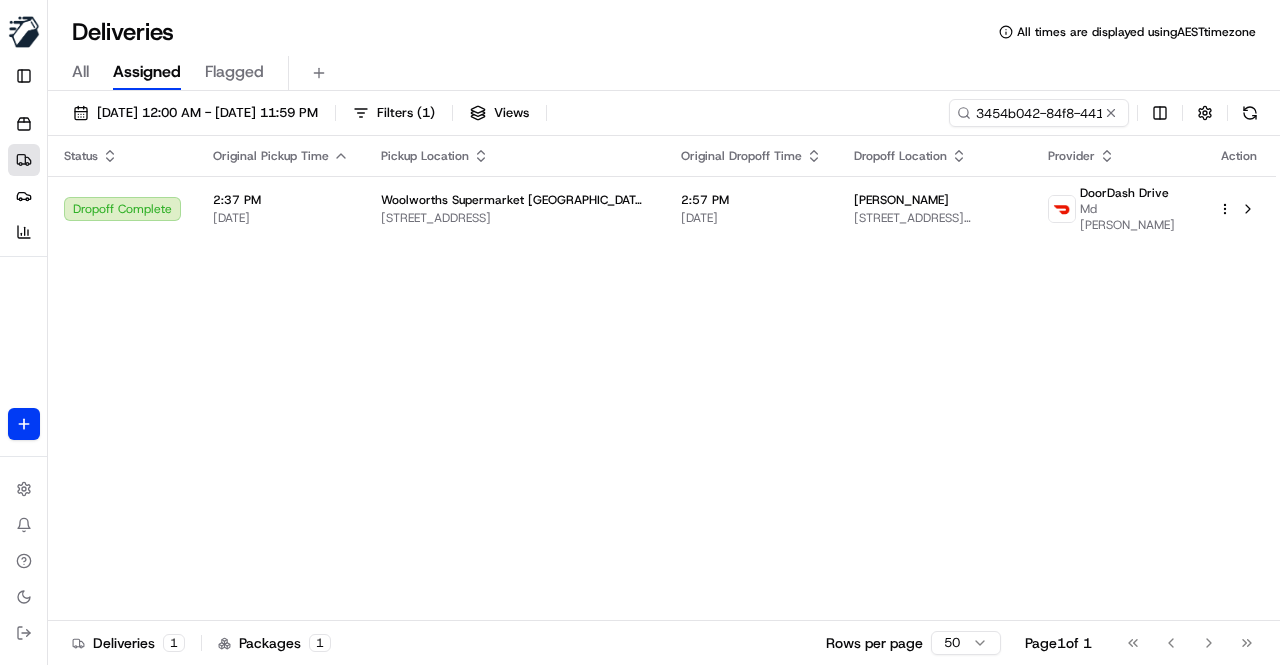 scroll, scrollTop: 0, scrollLeft: 0, axis: both 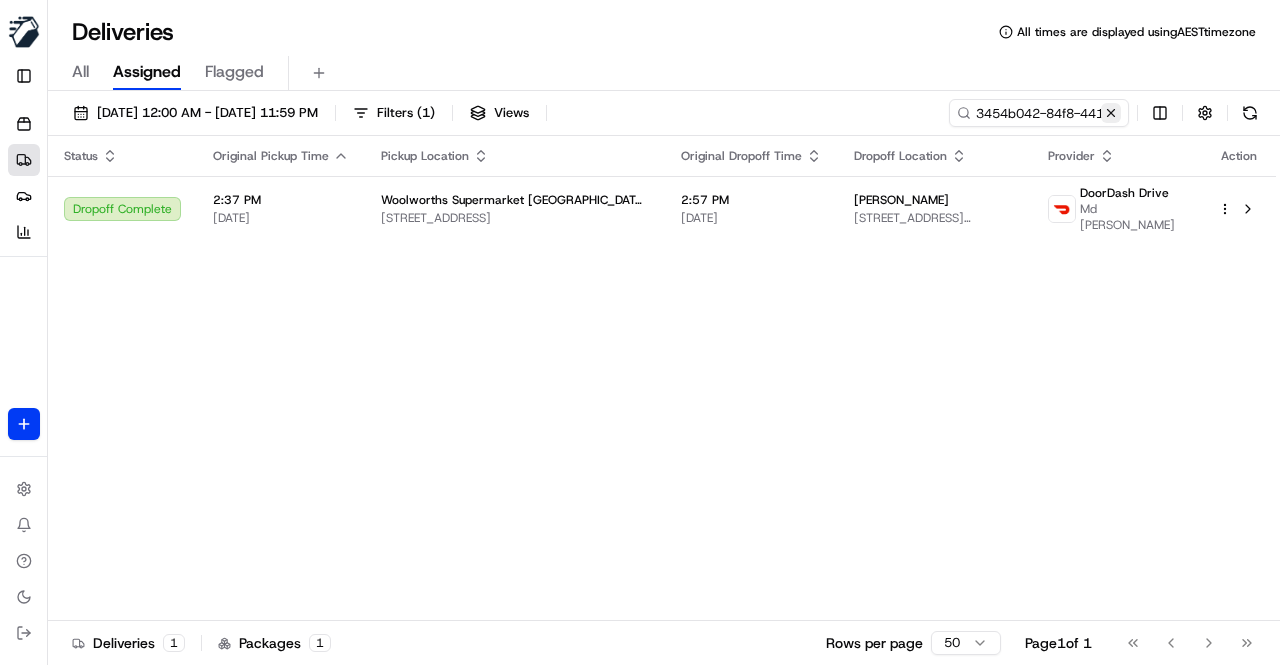 click at bounding box center [1111, 113] 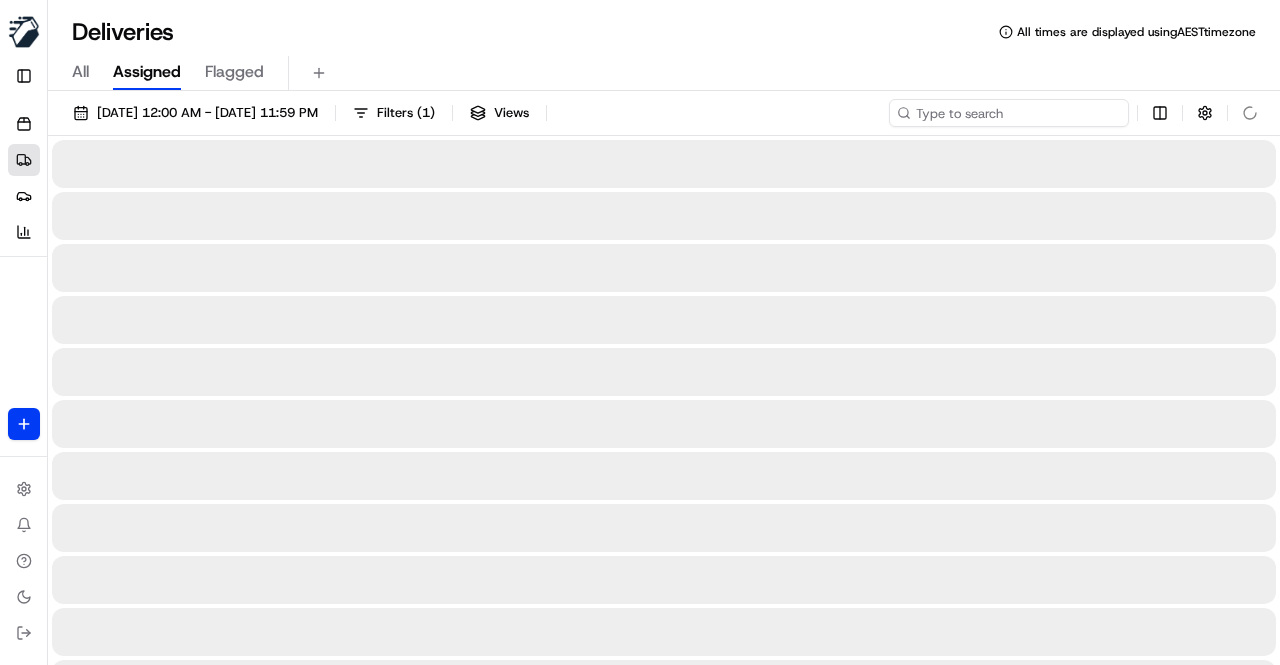 click at bounding box center (1009, 113) 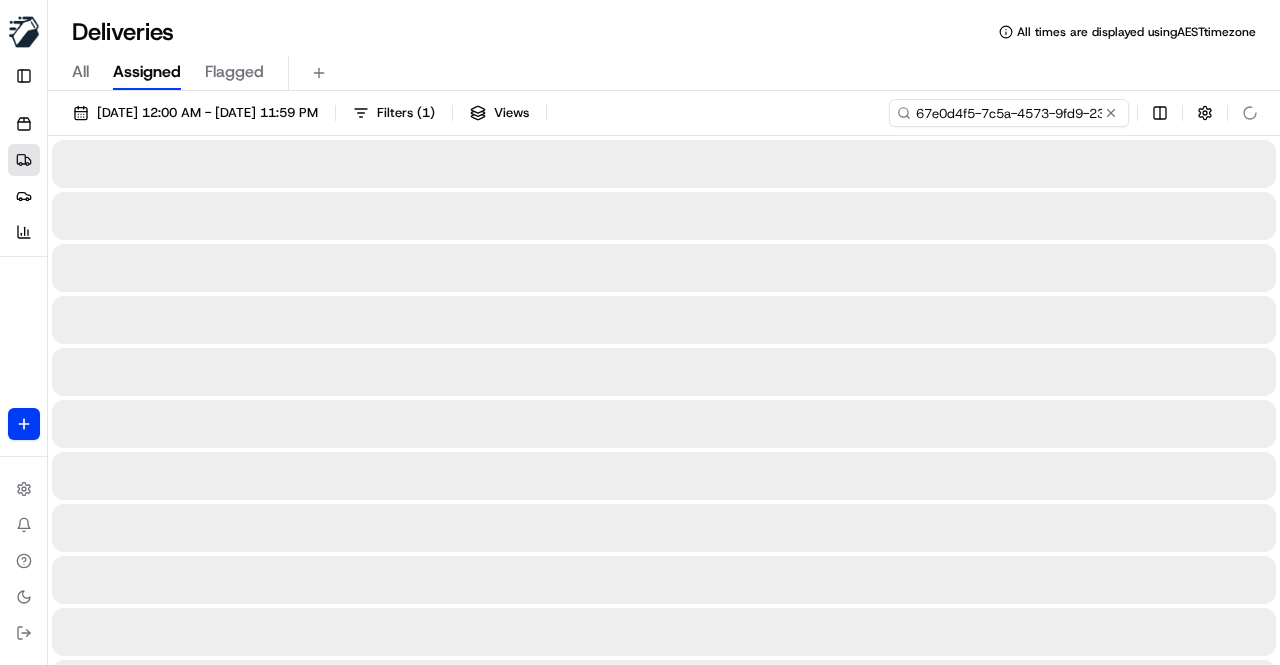 scroll, scrollTop: 0, scrollLeft: 88, axis: horizontal 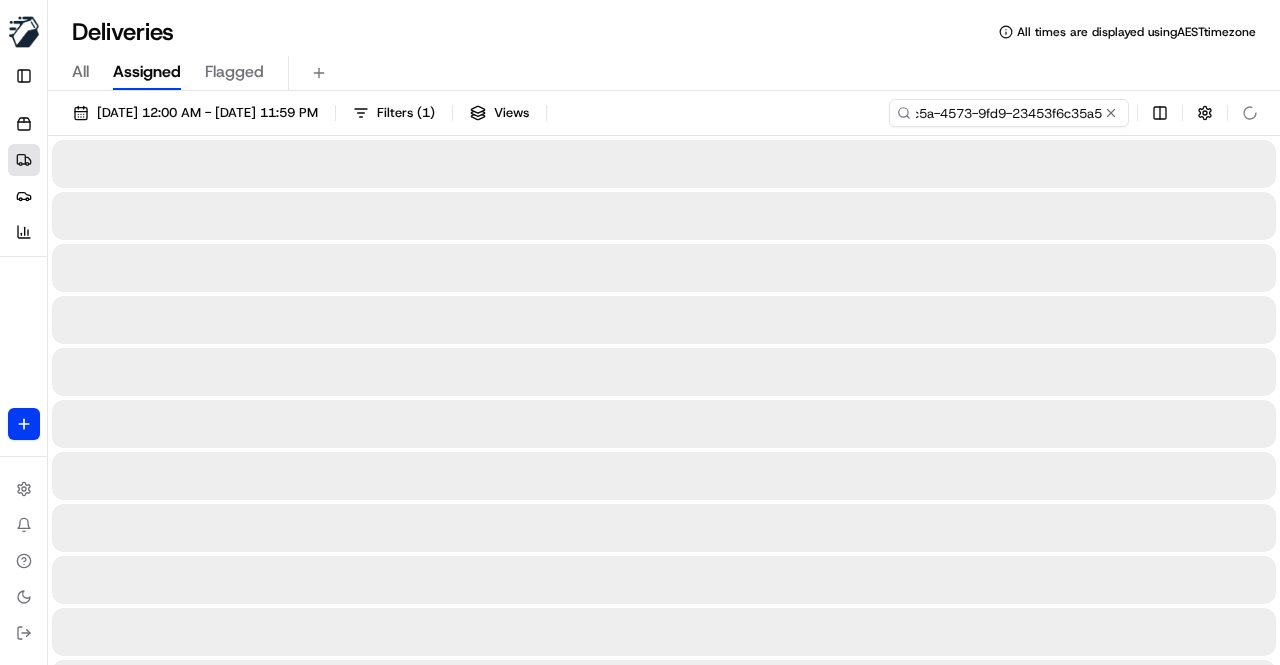 type on "67e0d4f5-7c5a-4573-9fd9-23453f6c35a5" 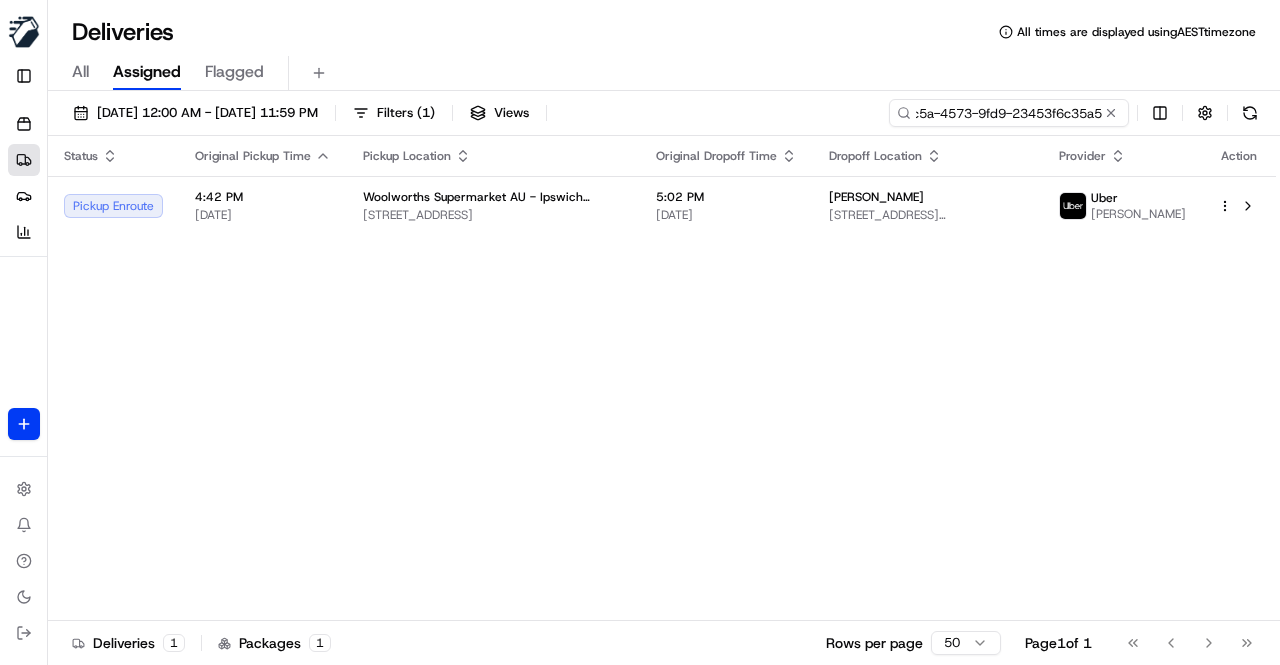 scroll, scrollTop: 0, scrollLeft: 0, axis: both 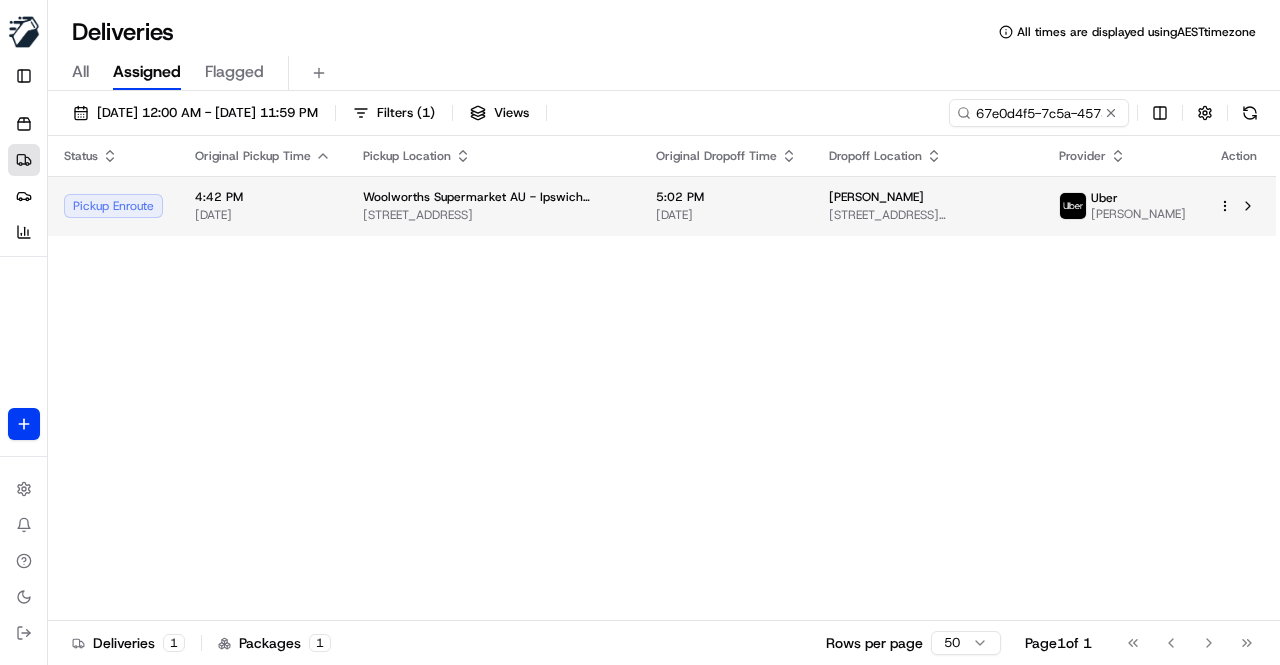 click on "5:02 PM 13/07/2025" at bounding box center [726, 206] 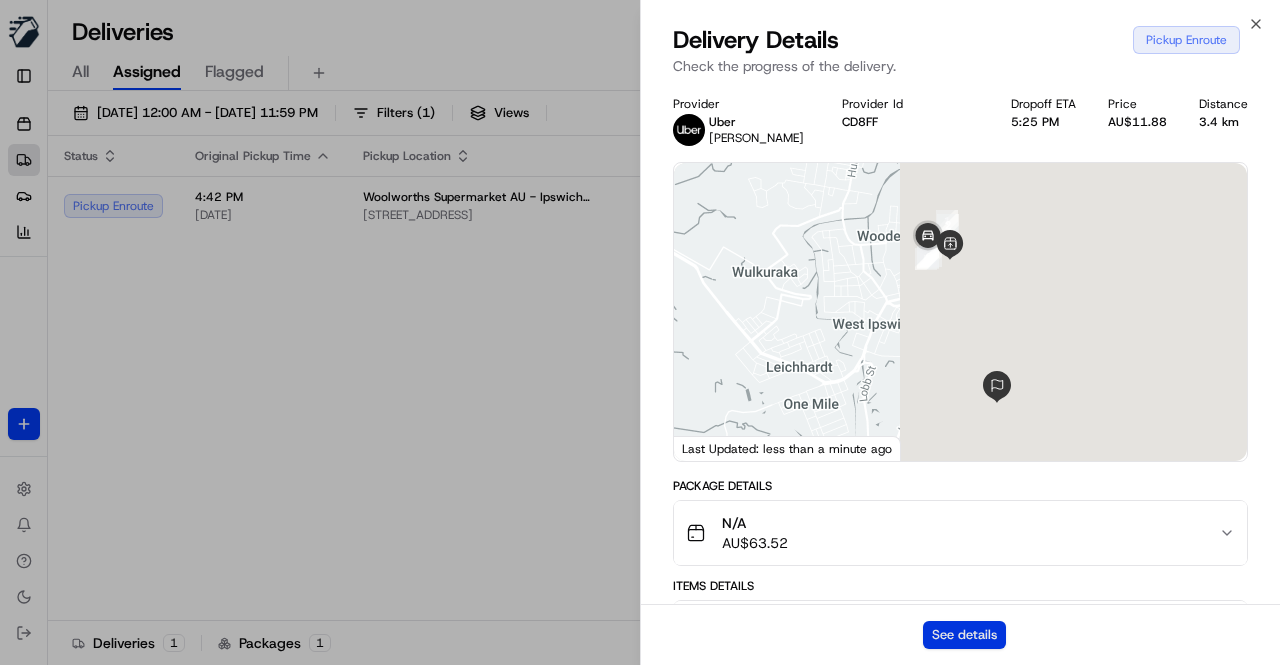click on "See details" at bounding box center [964, 635] 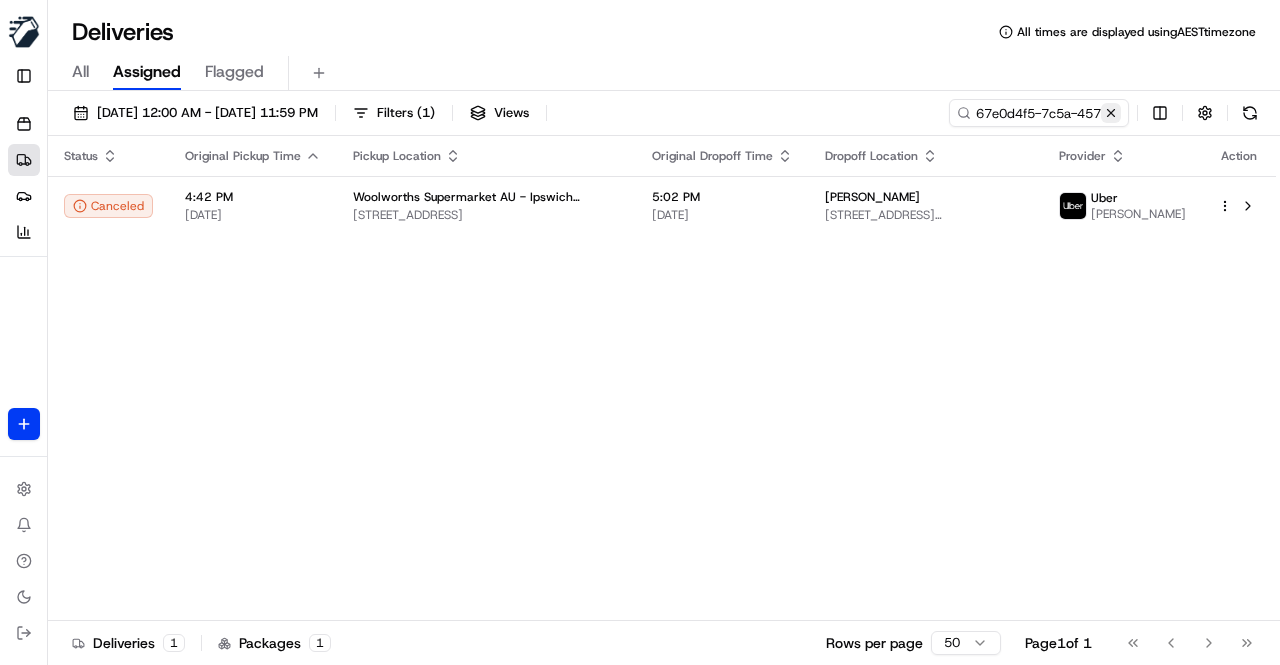 click at bounding box center (1111, 113) 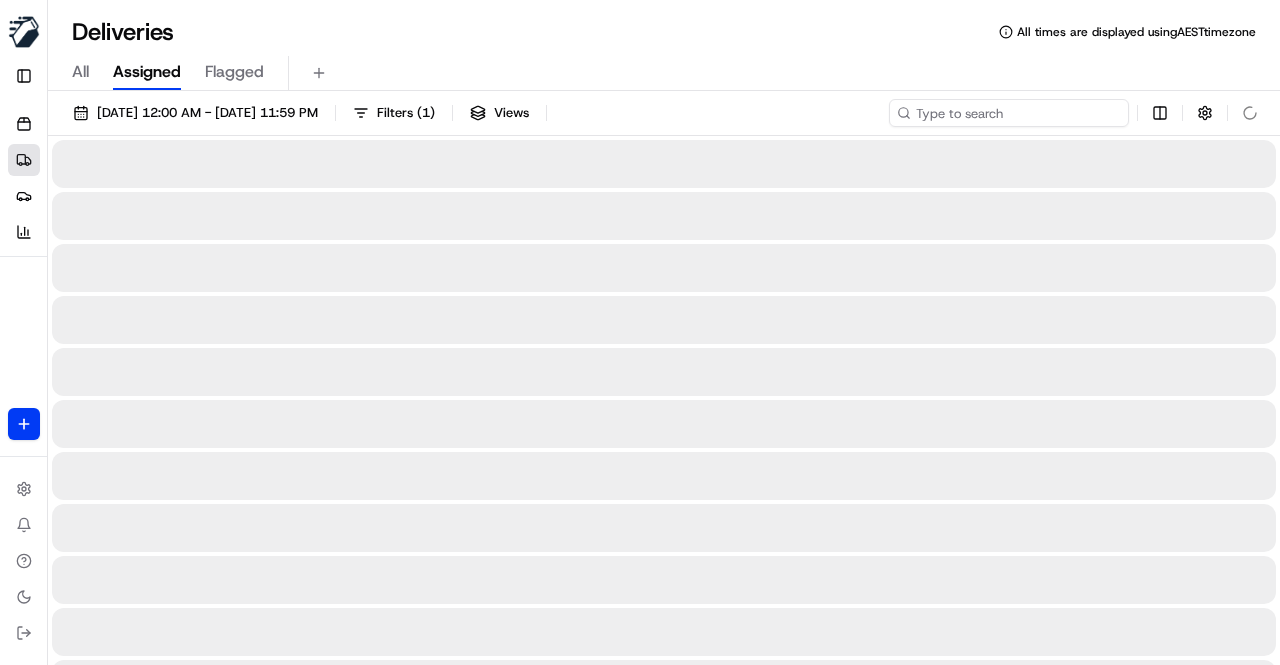 drag, startPoint x: 1038, startPoint y: 107, endPoint x: 1025, endPoint y: 107, distance: 13 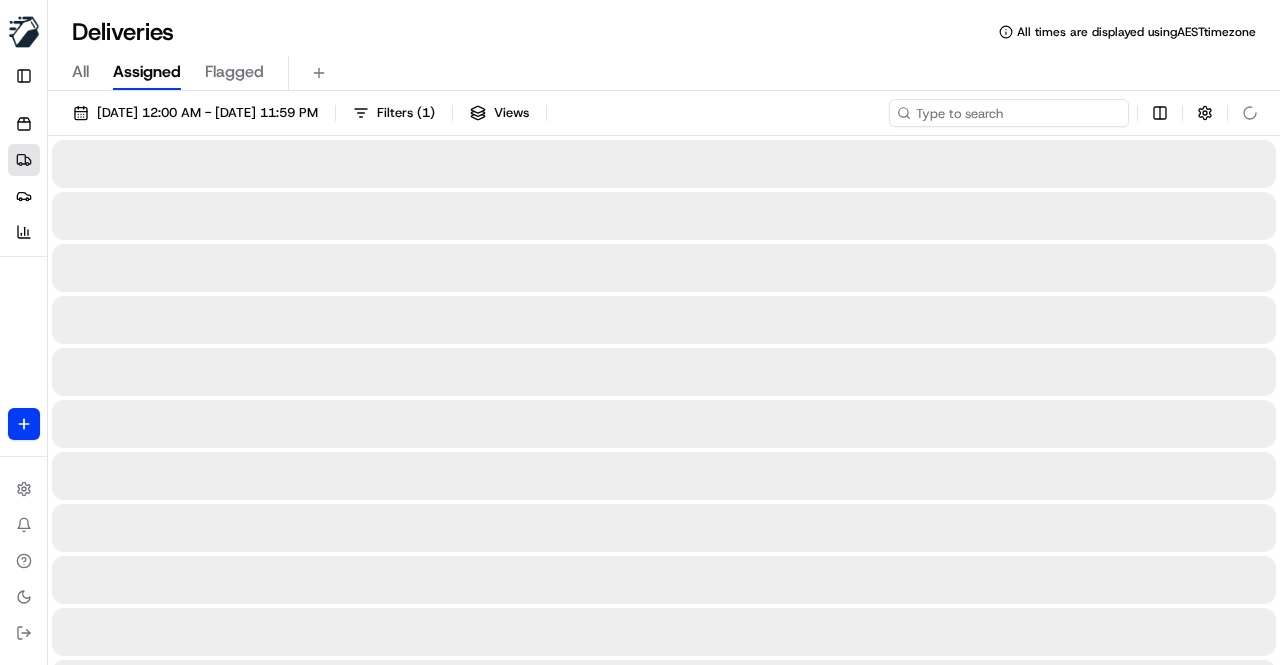 click at bounding box center (1009, 113) 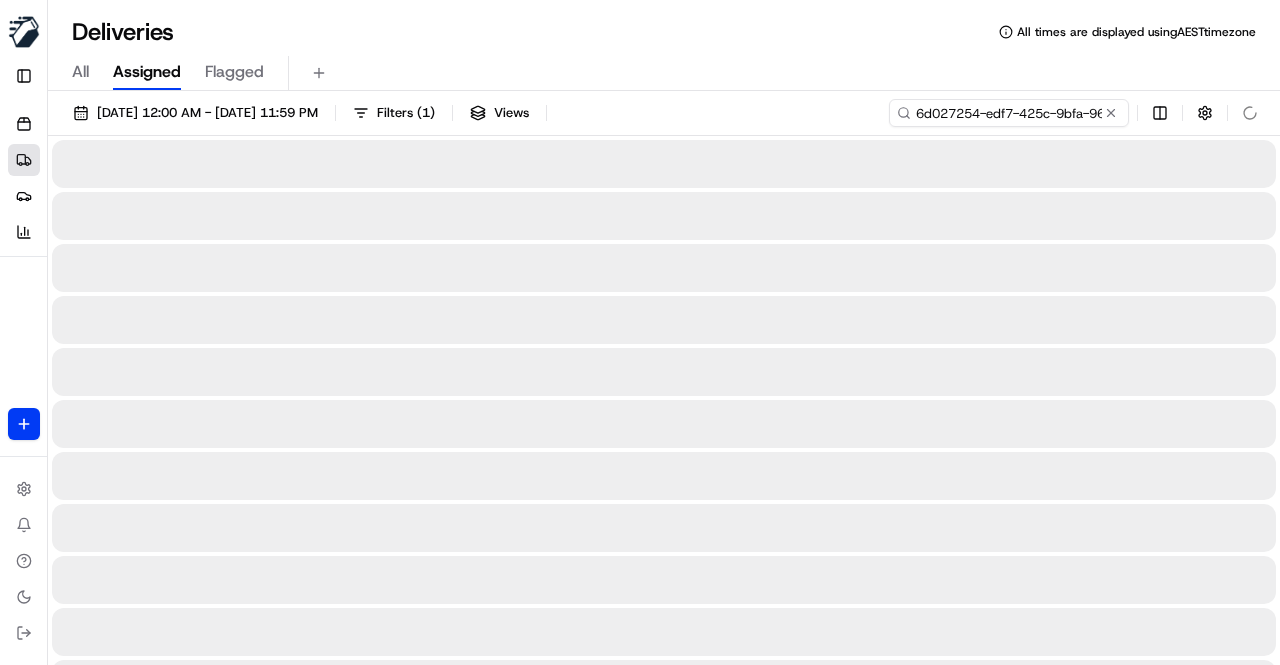 scroll, scrollTop: 0, scrollLeft: 90, axis: horizontal 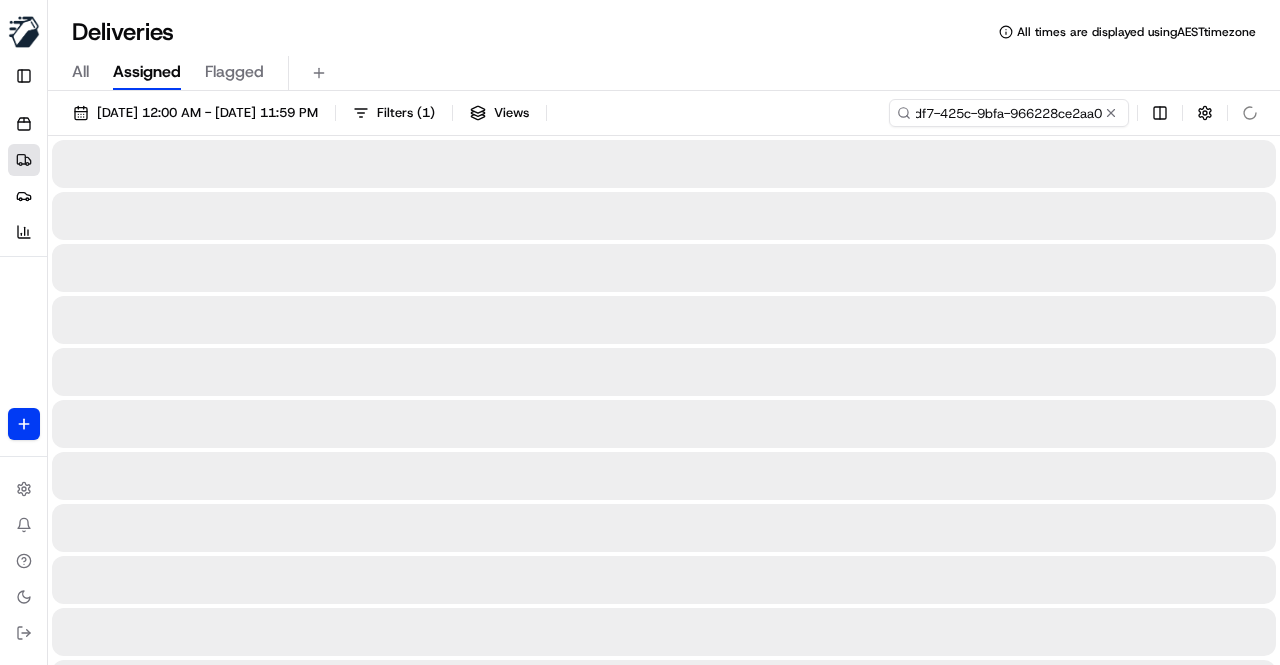 type on "6d027254-edf7-425c-9bfa-966228ce2aa0" 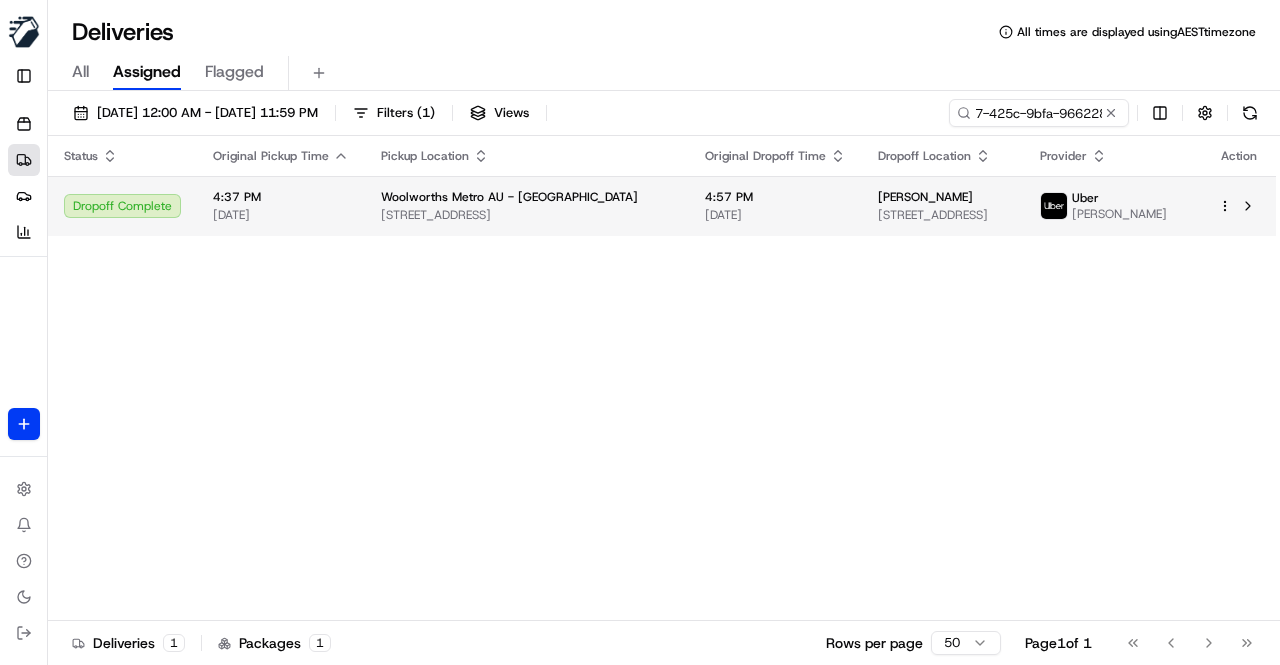 click on "Woolworths Metro AU - Mermaid Plaza" at bounding box center (527, 197) 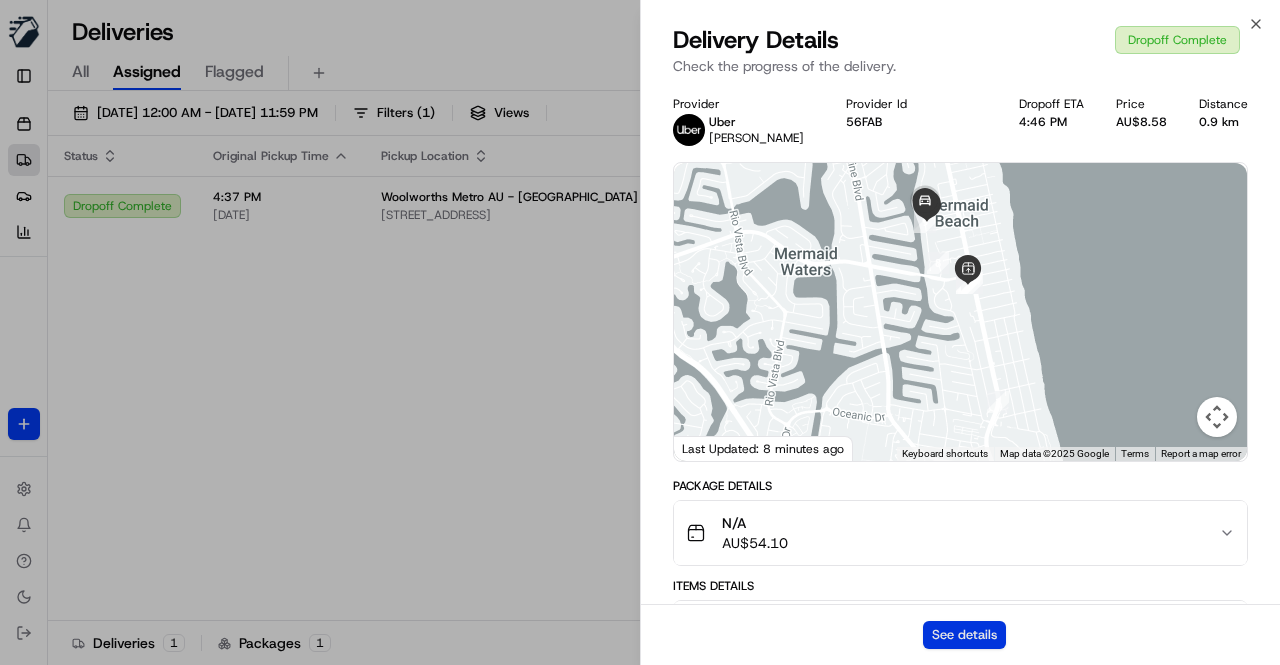 click on "See details" at bounding box center [964, 635] 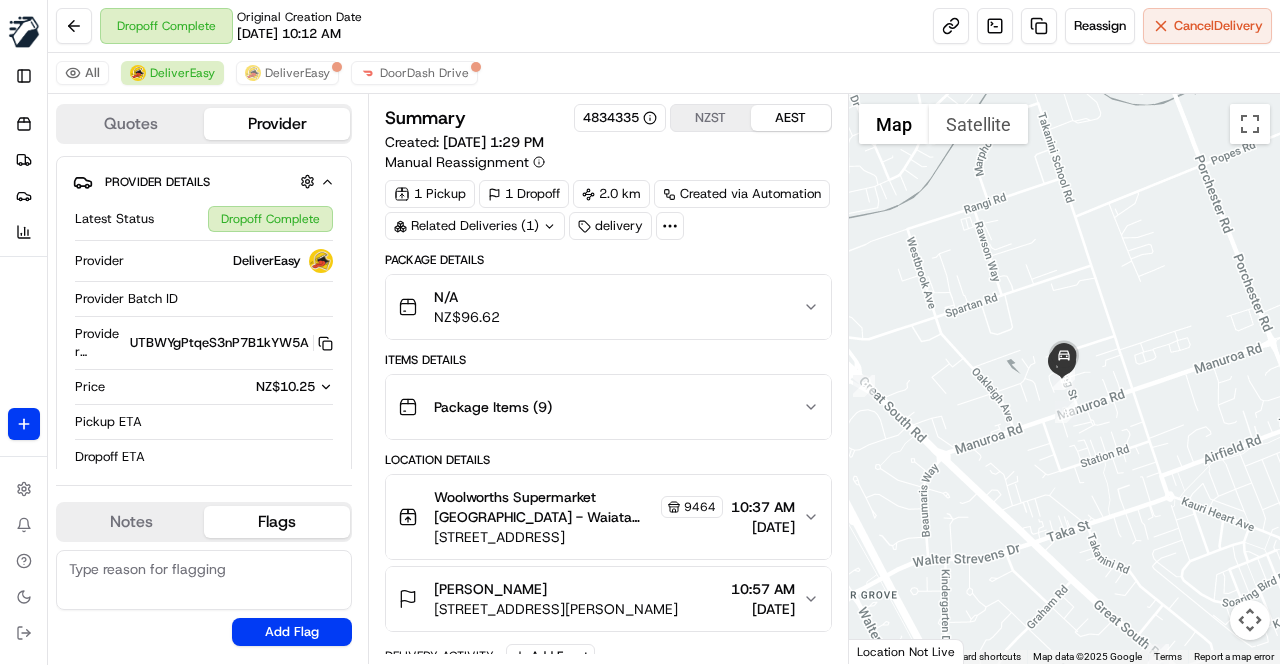 scroll, scrollTop: 0, scrollLeft: 0, axis: both 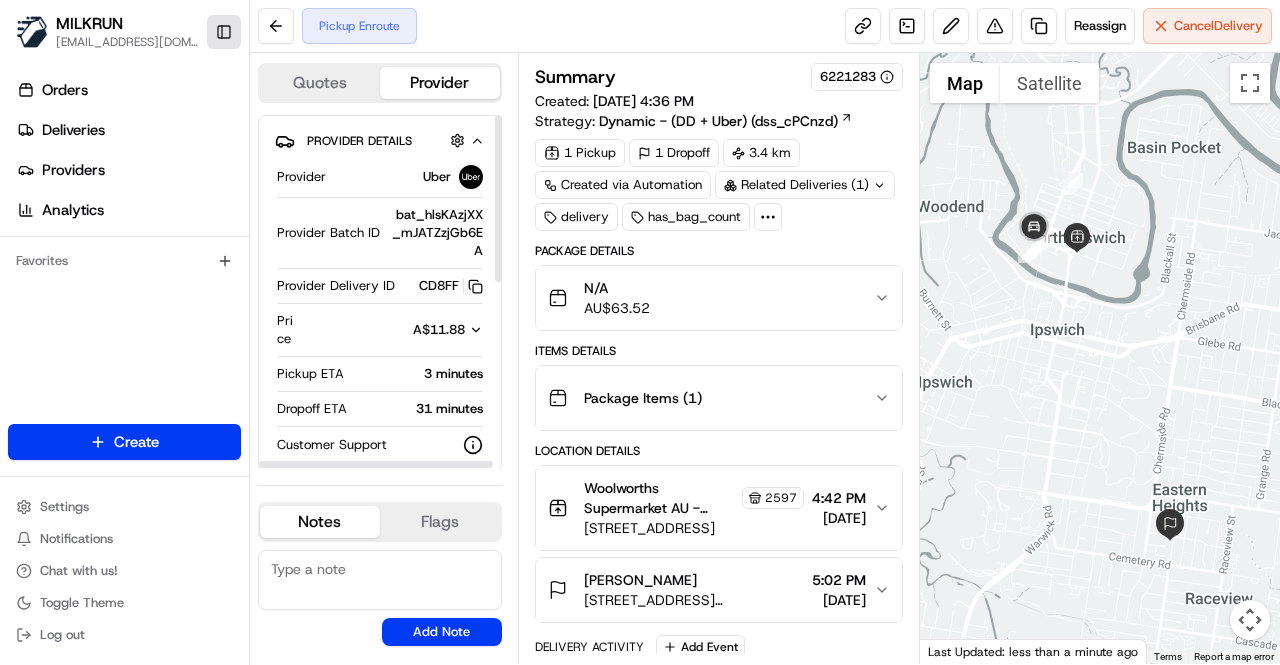 click on "Toggle Sidebar" at bounding box center [224, 32] 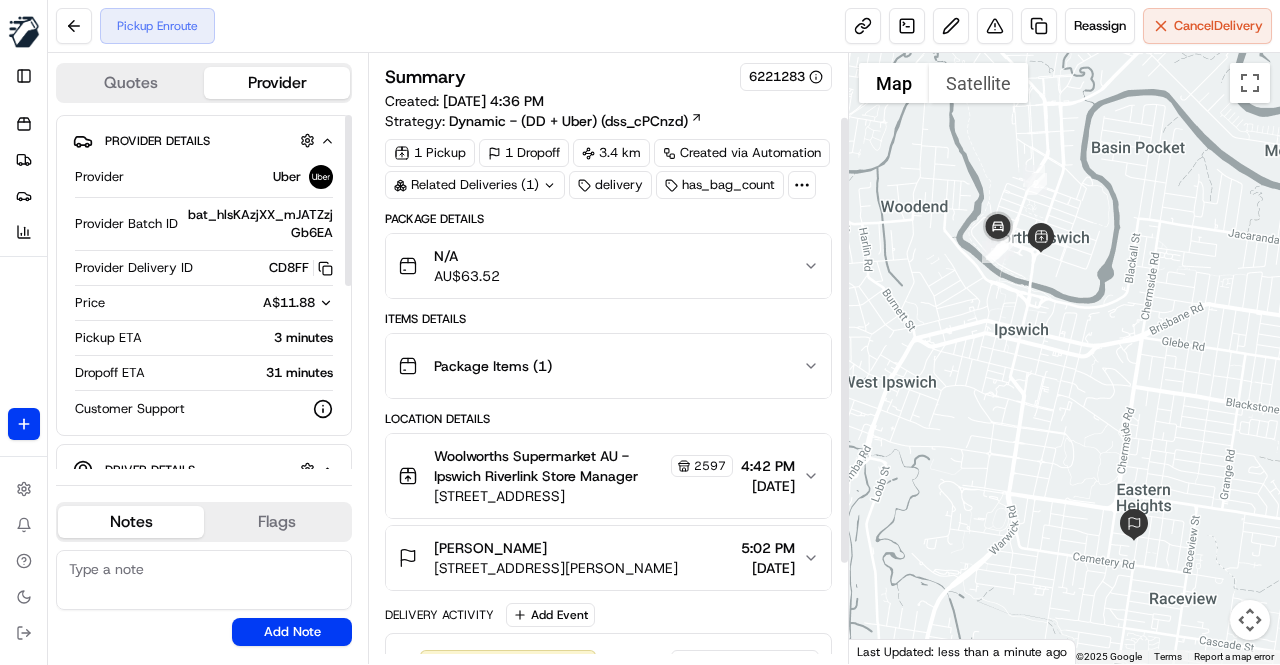 scroll, scrollTop: 220, scrollLeft: 0, axis: vertical 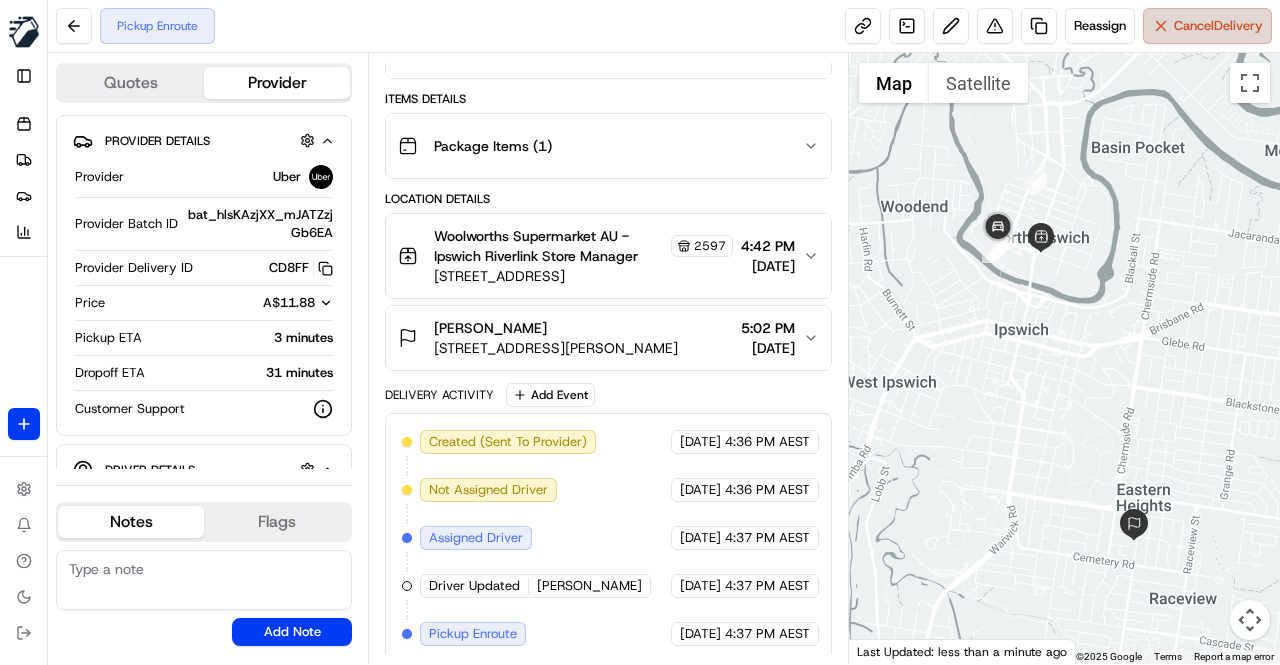 click on "Cancel  Delivery" at bounding box center (1207, 26) 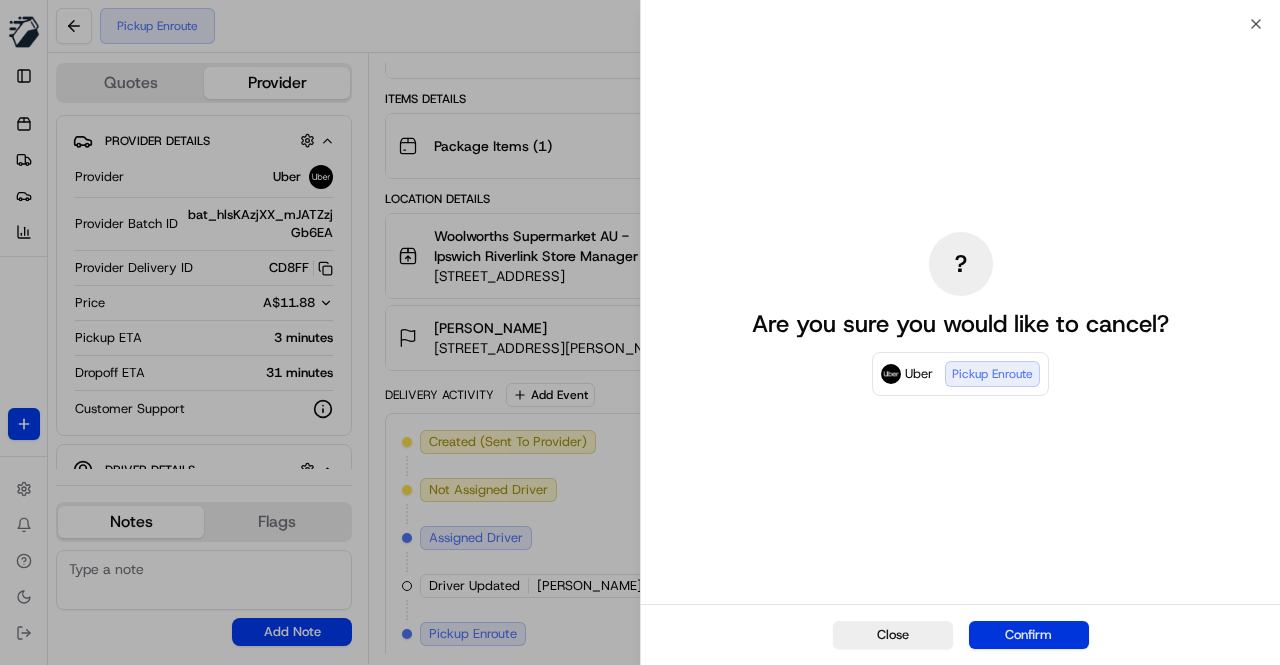 click on "Confirm" at bounding box center (1029, 635) 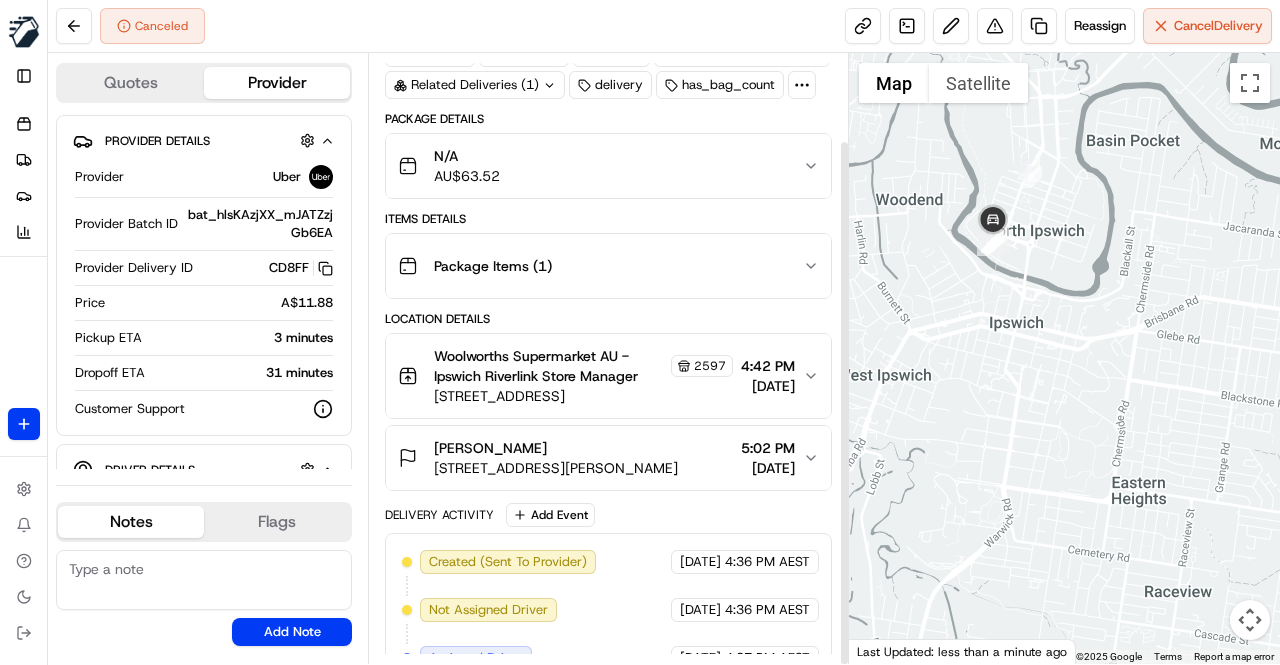 scroll, scrollTop: 220, scrollLeft: 0, axis: vertical 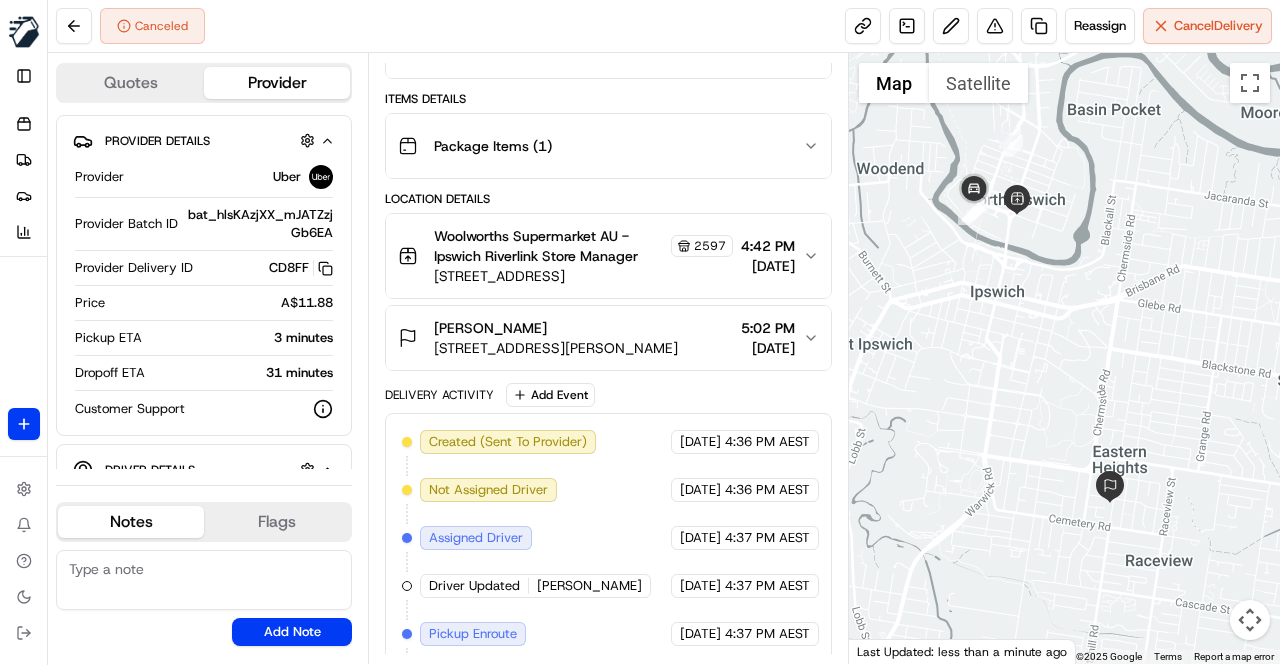 click at bounding box center (204, 580) 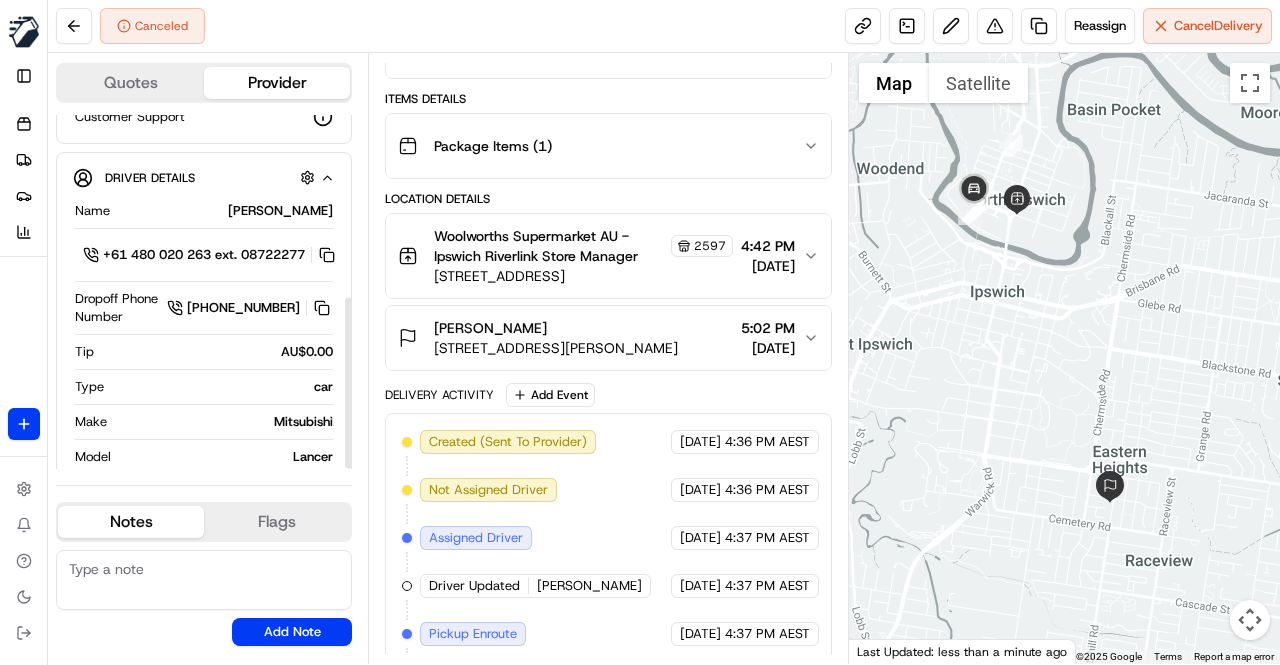scroll, scrollTop: 376, scrollLeft: 0, axis: vertical 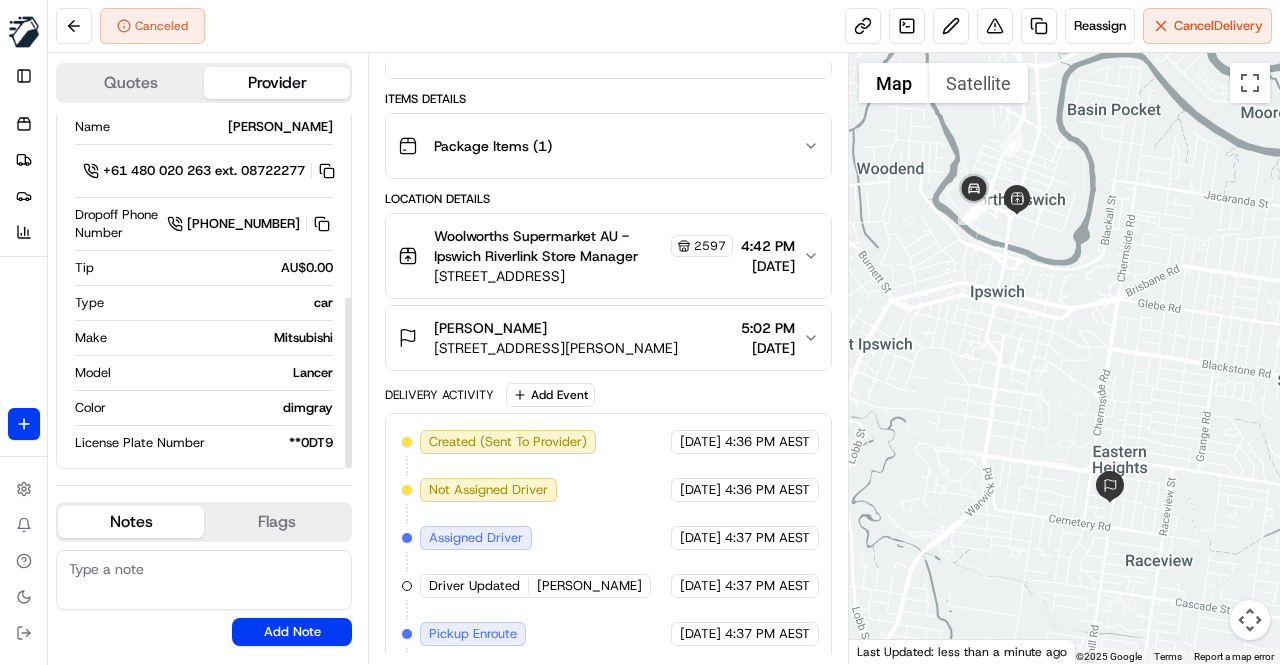 click at bounding box center [204, 580] 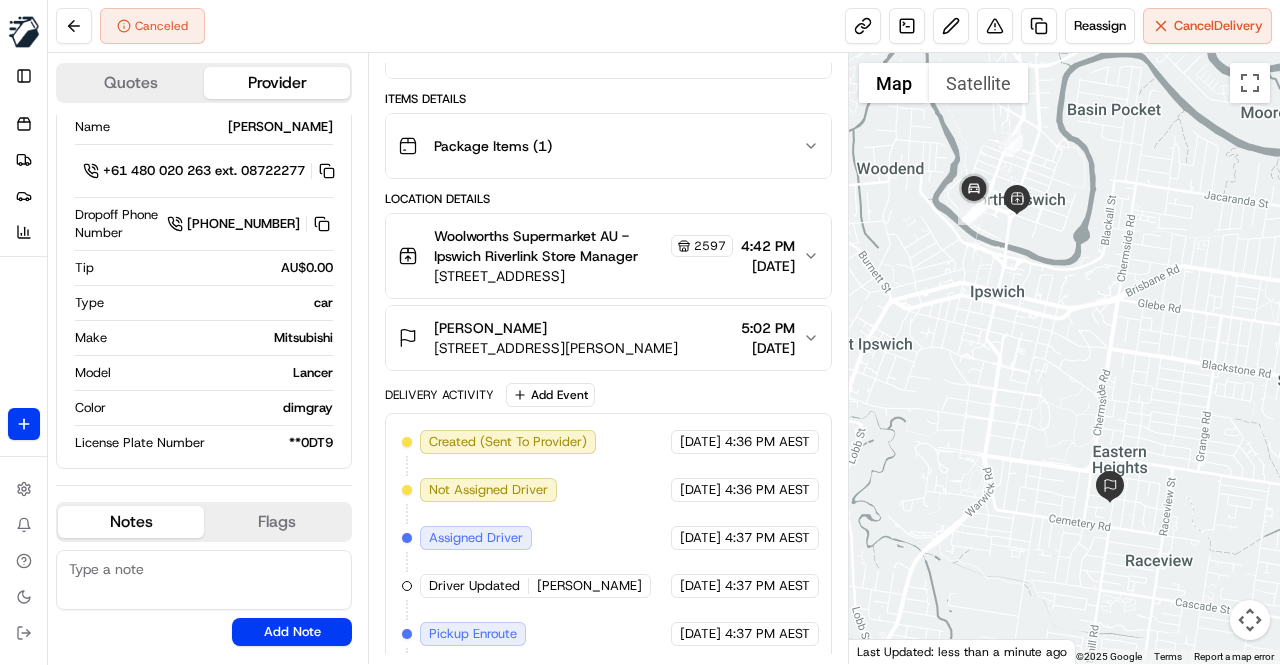 click at bounding box center [204, 580] 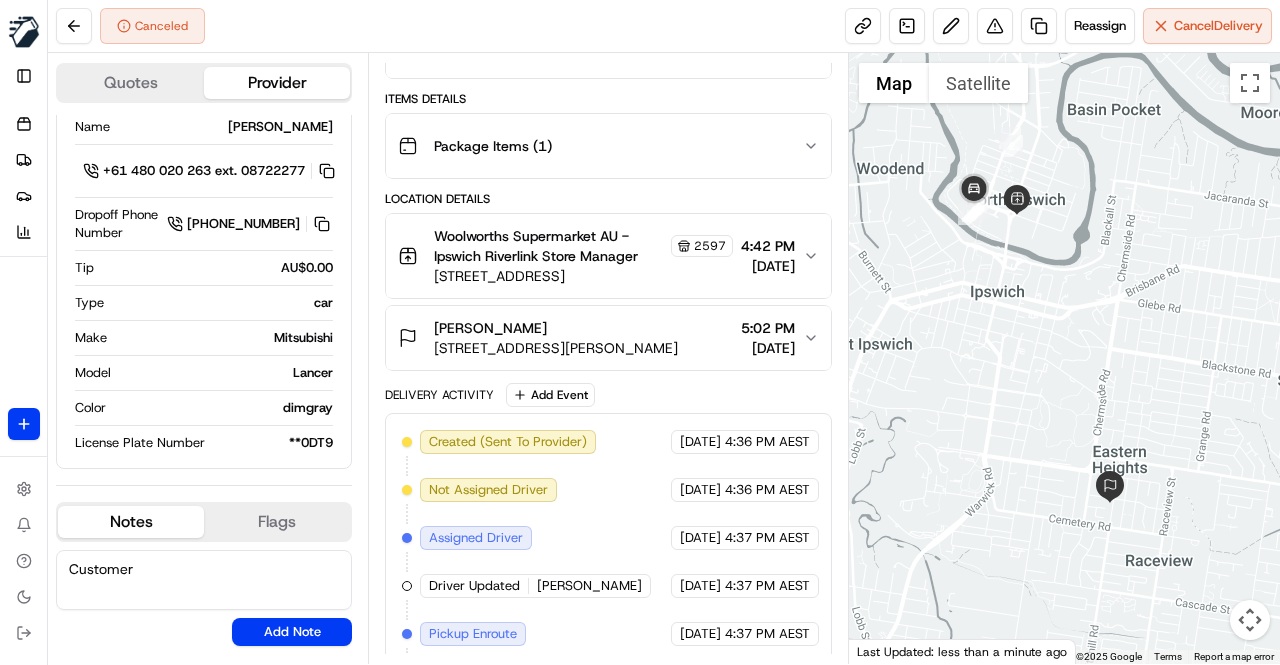type on "Customer" 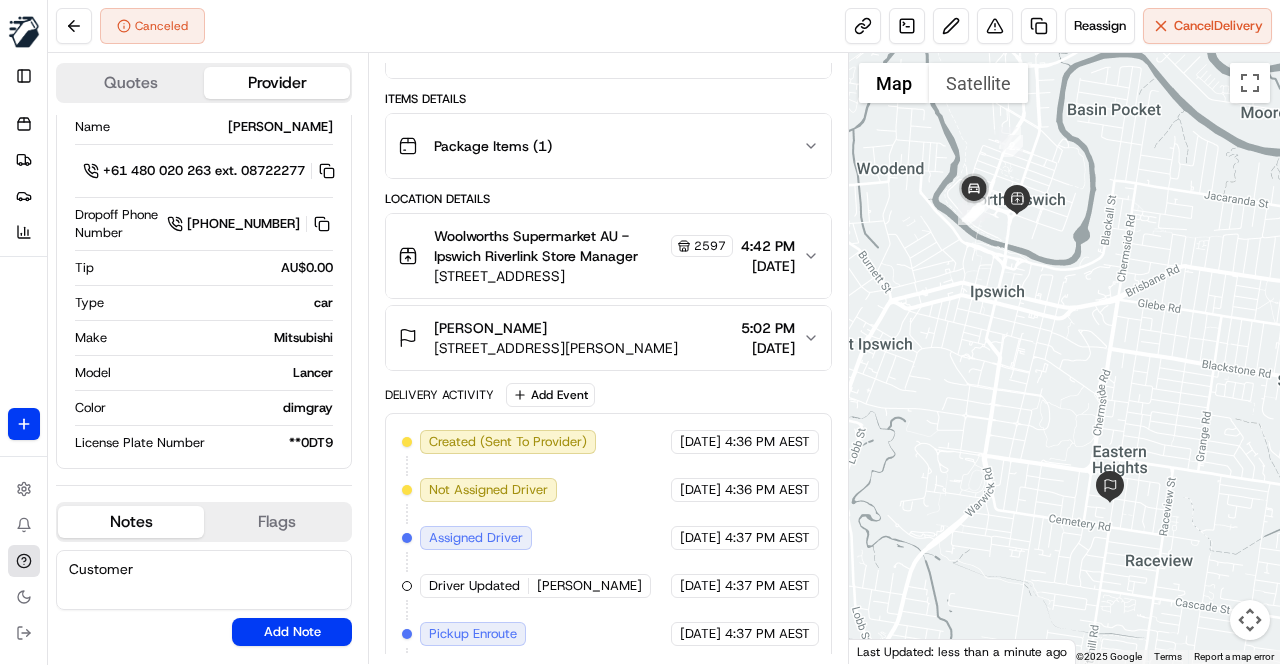 drag, startPoint x: 214, startPoint y: 561, endPoint x: 36, endPoint y: 562, distance: 178.0028 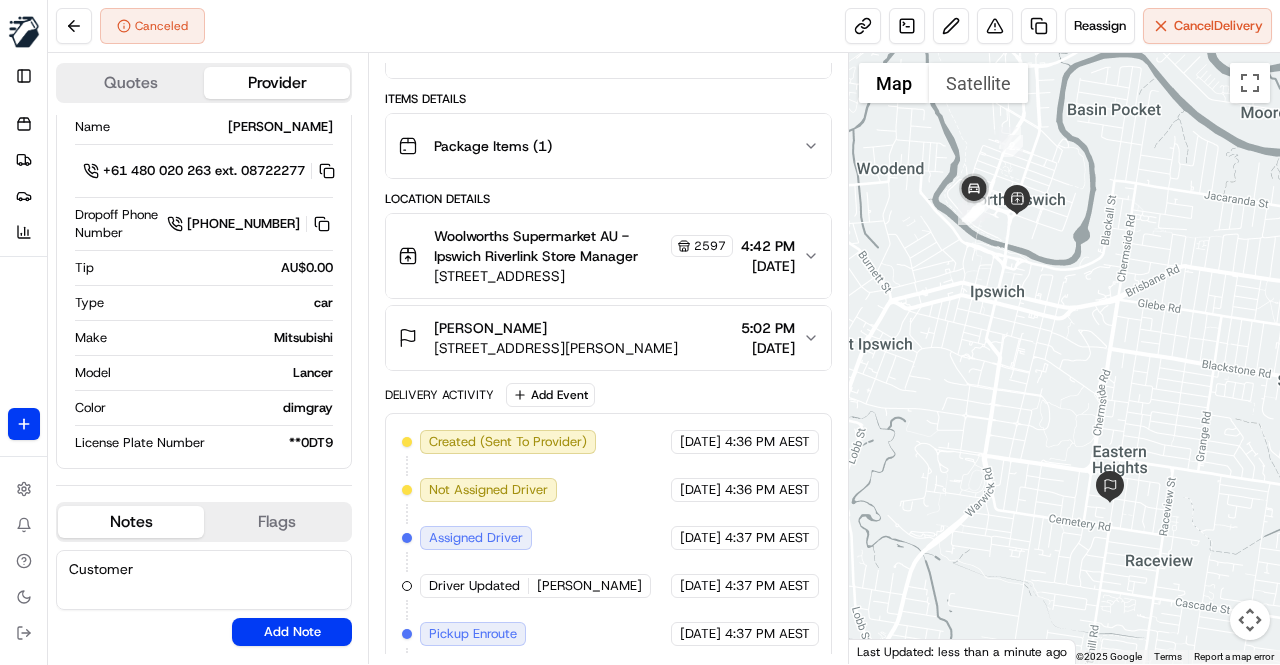 type 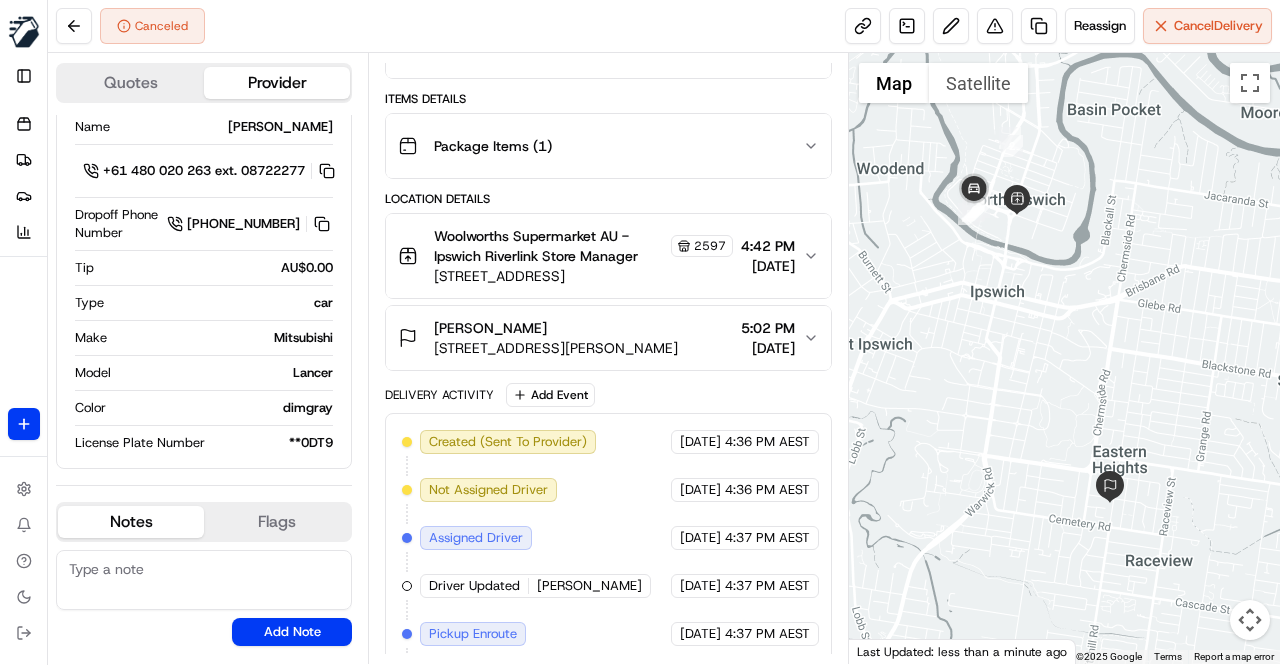 click on "Delivery Activity Add Event" at bounding box center [608, 395] 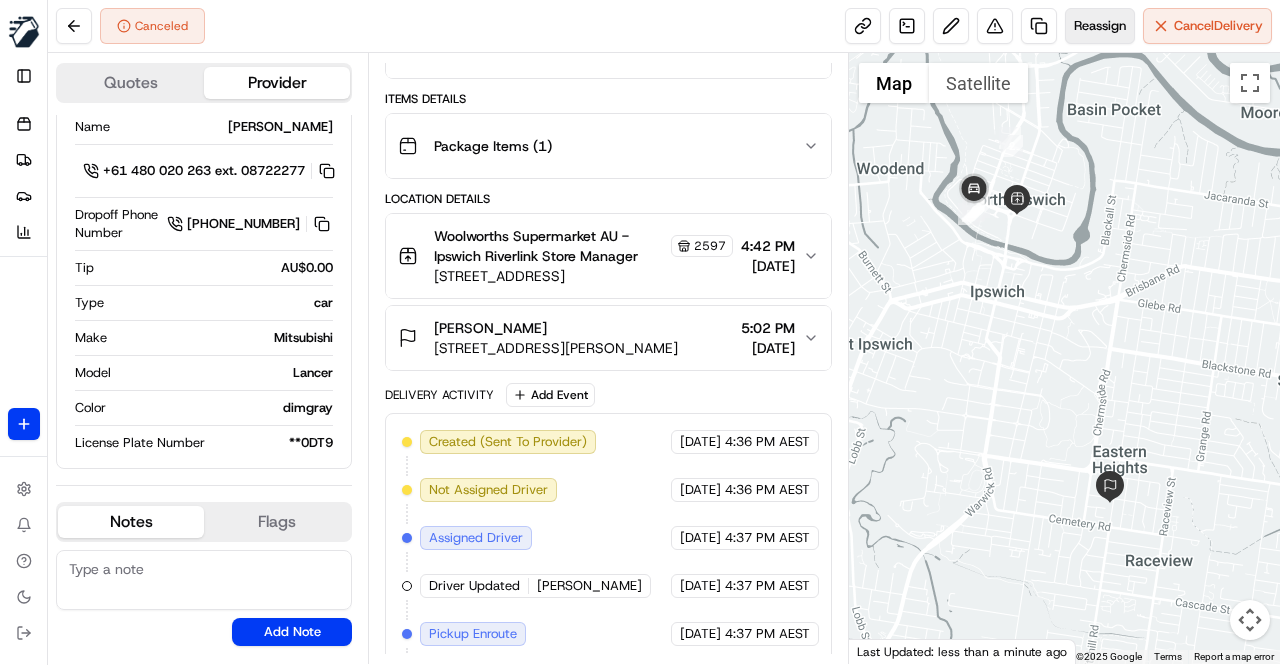 click on "Reassign" at bounding box center [1100, 26] 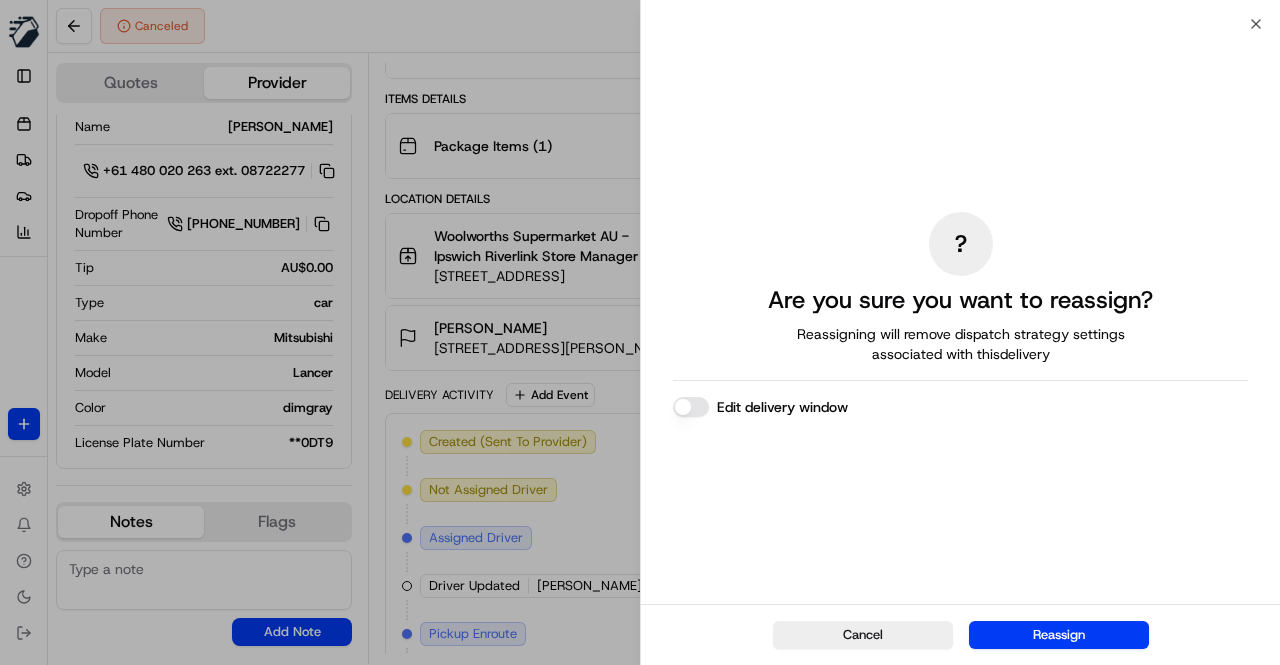 click on "Reassign" at bounding box center [1059, 635] 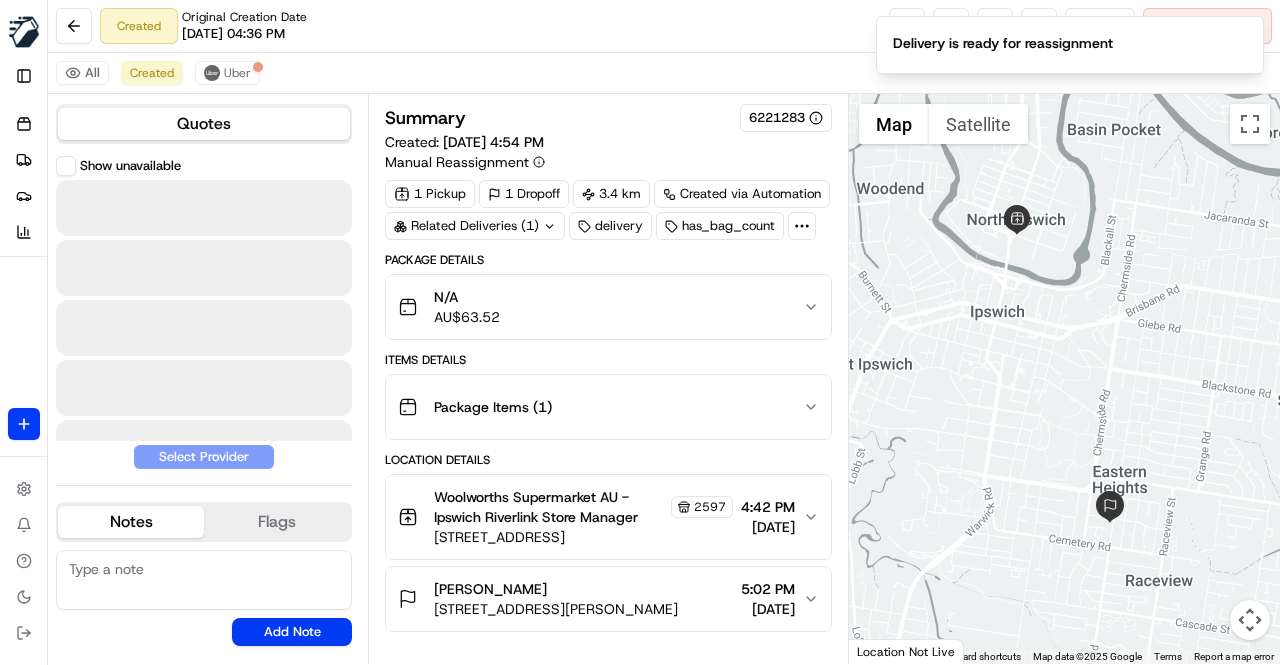 scroll, scrollTop: 0, scrollLeft: 0, axis: both 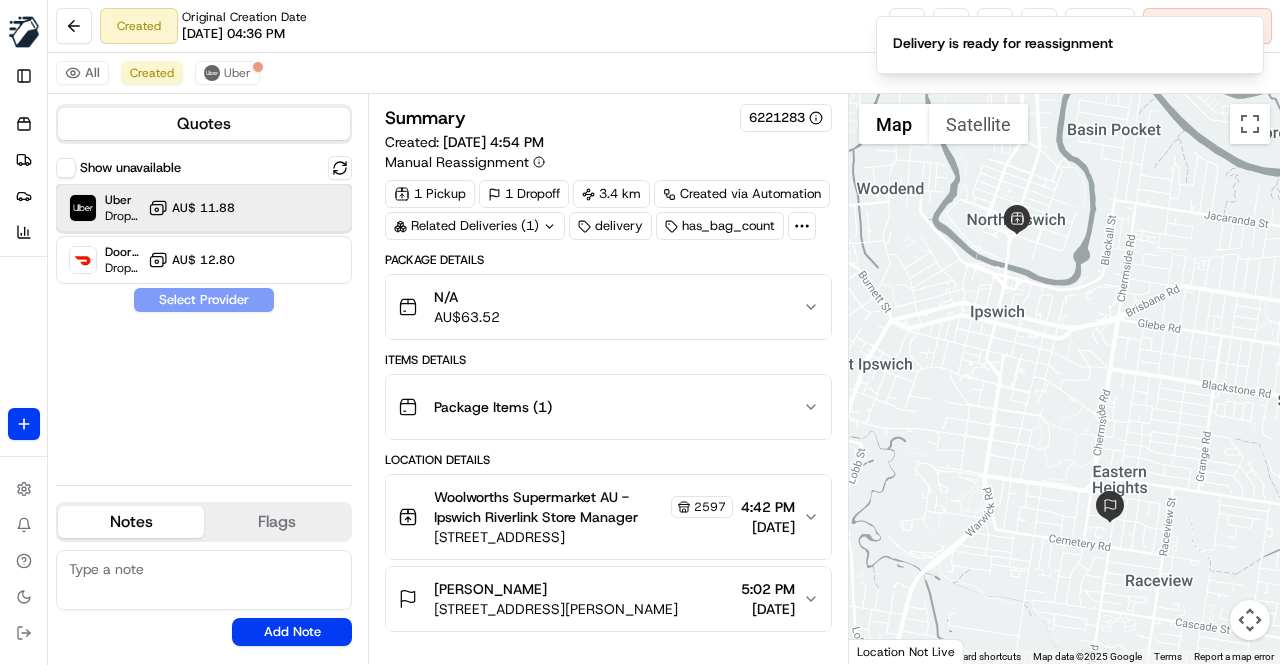 click on "Uber Dropoff ETA   39 minutes AU$   11.88" at bounding box center (204, 208) 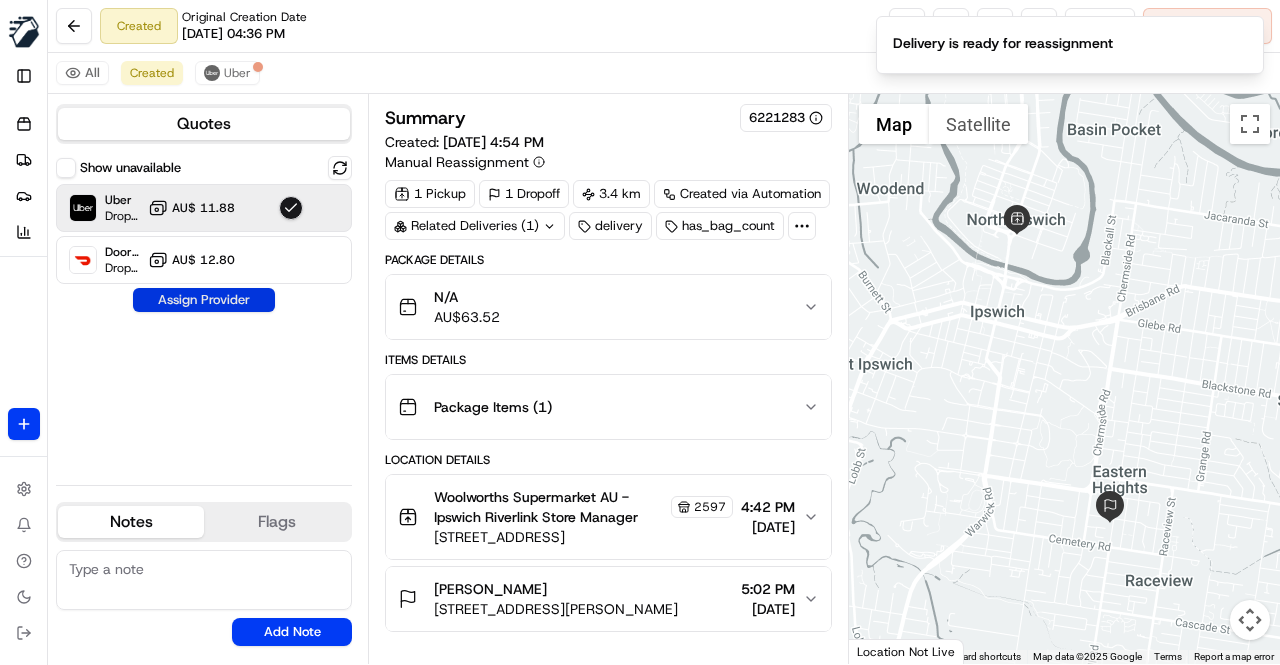 click on "Assign Provider" at bounding box center [204, 300] 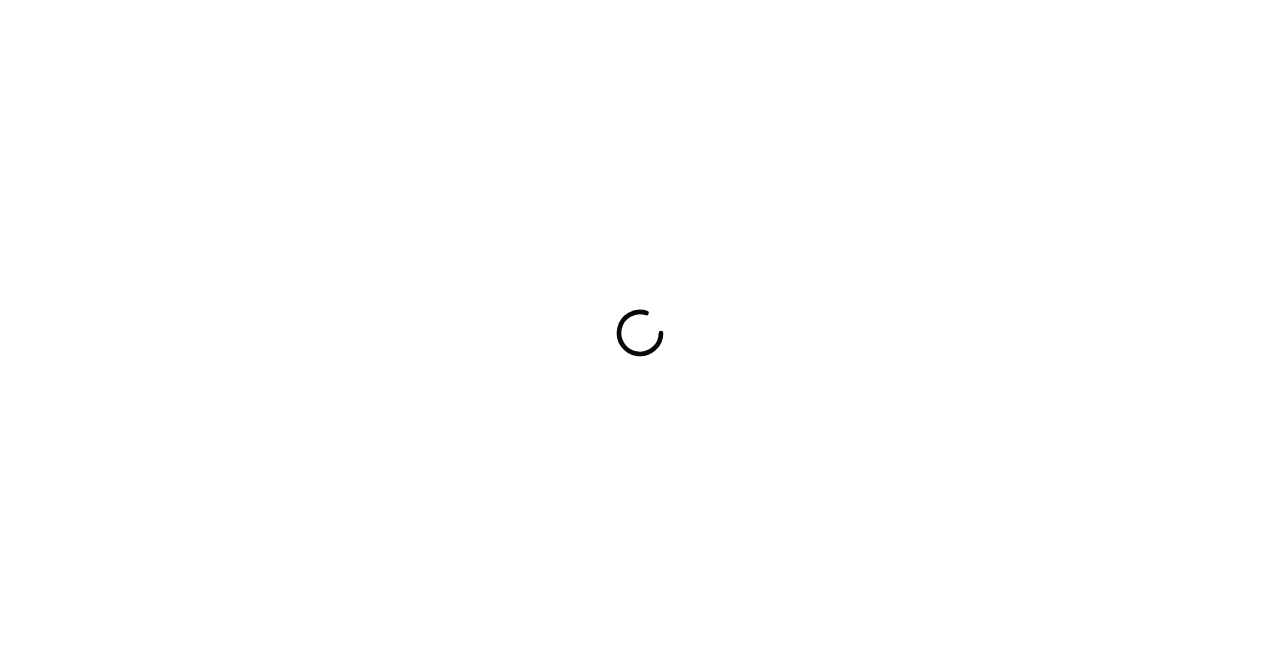 scroll, scrollTop: 0, scrollLeft: 0, axis: both 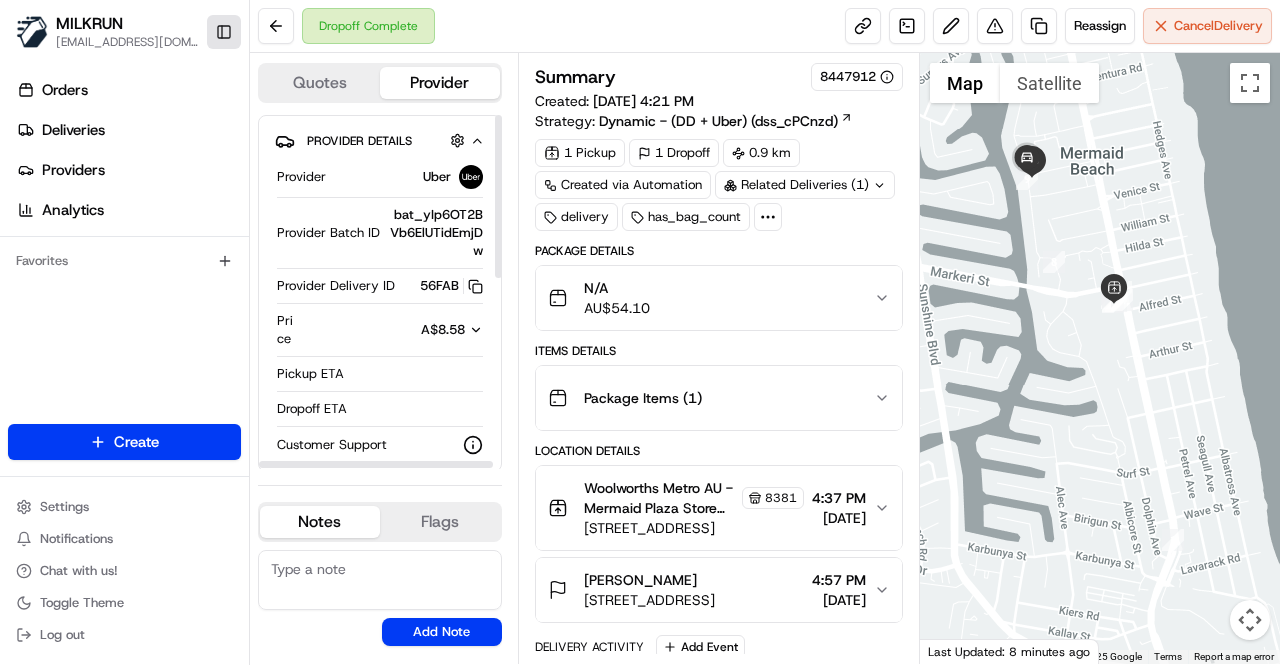 click on "Toggle Sidebar" at bounding box center [224, 32] 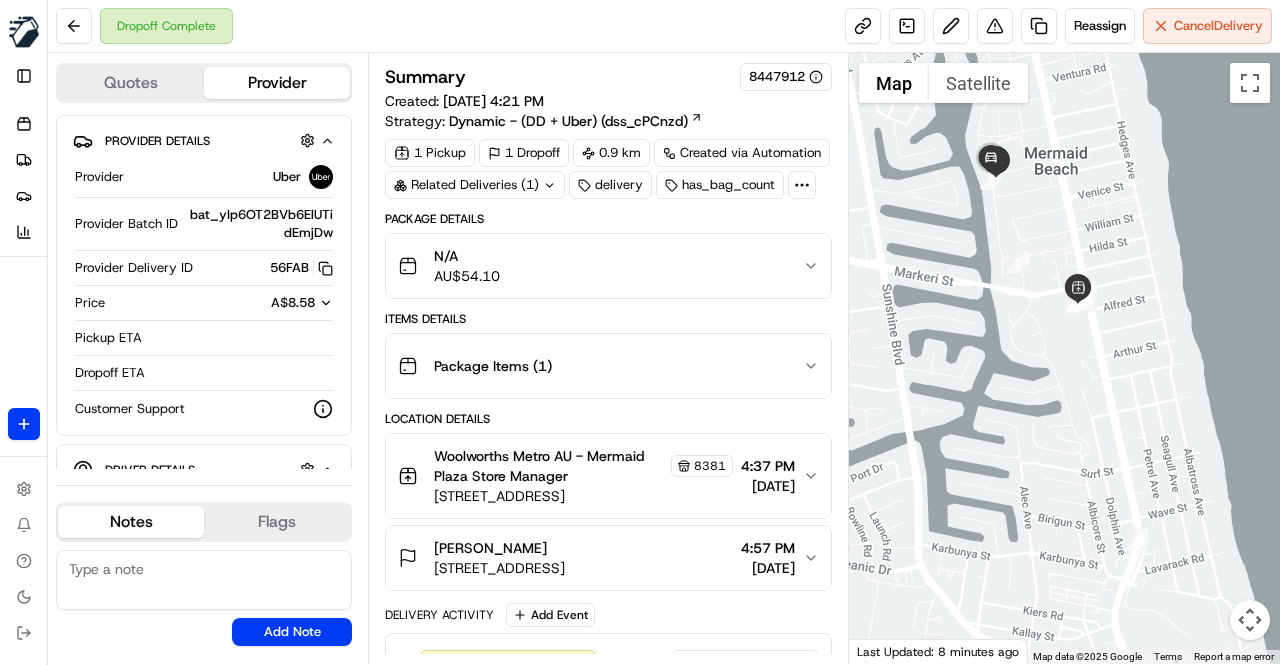 click on "Items Details" at bounding box center (608, 319) 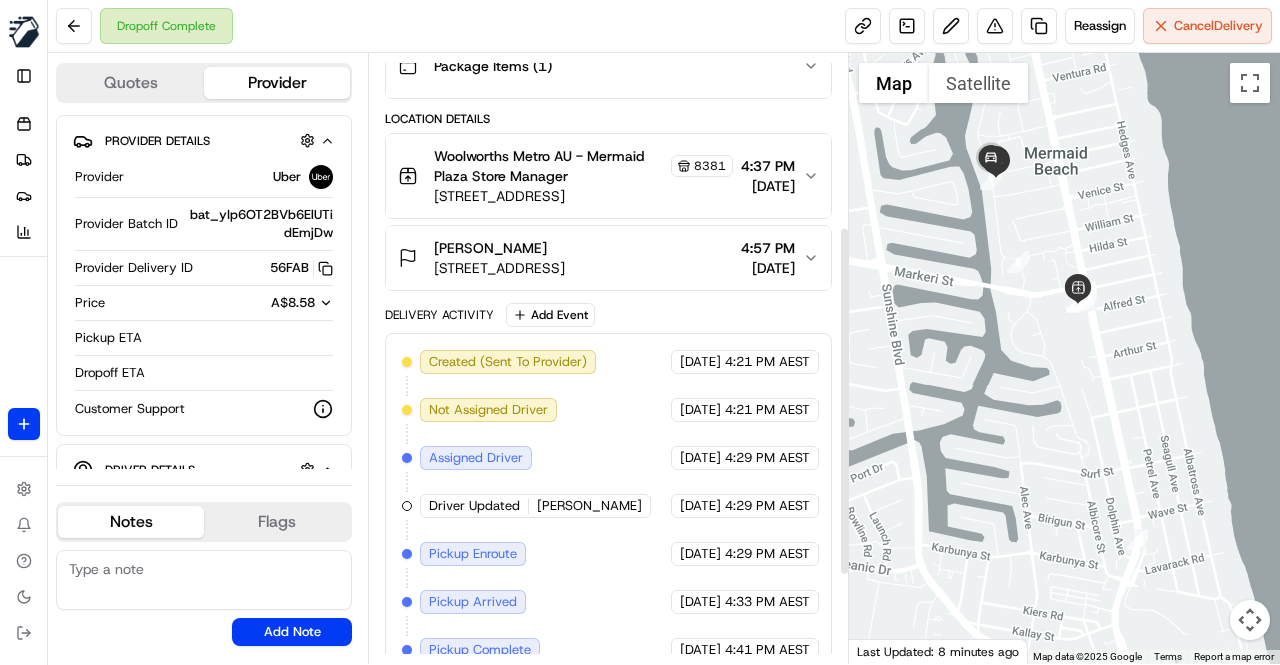 scroll, scrollTop: 456, scrollLeft: 0, axis: vertical 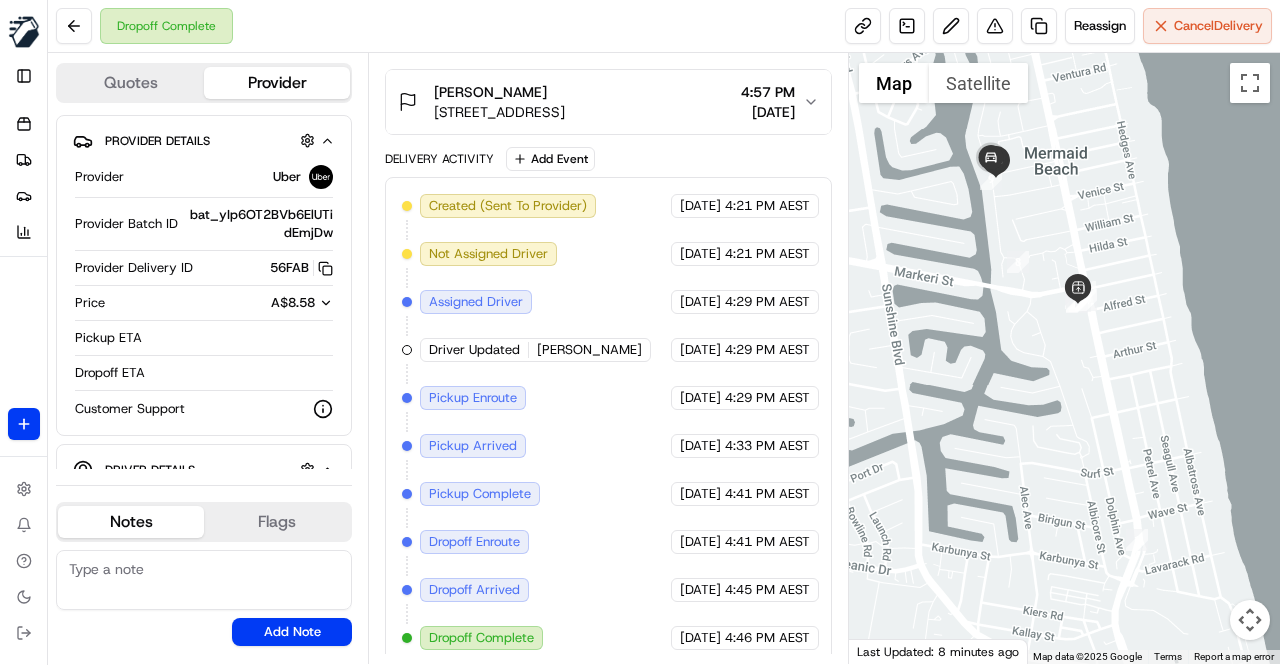 click on "Created (Sent To Provider) Uber [DATE] 4:21 PM AEST Not Assigned Driver Uber [DATE] 4:21 PM AEST Assigned Driver Uber [DATE] 4:29 PM AEST Driver Updated [PERSON_NAME] Uber [DATE] 4:29 PM AEST Pickup Enroute Uber [DATE] 4:29 PM AEST Pickup Arrived Uber [DATE] 4:33 PM AEST Pickup Complete Uber [DATE] 4:41 PM AEST Dropoff Enroute Uber [DATE] 4:41 PM AEST Dropoff Arrived Uber [DATE] 4:45 PM AEST Dropoff Complete Uber [DATE] 4:46 PM AEST" at bounding box center (608, 422) 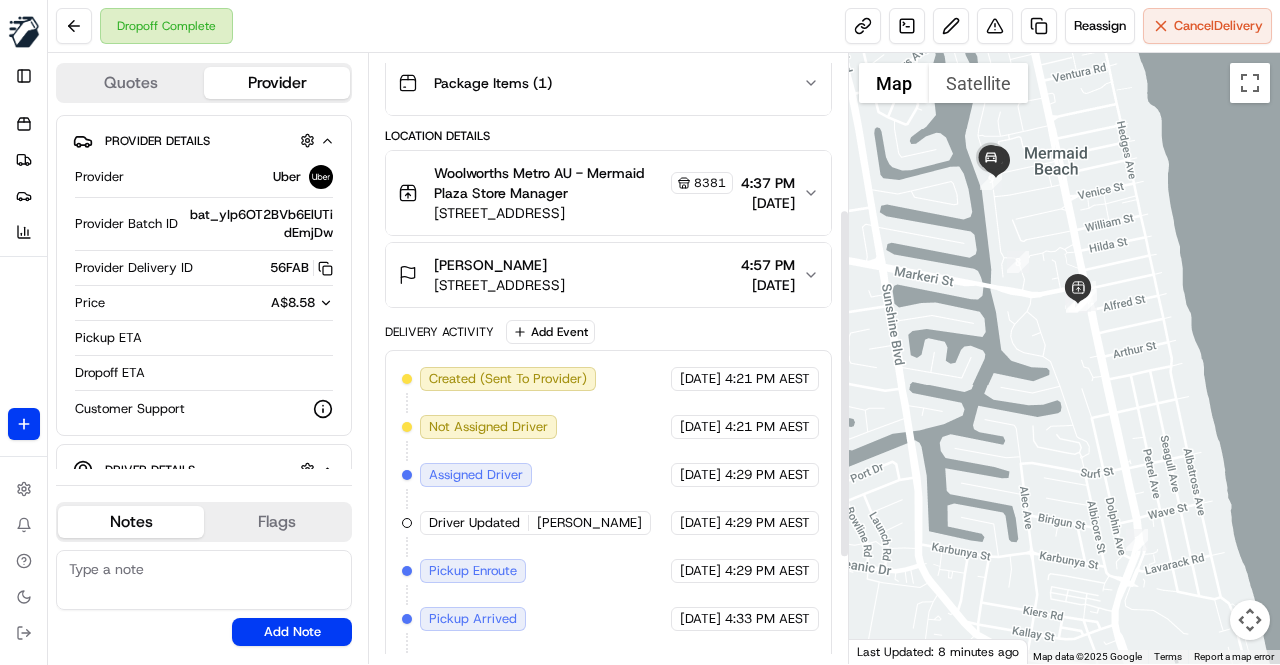 scroll, scrollTop: 256, scrollLeft: 0, axis: vertical 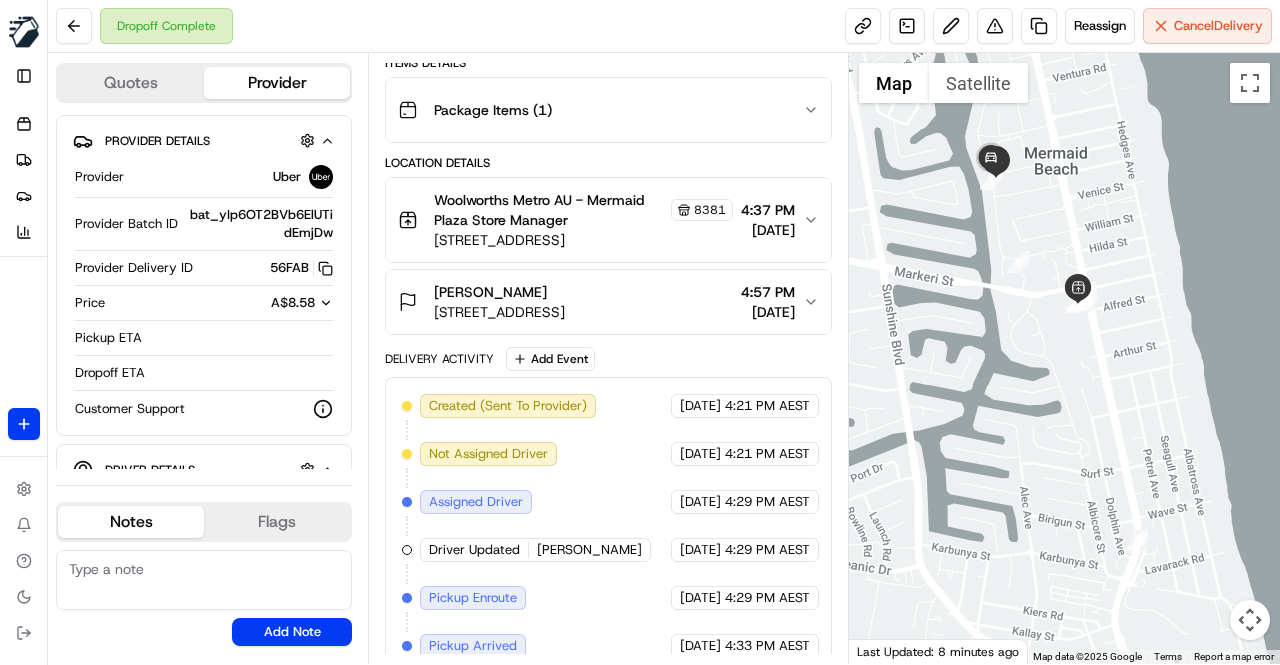 click on "Delivery Activity Add Event" at bounding box center [608, 359] 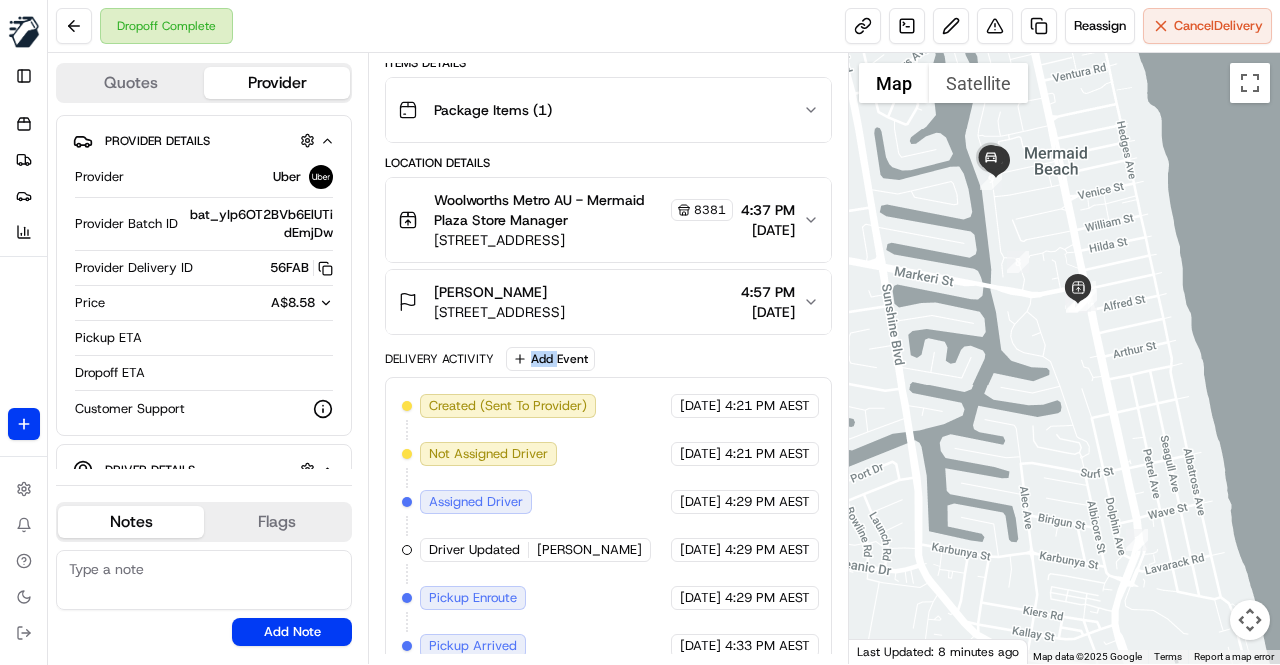 click on "Package Details N/A AU$ 54.10 Items Details Package Items ( 1 ) Location Details [GEOGRAPHIC_DATA] Store Manager [STREET_ADDRESS] 4:37 PM [DATE]  [PERSON_NAME] [STREET_ADDRESS] 4:57 PM [DATE] Delivery Activity Add Event Created (Sent To Provider) Uber [DATE] 4:21 PM AEST Not Assigned Driver Uber [DATE] 4:21 PM AEST Assigned Driver Uber [DATE] 4:29 PM AEST Driver Updated [PERSON_NAME] Uber [DATE] 4:29 PM AEST Pickup Enroute Uber [DATE] 4:29 PM AEST Pickup Arrived Uber [DATE] 4:33 PM AEST Pickup Complete Uber [DATE] 4:41 PM AEST Dropoff Enroute Uber [DATE] 4:41 PM AEST Dropoff Arrived Uber [DATE] 4:45 PM AEST Dropoff Complete Uber [DATE] 4:46 PM AEST" at bounding box center [608, 411] 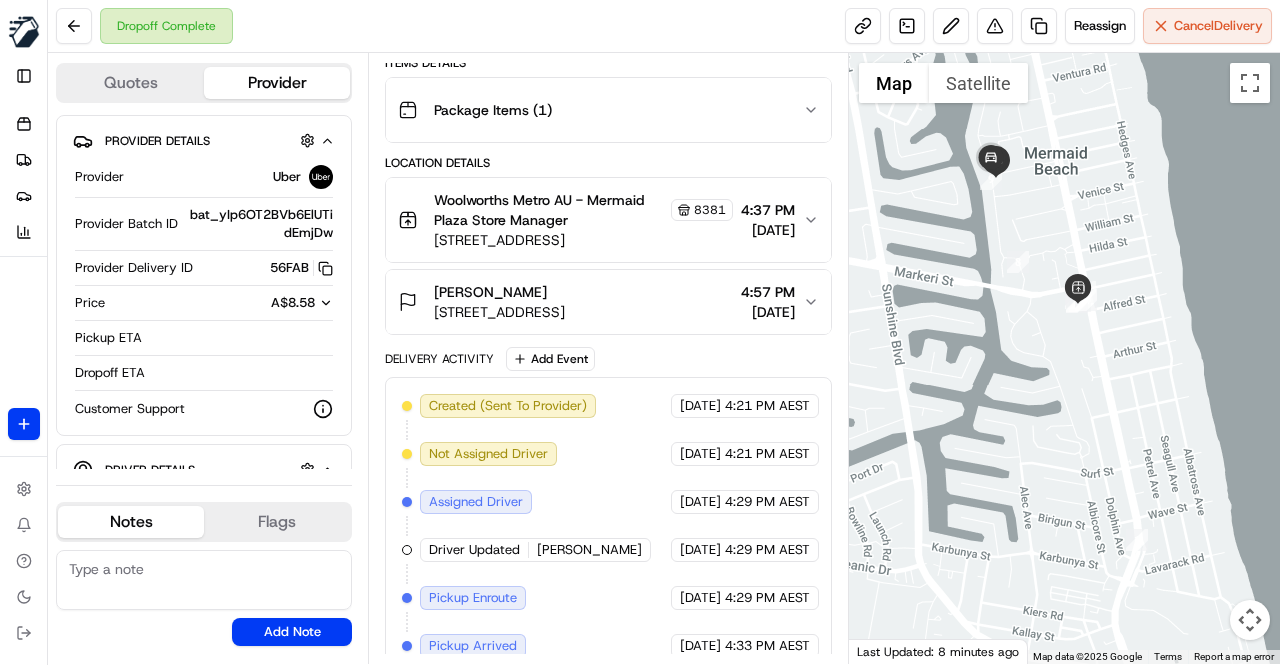 click on "Package Details N/A AU$ 54.10 Items Details Package Items ( 1 ) Location Details [GEOGRAPHIC_DATA] Store Manager [STREET_ADDRESS] 4:37 PM [DATE]  [PERSON_NAME] [STREET_ADDRESS] 4:57 PM [DATE] Delivery Activity Add Event Created (Sent To Provider) Uber [DATE] 4:21 PM AEST Not Assigned Driver Uber [DATE] 4:21 PM AEST Assigned Driver Uber [DATE] 4:29 PM AEST Driver Updated [PERSON_NAME] Uber [DATE] 4:29 PM AEST Pickup Enroute Uber [DATE] 4:29 PM AEST Pickup Arrived Uber [DATE] 4:33 PM AEST Pickup Complete Uber [DATE] 4:41 PM AEST Dropoff Enroute Uber [DATE] 4:41 PM AEST Dropoff Arrived Uber [DATE] 4:45 PM AEST Dropoff Complete Uber [DATE] 4:46 PM AEST" at bounding box center (608, 411) 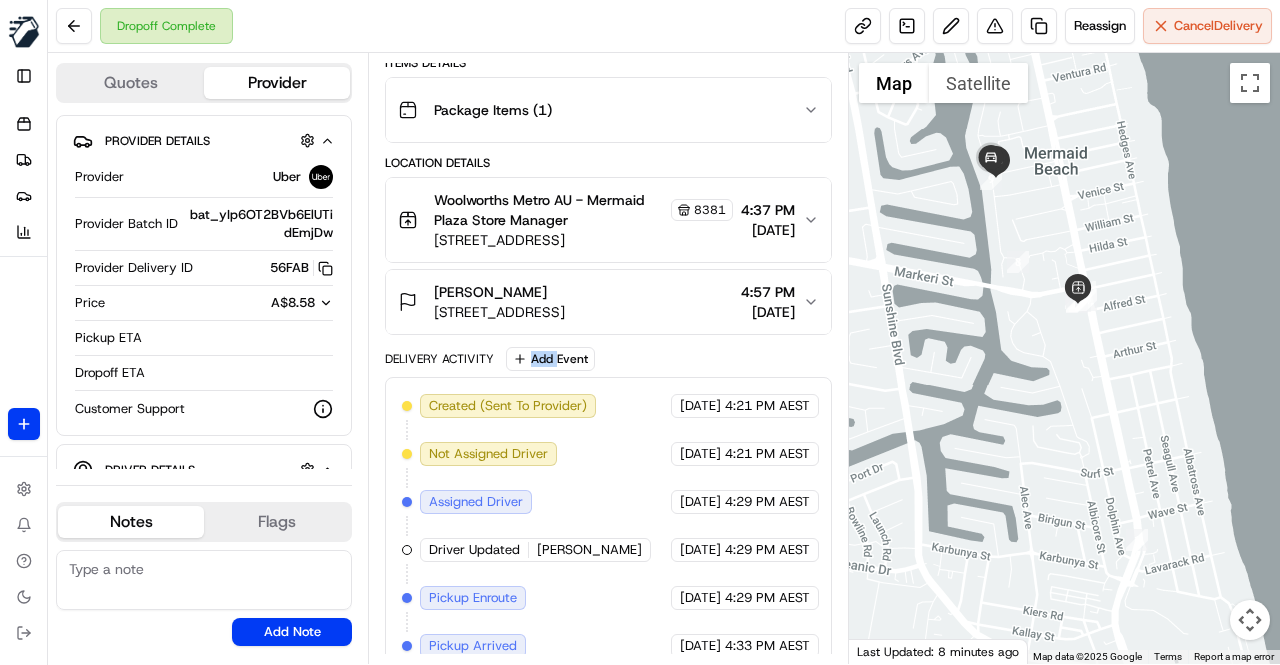 click on "Package Details N/A AU$ 54.10 Items Details Package Items ( 1 ) Location Details Woolworths Metro AU - Mermaid Plaza Store Manager 8381 2382 Gold Coast Hwy, Mermaid Beach, QLD 4218, AU 4:37 PM 13/07/2025  Debbie-Lee Ibbertson 45 Avanti St, Mermaid Waters, QLD 4218, AU 4:57 PM 13/07/2025 Delivery Activity Add Event Created (Sent To Provider) Uber 13/07/2025 4:21 PM AEST Not Assigned Driver Uber 13/07/2025 4:21 PM AEST Assigned Driver Uber 13/07/2025 4:29 PM AEST Driver Updated DOMENICA J. Uber 13/07/2025 4:29 PM AEST Pickup Enroute Uber 13/07/2025 4:29 PM AEST Pickup Arrived Uber 13/07/2025 4:33 PM AEST Pickup Complete Uber 13/07/2025 4:41 PM AEST Dropoff Enroute Uber 13/07/2025 4:41 PM AEST Dropoff Arrived Uber 13/07/2025 4:45 PM AEST Dropoff Complete Uber 13/07/2025 4:46 PM AEST" at bounding box center (608, 411) 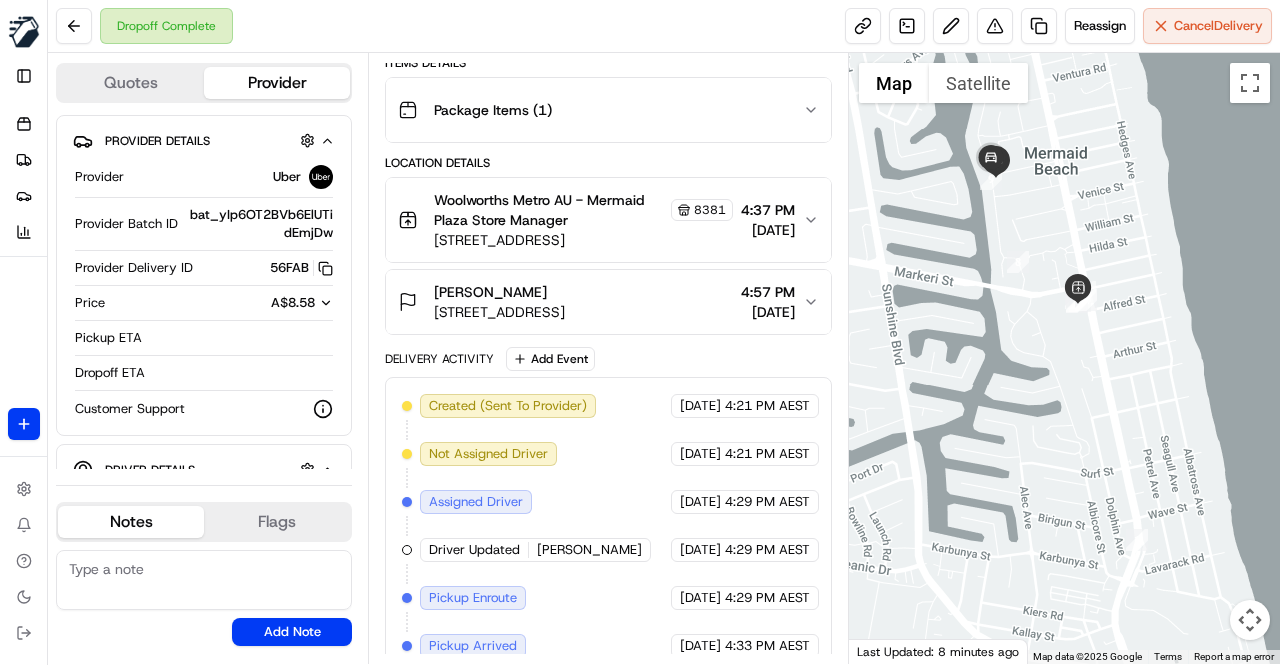 click on "Package Details N/A AU$ 54.10 Items Details Package Items ( 1 ) Location Details Woolworths Metro AU - Mermaid Plaza Store Manager 8381 2382 Gold Coast Hwy, Mermaid Beach, QLD 4218, AU 4:37 PM 13/07/2025  Debbie-Lee Ibbertson 45 Avanti St, Mermaid Waters, QLD 4218, AU 4:57 PM 13/07/2025 Delivery Activity Add Event Created (Sent To Provider) Uber 13/07/2025 4:21 PM AEST Not Assigned Driver Uber 13/07/2025 4:21 PM AEST Assigned Driver Uber 13/07/2025 4:29 PM AEST Driver Updated DOMENICA J. Uber 13/07/2025 4:29 PM AEST Pickup Enroute Uber 13/07/2025 4:29 PM AEST Pickup Arrived Uber 13/07/2025 4:33 PM AEST Pickup Complete Uber 13/07/2025 4:41 PM AEST Dropoff Enroute Uber 13/07/2025 4:41 PM AEST Dropoff Arrived Uber 13/07/2025 4:45 PM AEST Dropoff Complete Uber 13/07/2025 4:46 PM AEST" at bounding box center (608, 411) 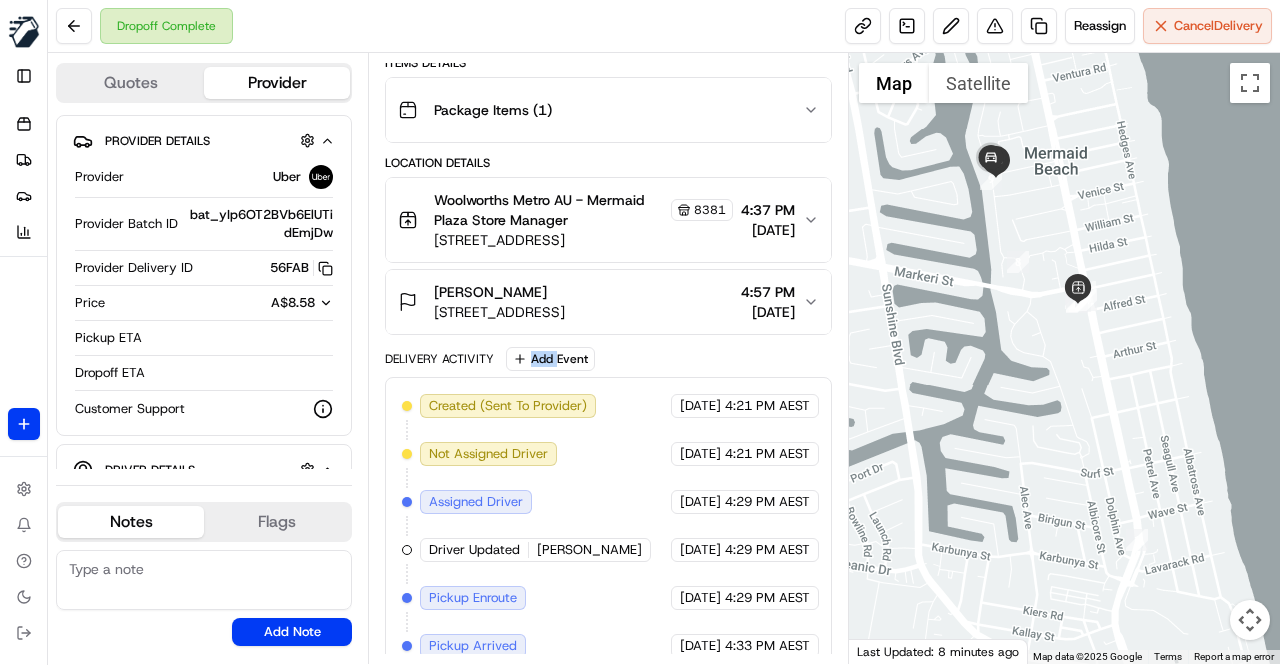 click on "Package Details N/A AU$ 54.10 Items Details Package Items ( 1 ) Location Details Woolworths Metro AU - Mermaid Plaza Store Manager 8381 2382 Gold Coast Hwy, Mermaid Beach, QLD 4218, AU 4:37 PM 13/07/2025  Debbie-Lee Ibbertson 45 Avanti St, Mermaid Waters, QLD 4218, AU 4:57 PM 13/07/2025 Delivery Activity Add Event Created (Sent To Provider) Uber 13/07/2025 4:21 PM AEST Not Assigned Driver Uber 13/07/2025 4:21 PM AEST Assigned Driver Uber 13/07/2025 4:29 PM AEST Driver Updated DOMENICA J. Uber 13/07/2025 4:29 PM AEST Pickup Enroute Uber 13/07/2025 4:29 PM AEST Pickup Arrived Uber 13/07/2025 4:33 PM AEST Pickup Complete Uber 13/07/2025 4:41 PM AEST Dropoff Enroute Uber 13/07/2025 4:41 PM AEST Dropoff Arrived Uber 13/07/2025 4:45 PM AEST Dropoff Complete Uber 13/07/2025 4:46 PM AEST" at bounding box center [608, 411] 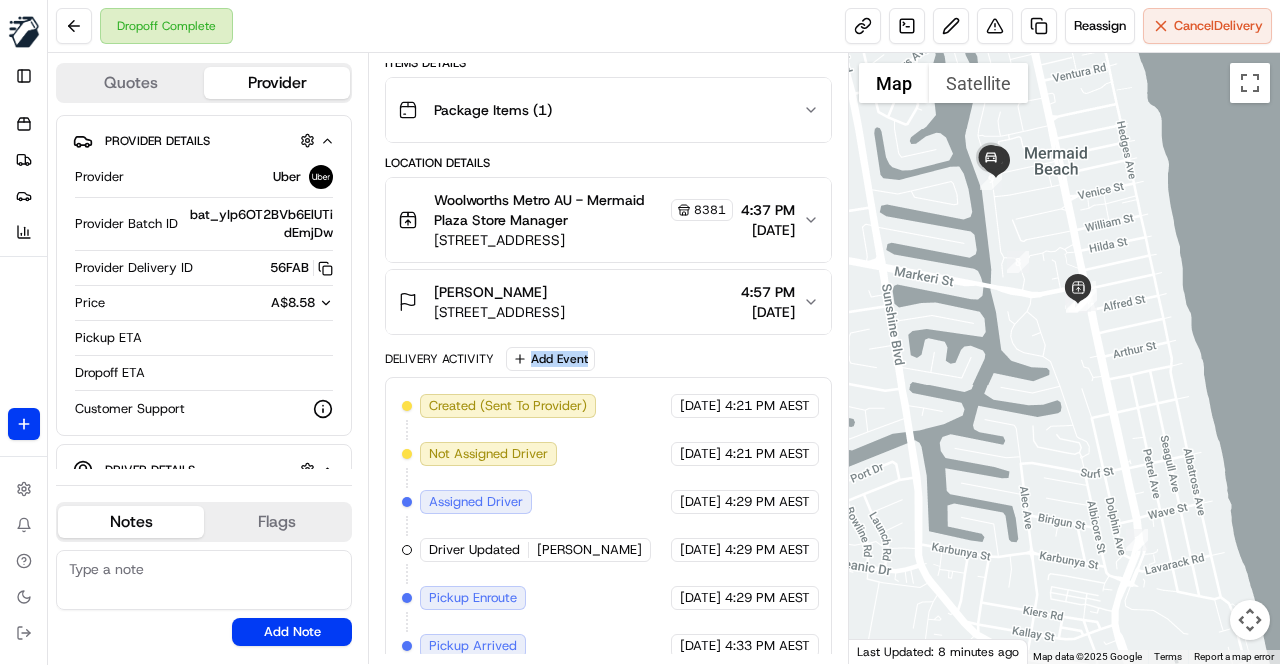 click on "Package Details N/A AU$ 54.10 Items Details Package Items ( 1 ) Location Details Woolworths Metro AU - Mermaid Plaza Store Manager 8381 2382 Gold Coast Hwy, Mermaid Beach, QLD 4218, AU 4:37 PM 13/07/2025  Debbie-Lee Ibbertson 45 Avanti St, Mermaid Waters, QLD 4218, AU 4:57 PM 13/07/2025 Delivery Activity Add Event Created (Sent To Provider) Uber 13/07/2025 4:21 PM AEST Not Assigned Driver Uber 13/07/2025 4:21 PM AEST Assigned Driver Uber 13/07/2025 4:29 PM AEST Driver Updated DOMENICA J. Uber 13/07/2025 4:29 PM AEST Pickup Enroute Uber 13/07/2025 4:29 PM AEST Pickup Arrived Uber 13/07/2025 4:33 PM AEST Pickup Complete Uber 13/07/2025 4:41 PM AEST Dropoff Enroute Uber 13/07/2025 4:41 PM AEST Dropoff Arrived Uber 13/07/2025 4:45 PM AEST Dropoff Complete Uber 13/07/2025 4:46 PM AEST" at bounding box center [608, 411] 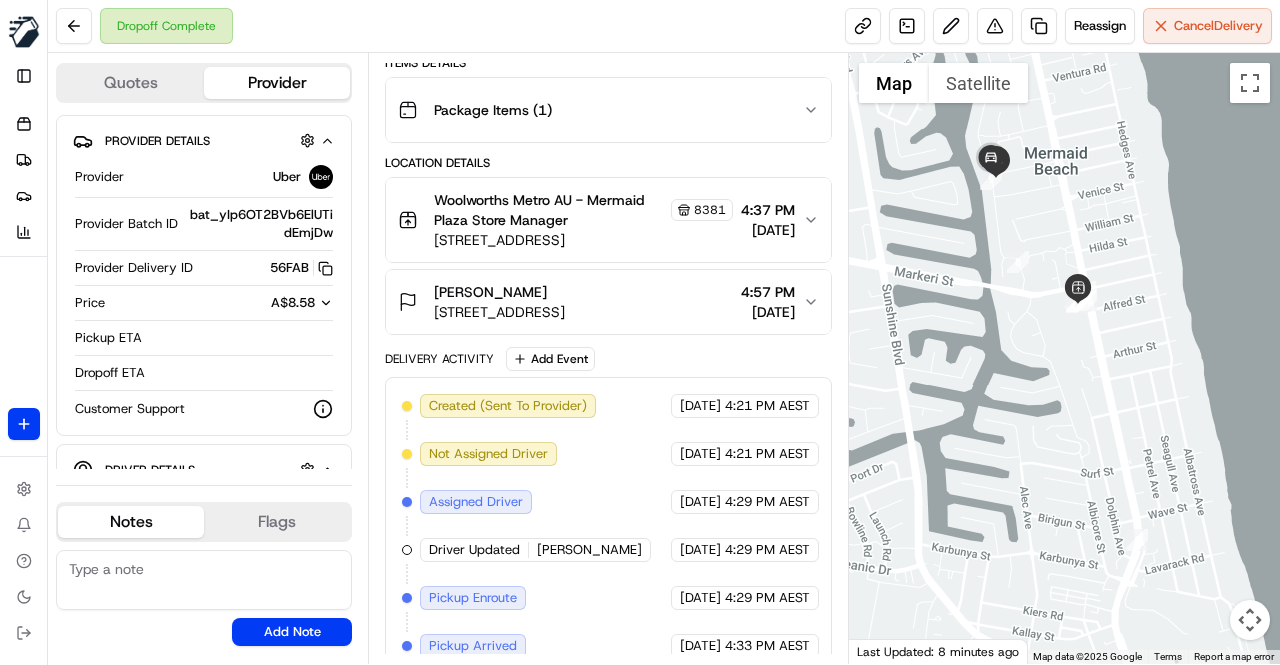 click on "Package Details N/A AU$ 54.10 Items Details Package Items ( 1 ) Location Details Woolworths Metro AU - Mermaid Plaza Store Manager 8381 2382 Gold Coast Hwy, Mermaid Beach, QLD 4218, AU 4:37 PM 13/07/2025  Debbie-Lee Ibbertson 45 Avanti St, Mermaid Waters, QLD 4218, AU 4:57 PM 13/07/2025 Delivery Activity Add Event Created (Sent To Provider) Uber 13/07/2025 4:21 PM AEST Not Assigned Driver Uber 13/07/2025 4:21 PM AEST Assigned Driver Uber 13/07/2025 4:29 PM AEST Driver Updated DOMENICA J. Uber 13/07/2025 4:29 PM AEST Pickup Enroute Uber 13/07/2025 4:29 PM AEST Pickup Arrived Uber 13/07/2025 4:33 PM AEST Pickup Complete Uber 13/07/2025 4:41 PM AEST Dropoff Enroute Uber 13/07/2025 4:41 PM AEST Dropoff Arrived Uber 13/07/2025 4:45 PM AEST Dropoff Complete Uber 13/07/2025 4:46 PM AEST" at bounding box center (608, 411) 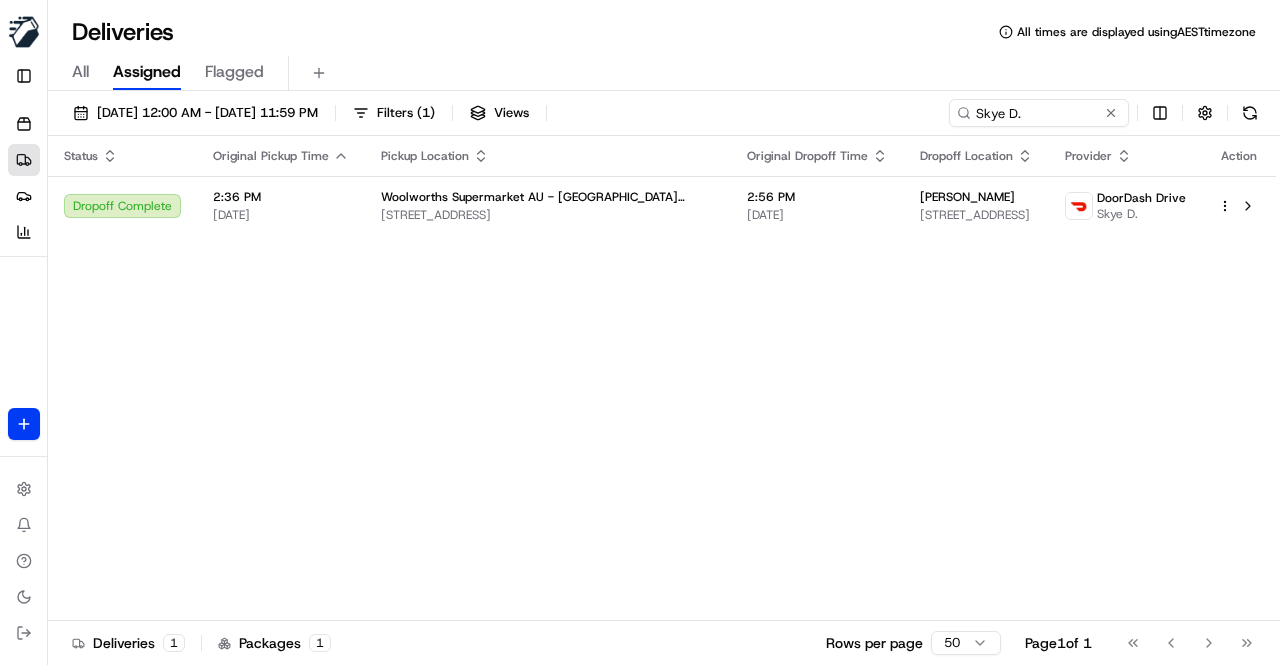 scroll, scrollTop: 0, scrollLeft: 0, axis: both 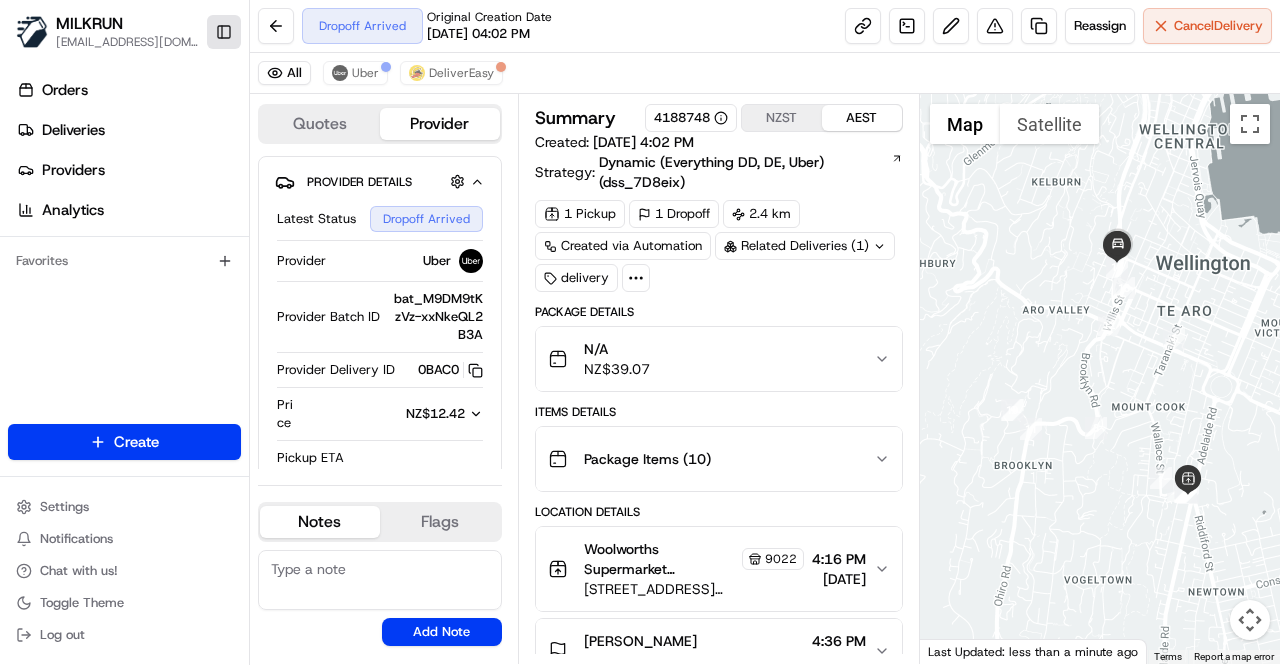 click on "Toggle Sidebar" at bounding box center (224, 32) 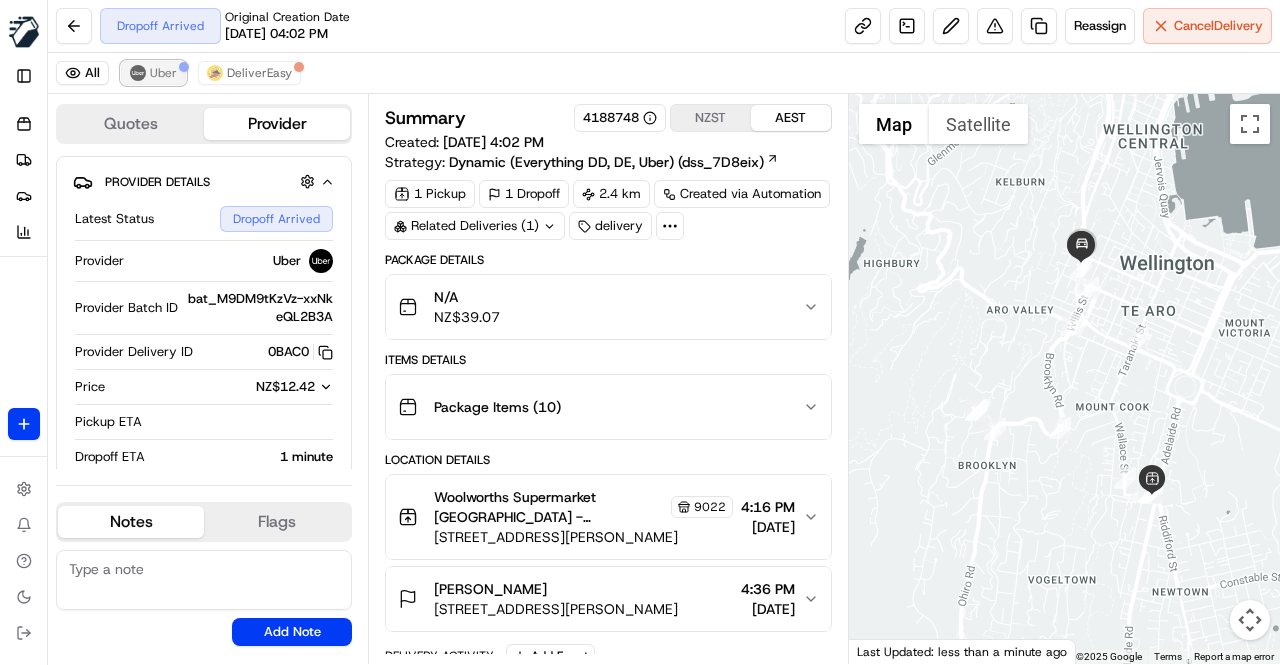 click on "Uber" at bounding box center (163, 73) 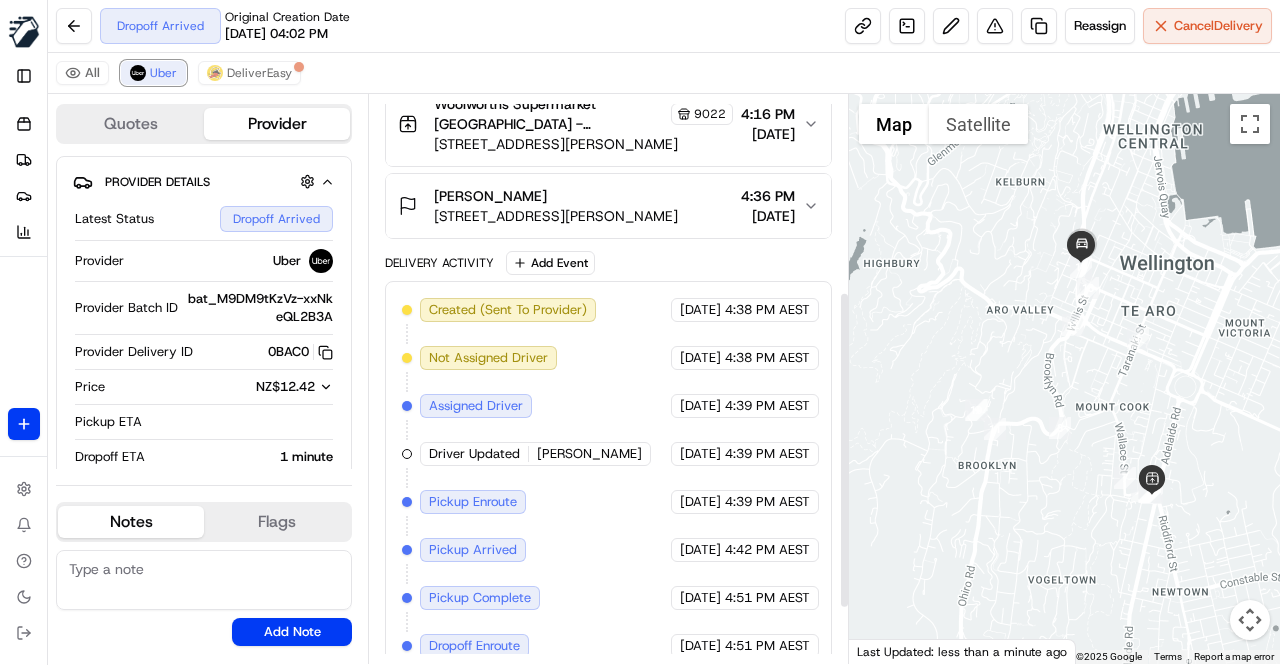 scroll, scrollTop: 350, scrollLeft: 0, axis: vertical 